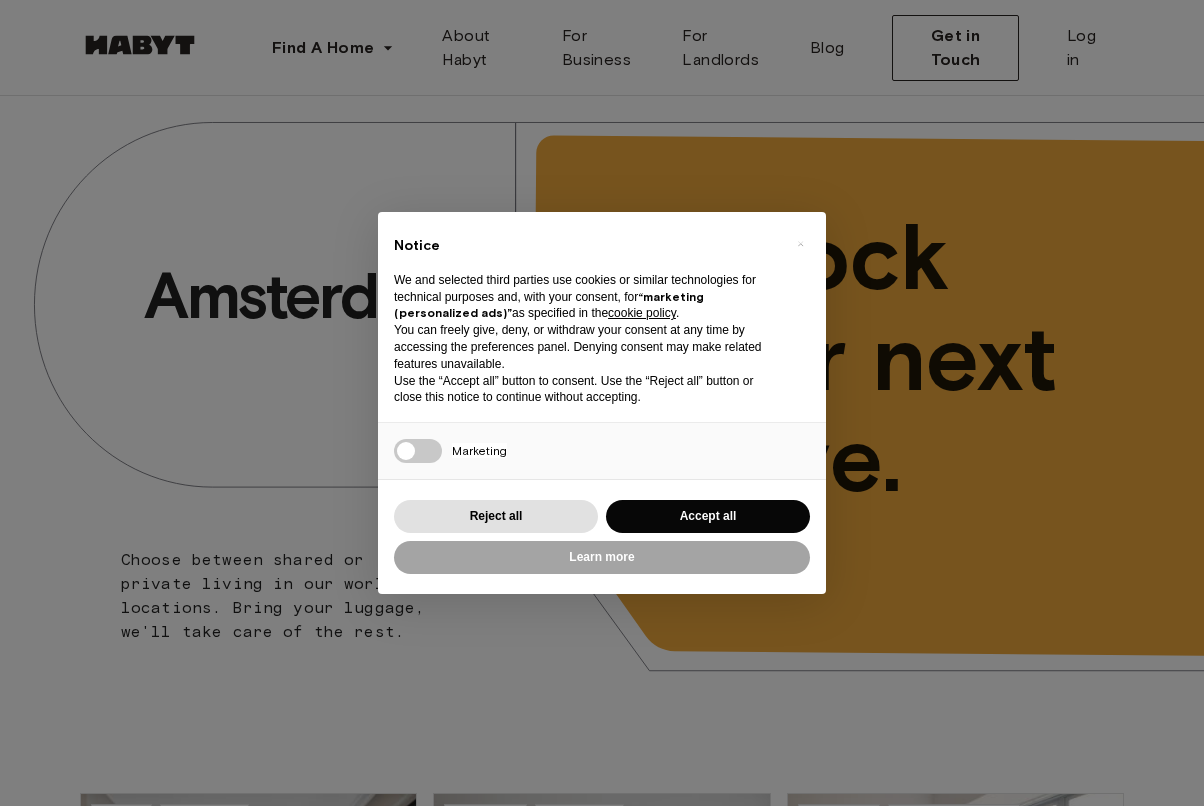 scroll, scrollTop: 0, scrollLeft: 0, axis: both 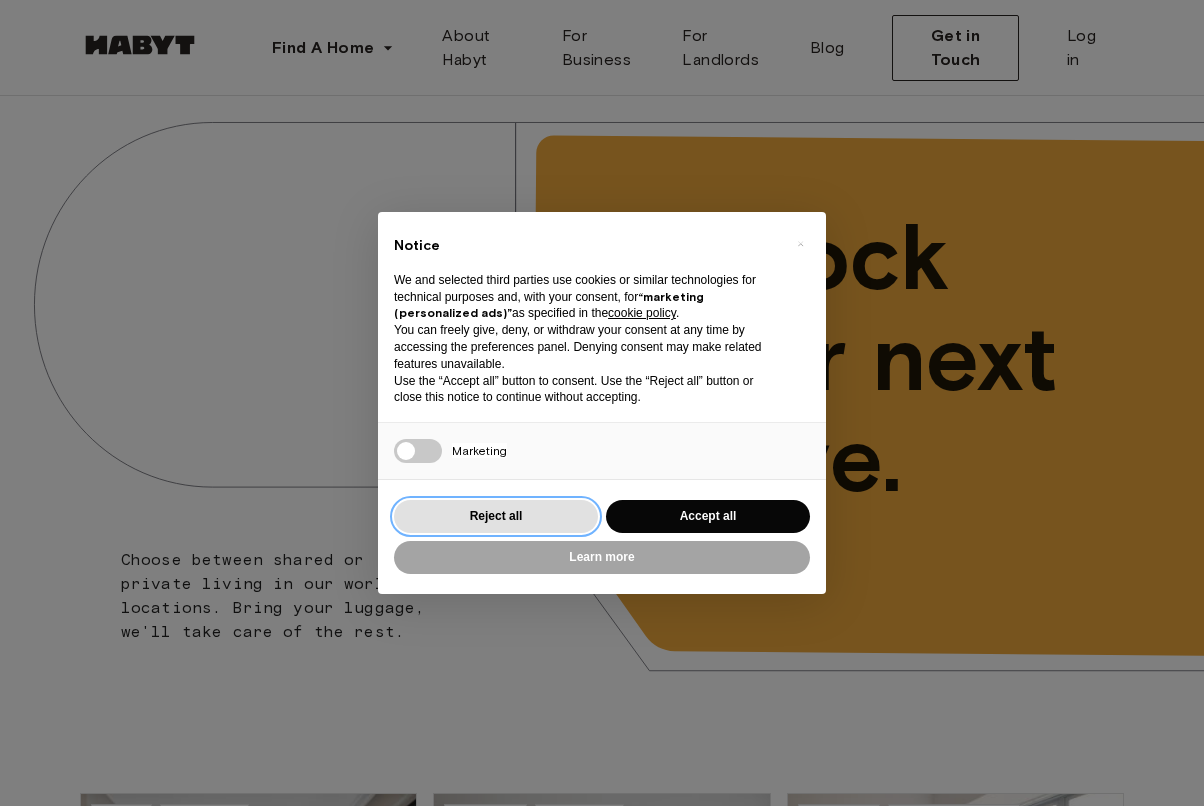 click on "Reject all" at bounding box center [496, 516] 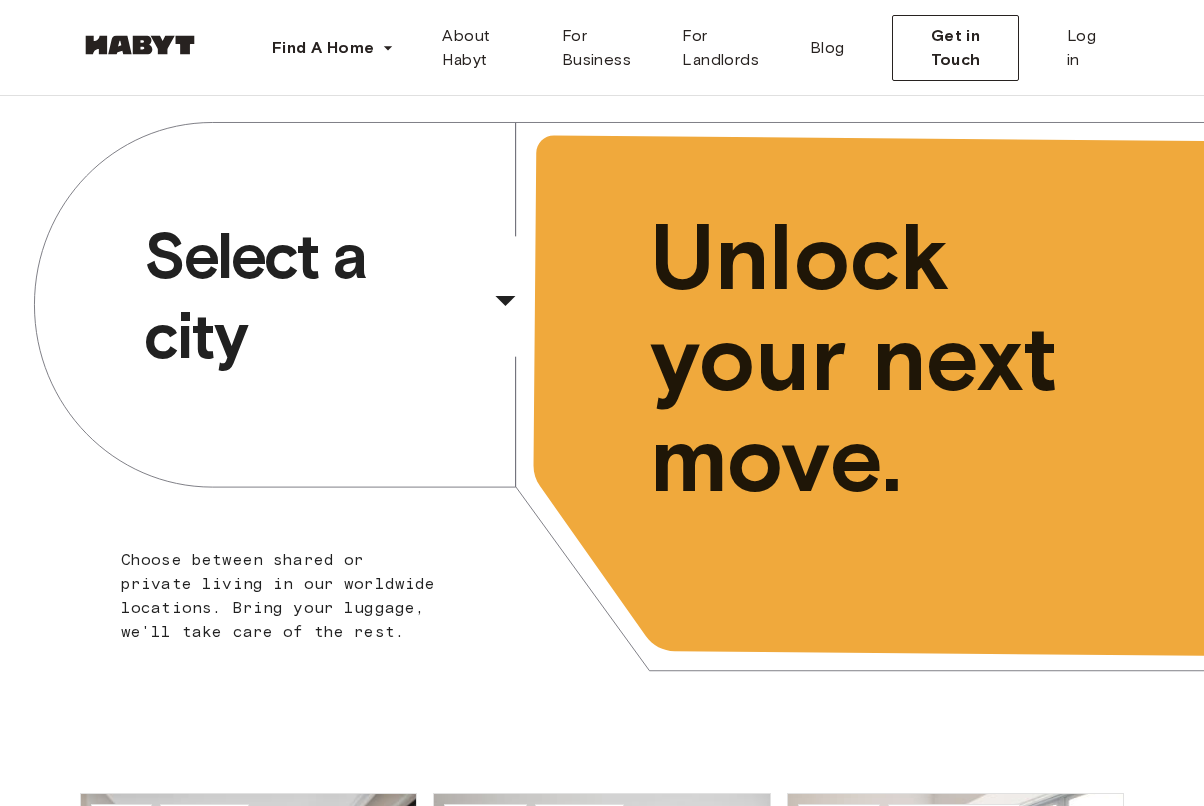 click 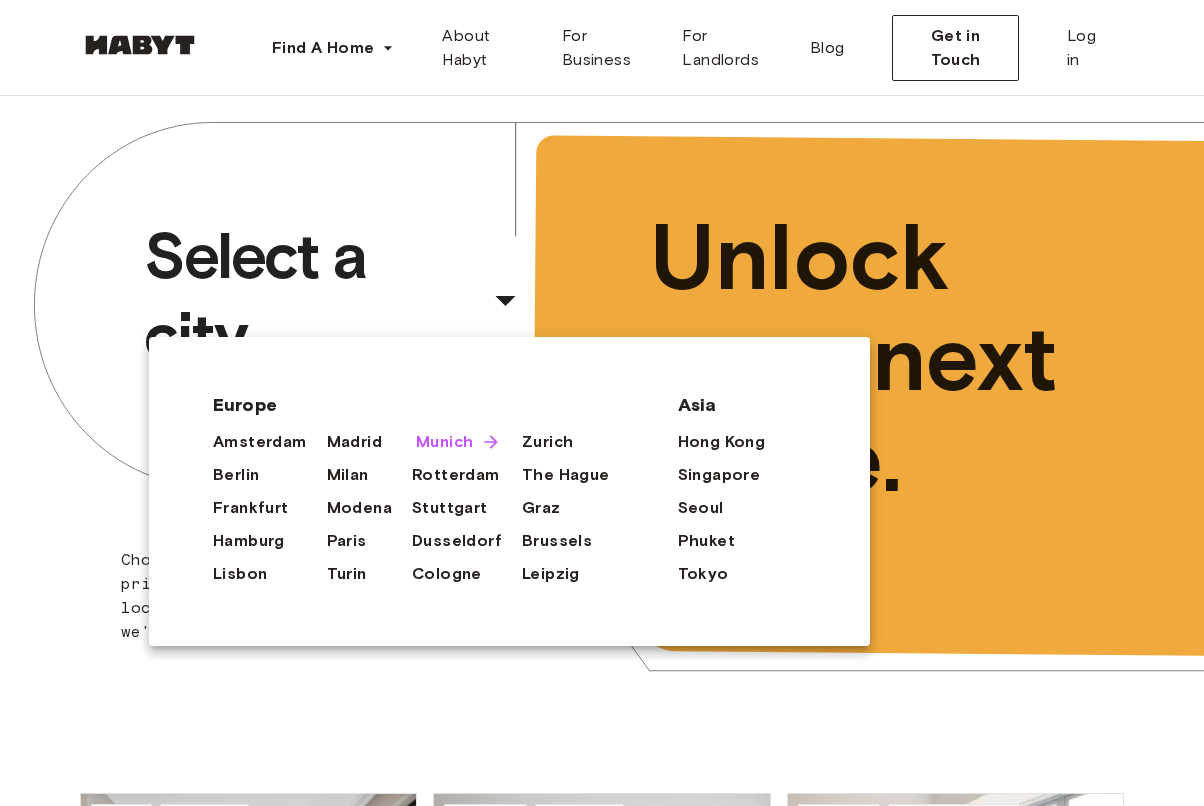 click on "Munich" at bounding box center (444, 442) 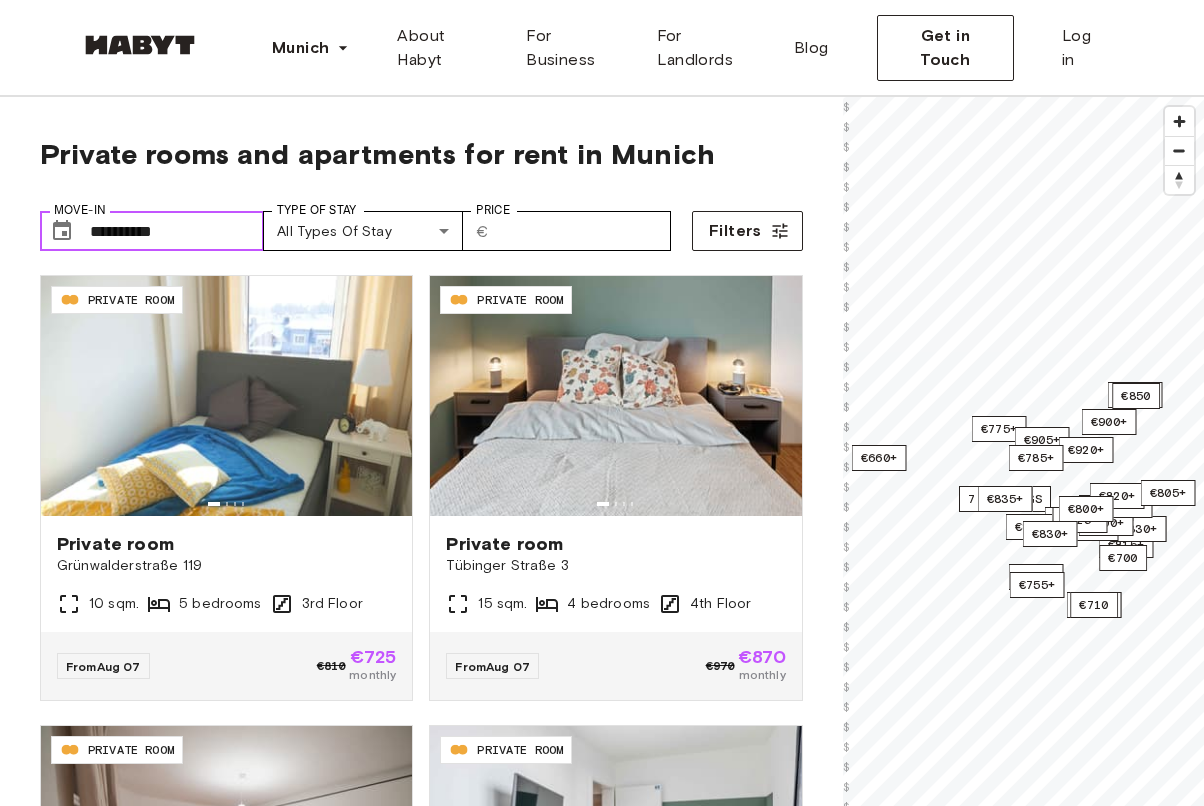 click on "**********" at bounding box center (177, 231) 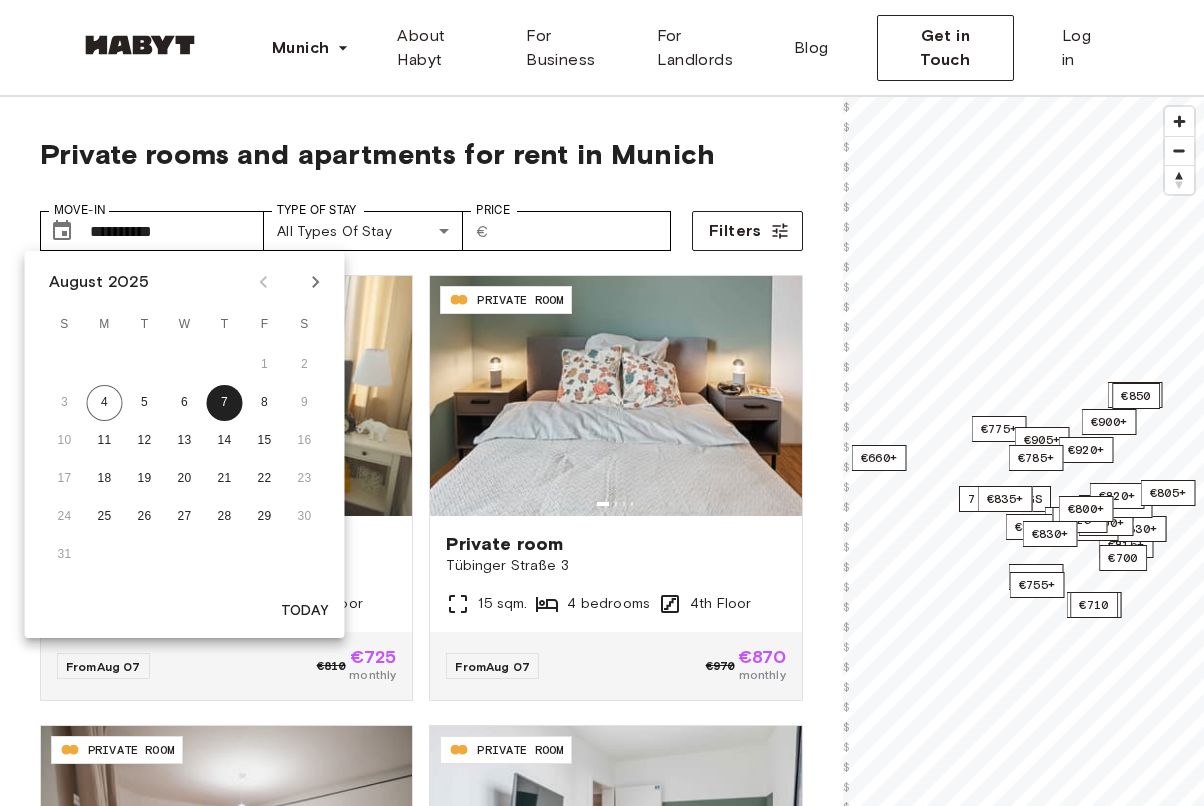 click 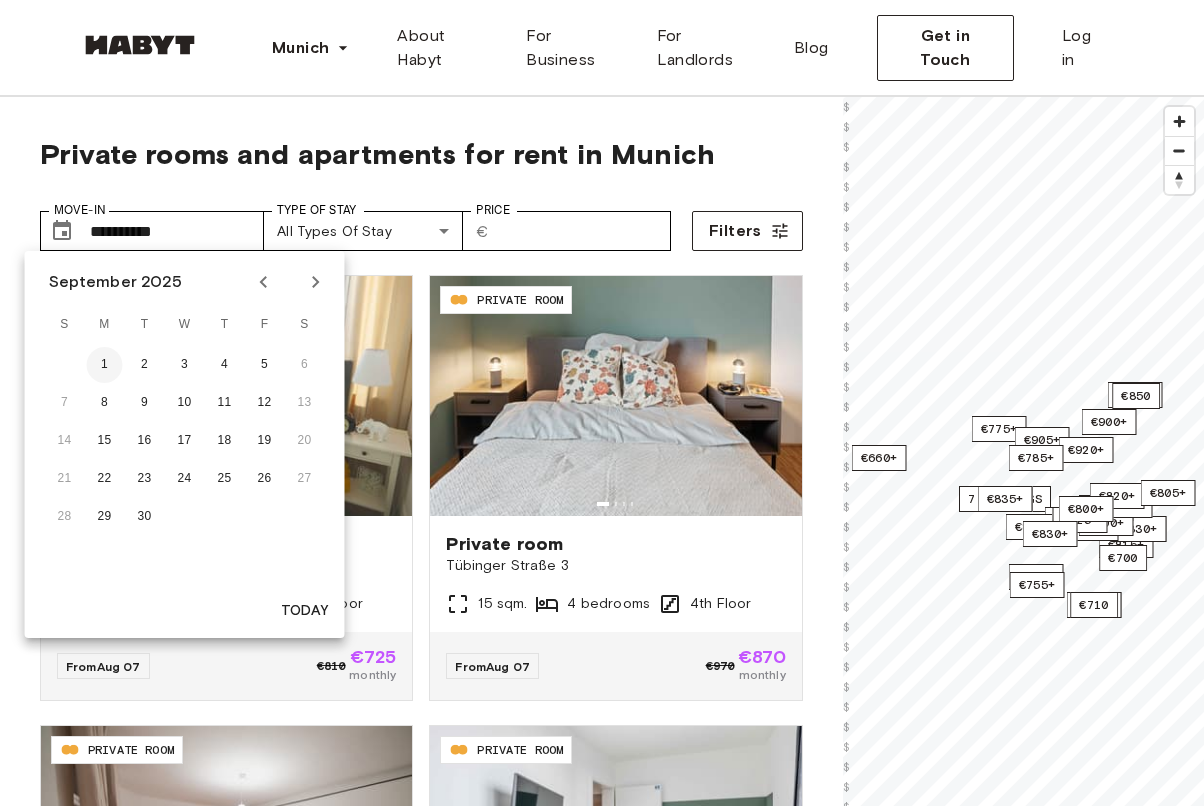 click on "1" at bounding box center (105, 365) 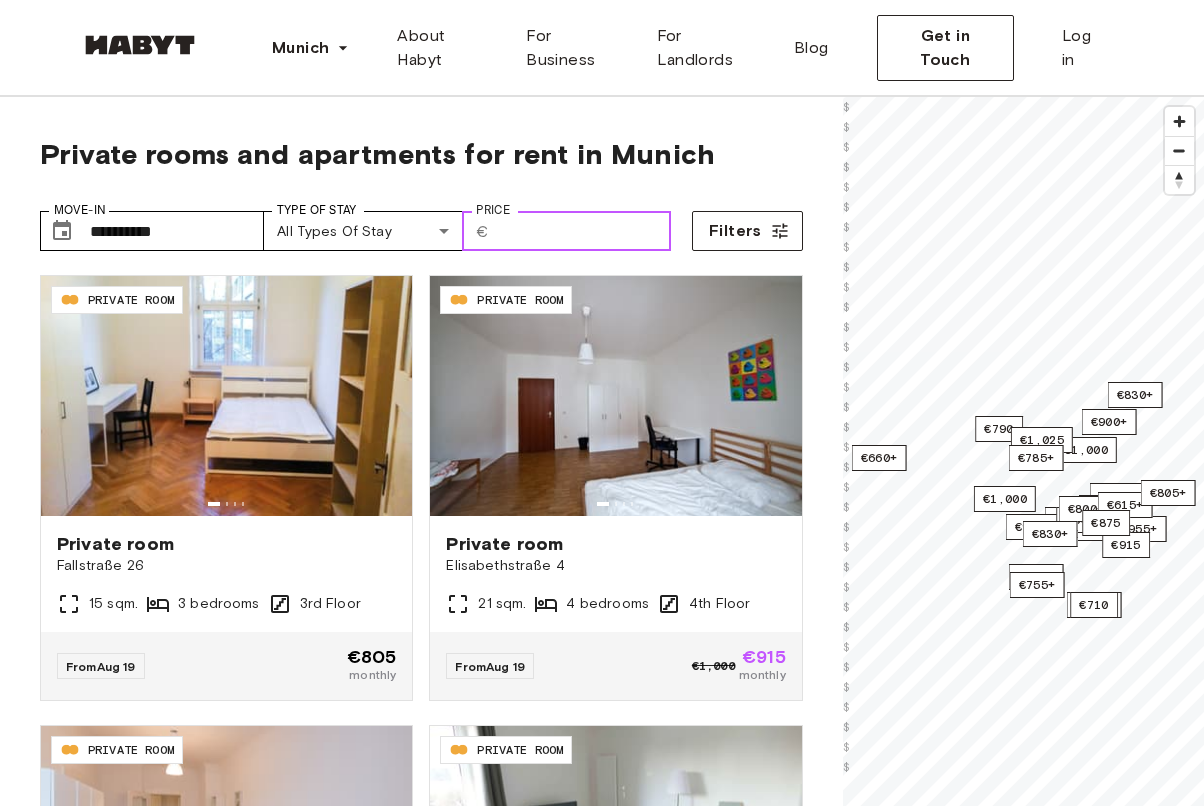 click on "Price" at bounding box center (584, 231) 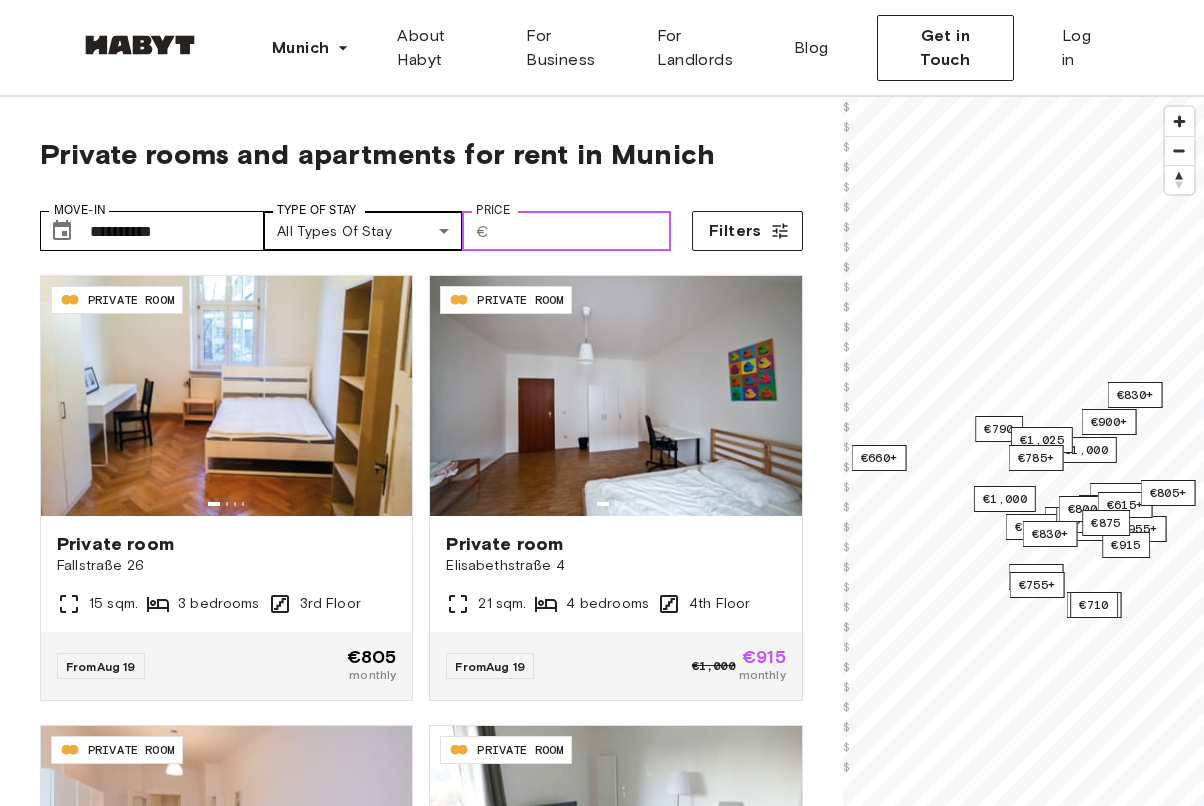 type on "****" 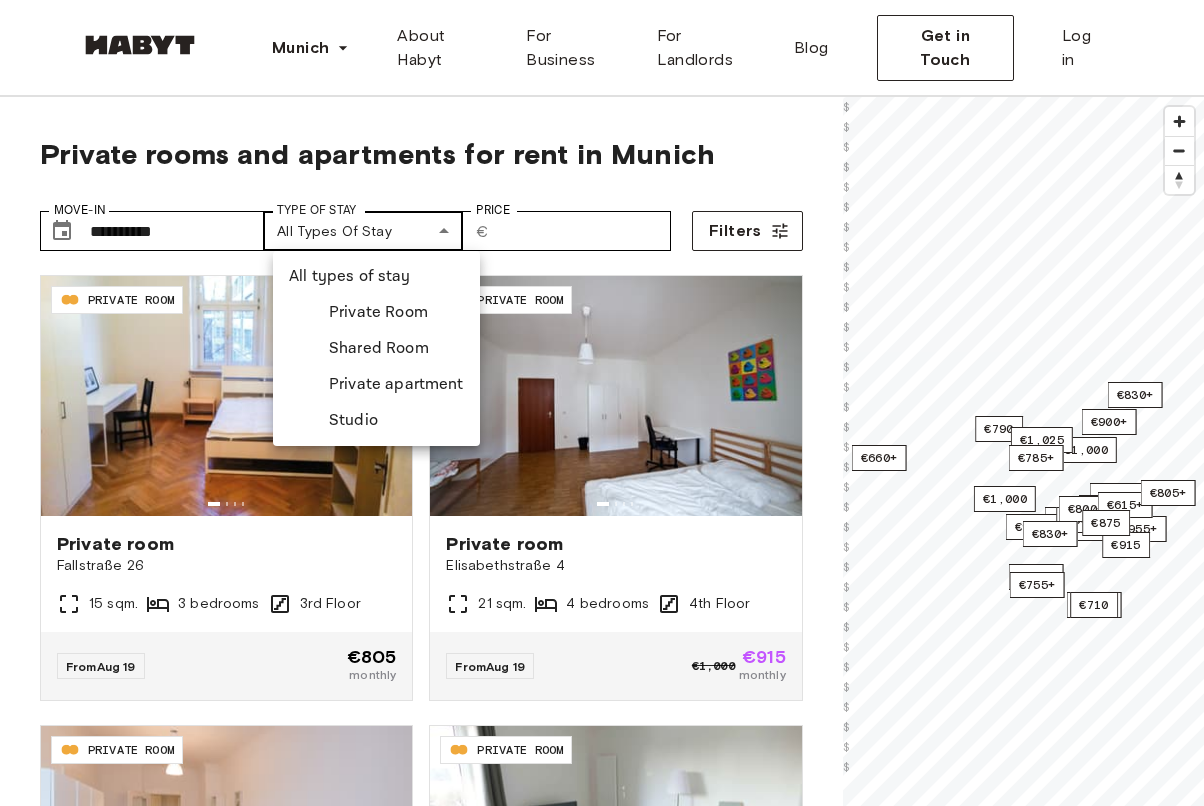 click on "**********" at bounding box center (602, 2494) 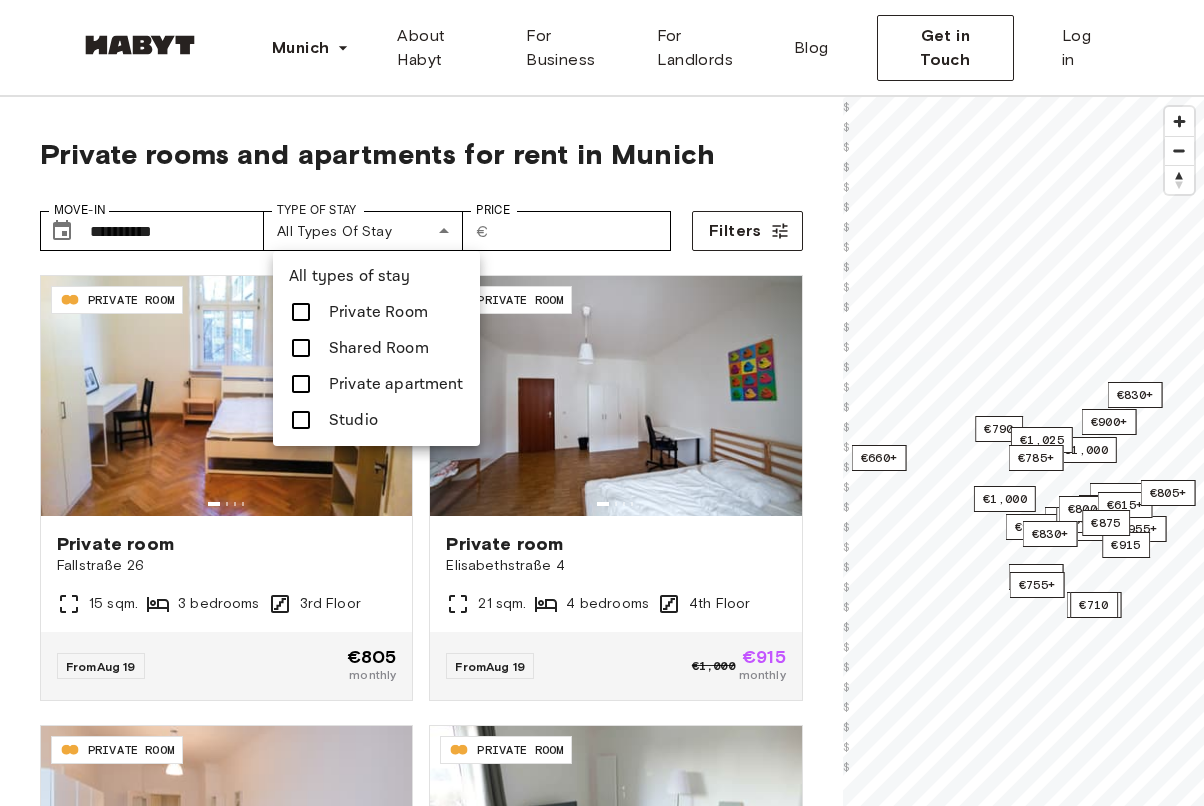 click on "Private apartment" at bounding box center (376, 384) 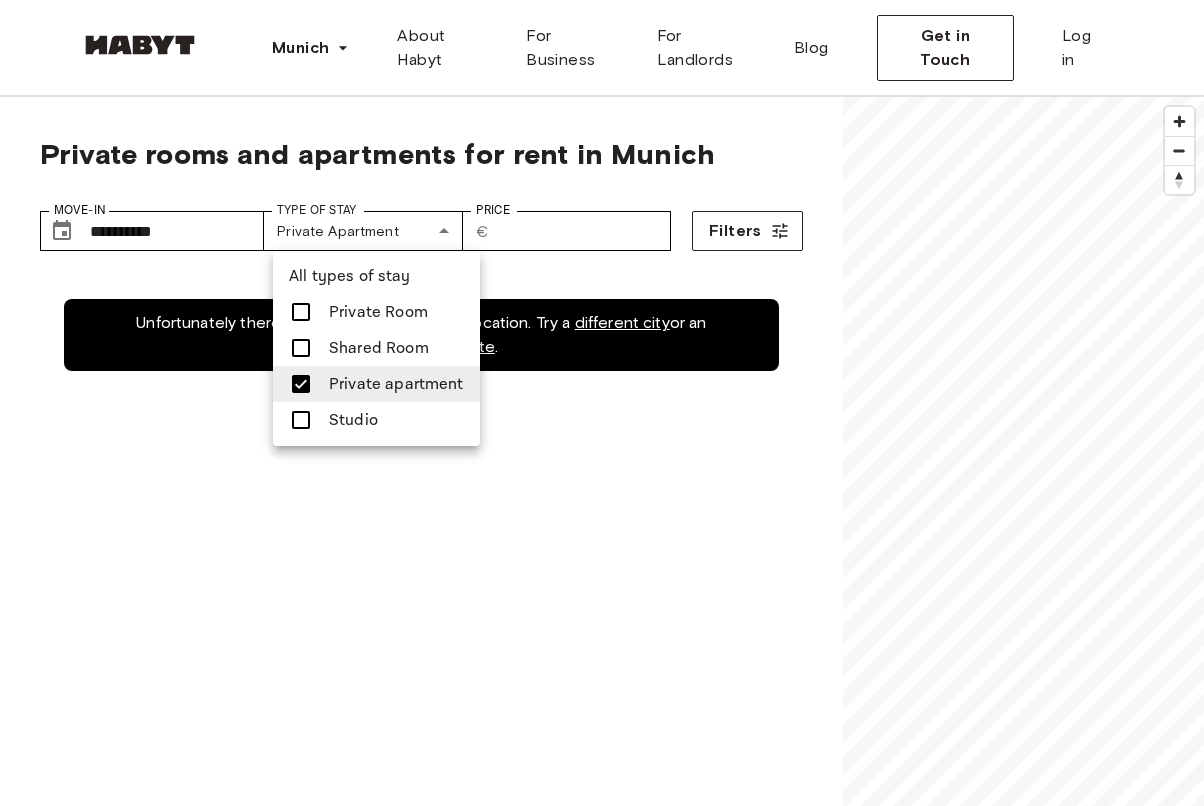 click at bounding box center (307, 420) 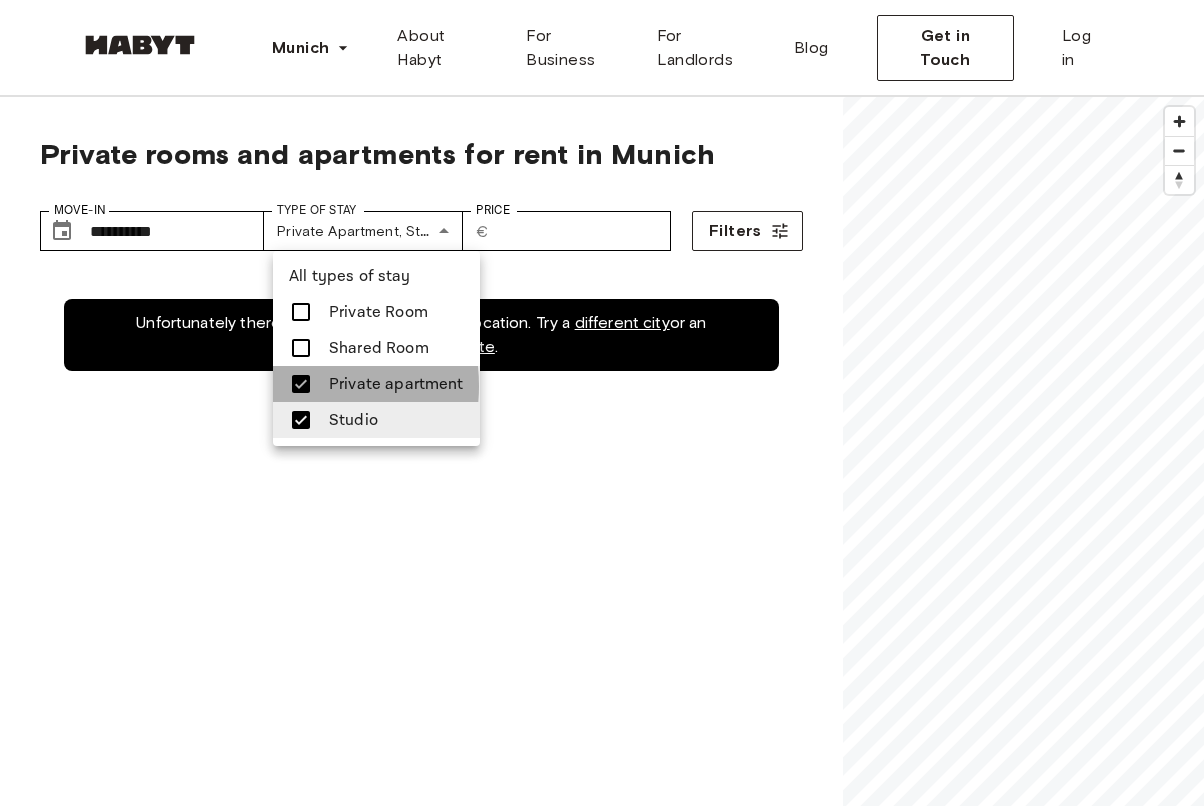 click at bounding box center (301, 384) 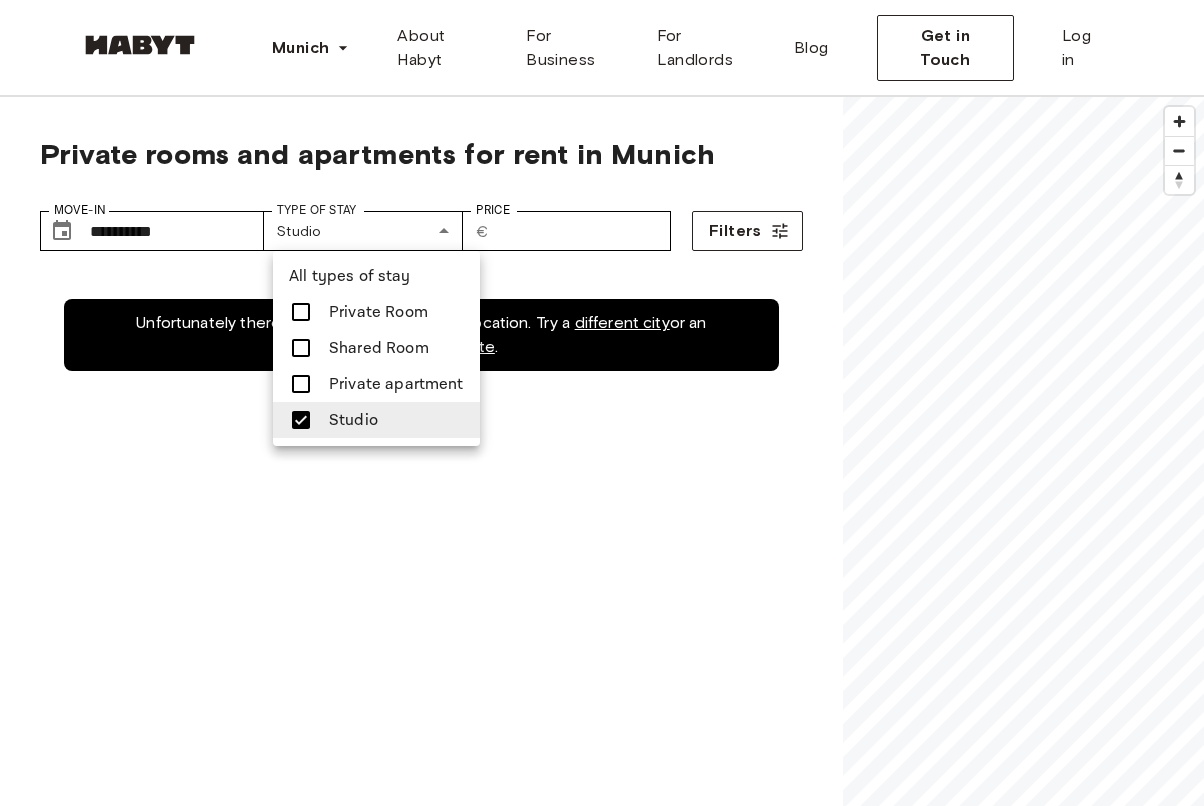 click at bounding box center (301, 420) 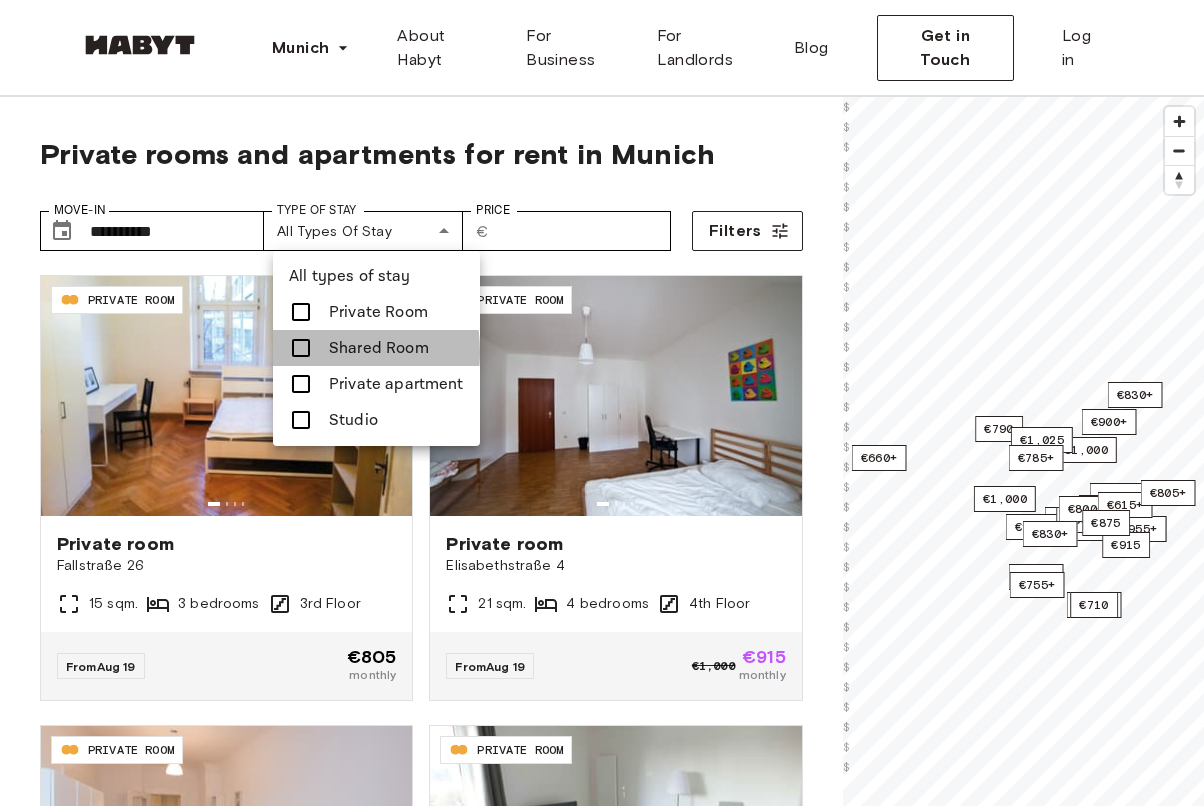 click at bounding box center (301, 348) 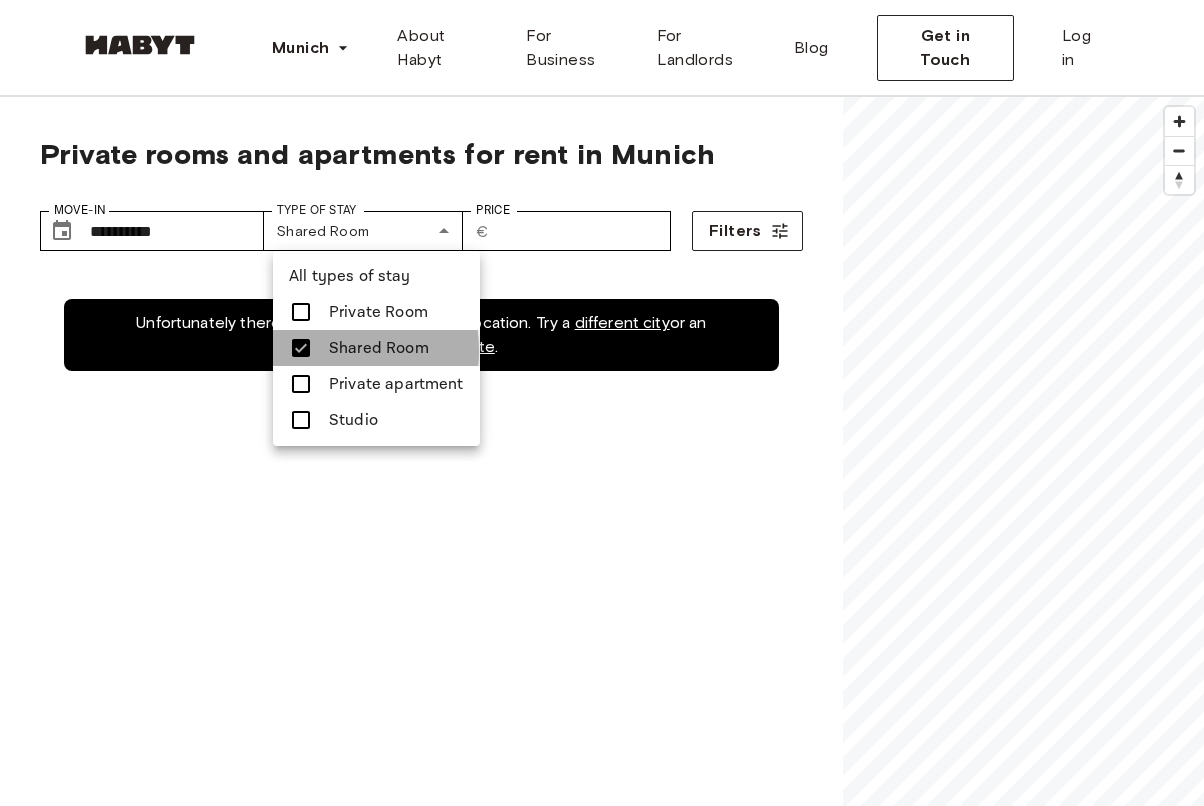 click at bounding box center [301, 348] 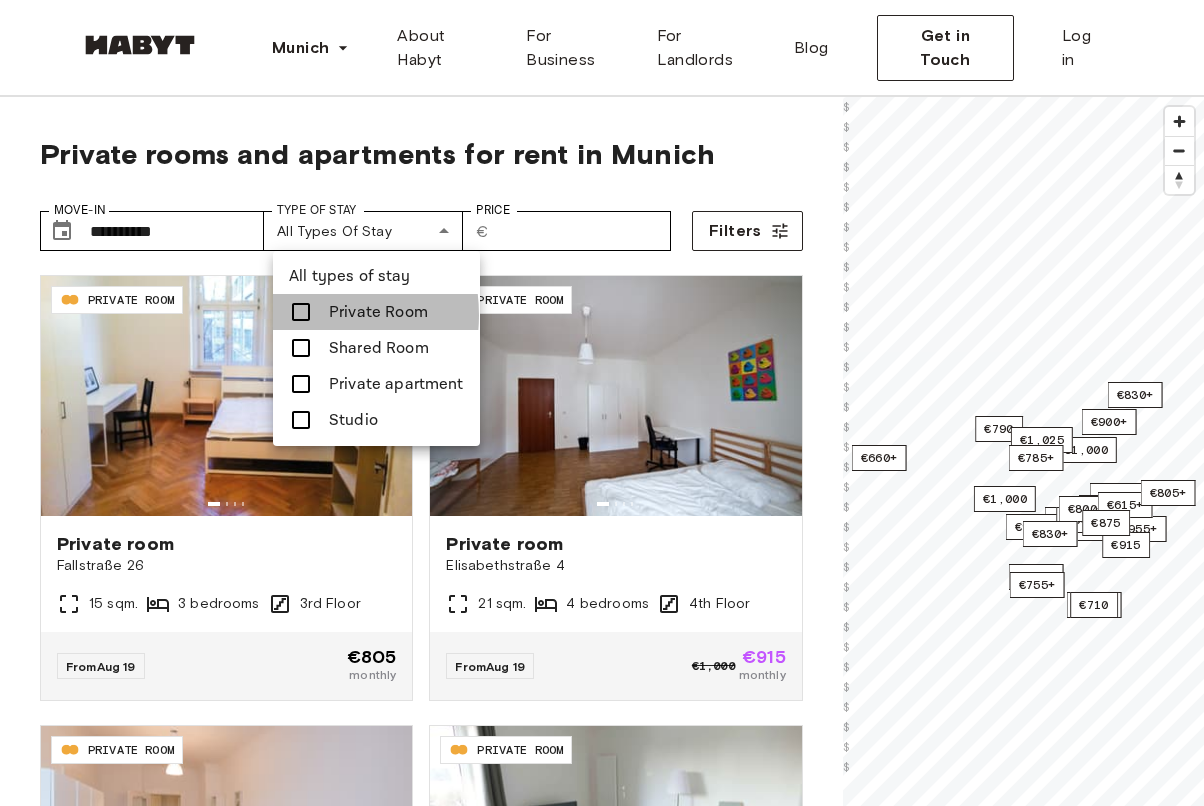 click at bounding box center [301, 312] 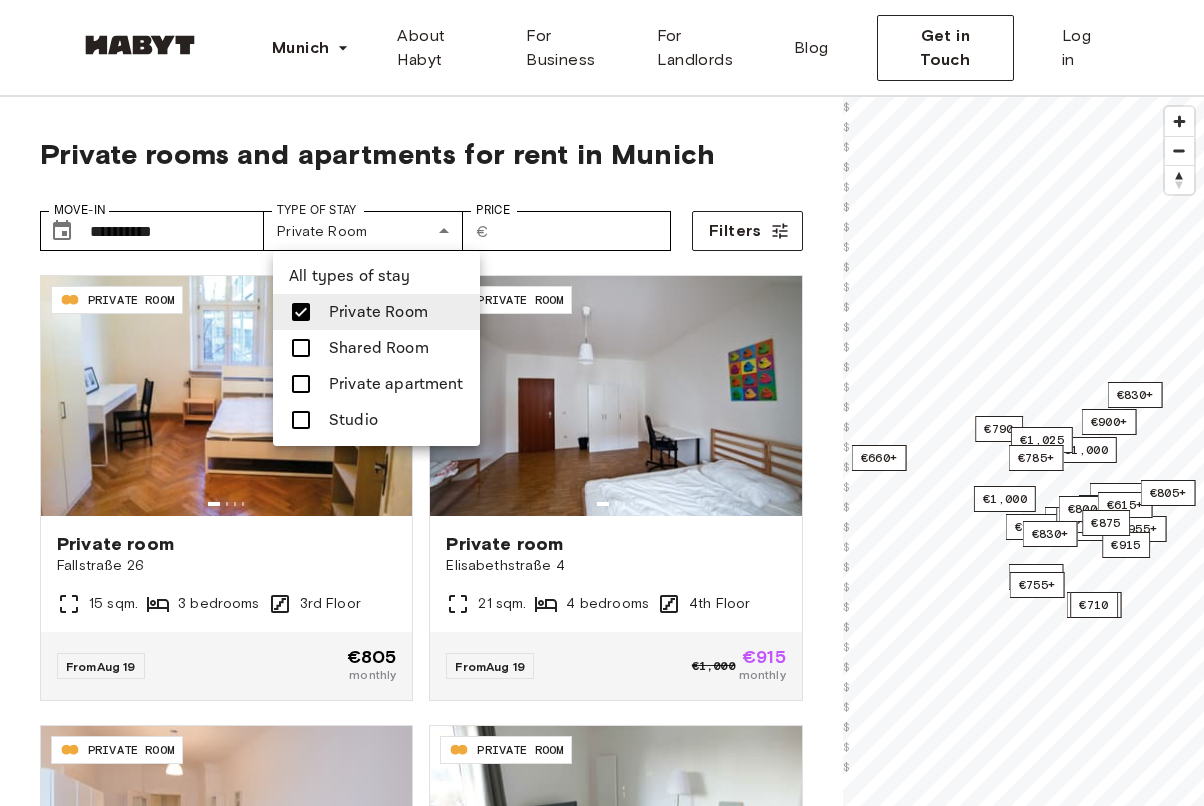click at bounding box center [301, 312] 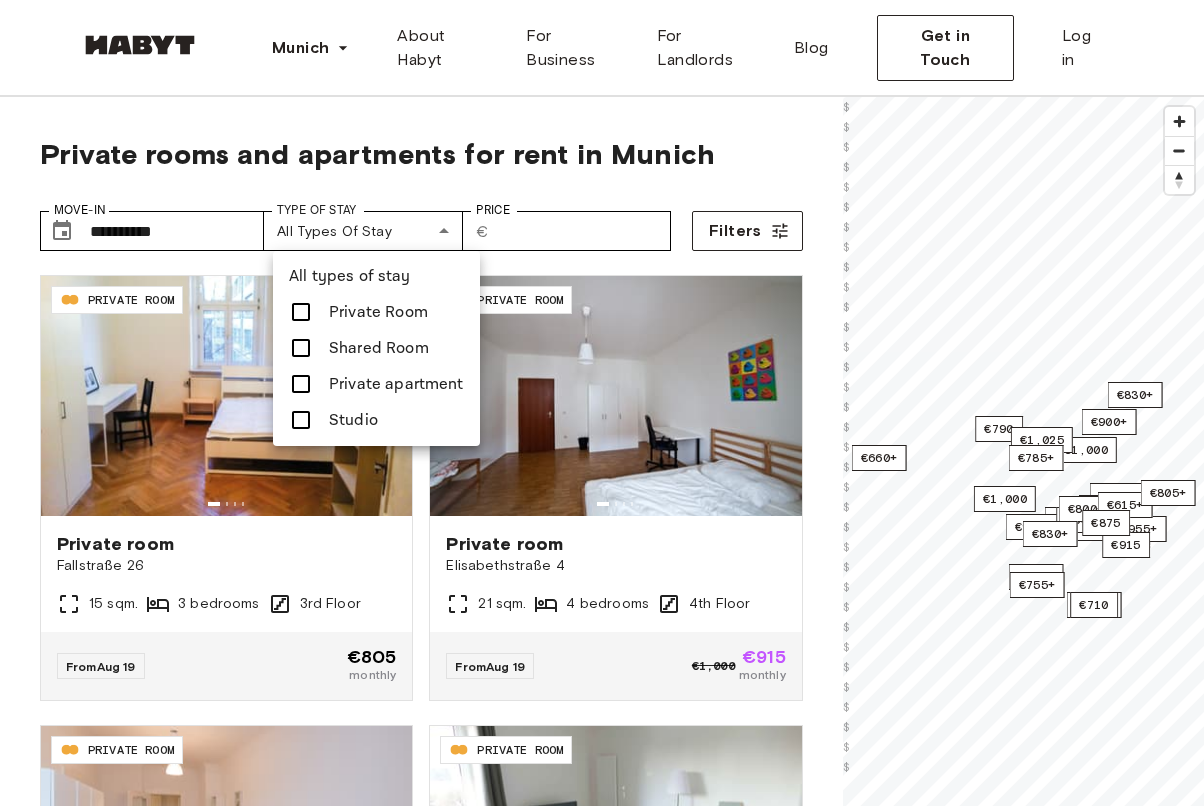 click at bounding box center (602, 403) 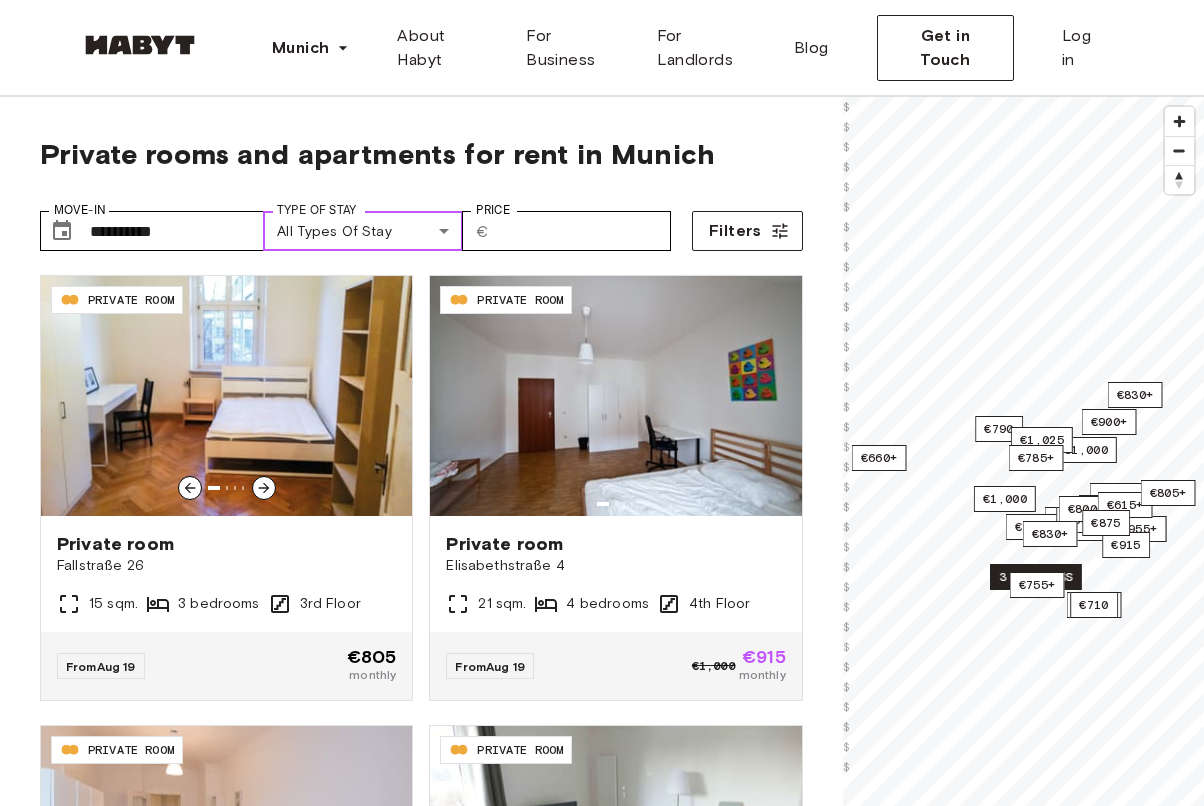 scroll, scrollTop: 0, scrollLeft: 0, axis: both 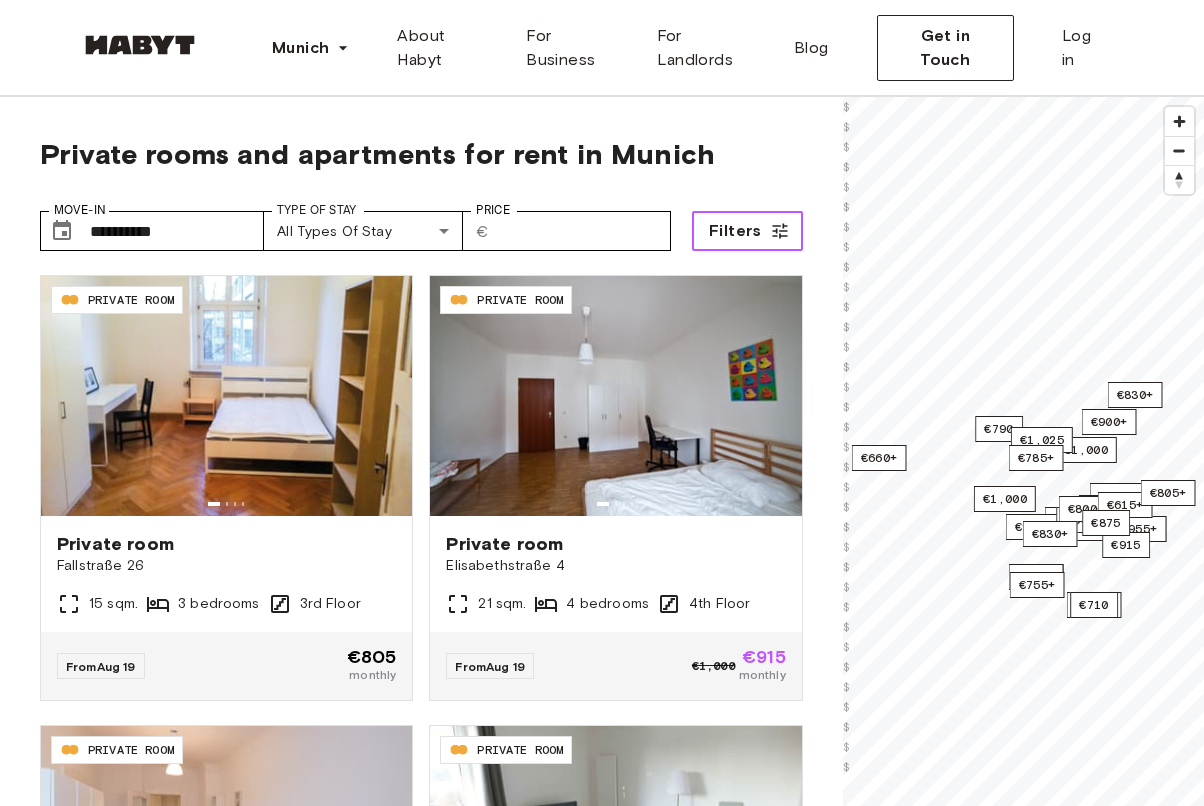 click on "Filters" at bounding box center [735, 231] 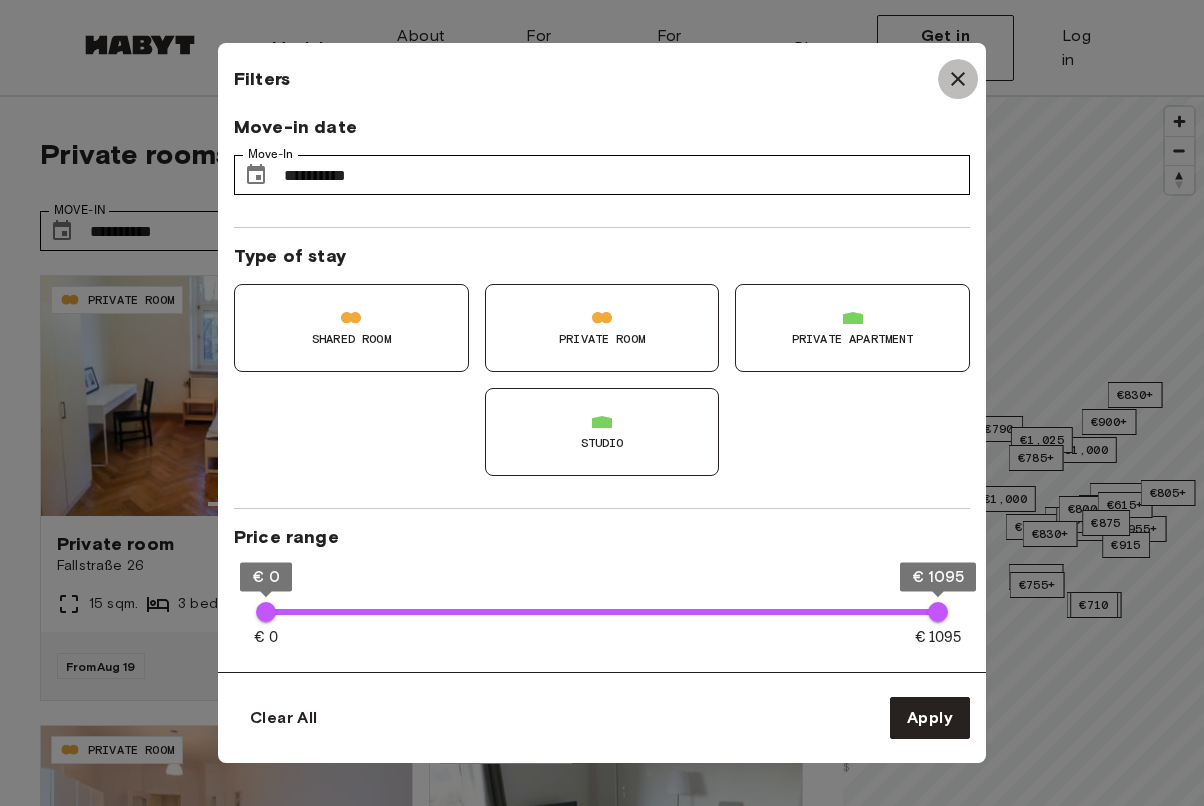click 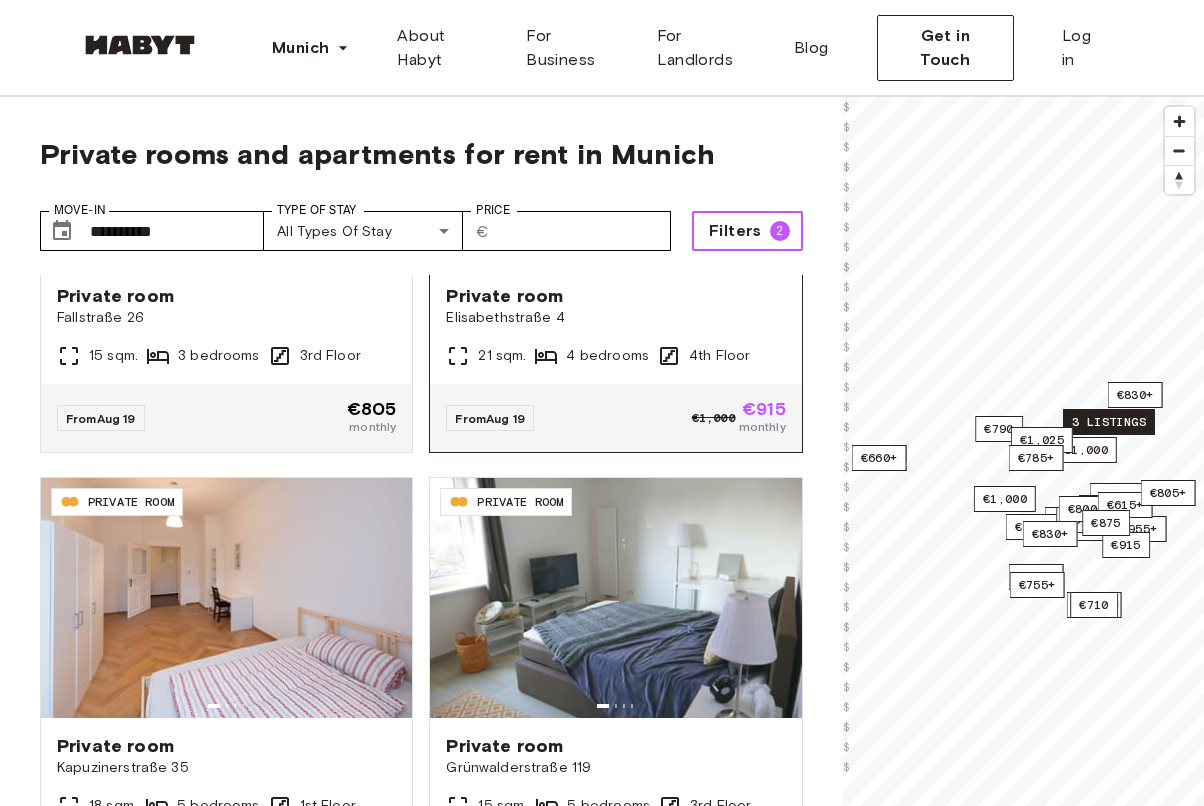 scroll, scrollTop: 263, scrollLeft: 0, axis: vertical 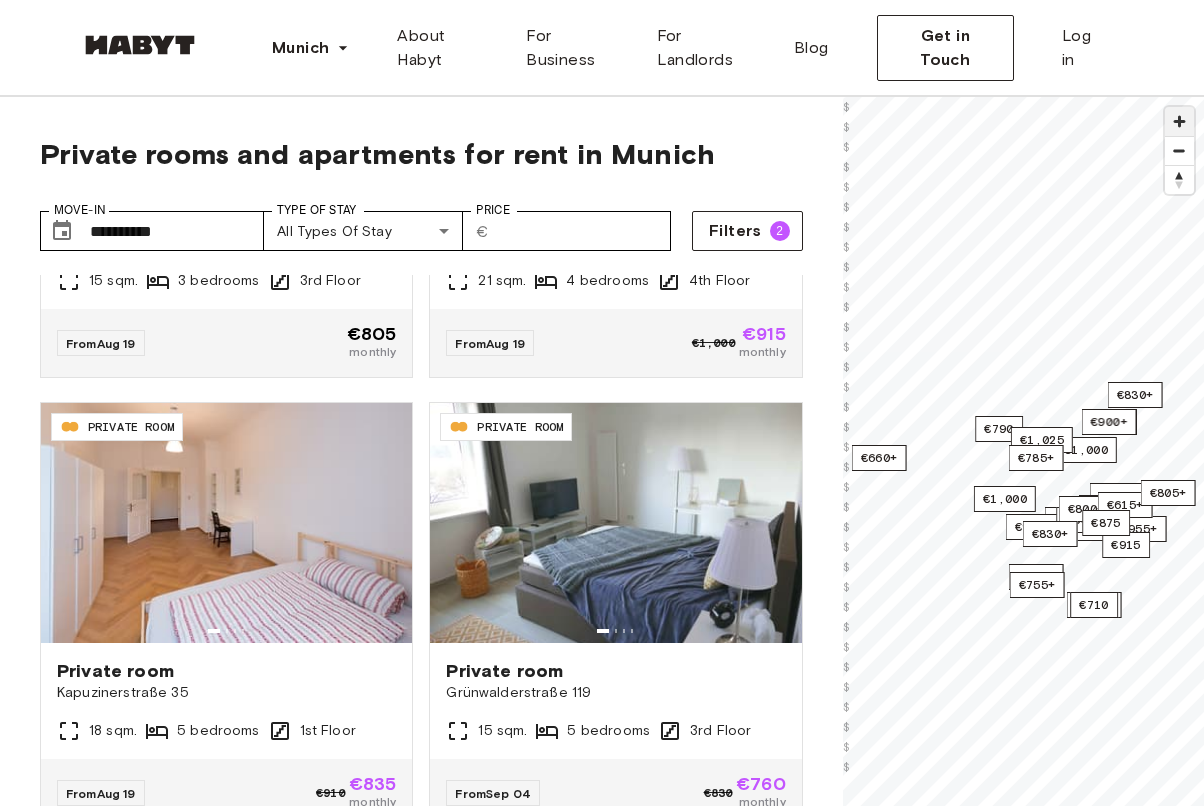 click at bounding box center [1179, 121] 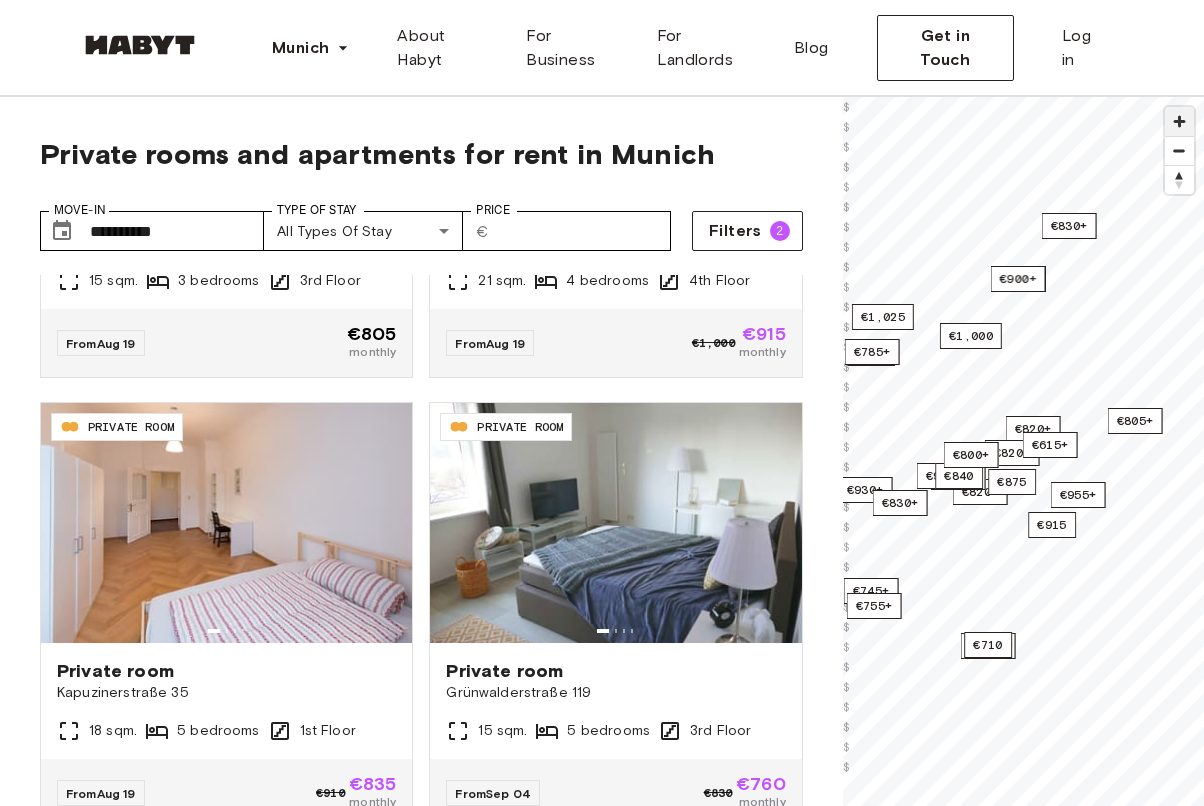 click at bounding box center (1179, 121) 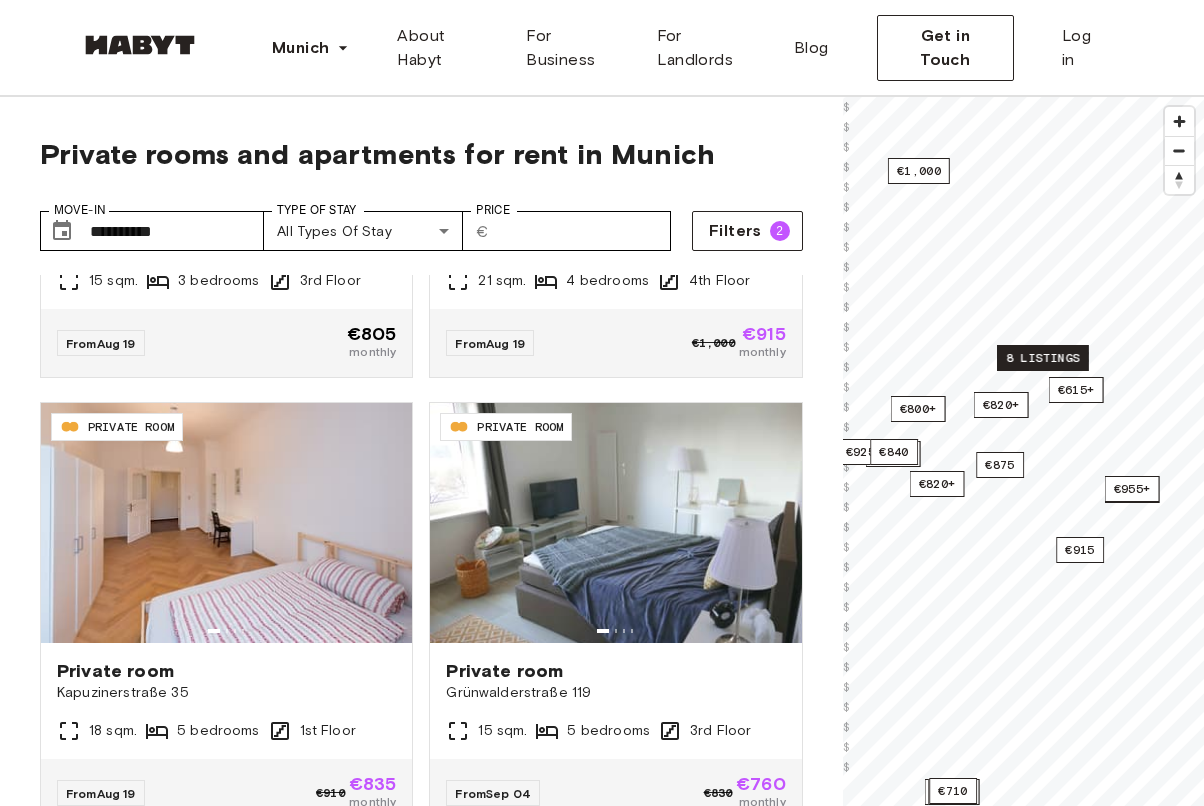 click on "8 listings" at bounding box center [1043, 358] 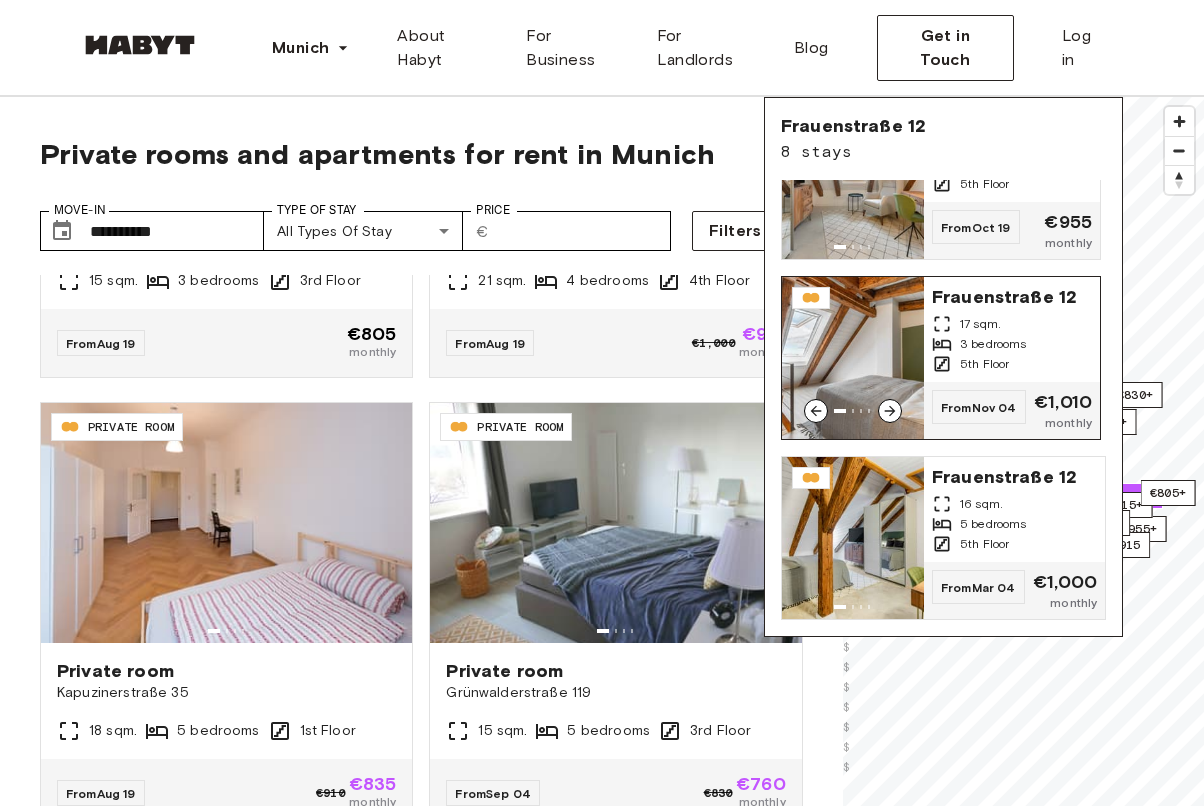 scroll, scrollTop: 984, scrollLeft: 0, axis: vertical 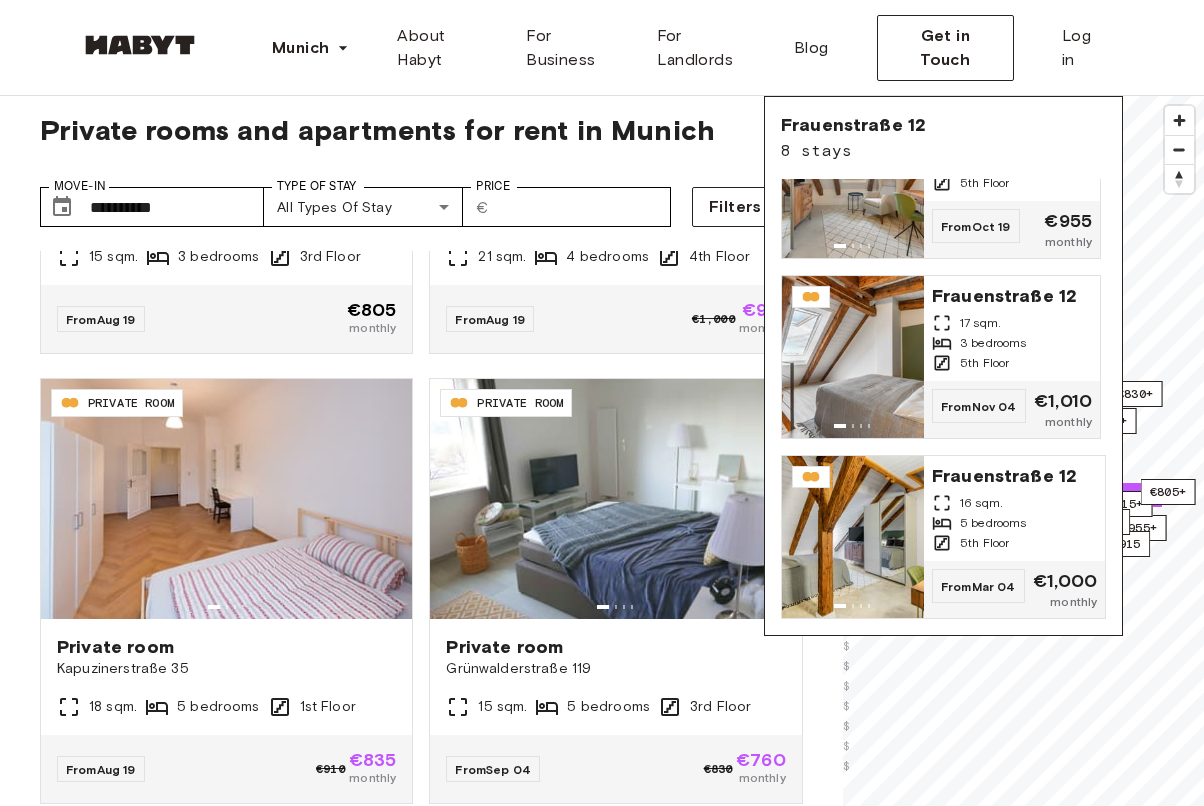 click on "**********" at bounding box center (421, 199) 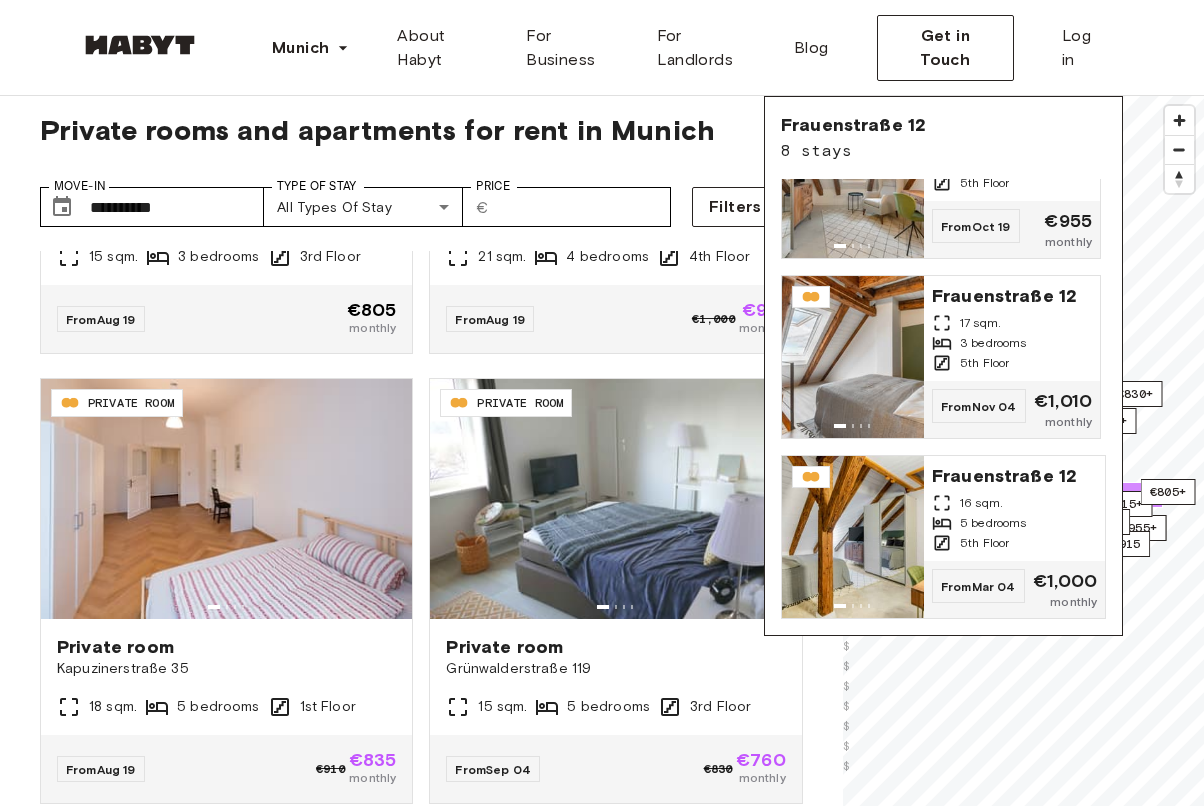 click on "8 listings" at bounding box center [1117, 495] 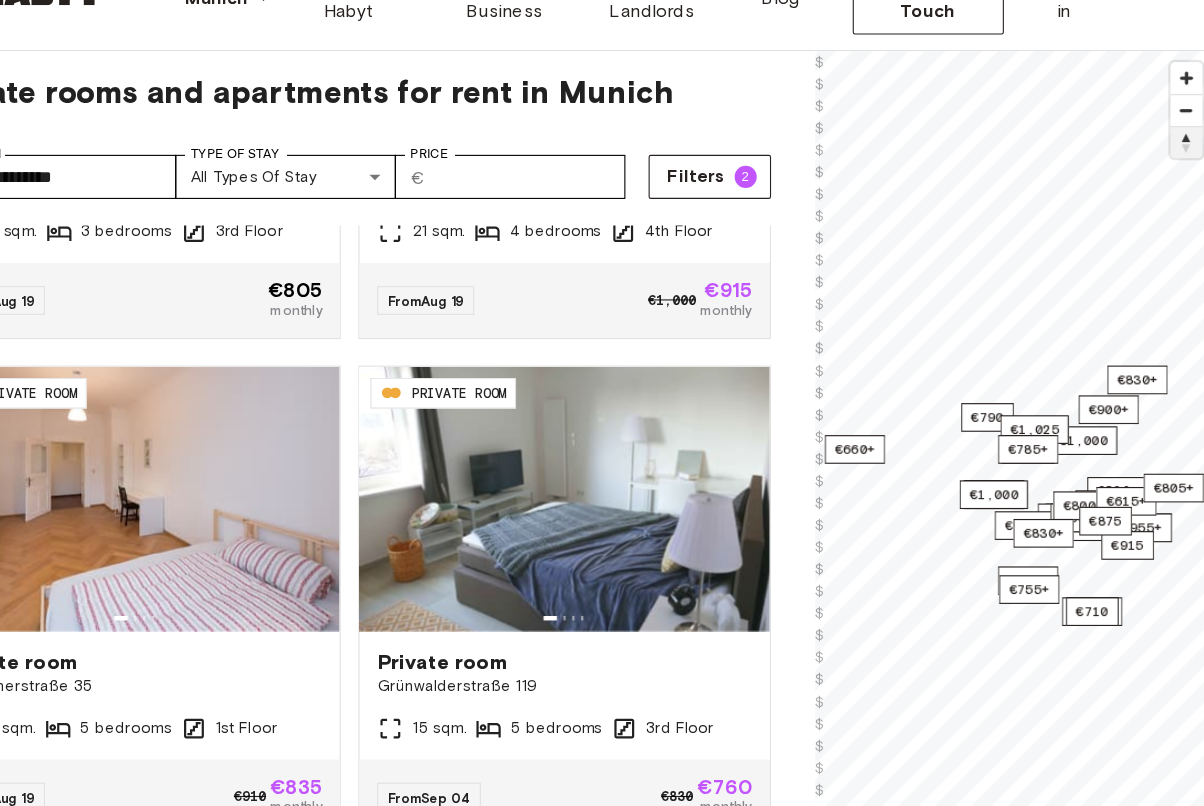 scroll, scrollTop: 43, scrollLeft: 0, axis: vertical 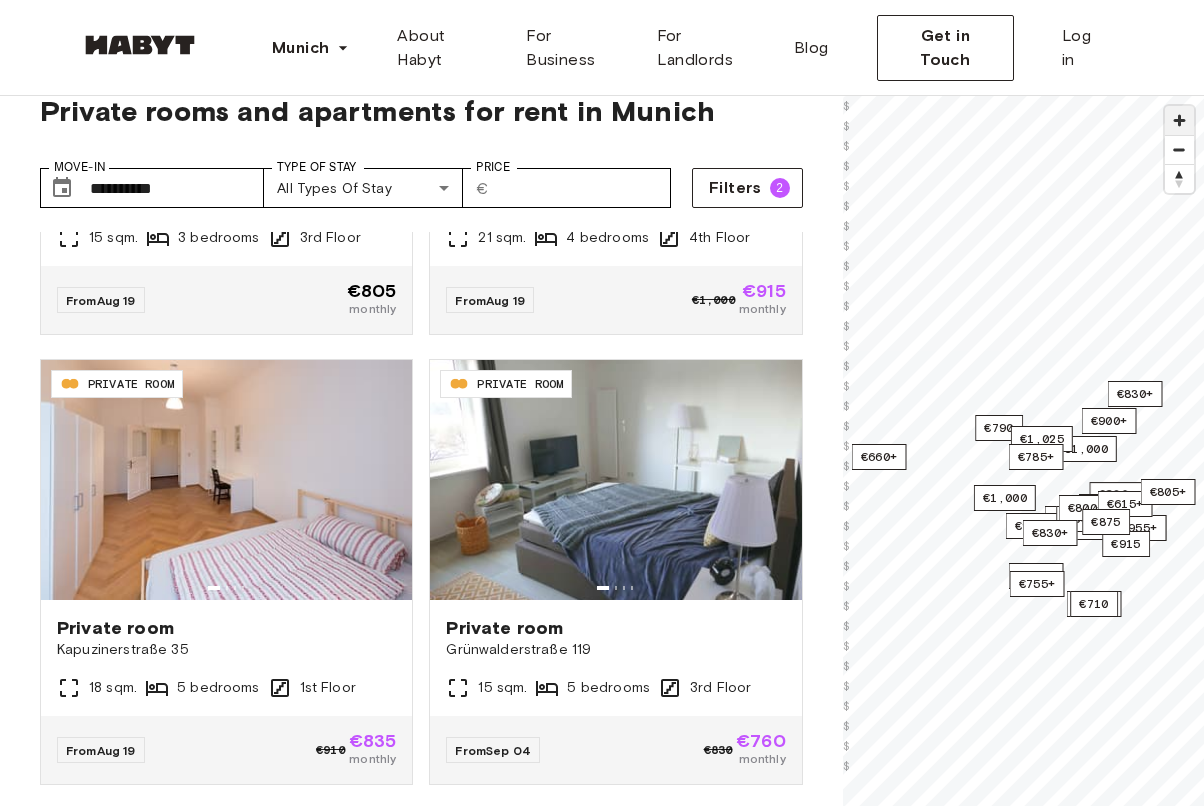 click at bounding box center (1179, 120) 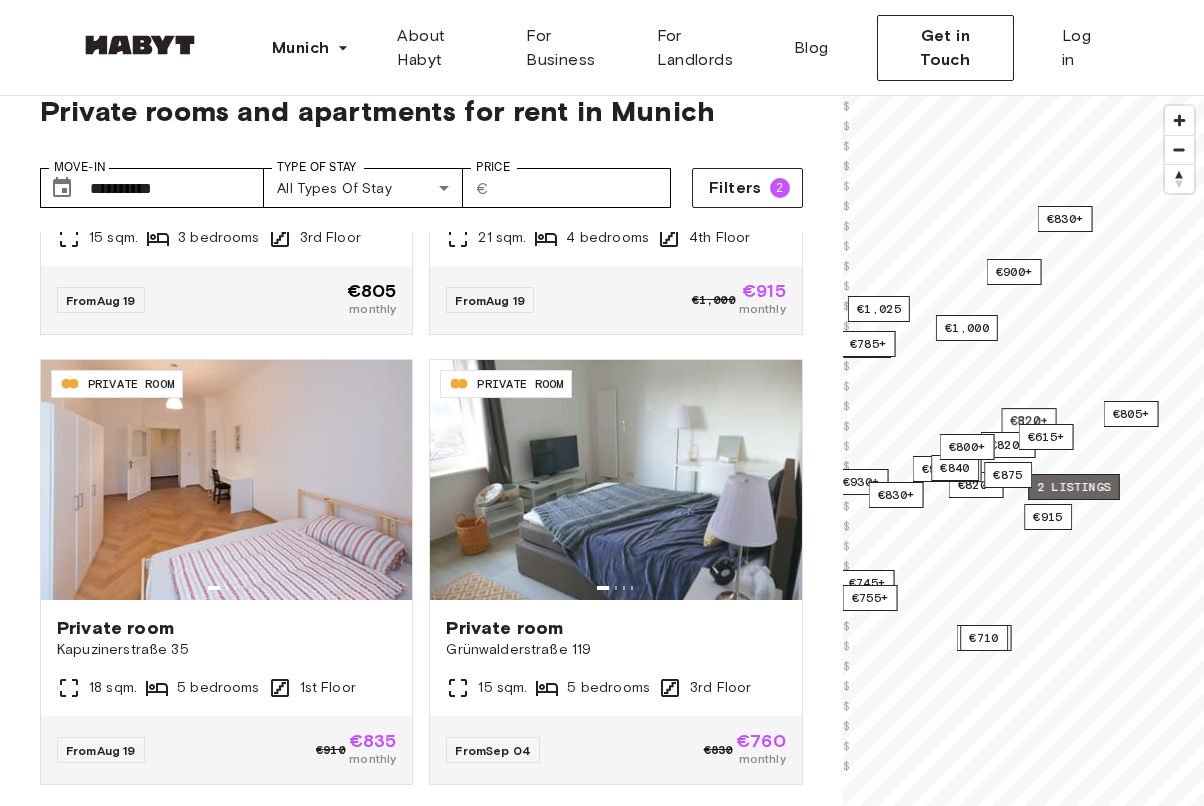 click on "2 listings" at bounding box center [1074, 487] 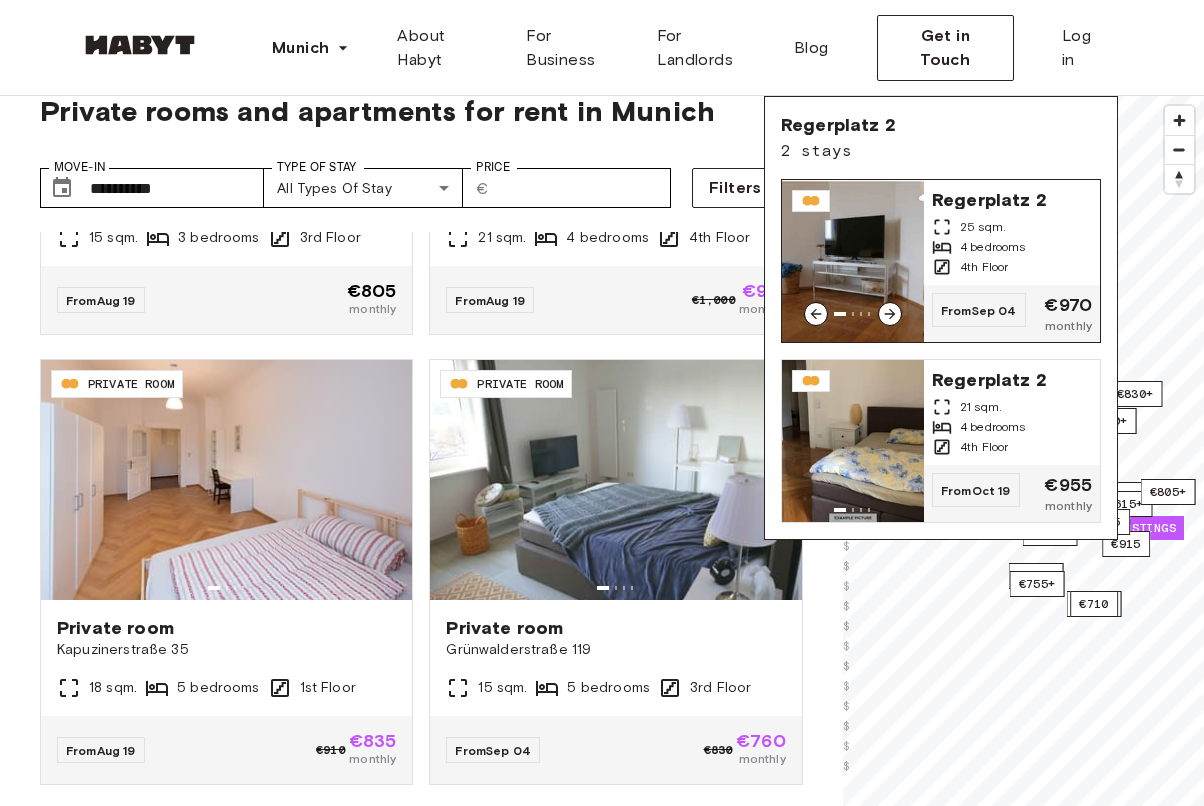 scroll, scrollTop: 48, scrollLeft: 0, axis: vertical 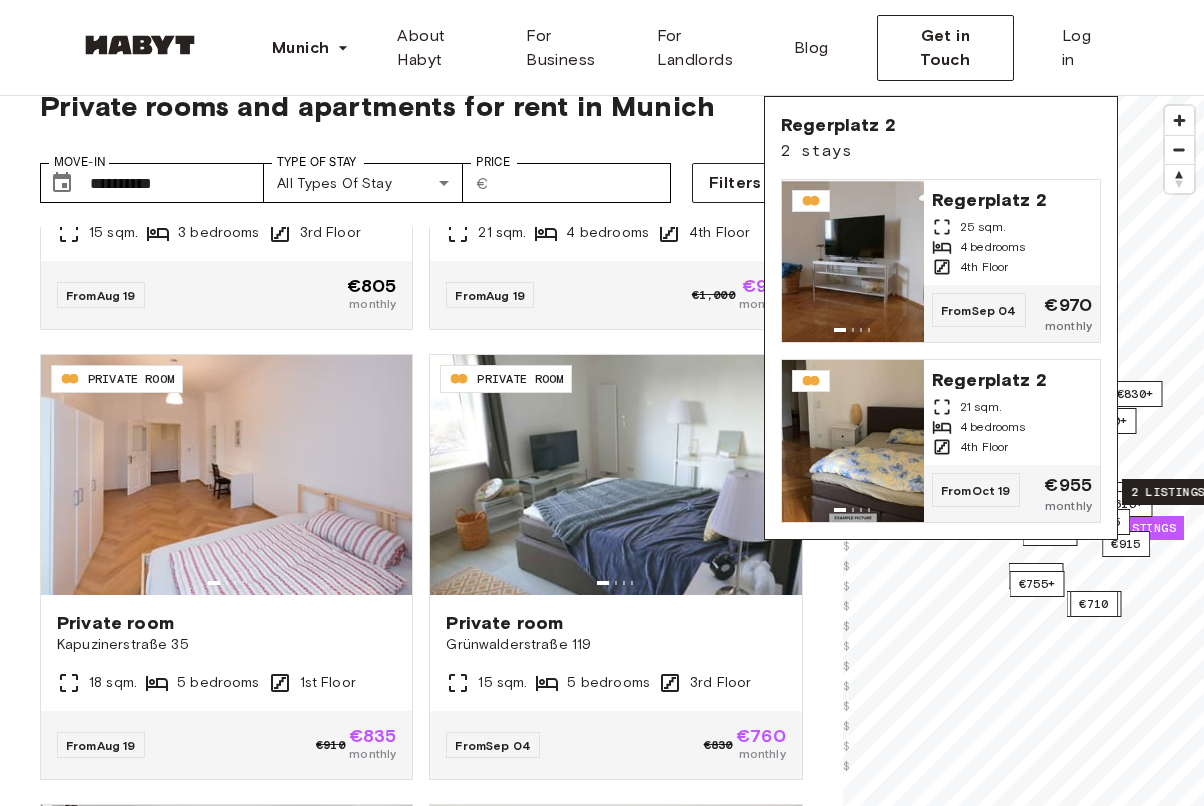 click on "2 listings" at bounding box center [1168, 492] 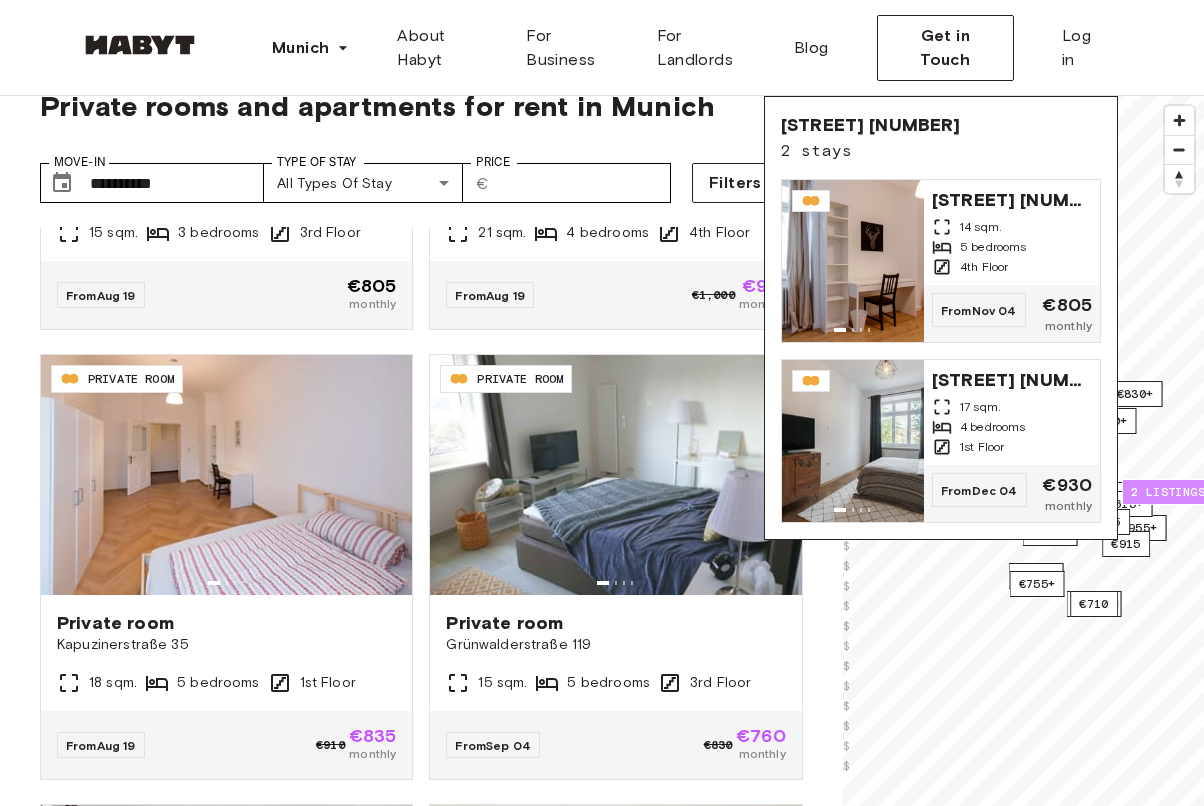 click on "2 listings" at bounding box center [1168, 492] 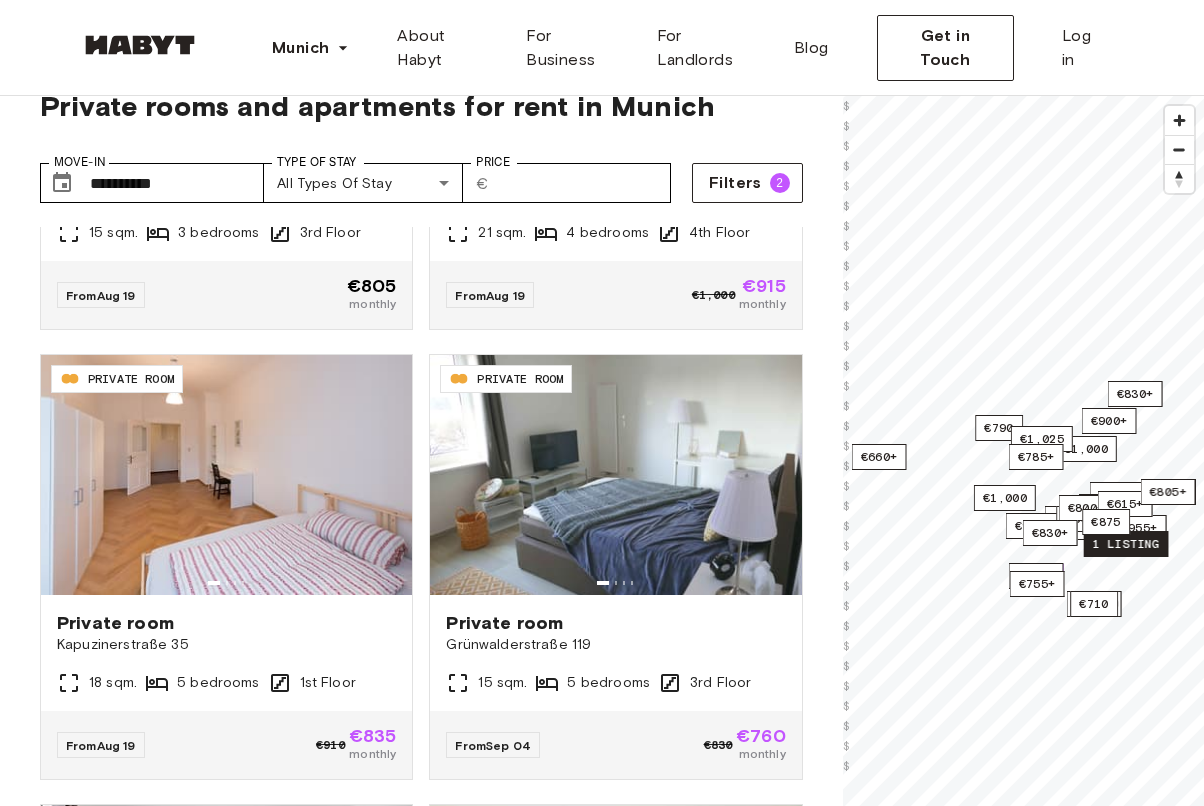 click on "1 listing" at bounding box center [1125, 544] 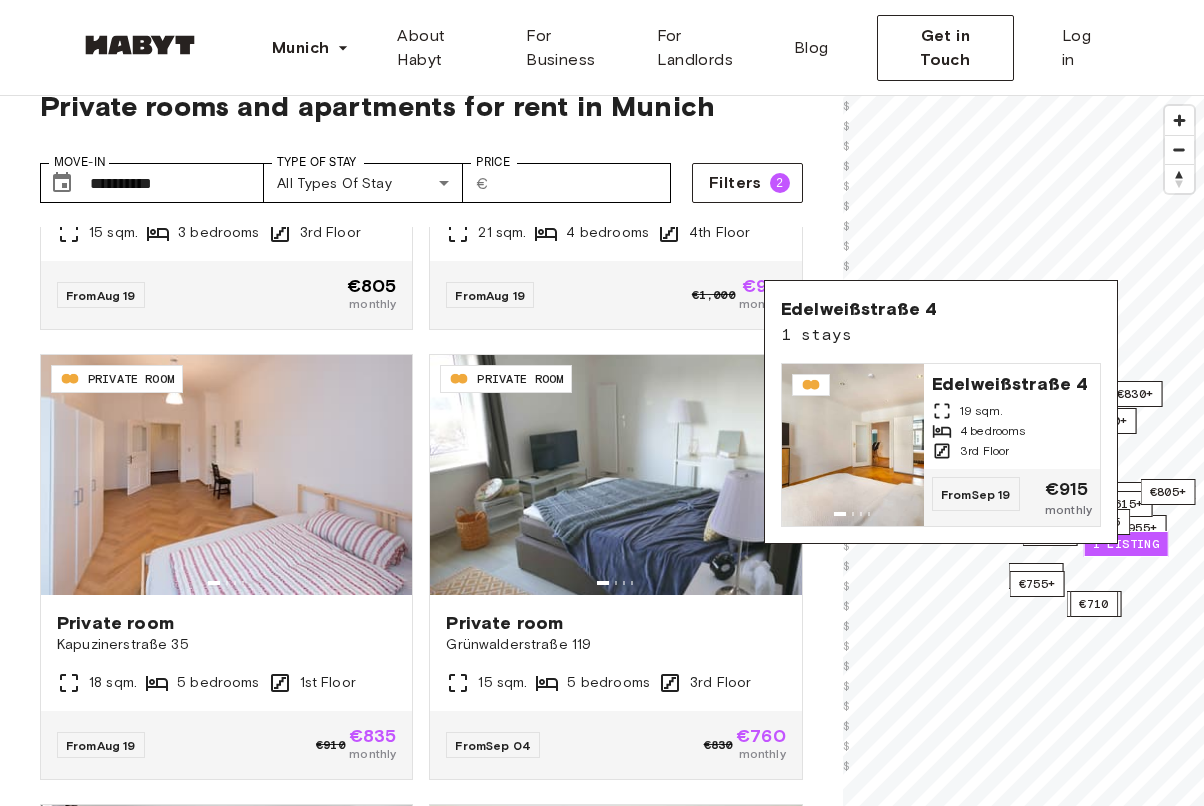 click on "1 listing" at bounding box center (1125, 544) 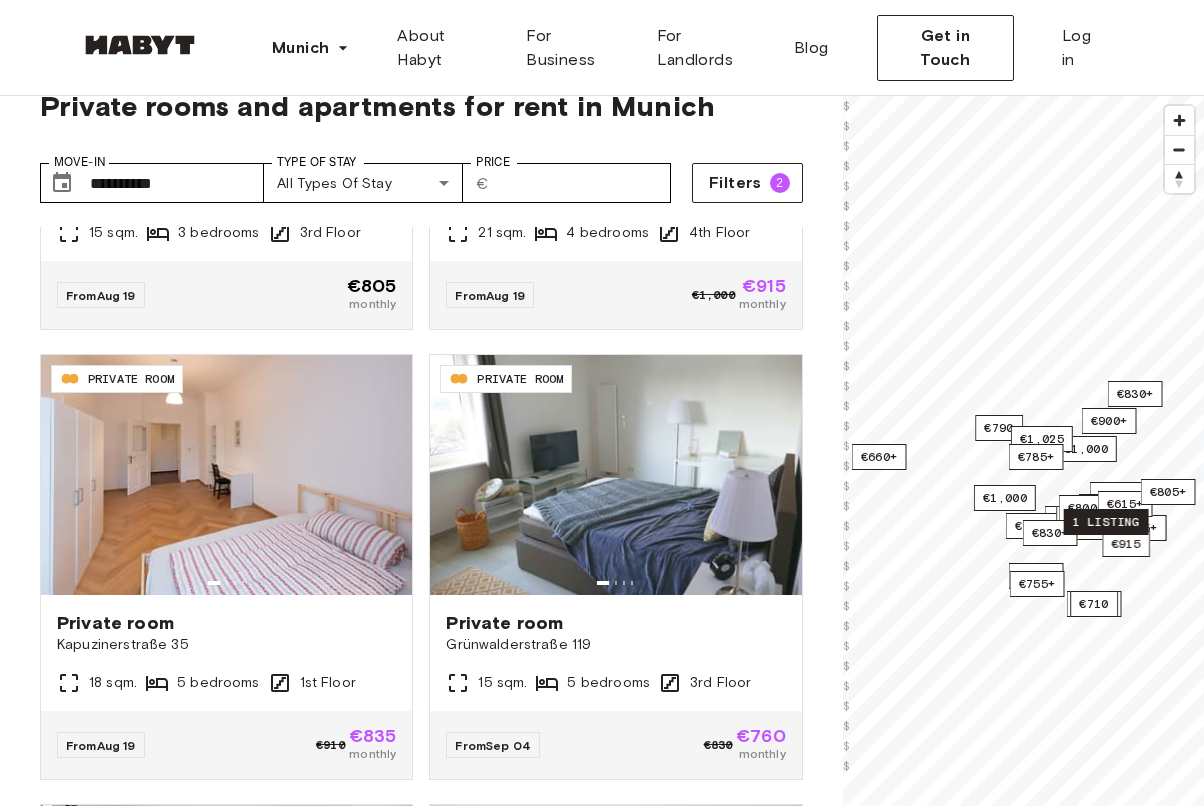 click on "1 listing" at bounding box center [1105, 522] 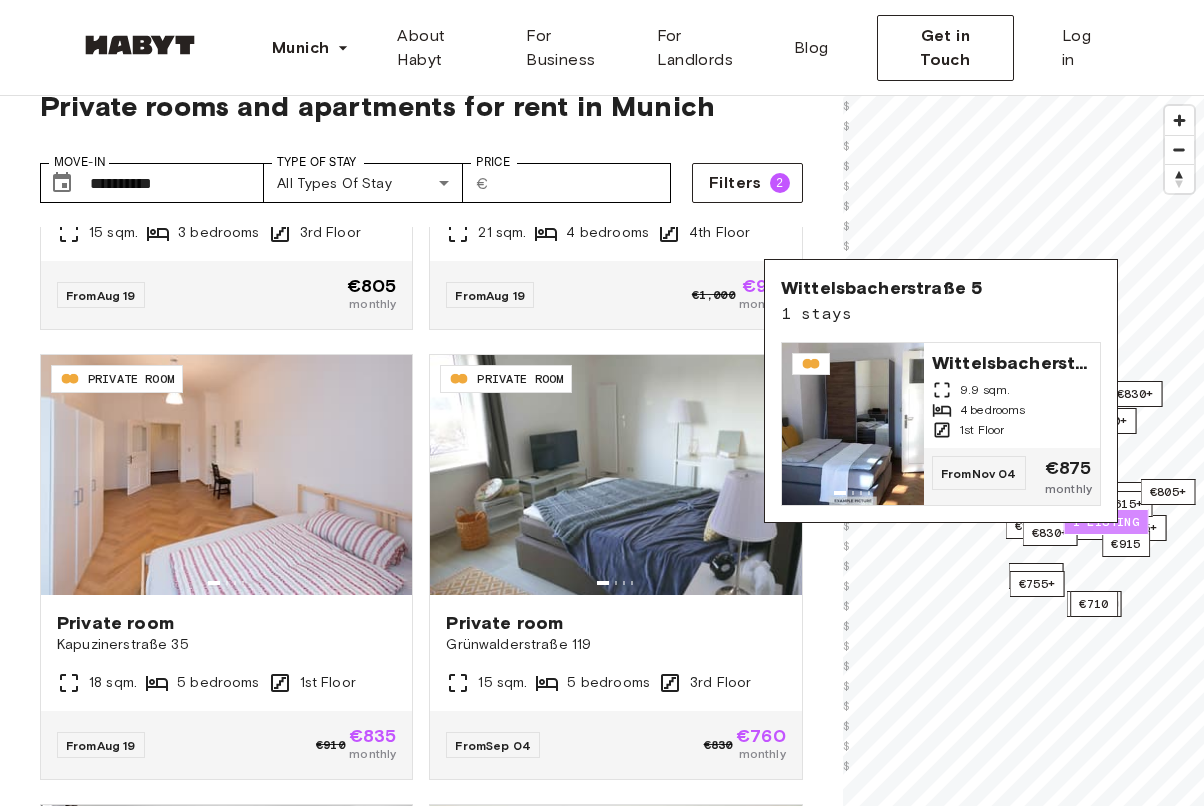 click on "1 listing" at bounding box center (1105, 522) 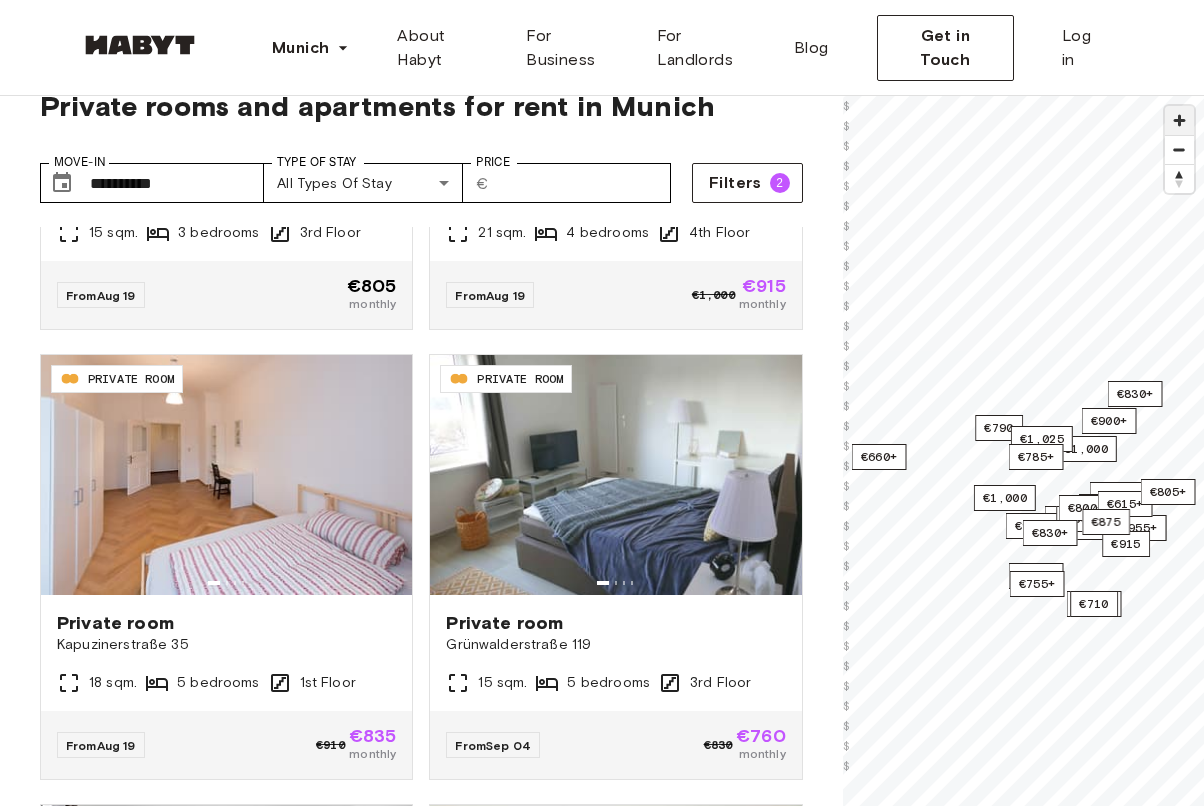 click at bounding box center (1179, 120) 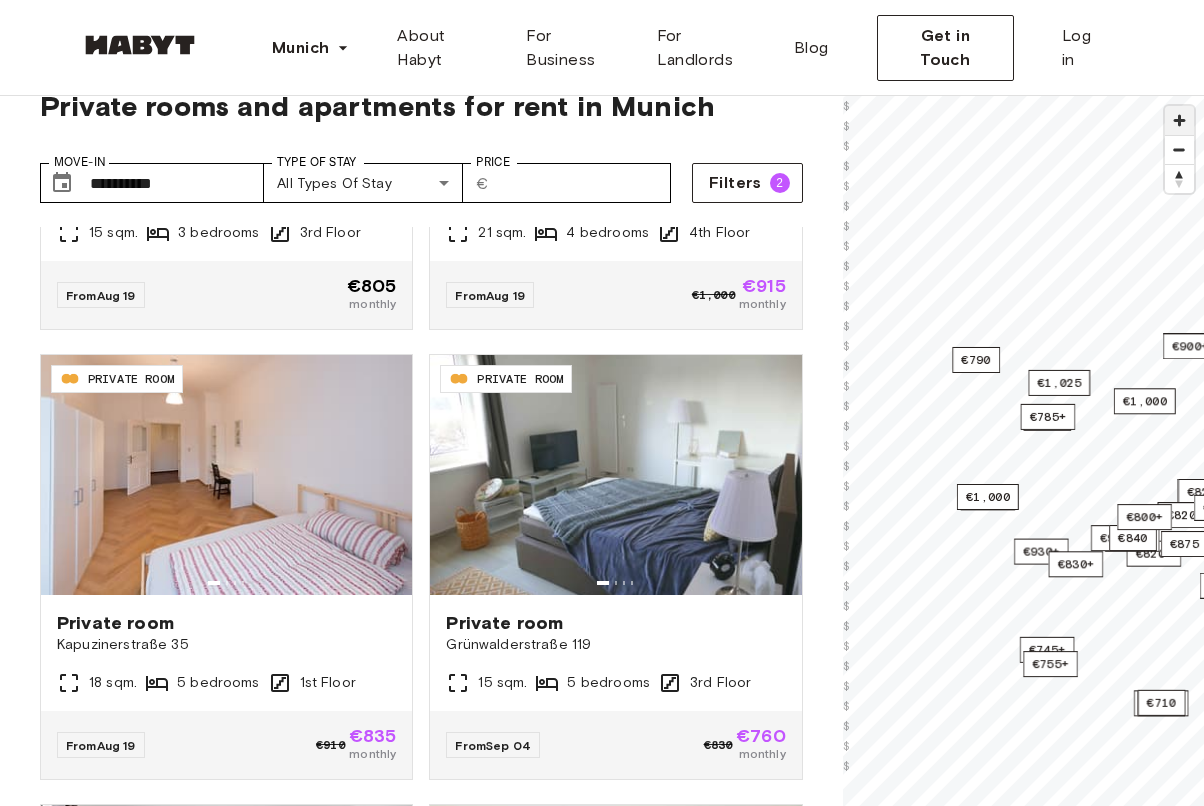 click at bounding box center [1179, 120] 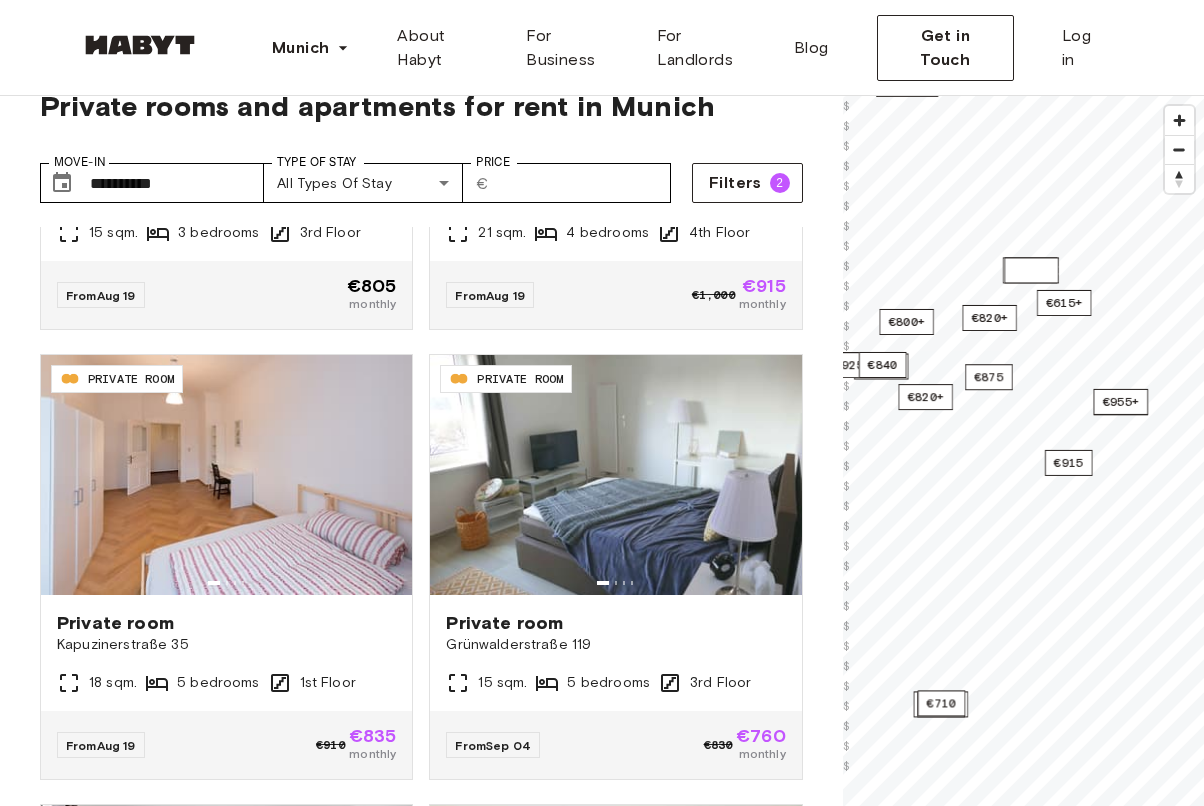 click on "€745+ €900+ €820+ €750+ €835+ €835+ €860+ €915+ €925+ €885+ €820+ €820+ €1,000 €720+ €930+ €955+ €790 €840 €915 €800+ €865+ €615+ €755+ €1,025 €830+ €685 €830+ €830 €1,000 €875 €785+ €710 €660+ €805+" at bounding box center [1023, 96] 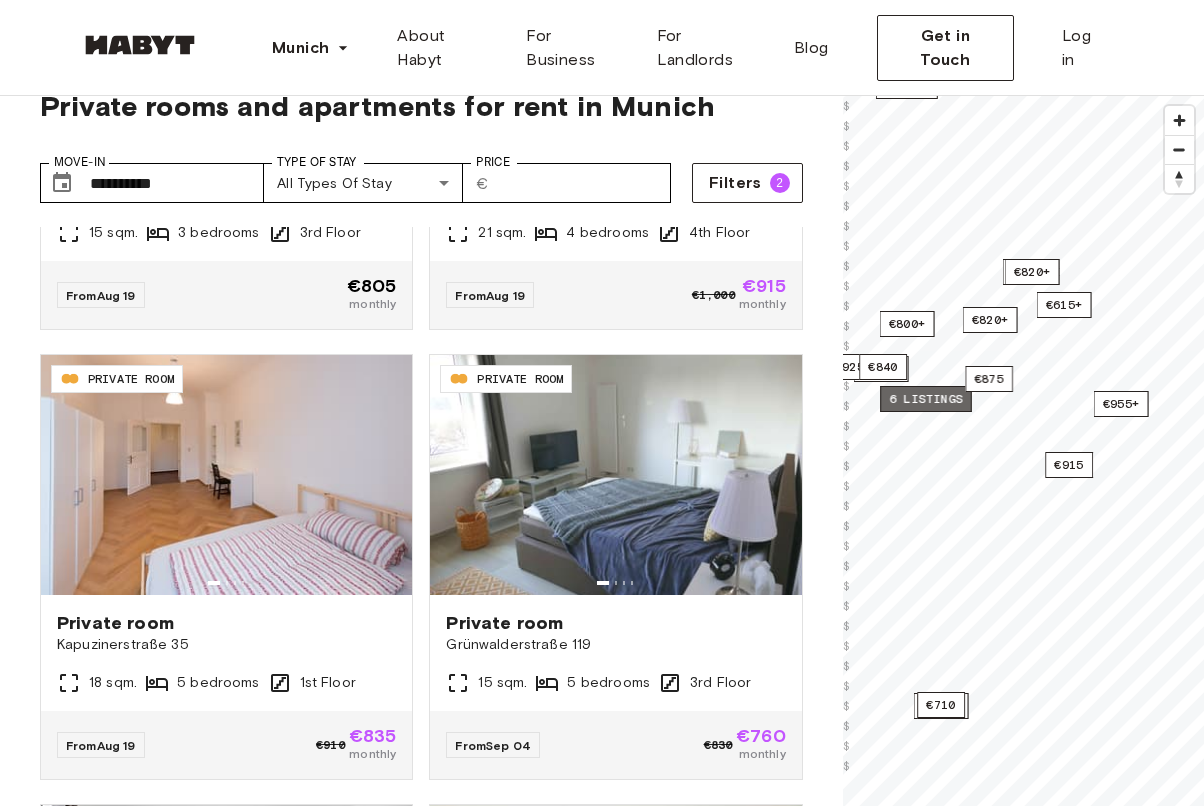 click on "6 listings" at bounding box center (926, 399) 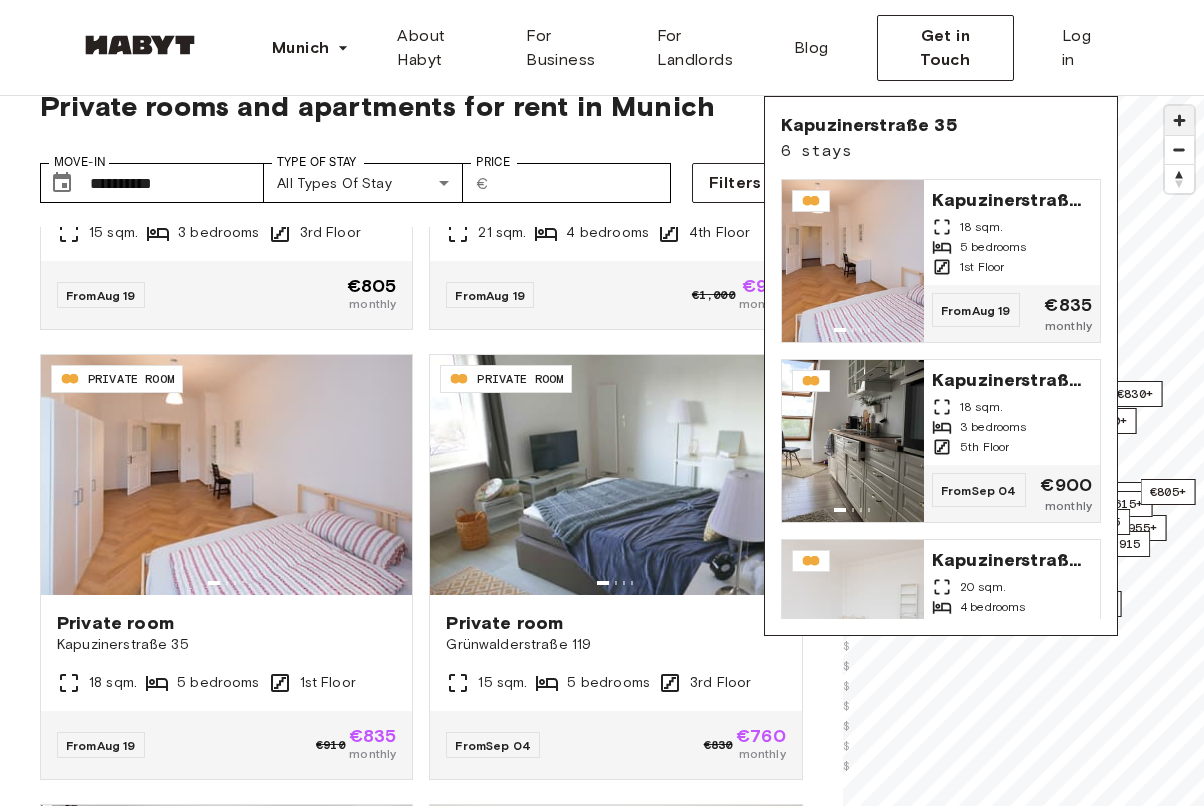 click at bounding box center [1179, 120] 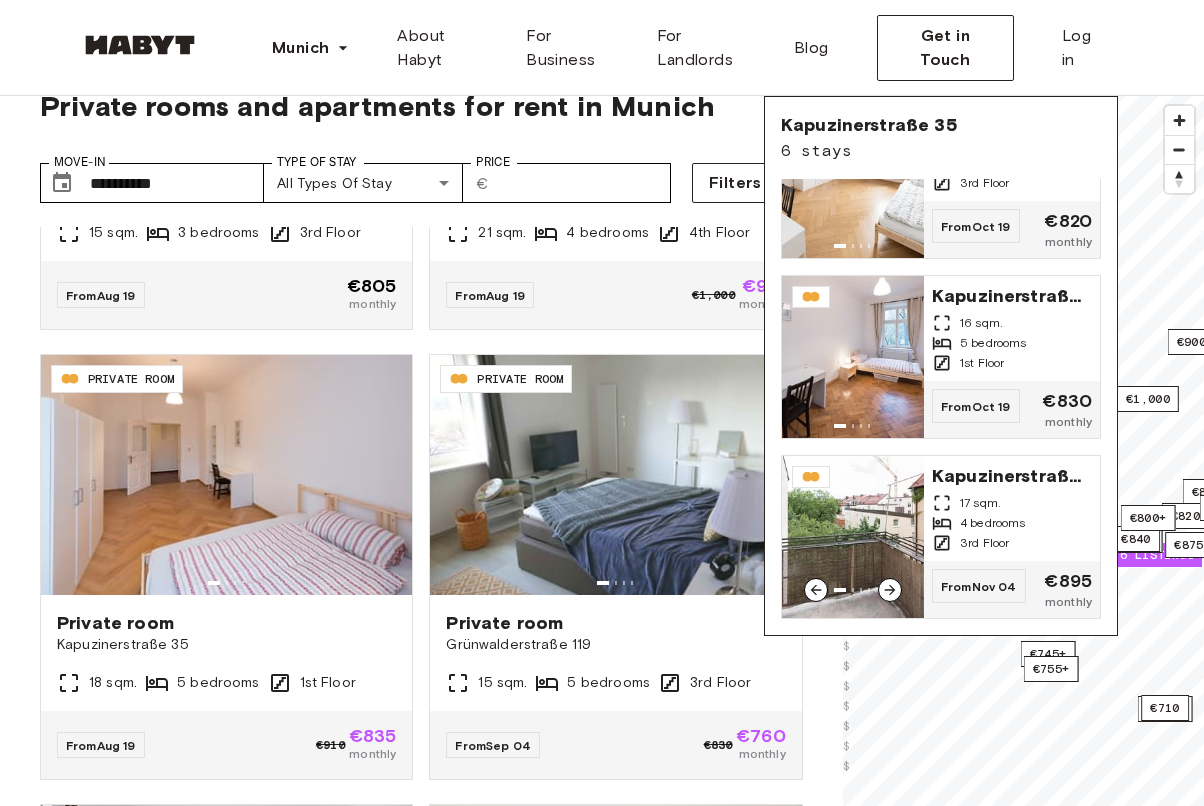 scroll, scrollTop: 624, scrollLeft: 0, axis: vertical 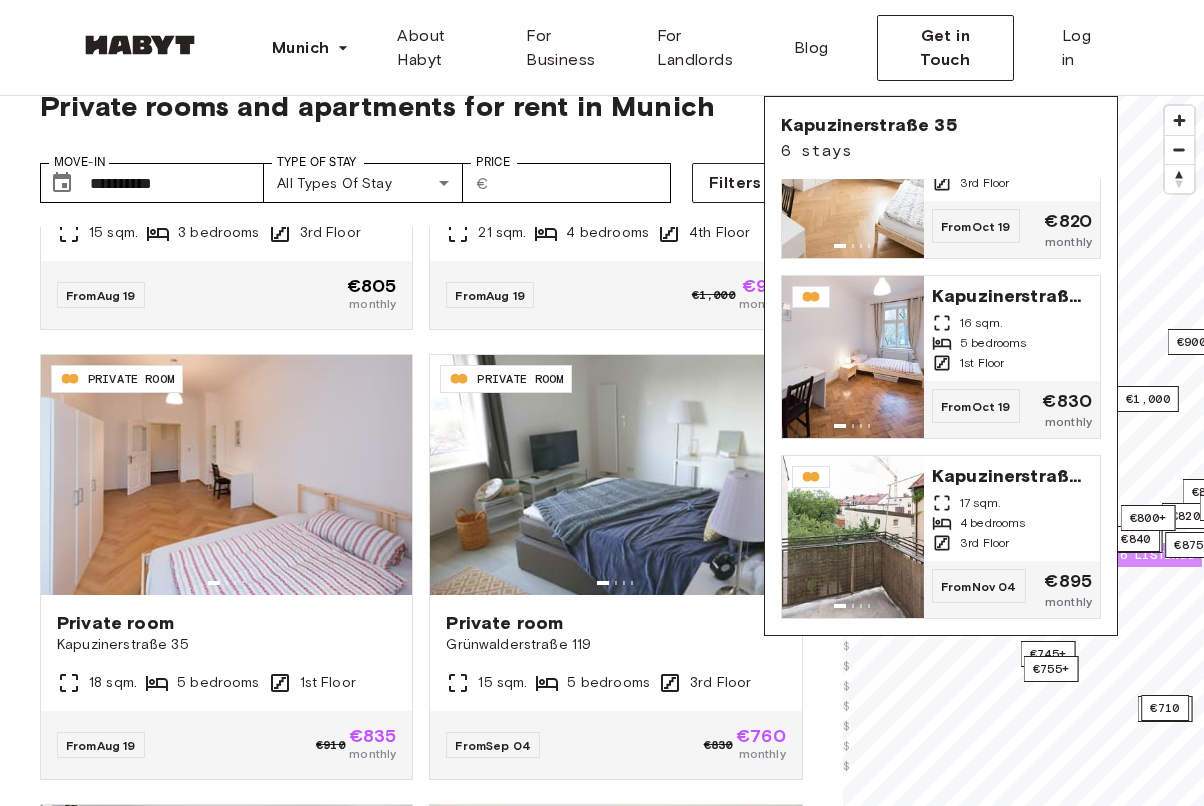 click on "6 listings" at bounding box center [1157, 555] 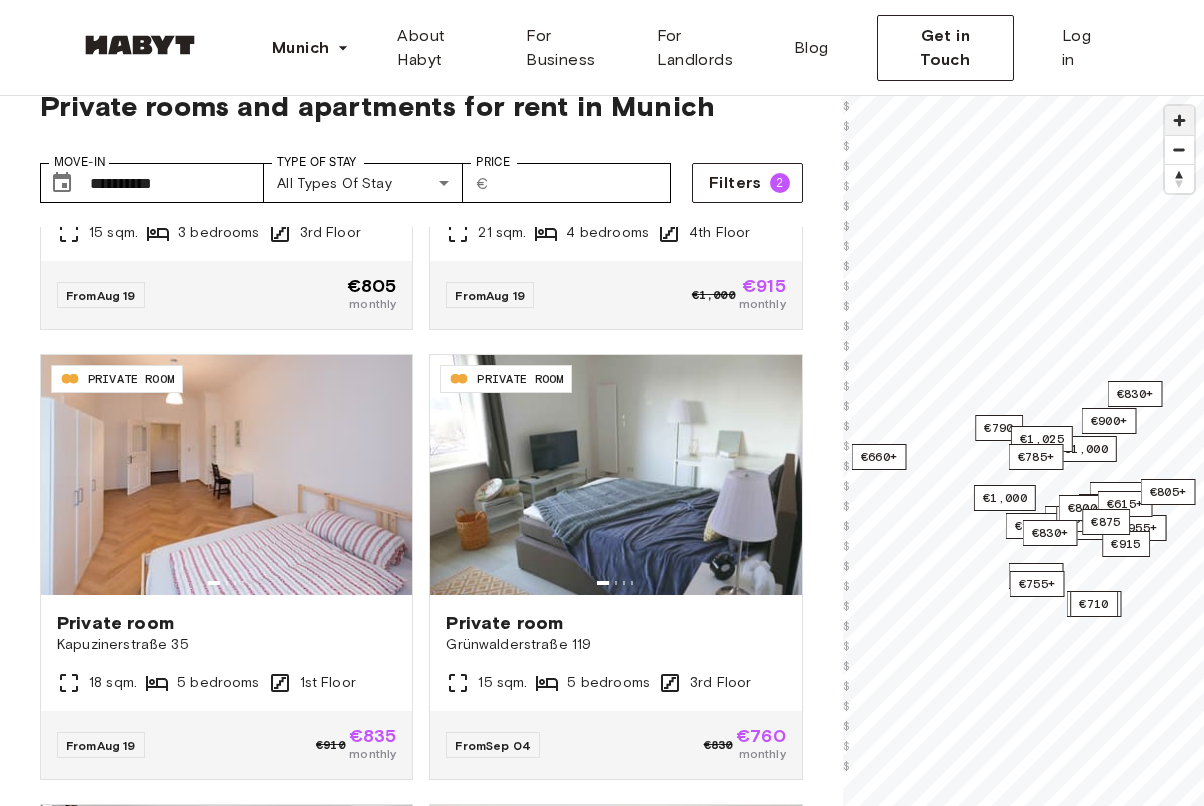 click at bounding box center [1179, 120] 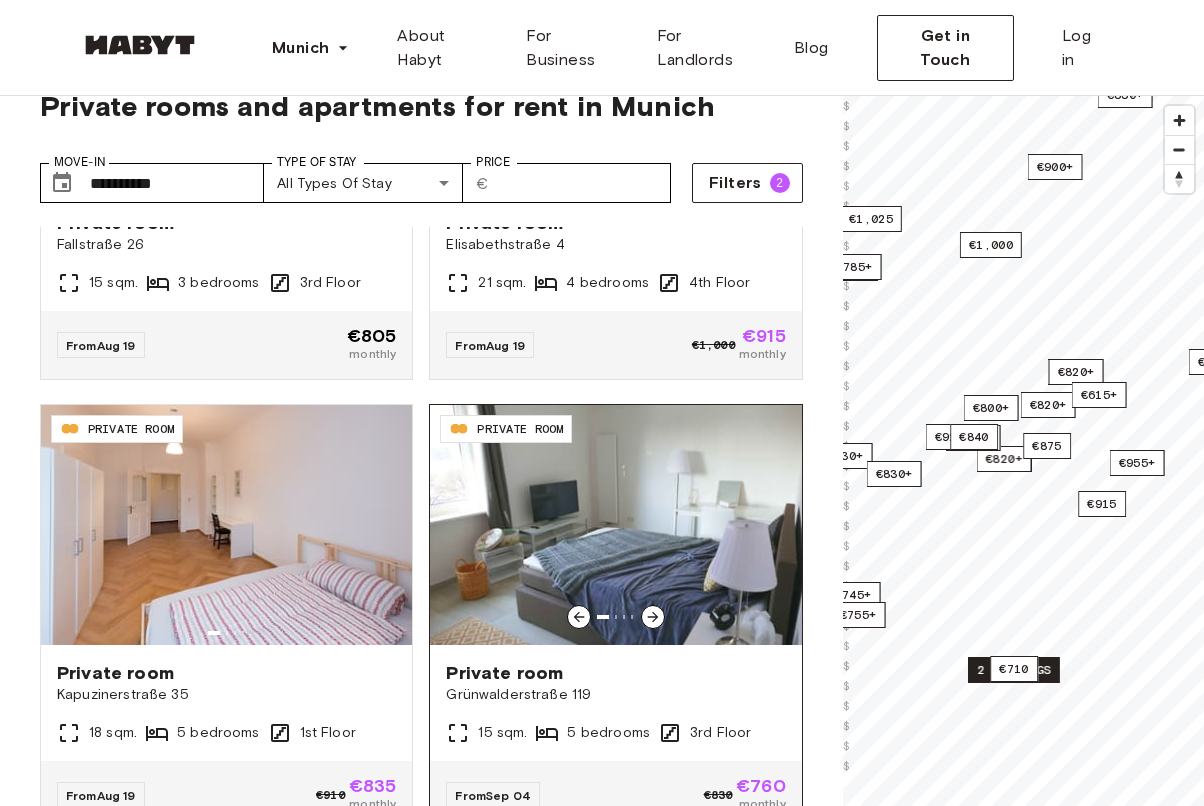 scroll, scrollTop: 268, scrollLeft: 0, axis: vertical 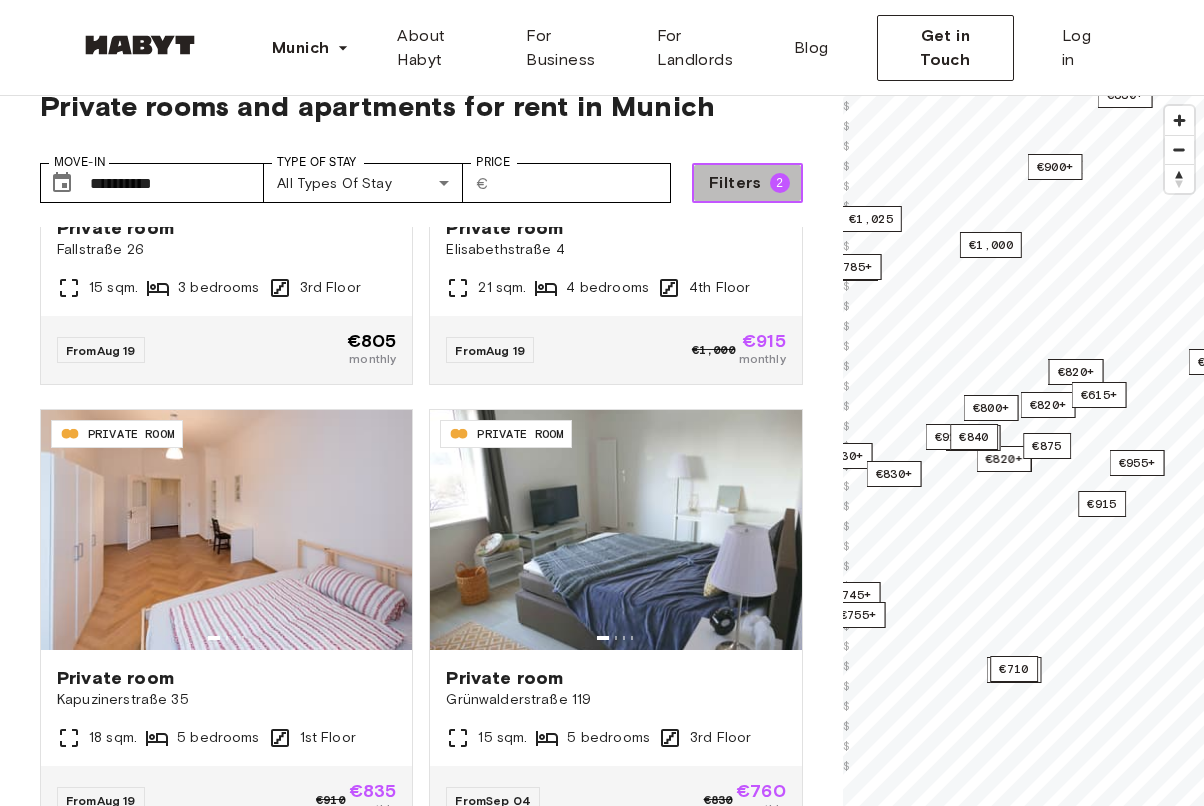 click on "Filters 2" at bounding box center (747, 183) 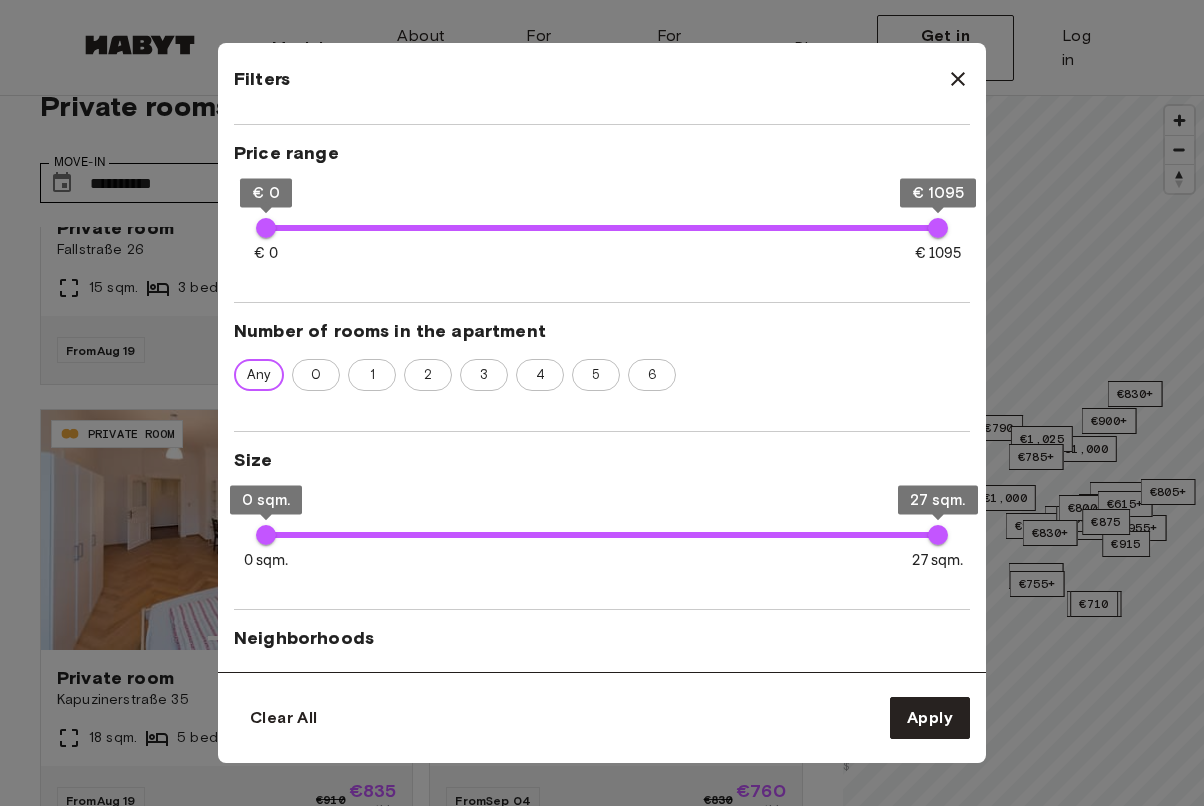 scroll, scrollTop: 390, scrollLeft: 0, axis: vertical 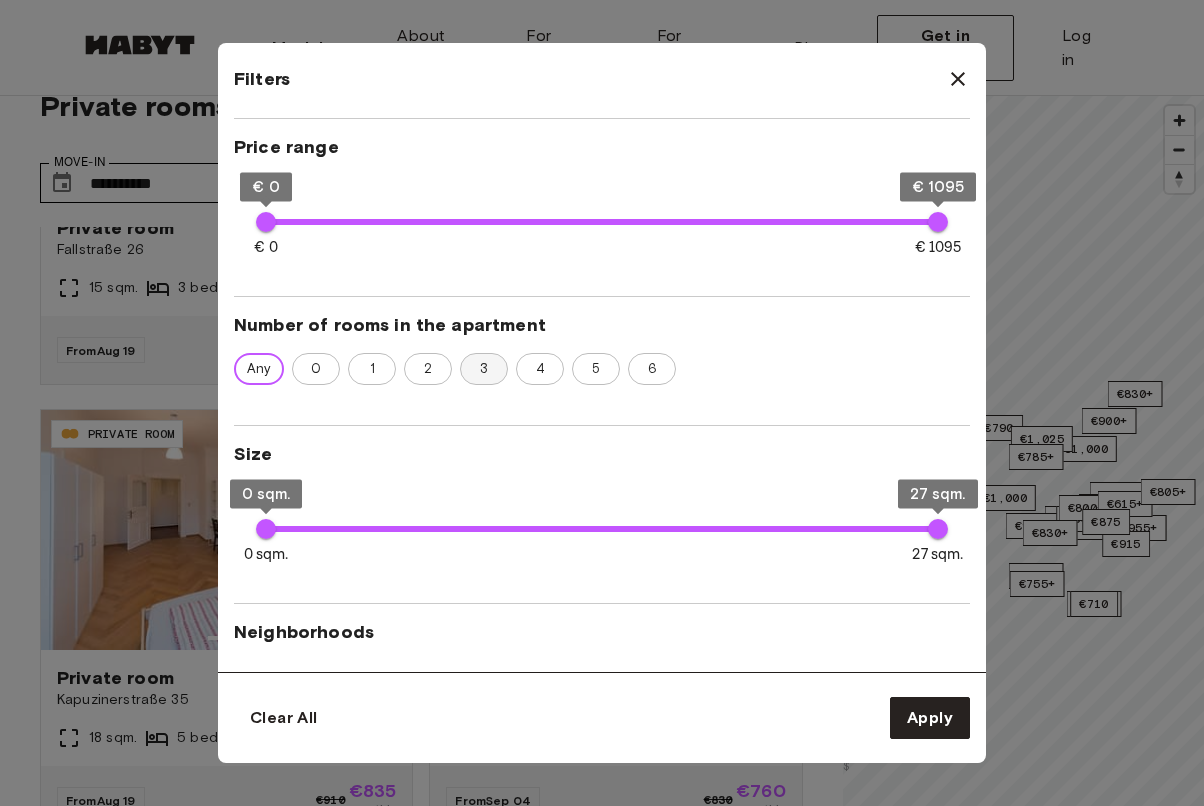 click on "3" at bounding box center (484, 369) 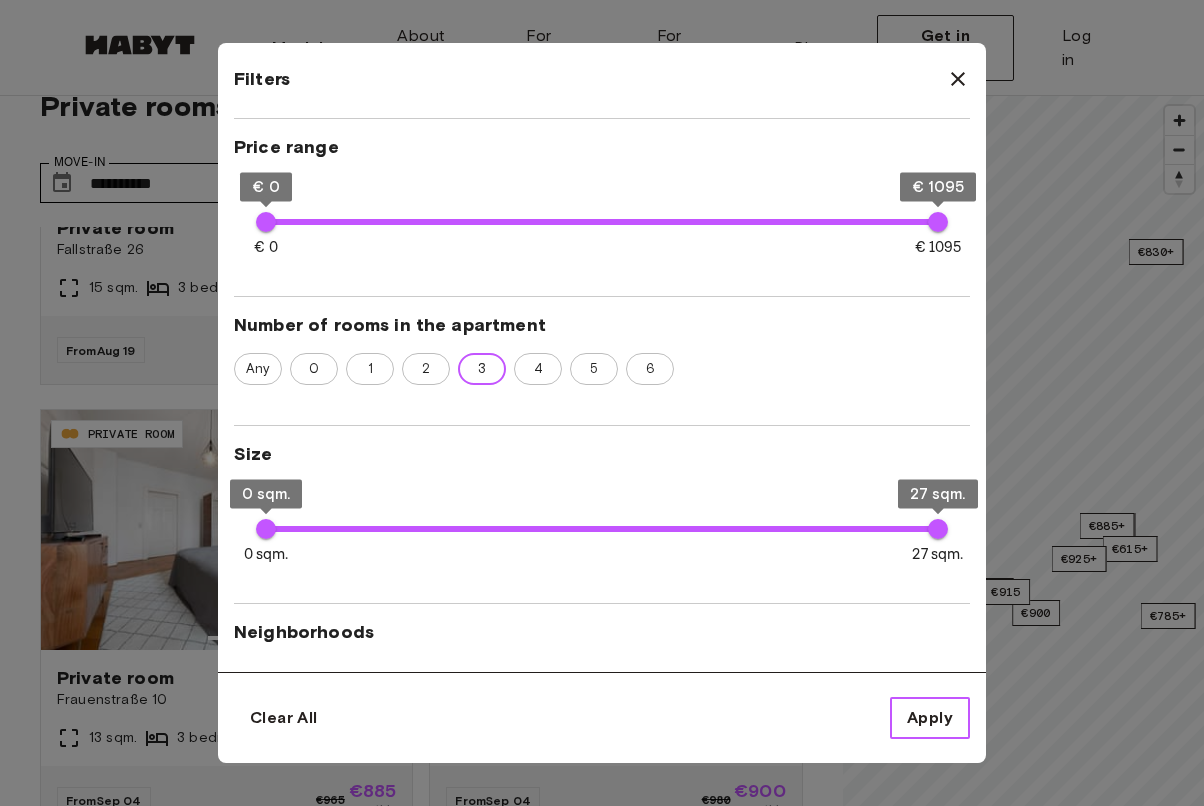 click on "Apply" at bounding box center (930, 718) 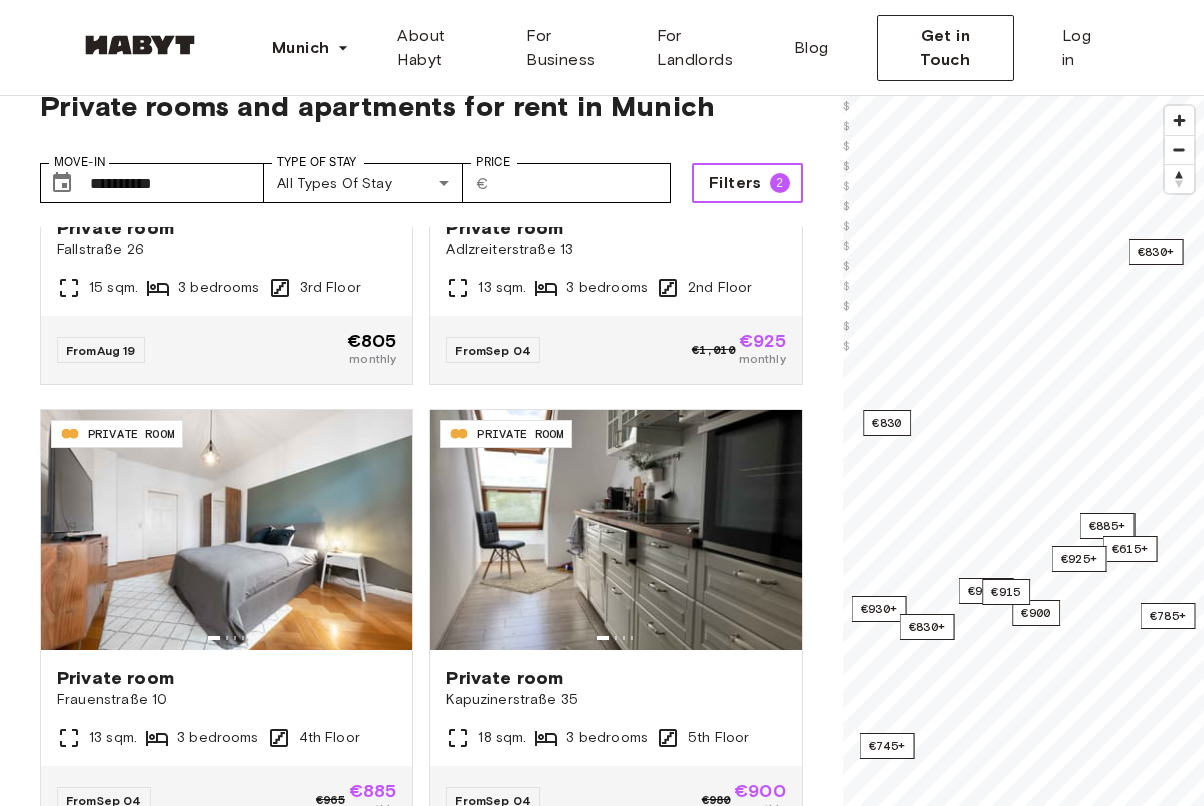 click on "Filters" at bounding box center (735, 183) 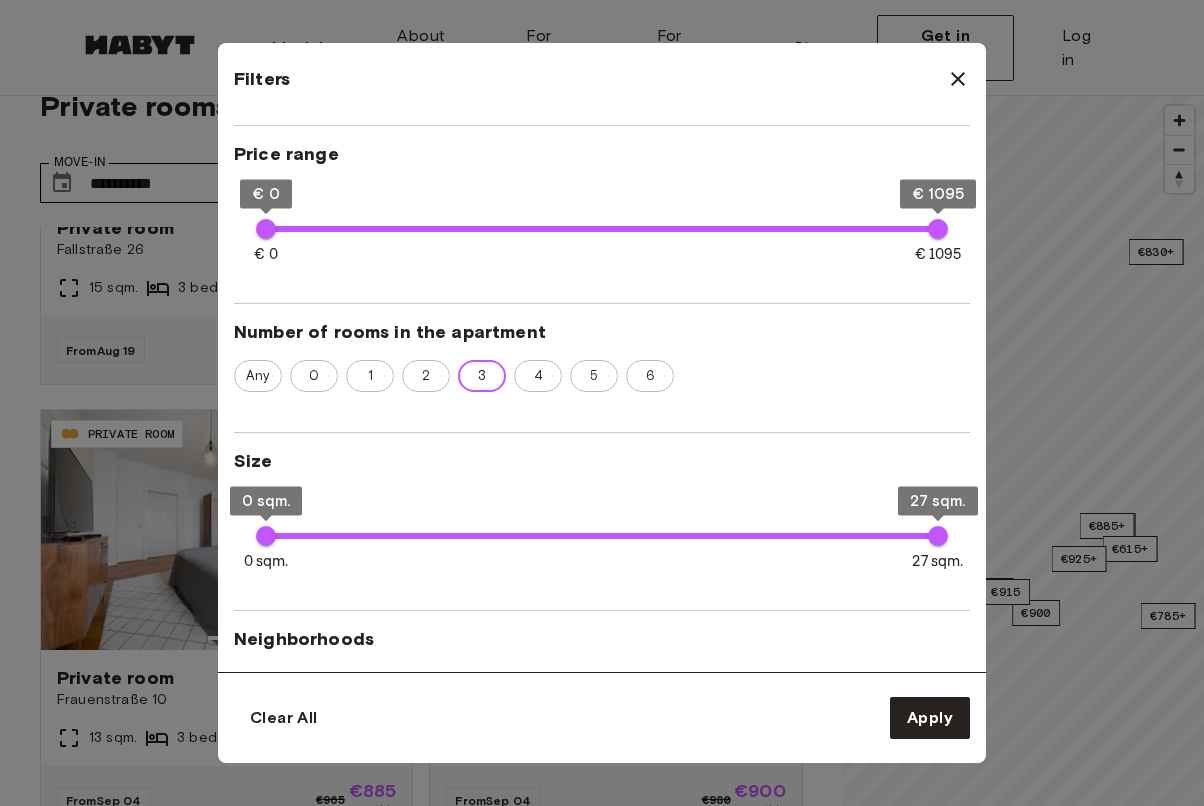 scroll, scrollTop: 423, scrollLeft: 0, axis: vertical 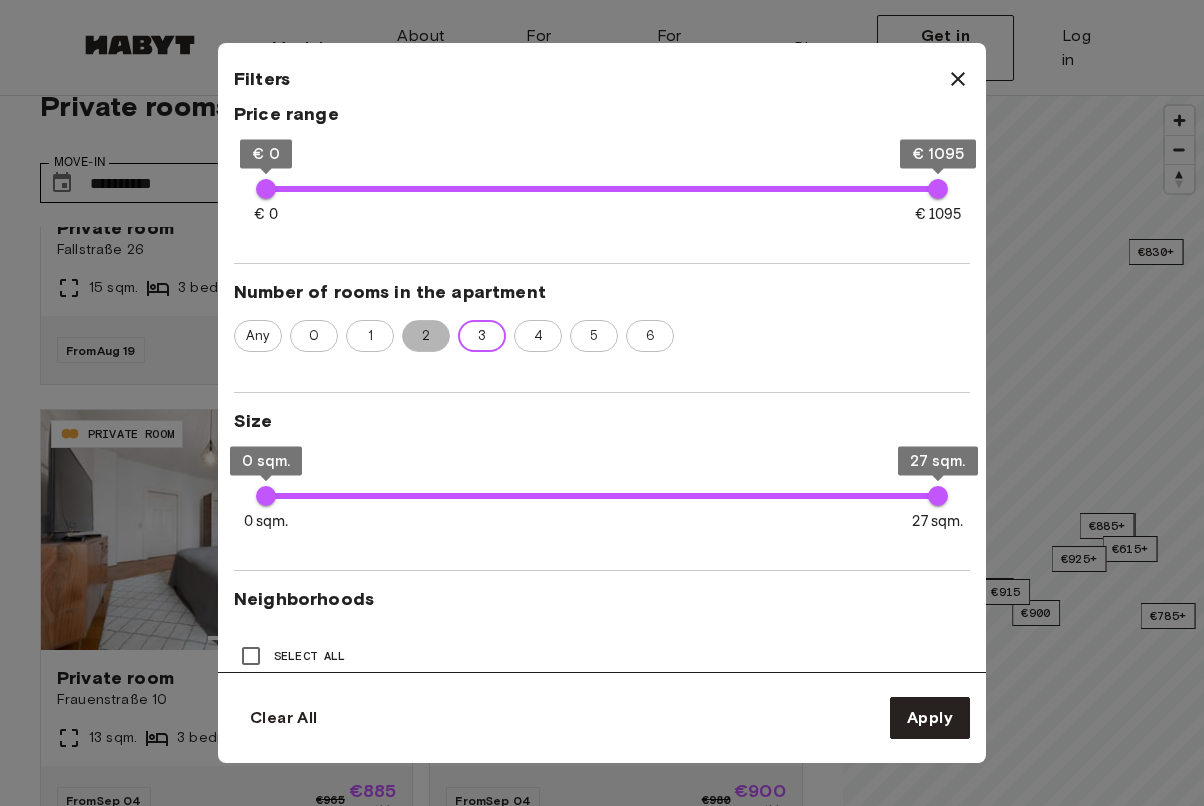 click on "2" at bounding box center [426, 336] 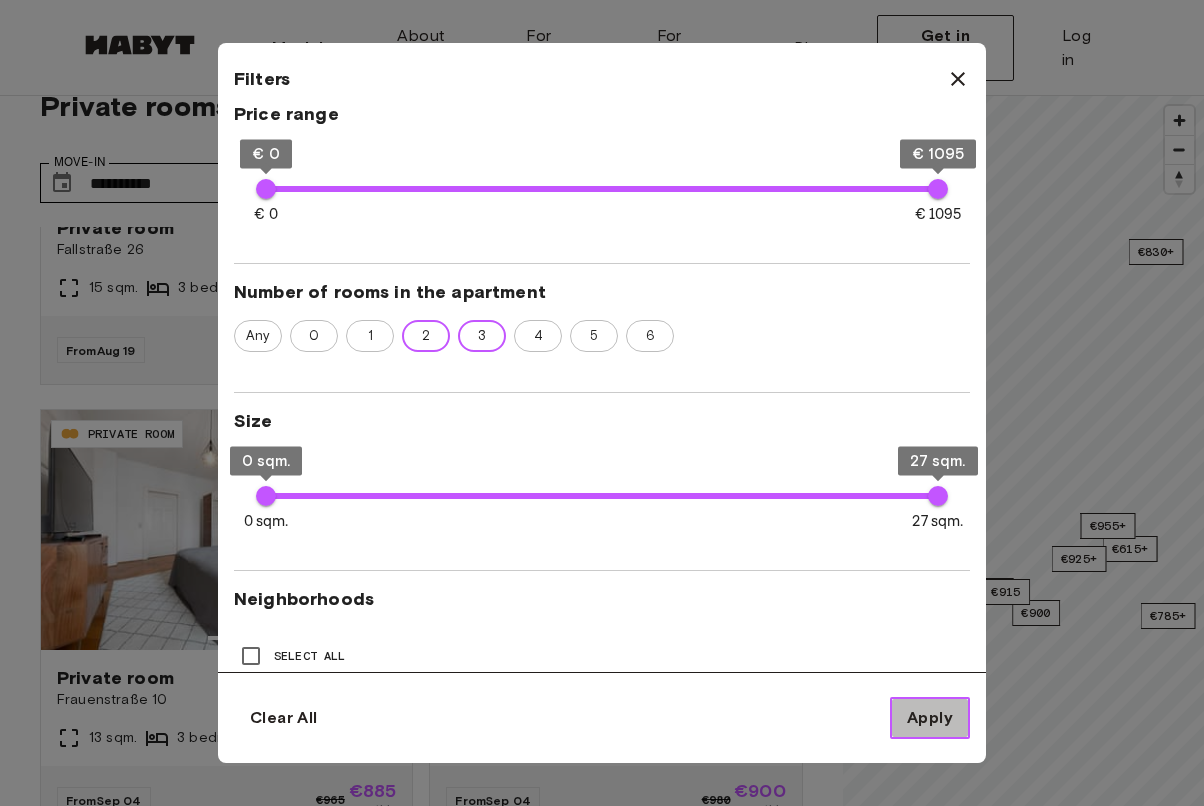 click on "Apply" at bounding box center (930, 718) 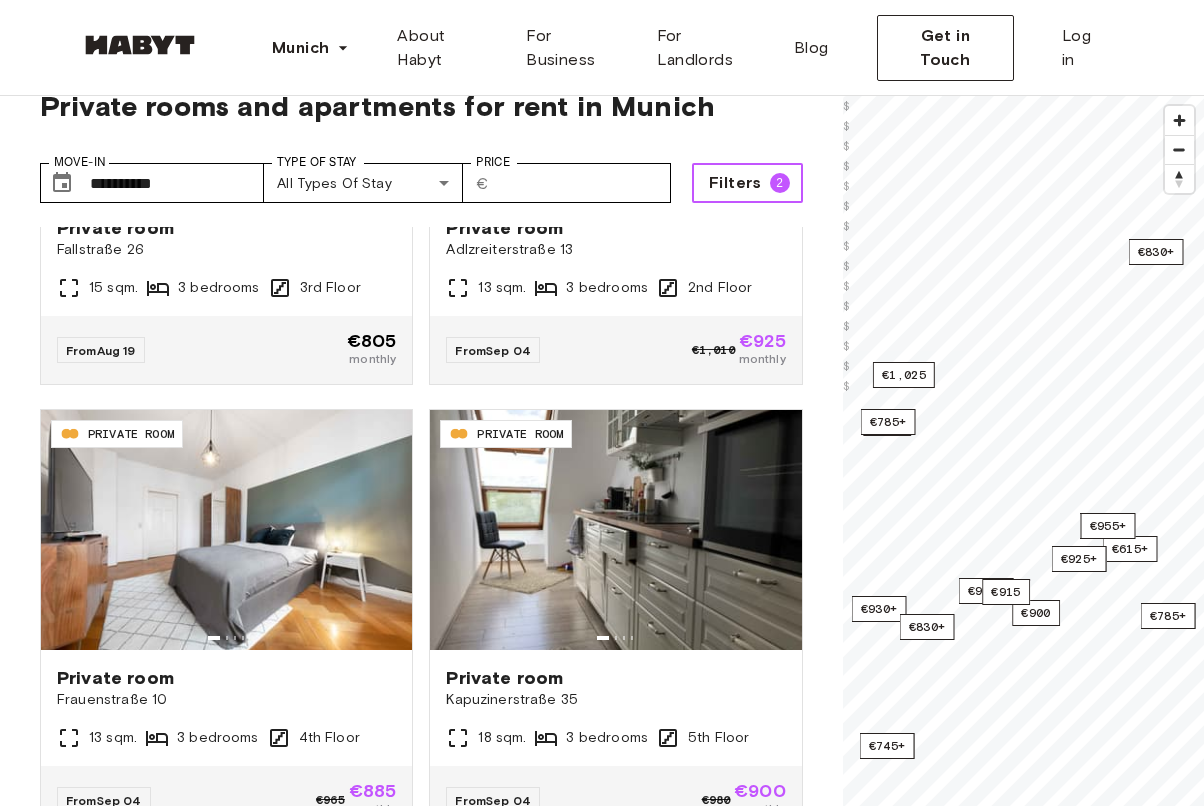 click on "Filters" at bounding box center (735, 183) 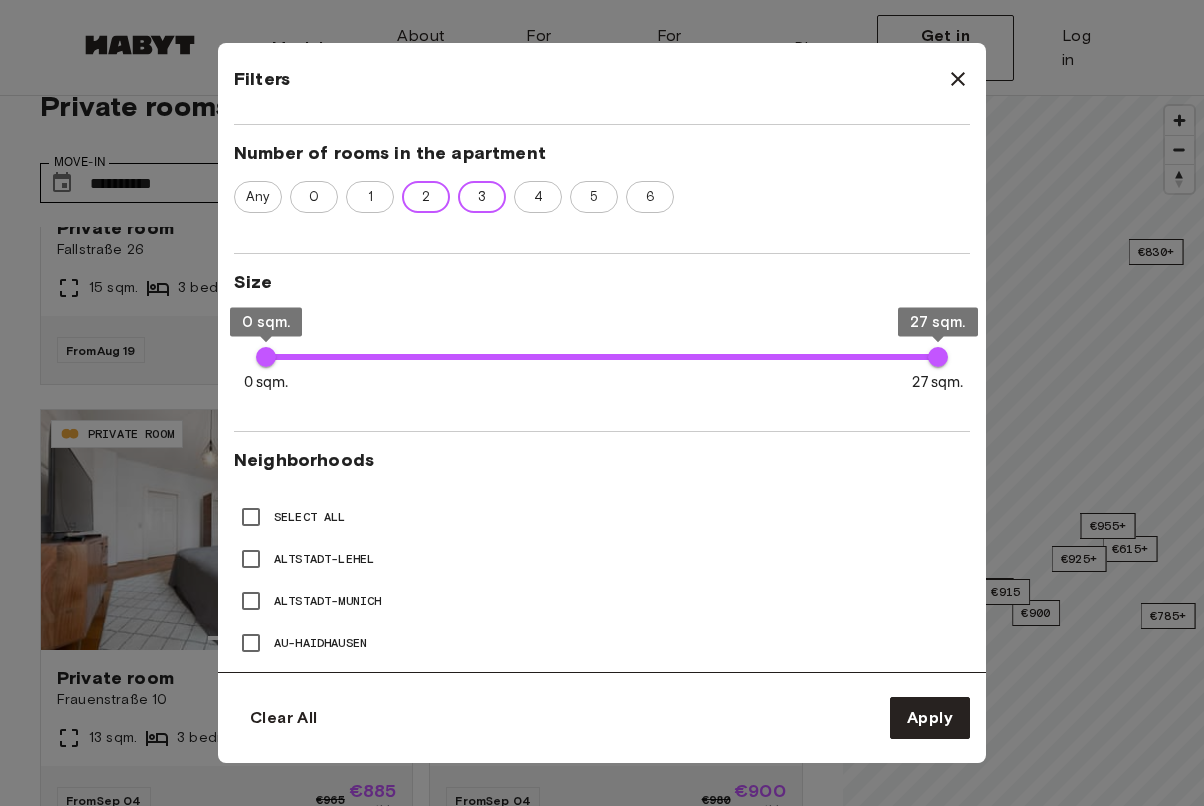 scroll, scrollTop: 563, scrollLeft: 0, axis: vertical 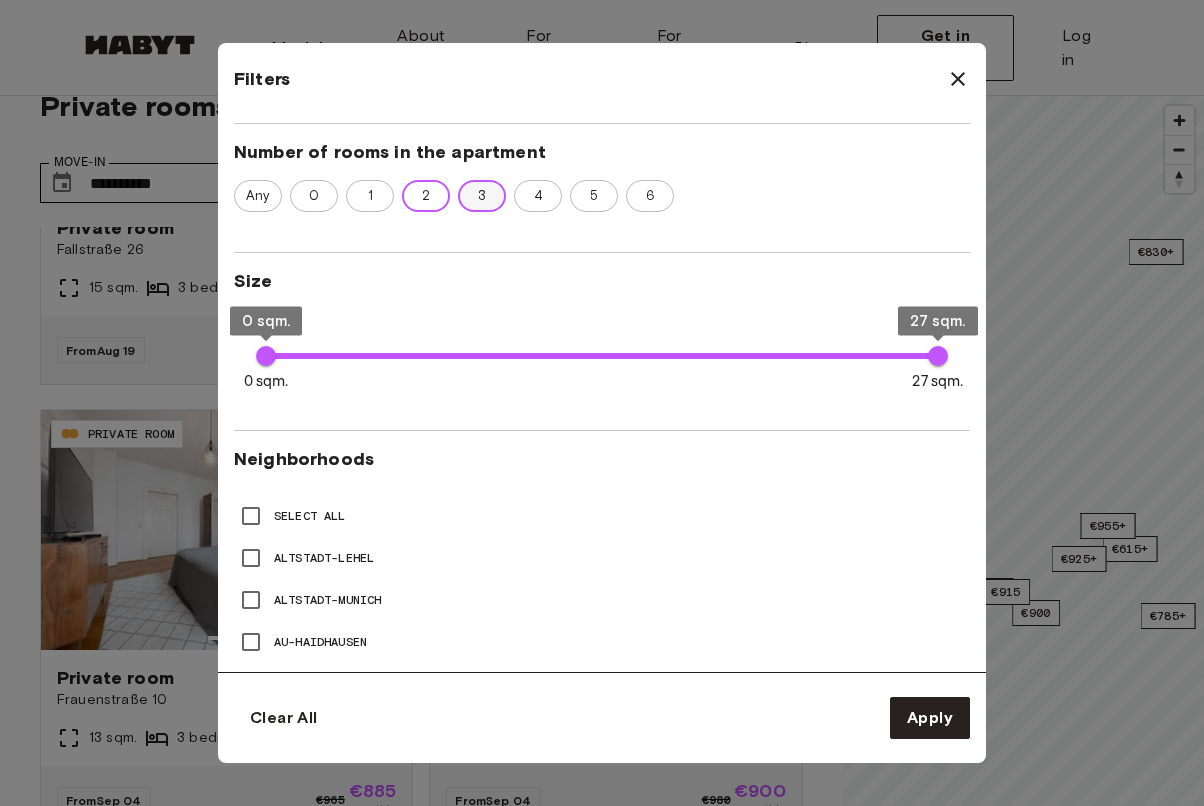 click on "3" at bounding box center (482, 196) 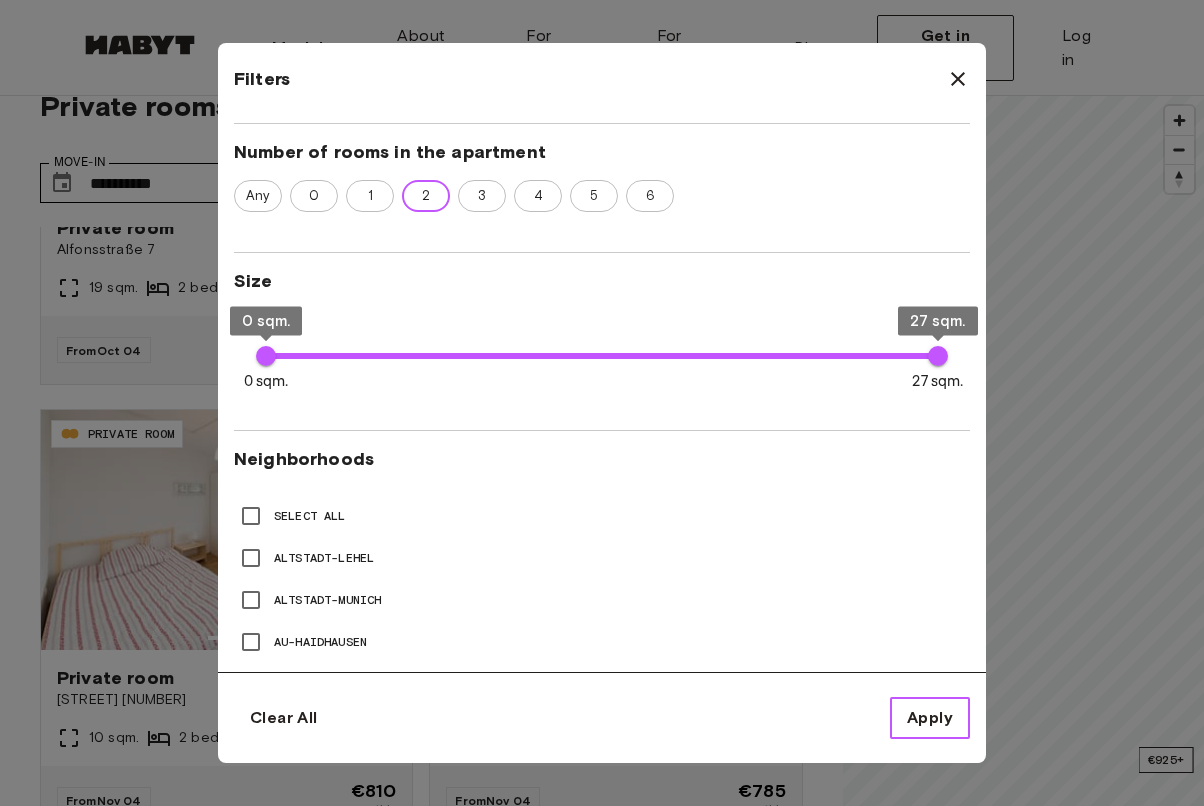 click on "Apply" at bounding box center (930, 718) 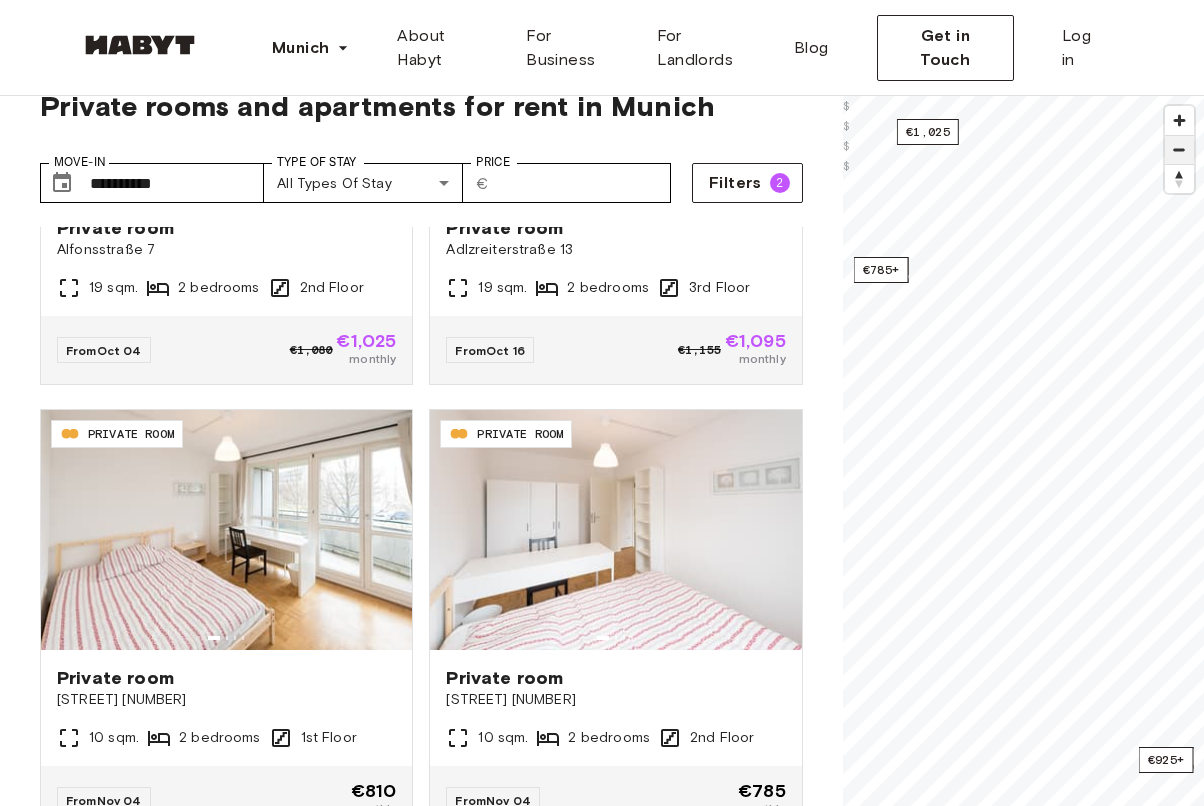 click at bounding box center [1179, 150] 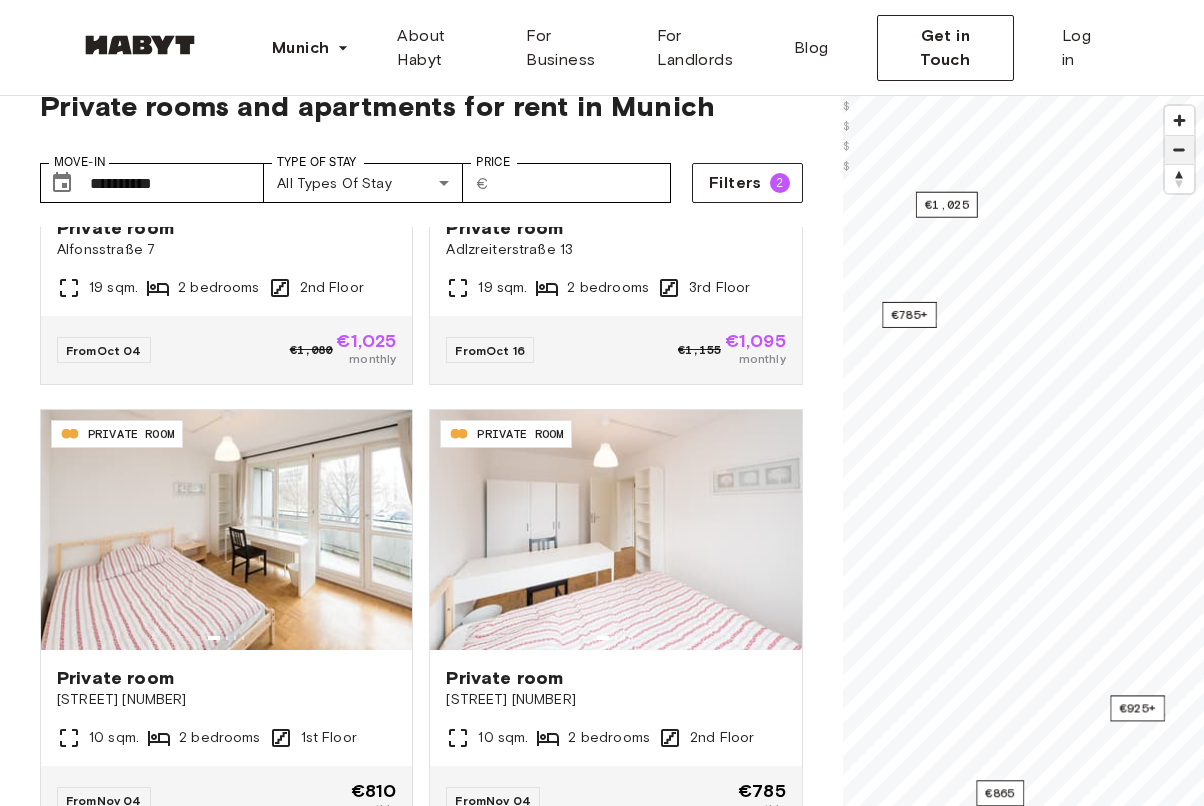 click at bounding box center [1179, 150] 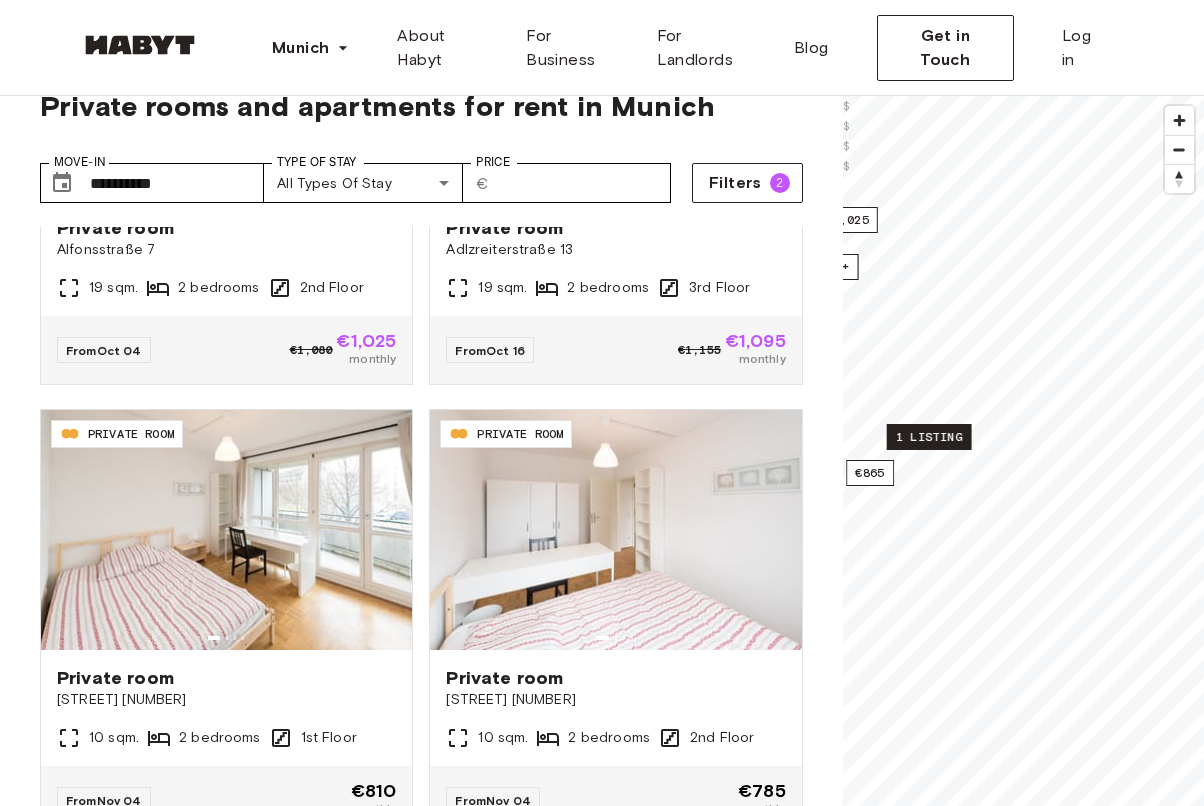 click on "1 listing" at bounding box center [928, 437] 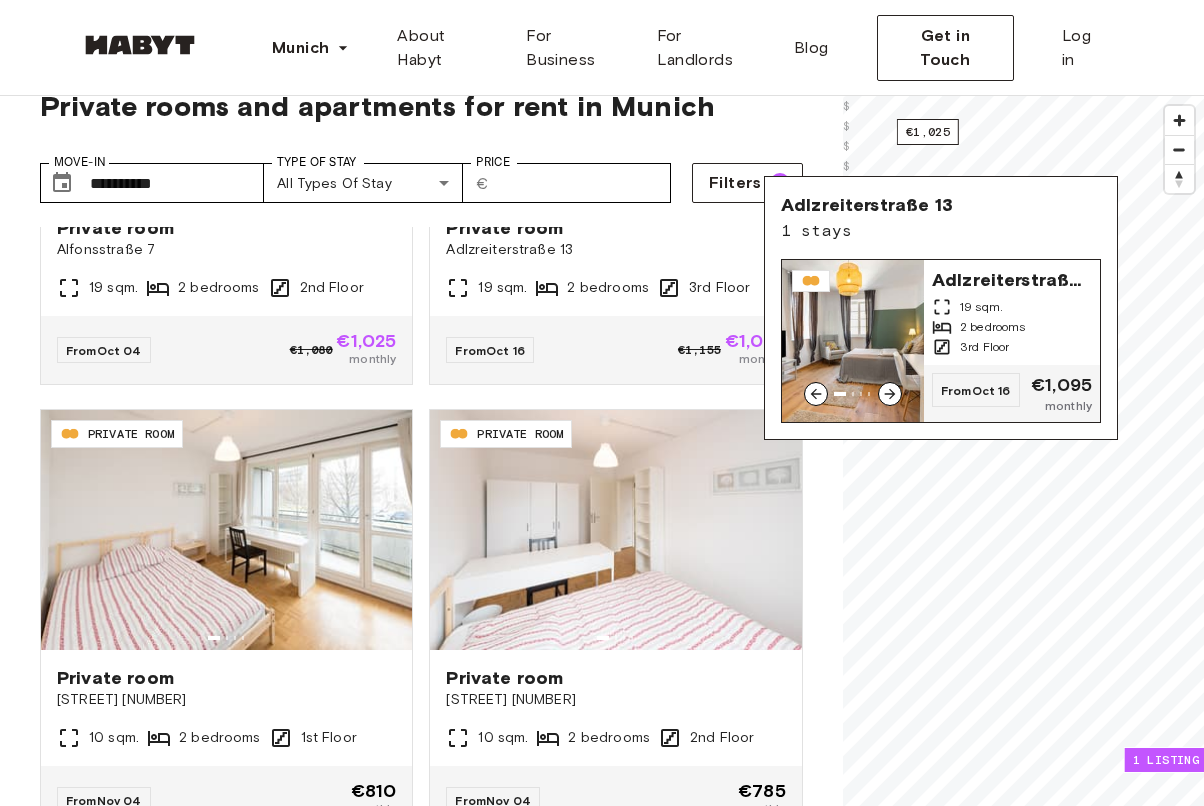 click on "2 bedrooms" at bounding box center (1012, 327) 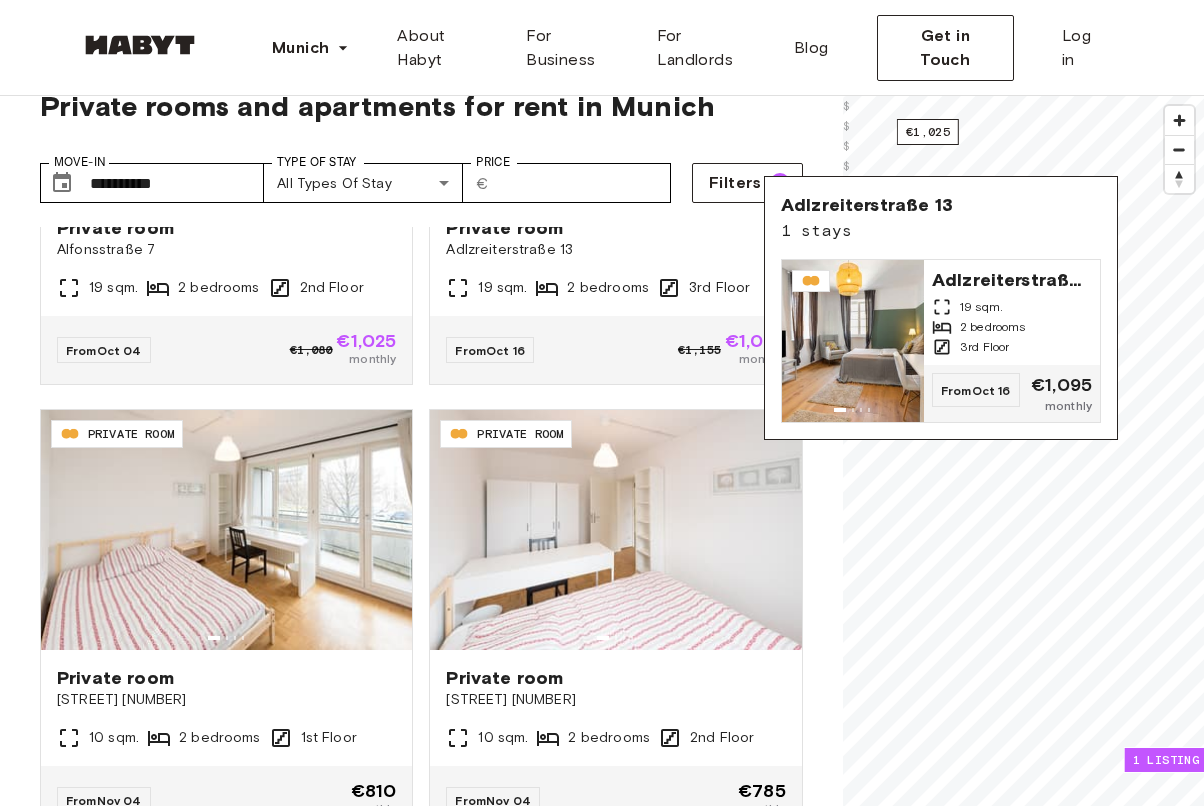 click on "1 listing" at bounding box center (1165, 760) 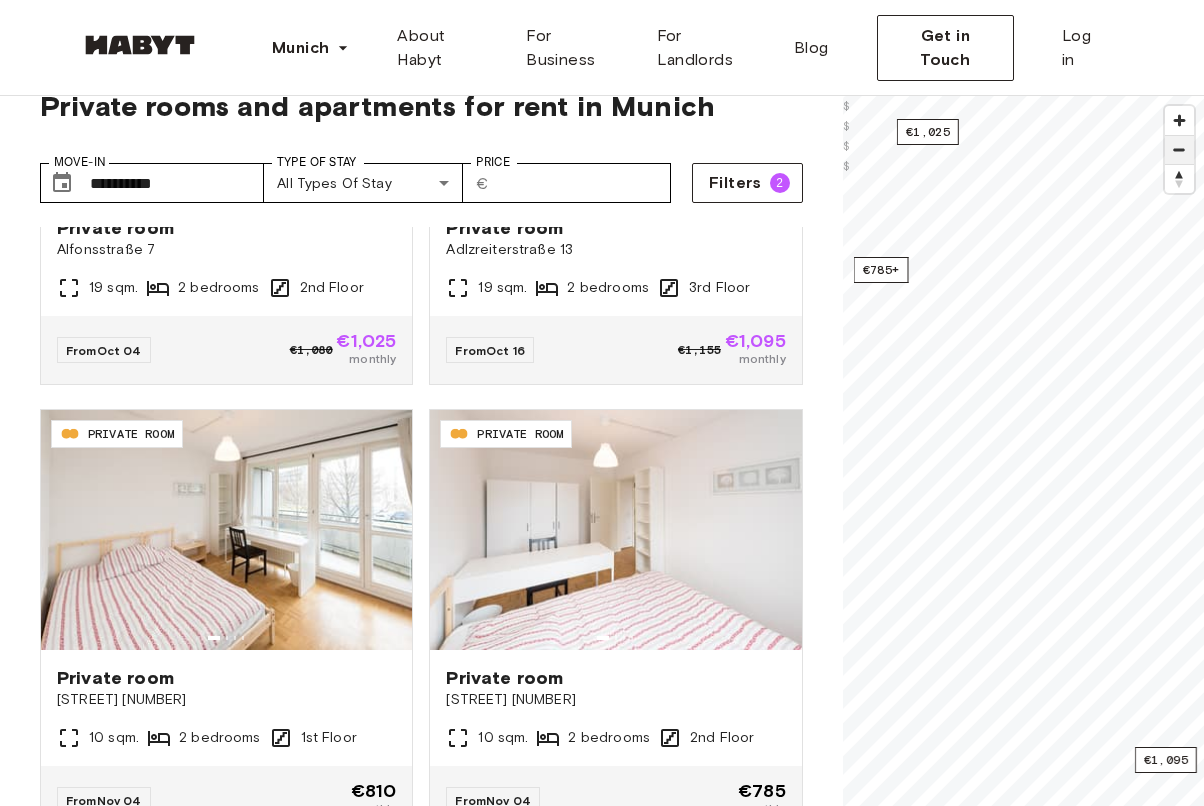 click at bounding box center [1179, 150] 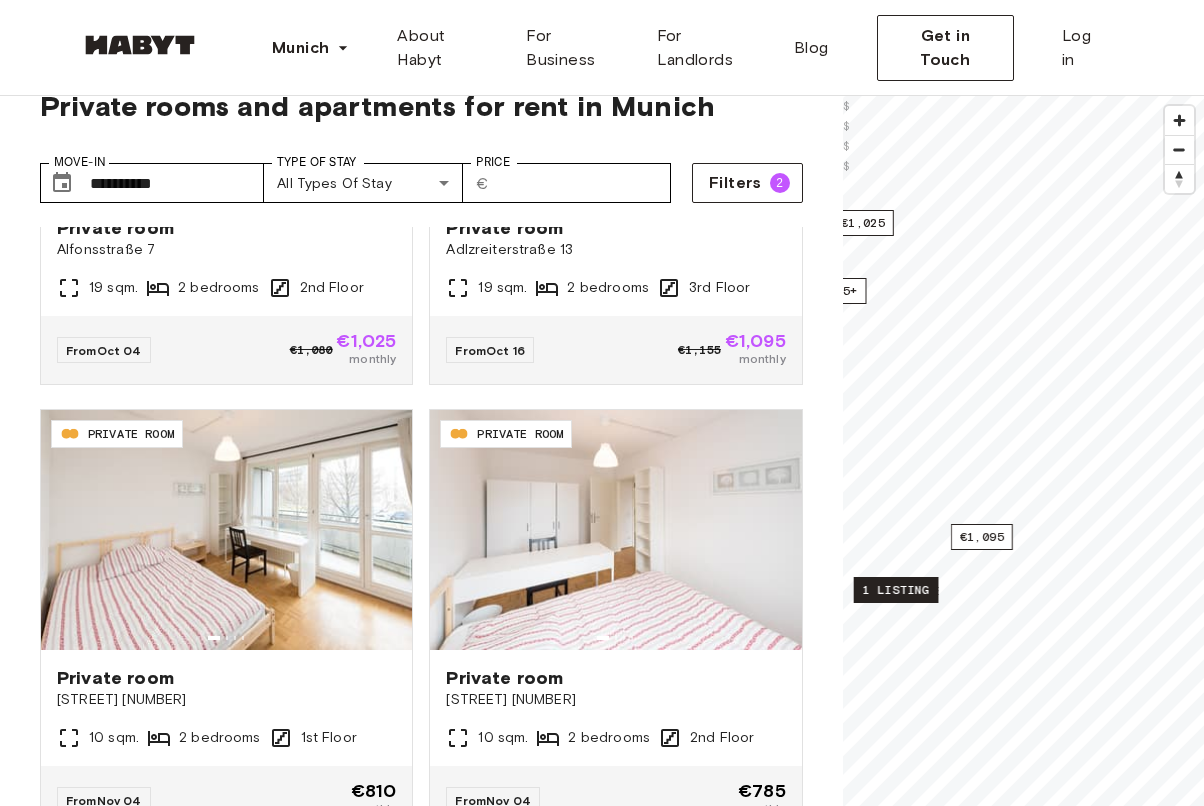 click on "1 listing" at bounding box center [895, 590] 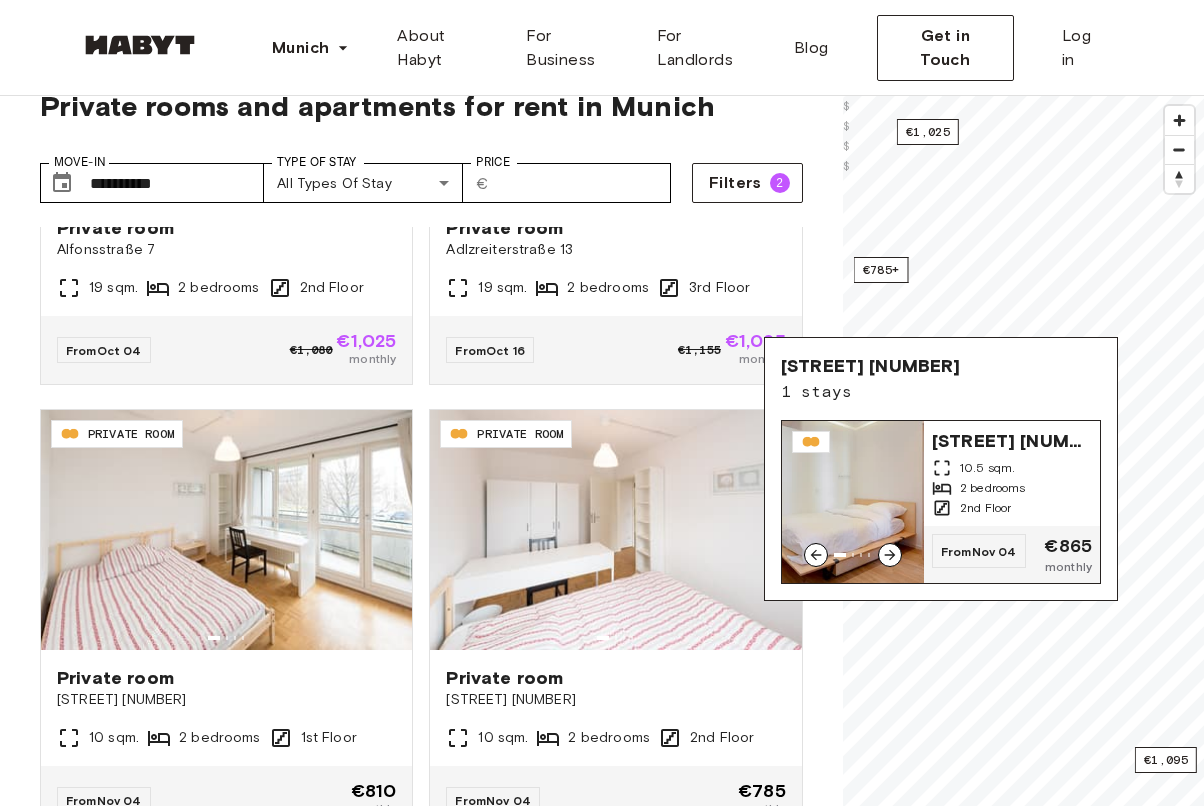 click on "10.5 sqm." at bounding box center (1012, 468) 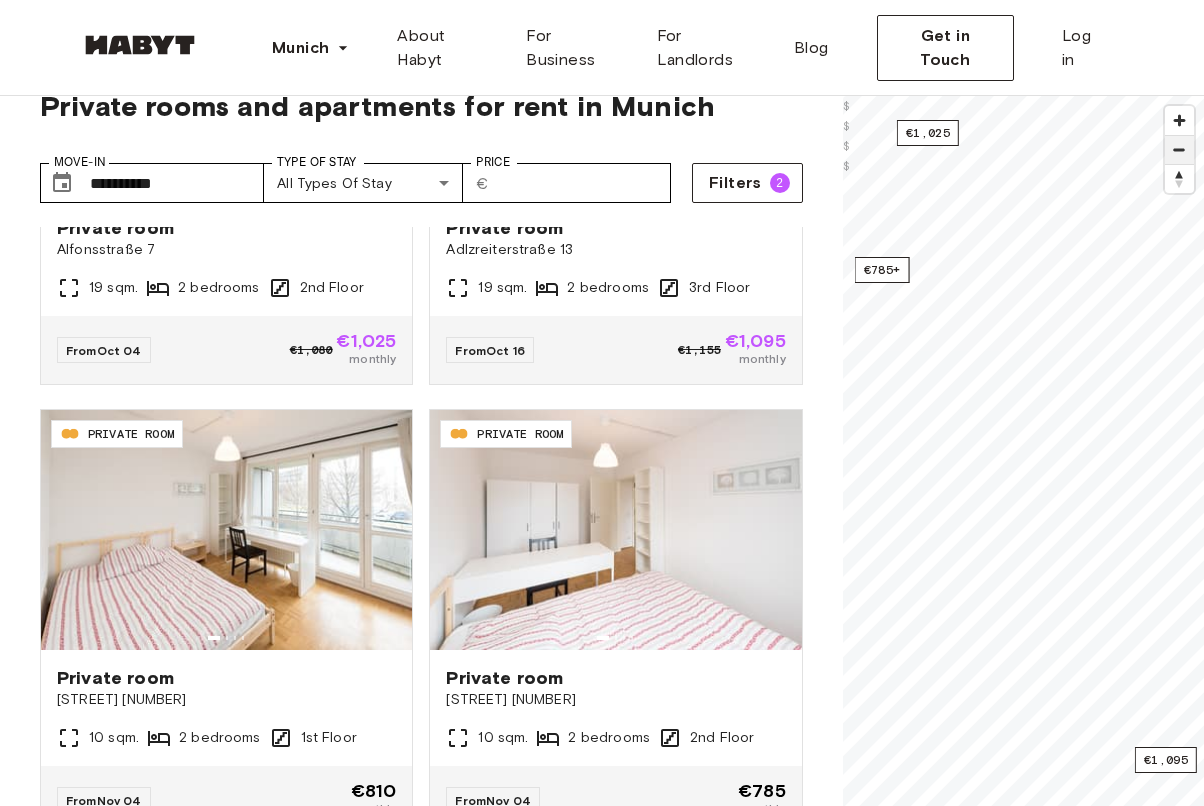 click at bounding box center [1179, 150] 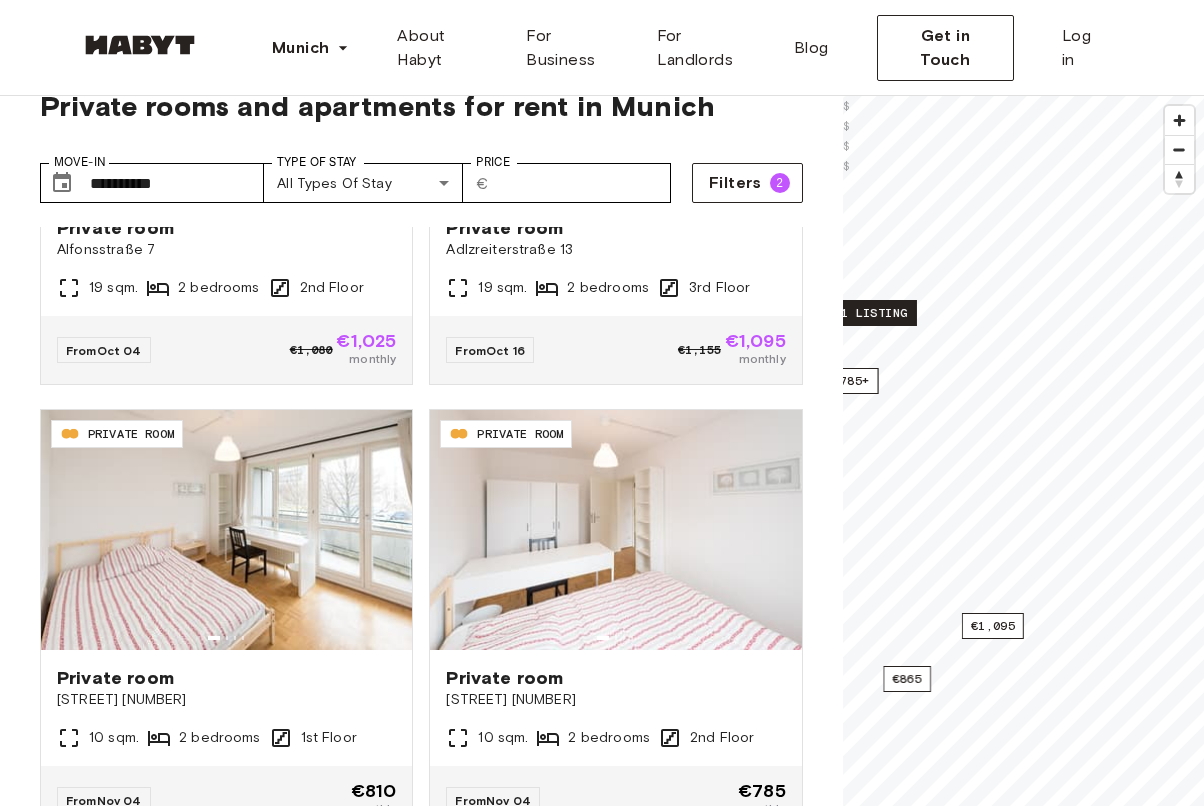 click on "1 listing" at bounding box center (873, 313) 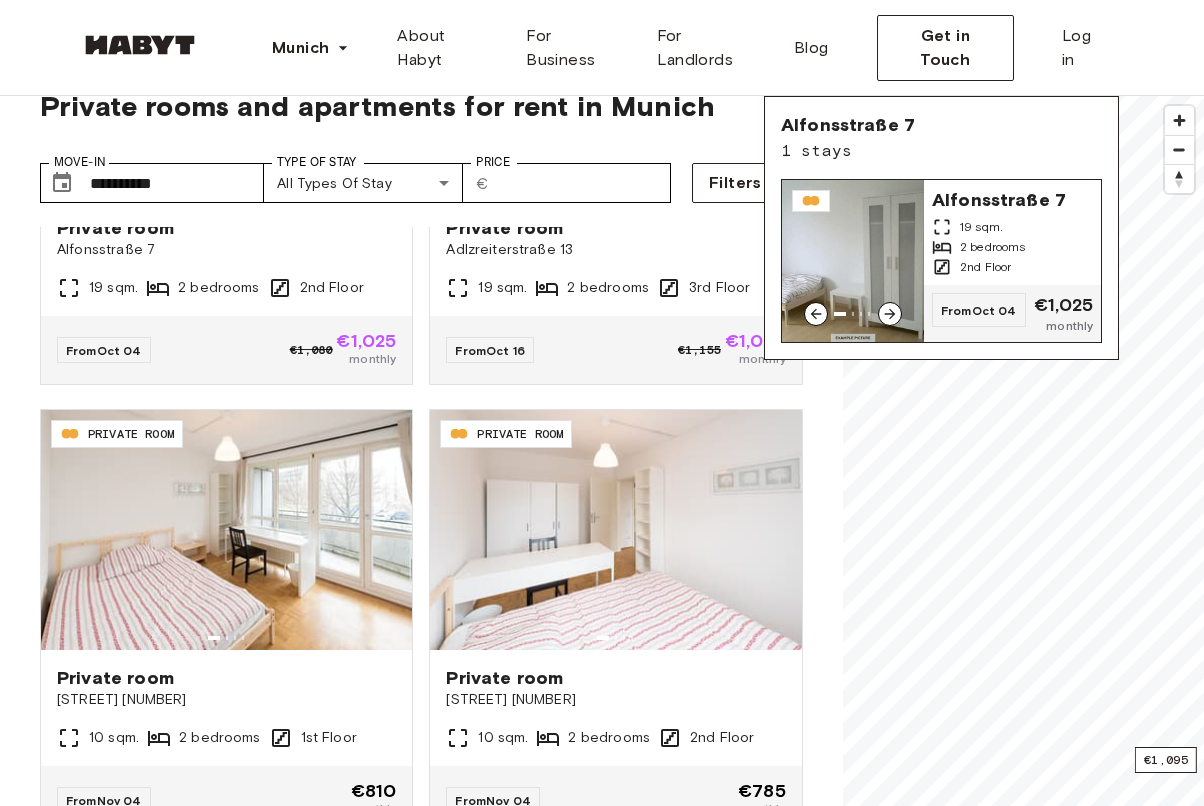 click on "19 sqm." at bounding box center (1012, 227) 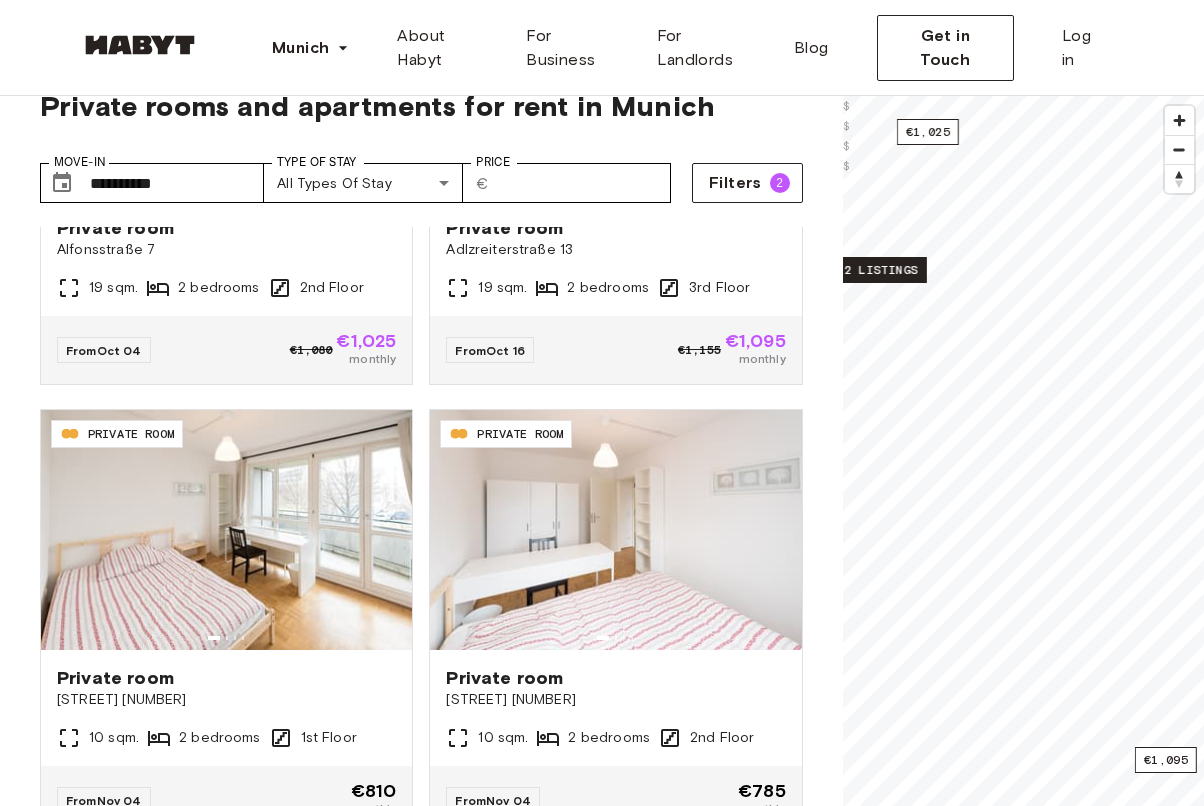 click on "2 listings" at bounding box center [881, 270] 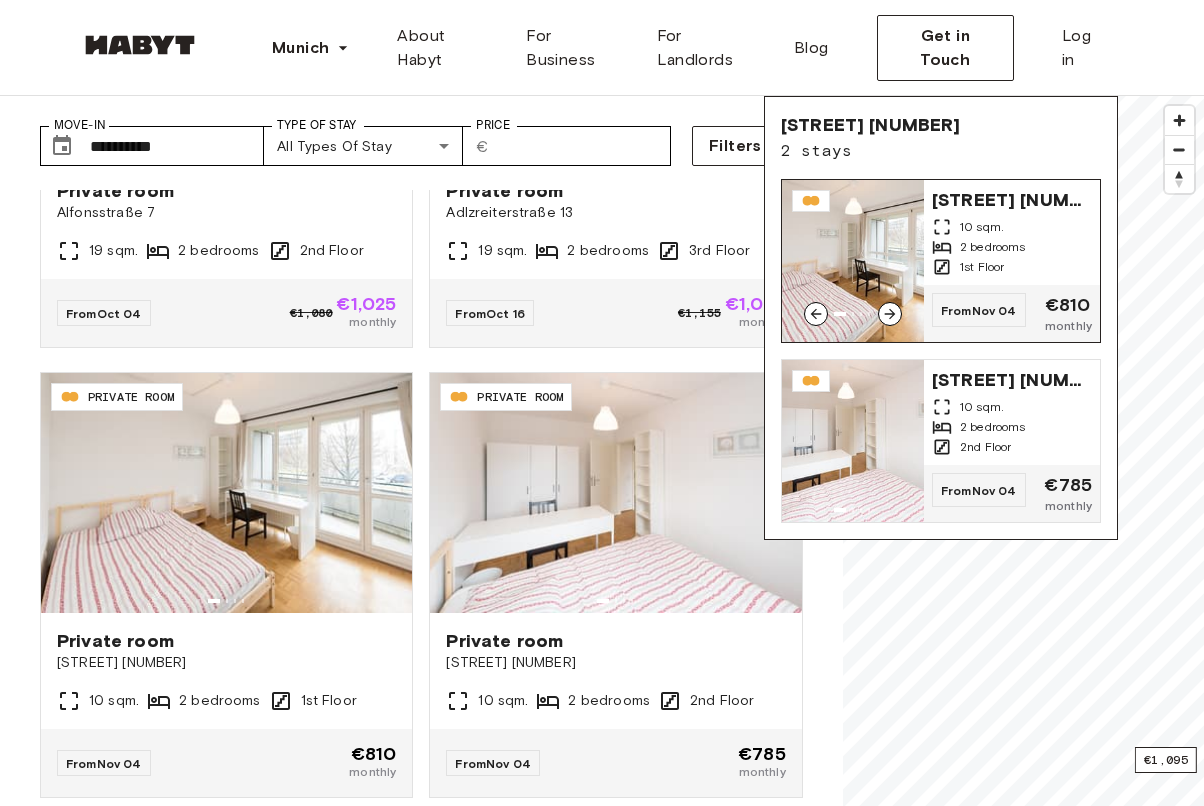 scroll, scrollTop: 87, scrollLeft: 0, axis: vertical 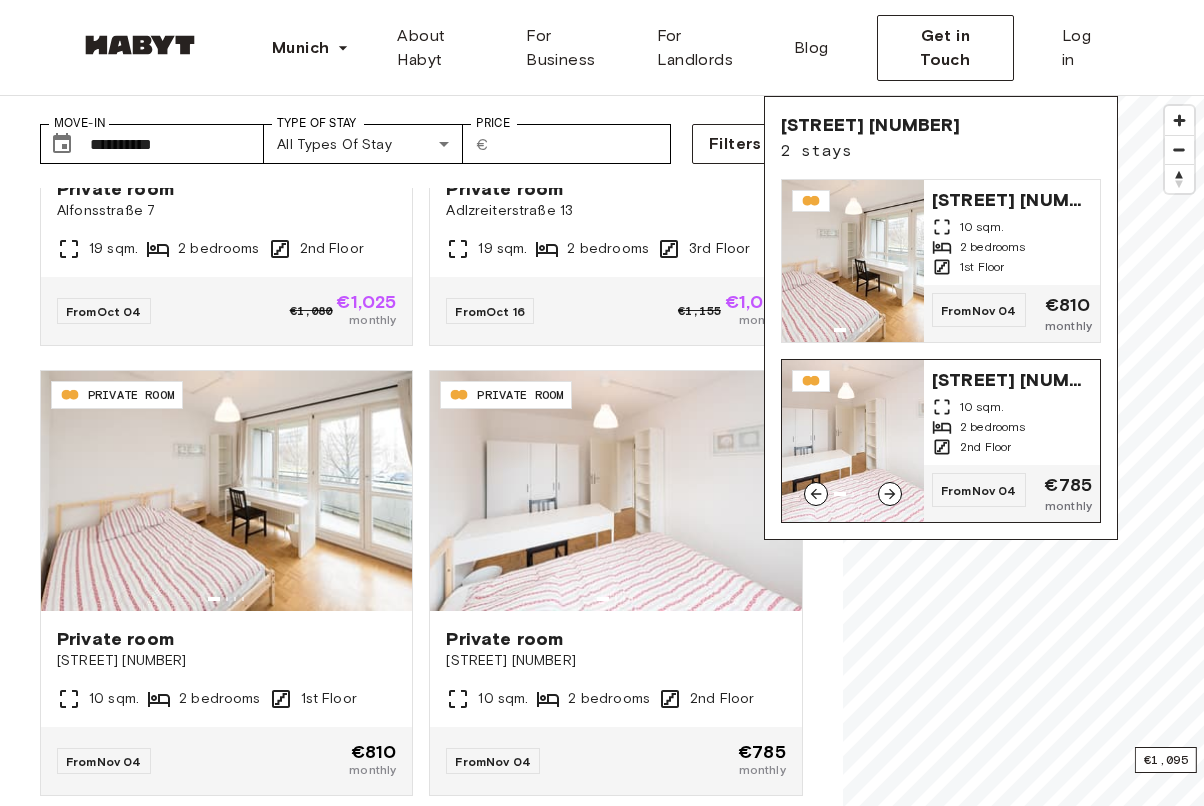 click on "2 bedrooms" at bounding box center [1012, 427] 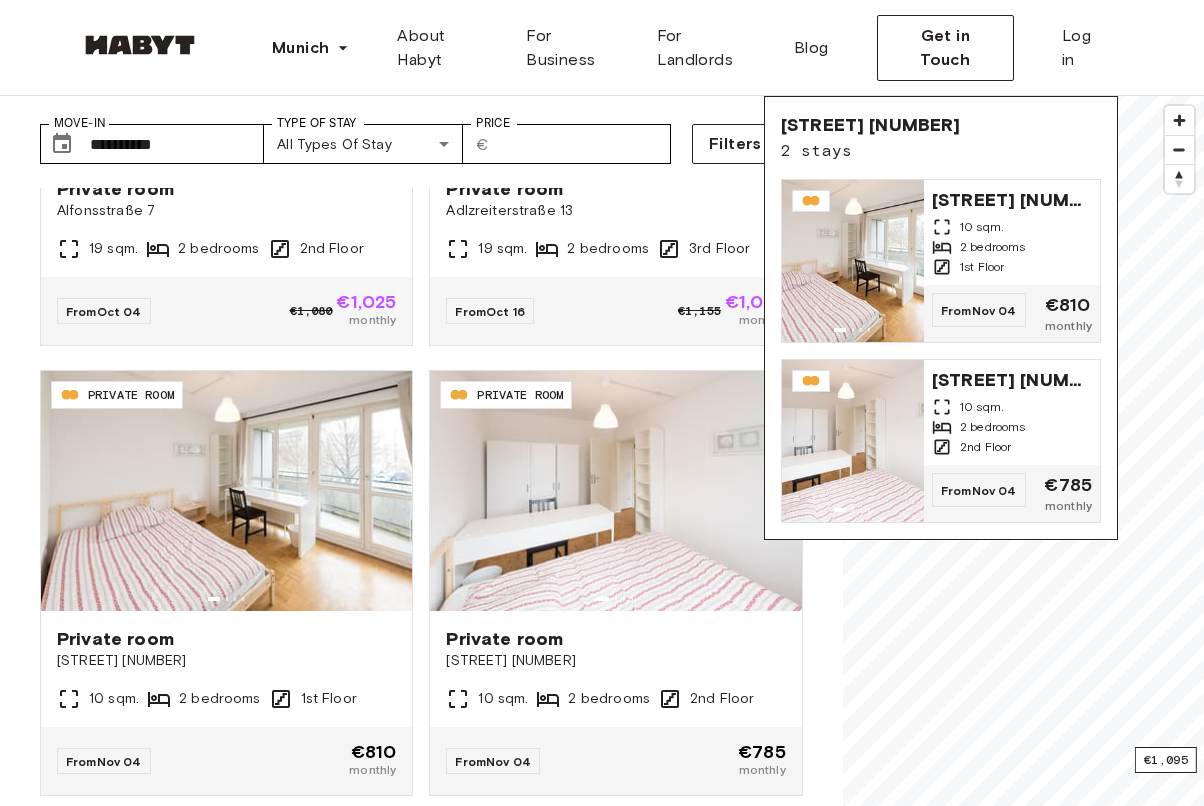 click on "**********" at bounding box center [421, 502] 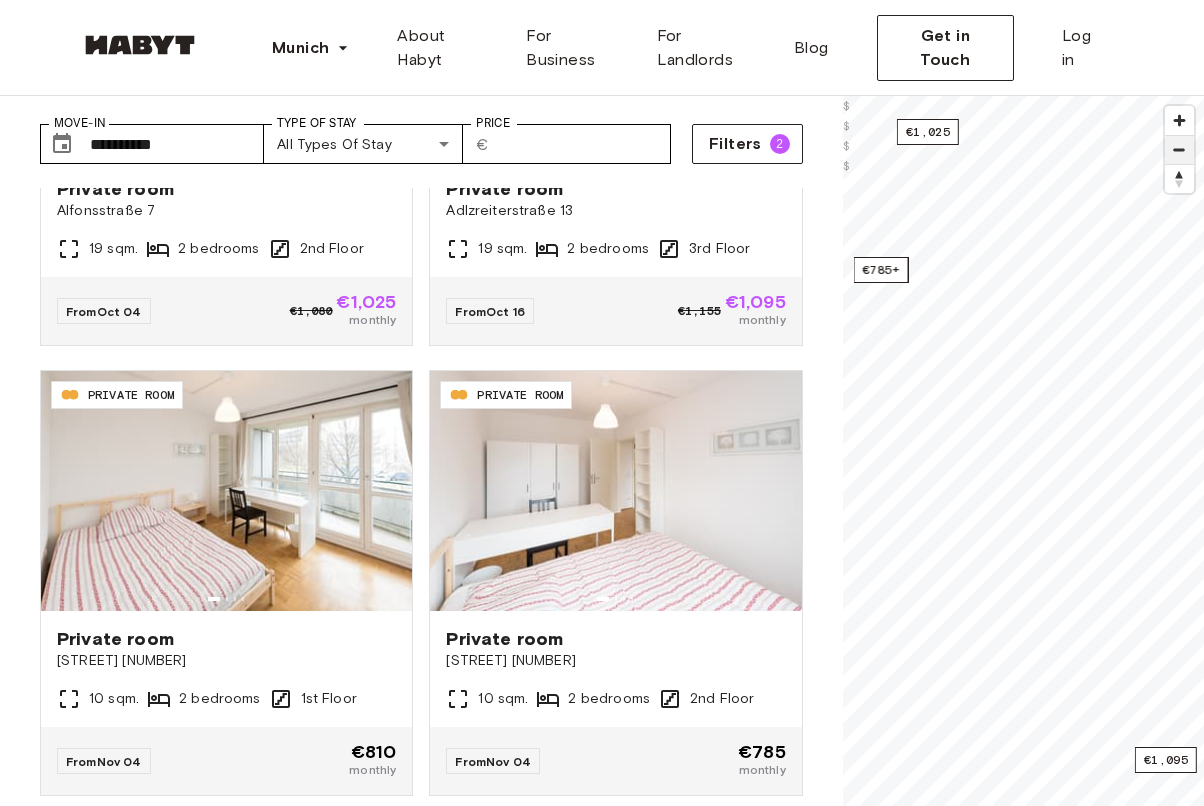 click at bounding box center (1179, 150) 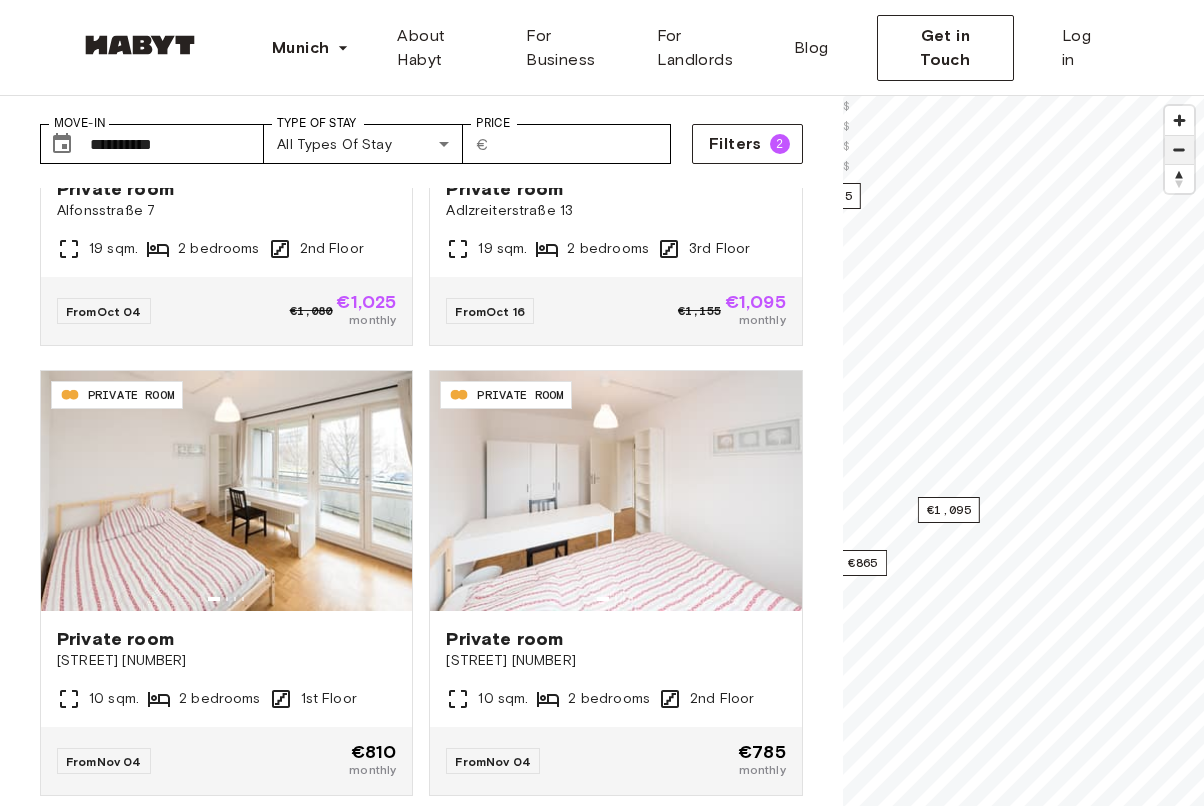 click at bounding box center (1179, 150) 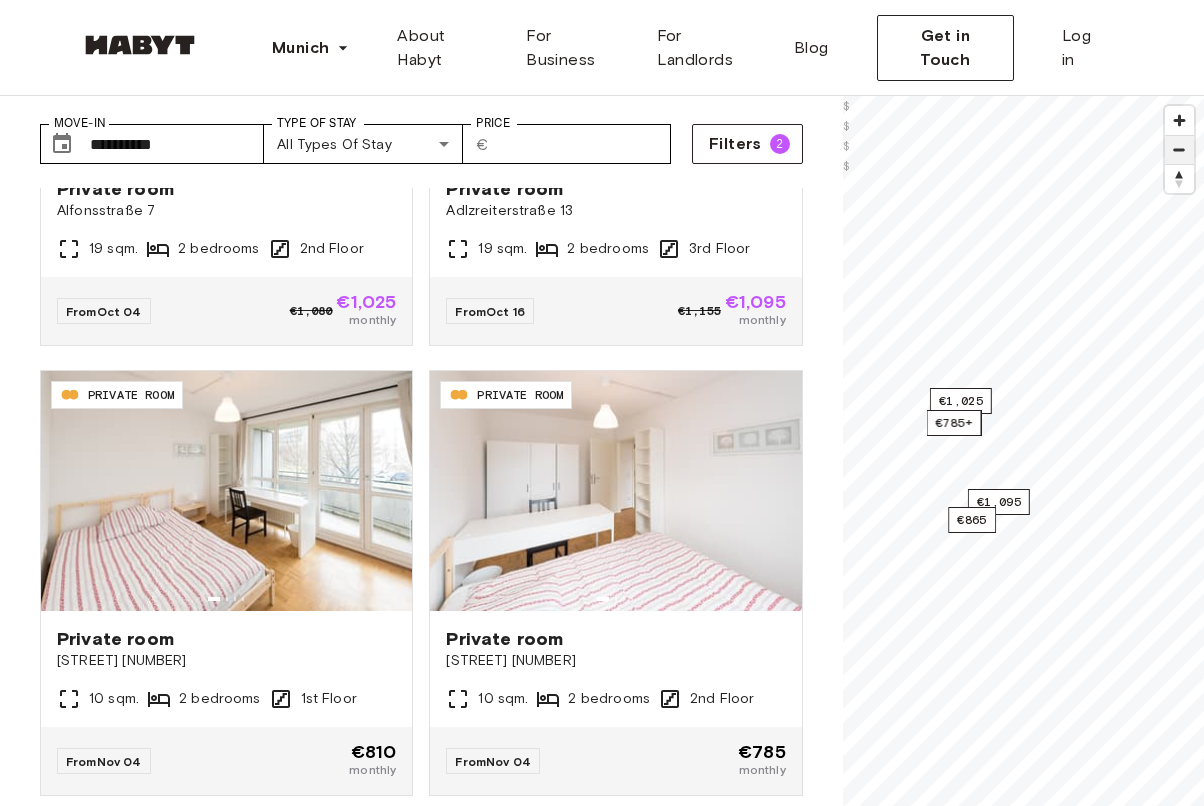 click at bounding box center [1179, 150] 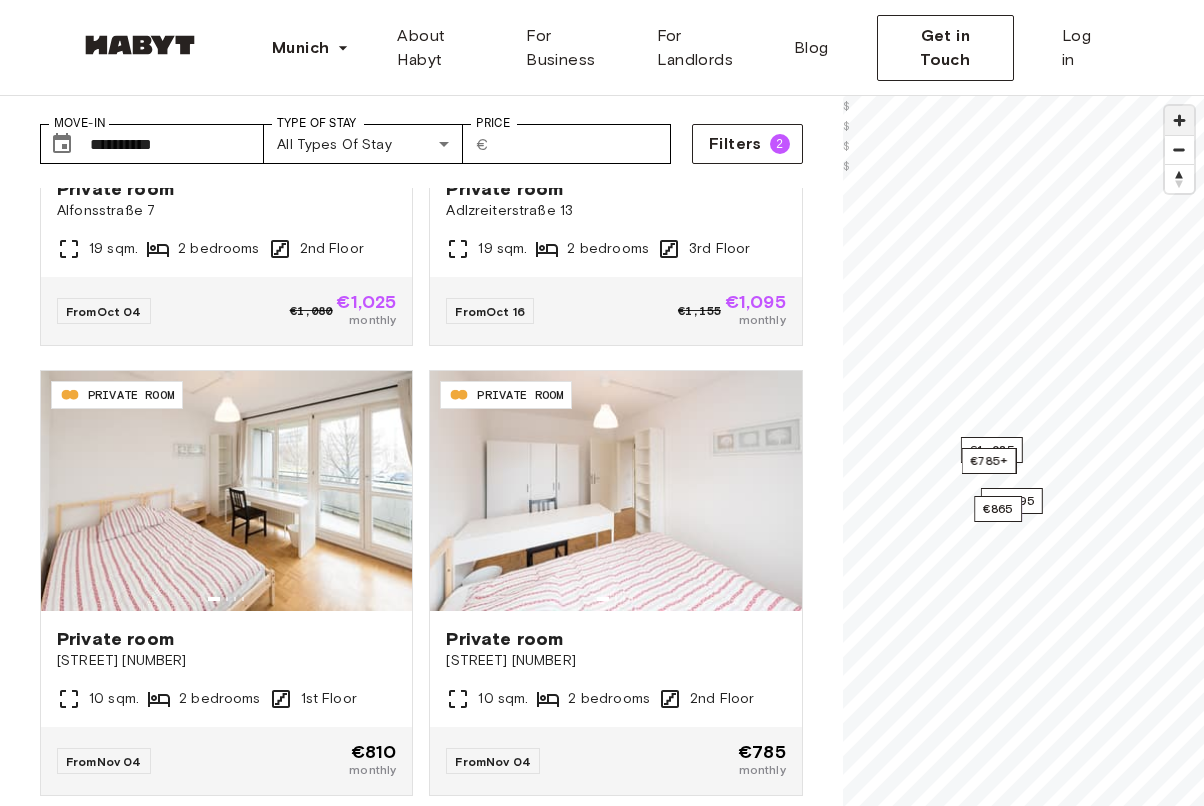 click at bounding box center [1179, 120] 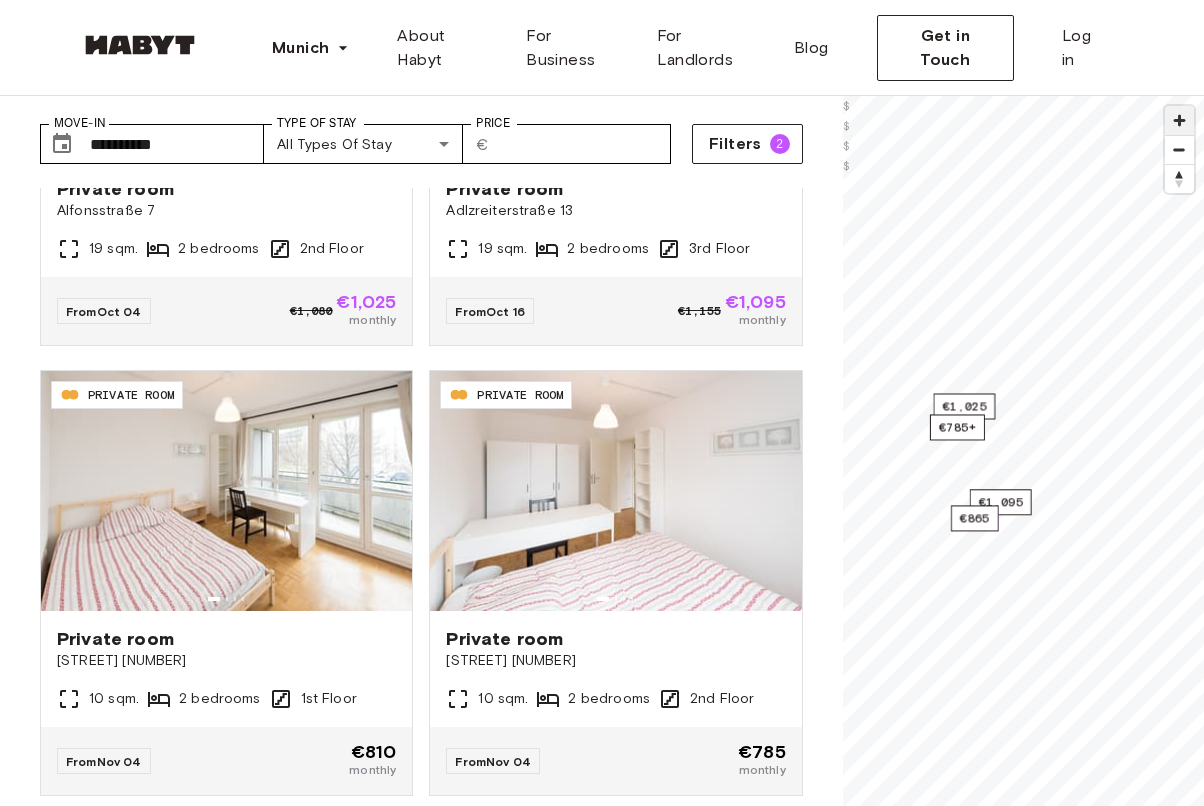 click at bounding box center [1179, 120] 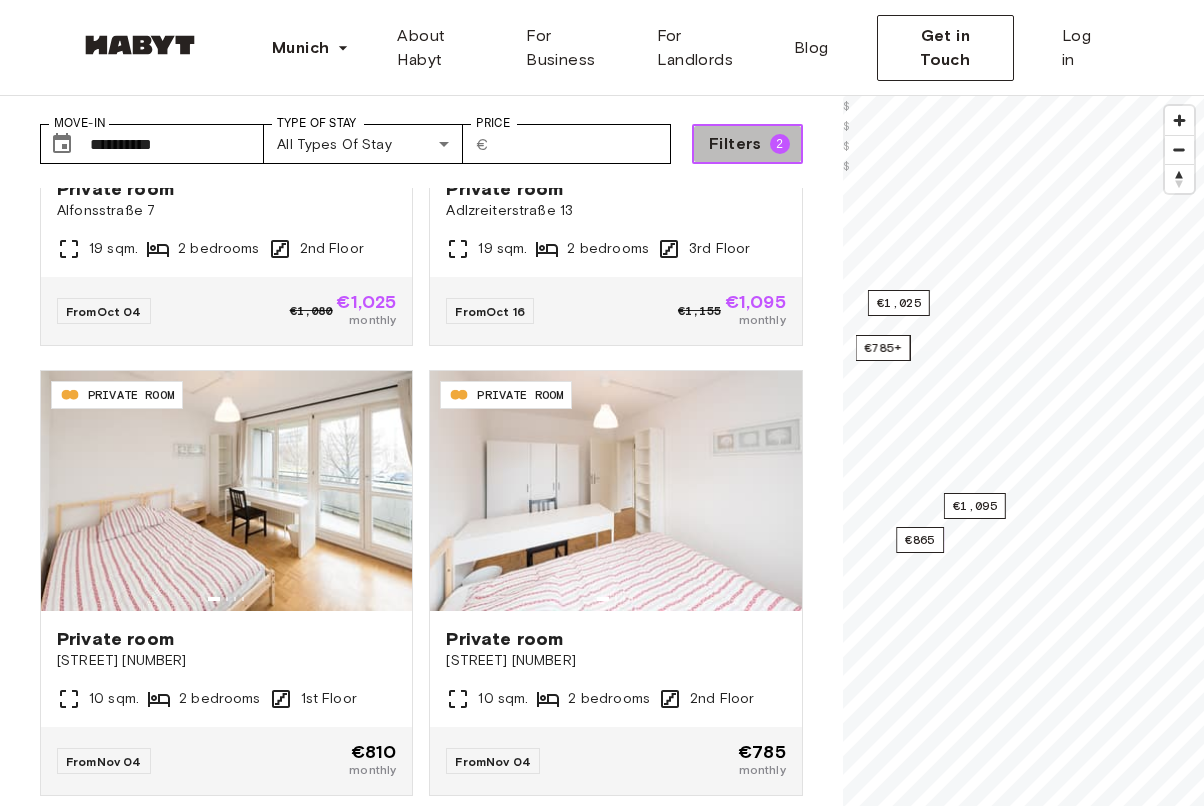 click on "Filters" at bounding box center (735, 144) 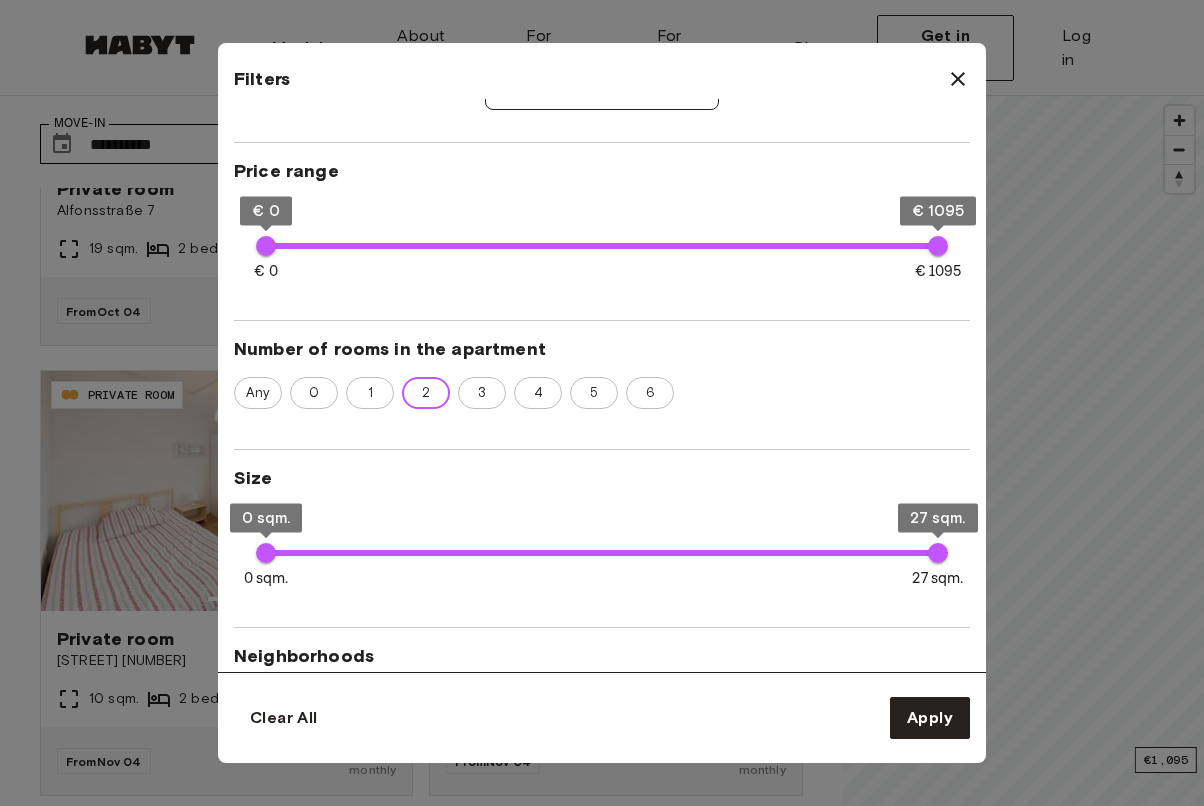 scroll, scrollTop: 369, scrollLeft: 0, axis: vertical 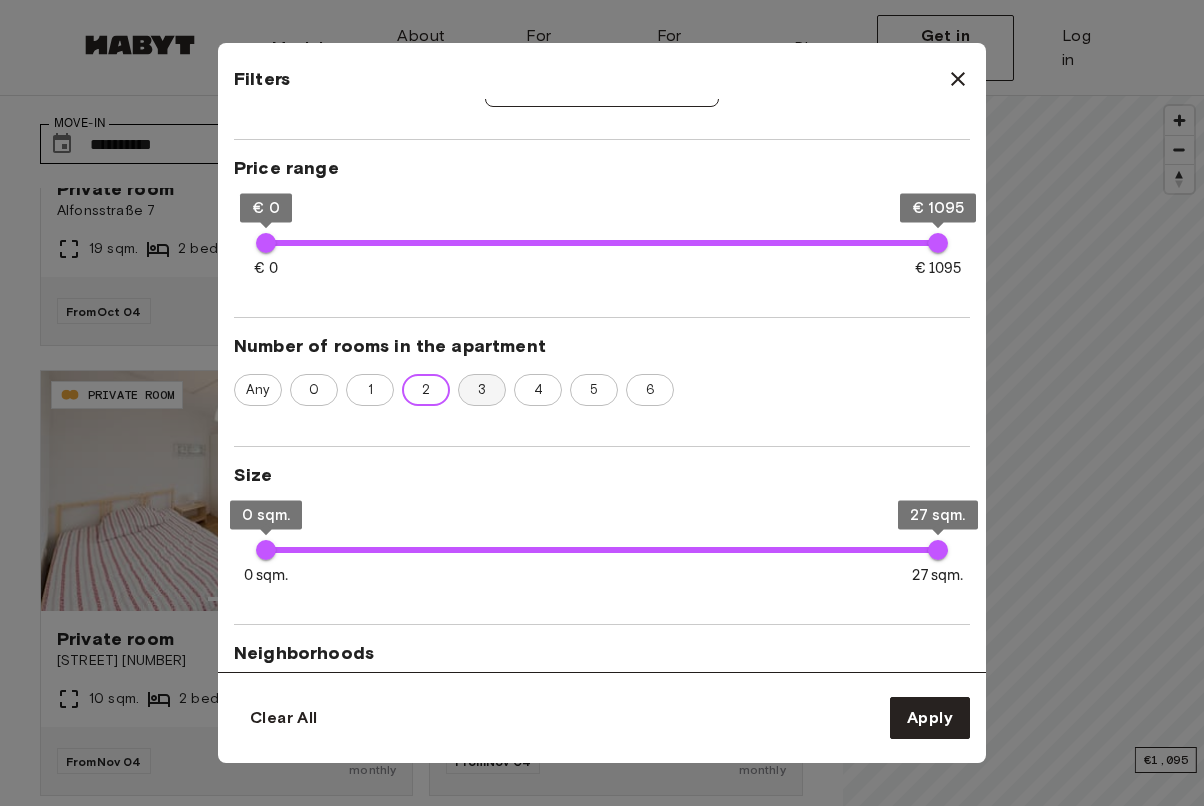 click on "3" at bounding box center (482, 390) 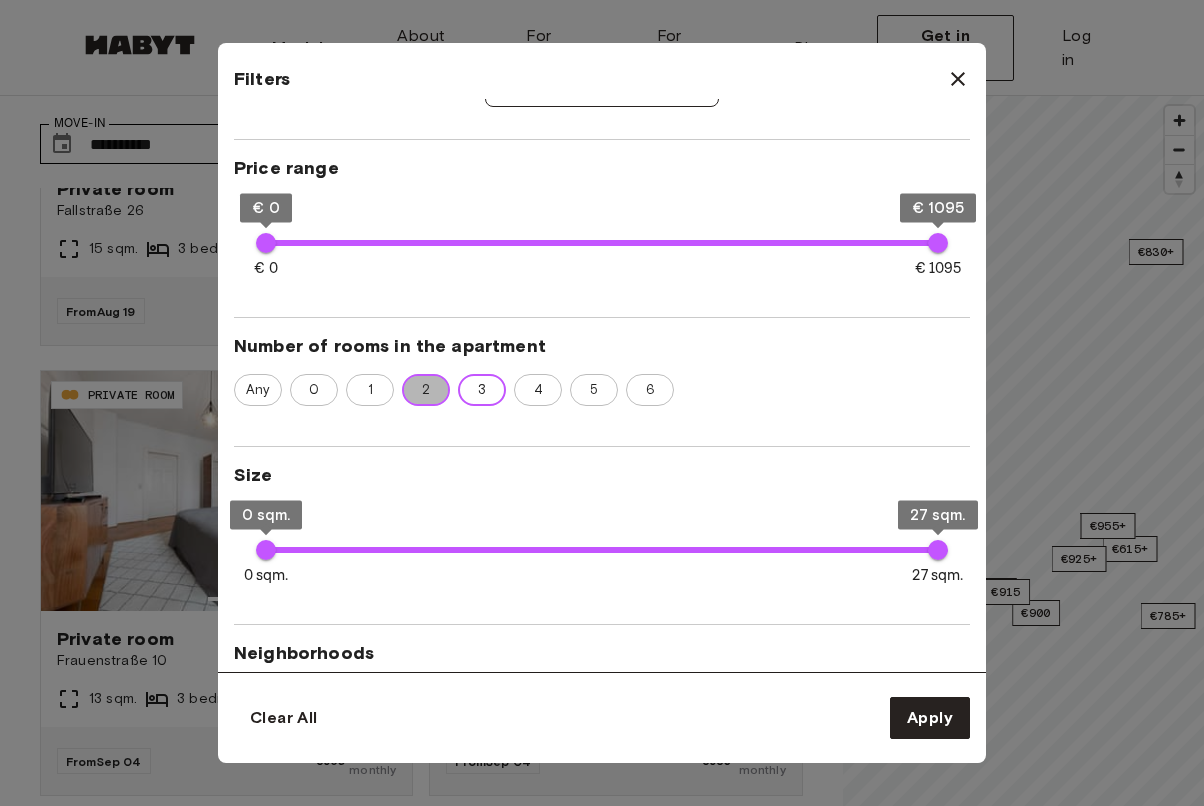 click on "2" at bounding box center [426, 390] 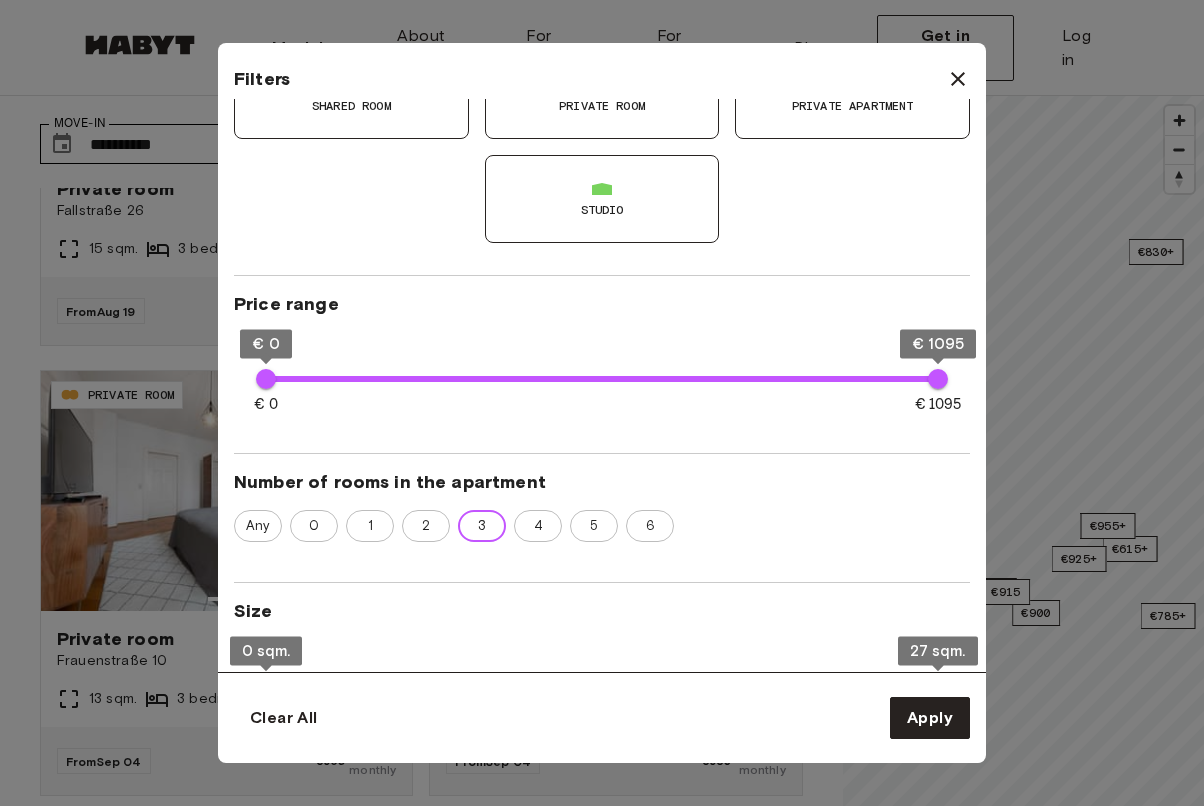 scroll, scrollTop: 266, scrollLeft: 0, axis: vertical 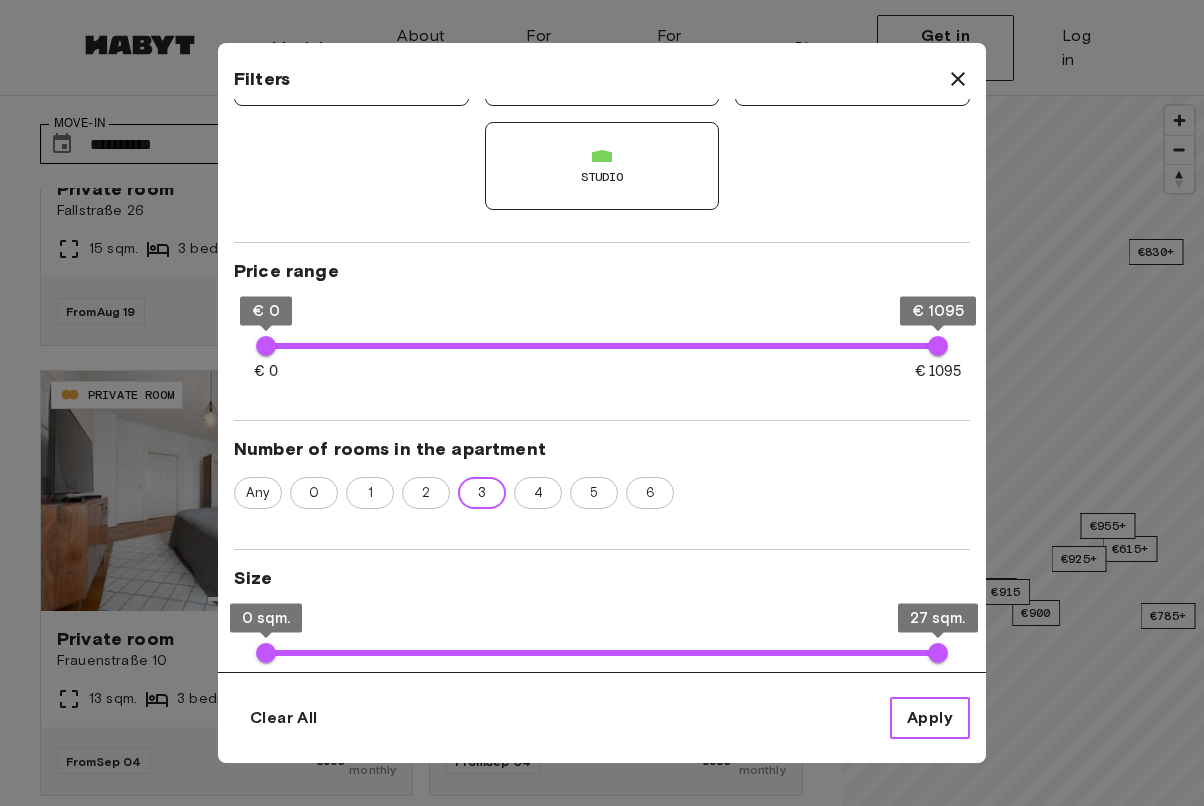 click on "Apply" at bounding box center [930, 718] 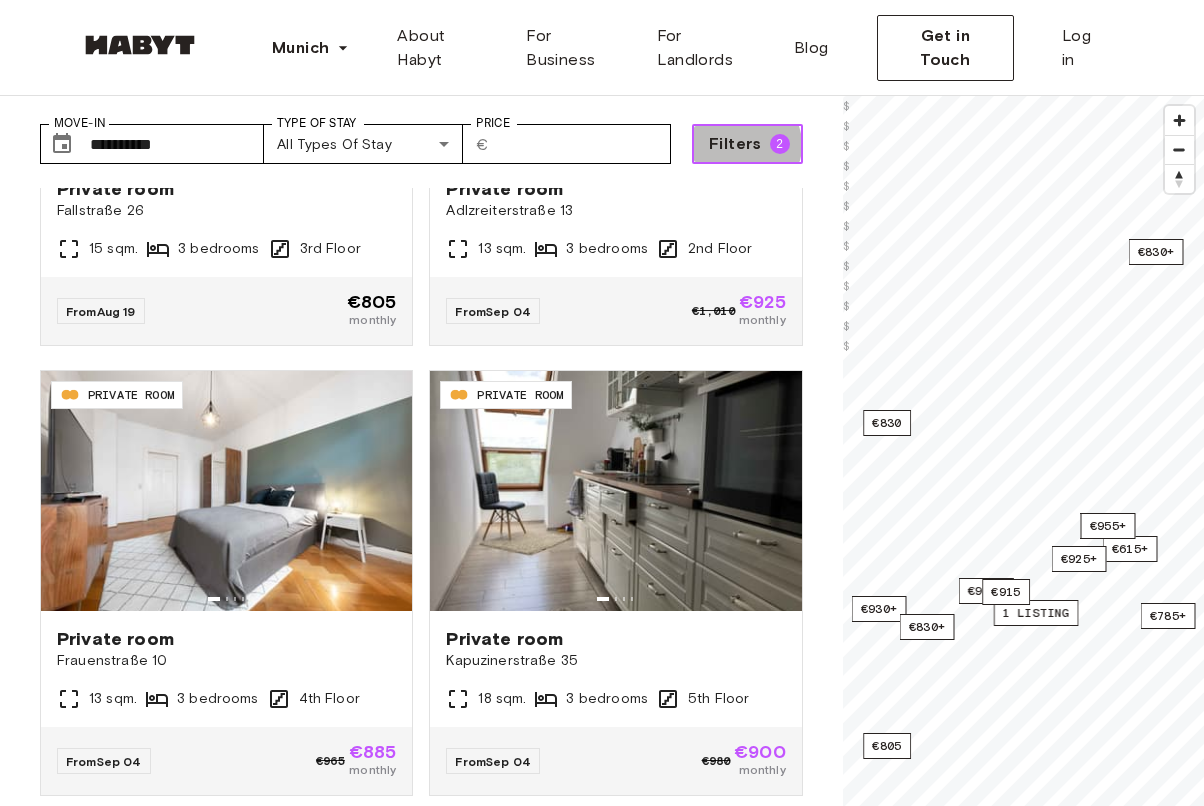 click on "Filters" at bounding box center (735, 144) 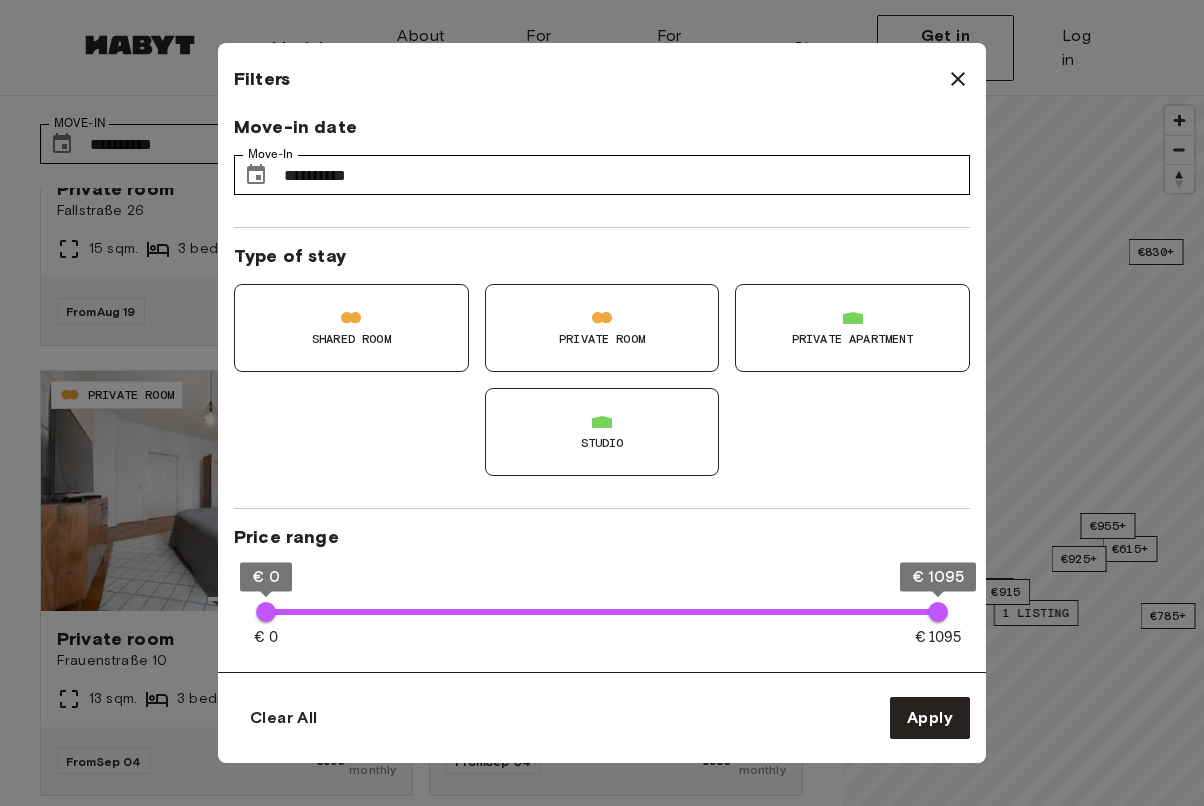 click on "Studio" at bounding box center [602, 432] 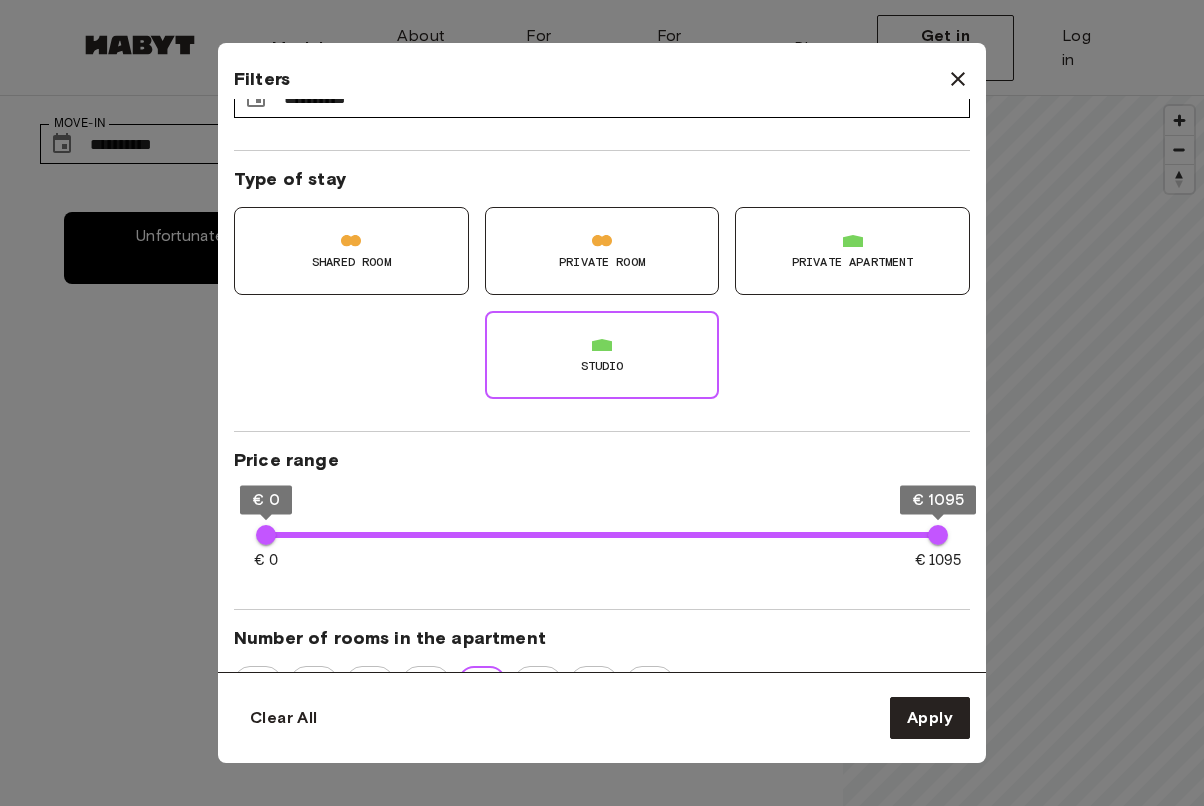 scroll, scrollTop: 61, scrollLeft: 0, axis: vertical 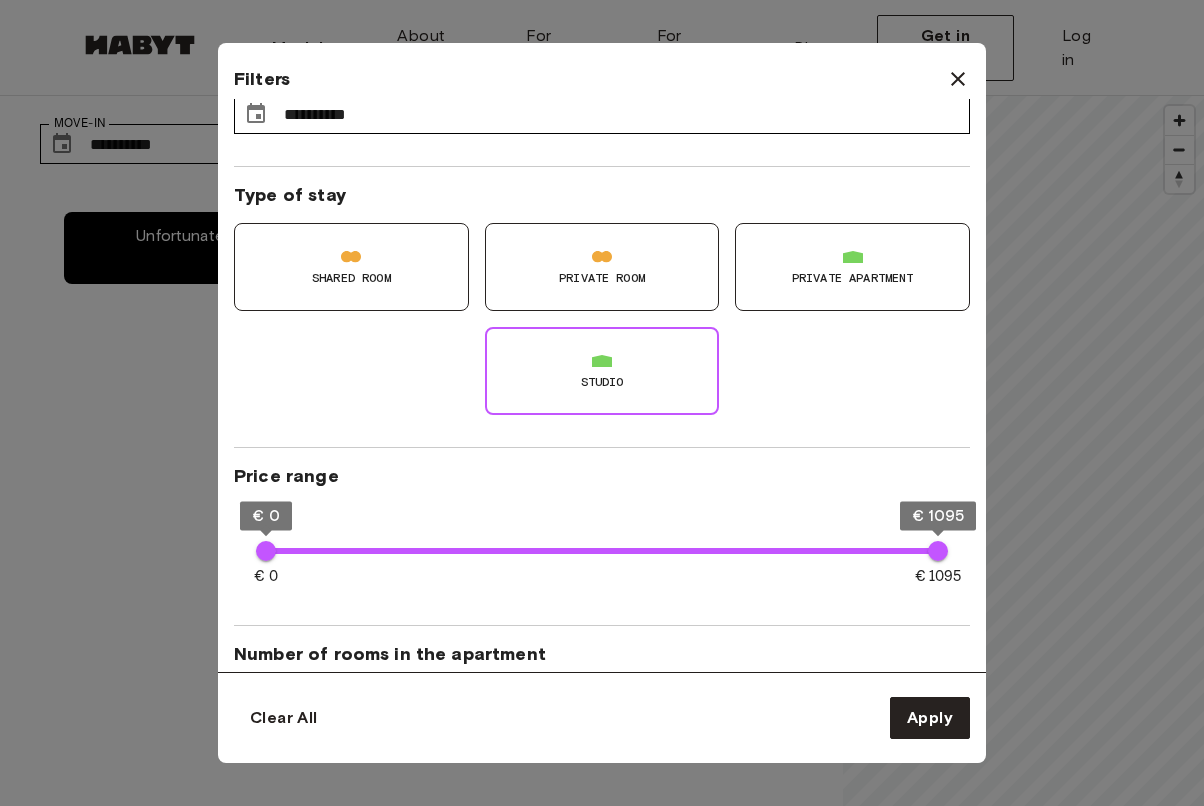 click on "Studio" at bounding box center (602, 371) 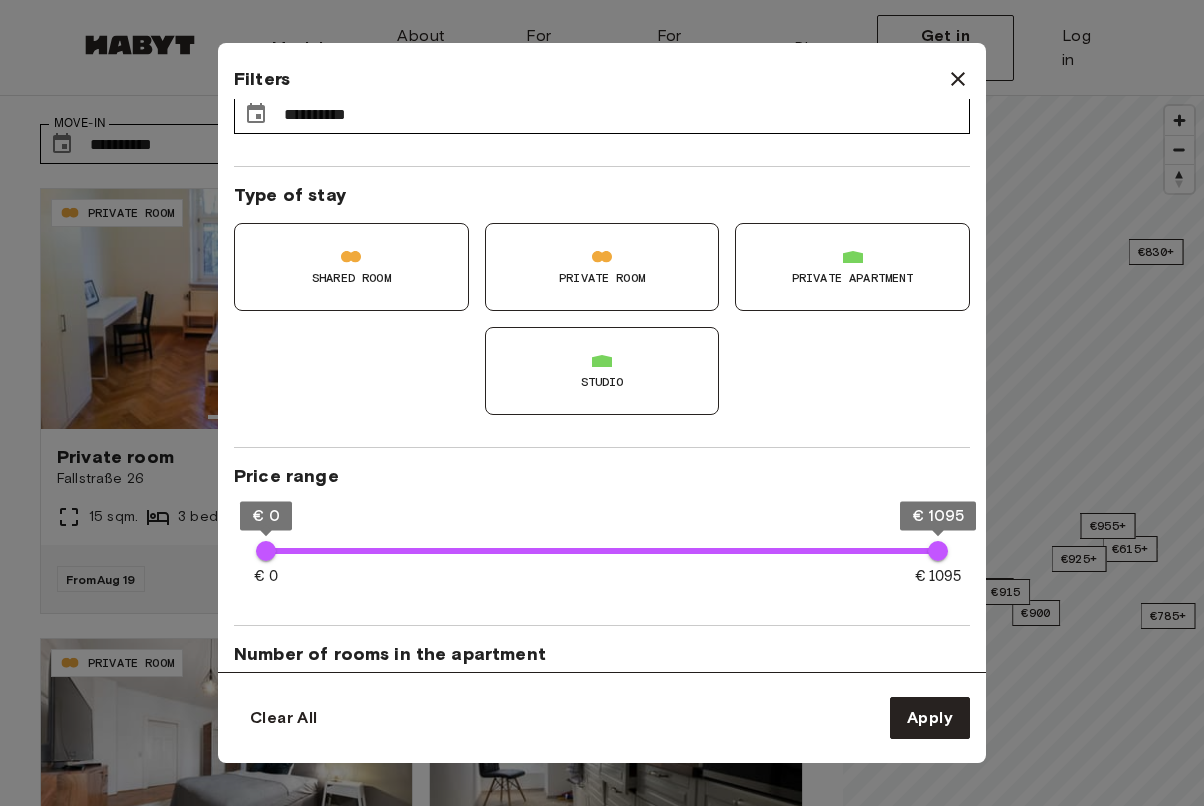 click on "Studio" at bounding box center [602, 371] 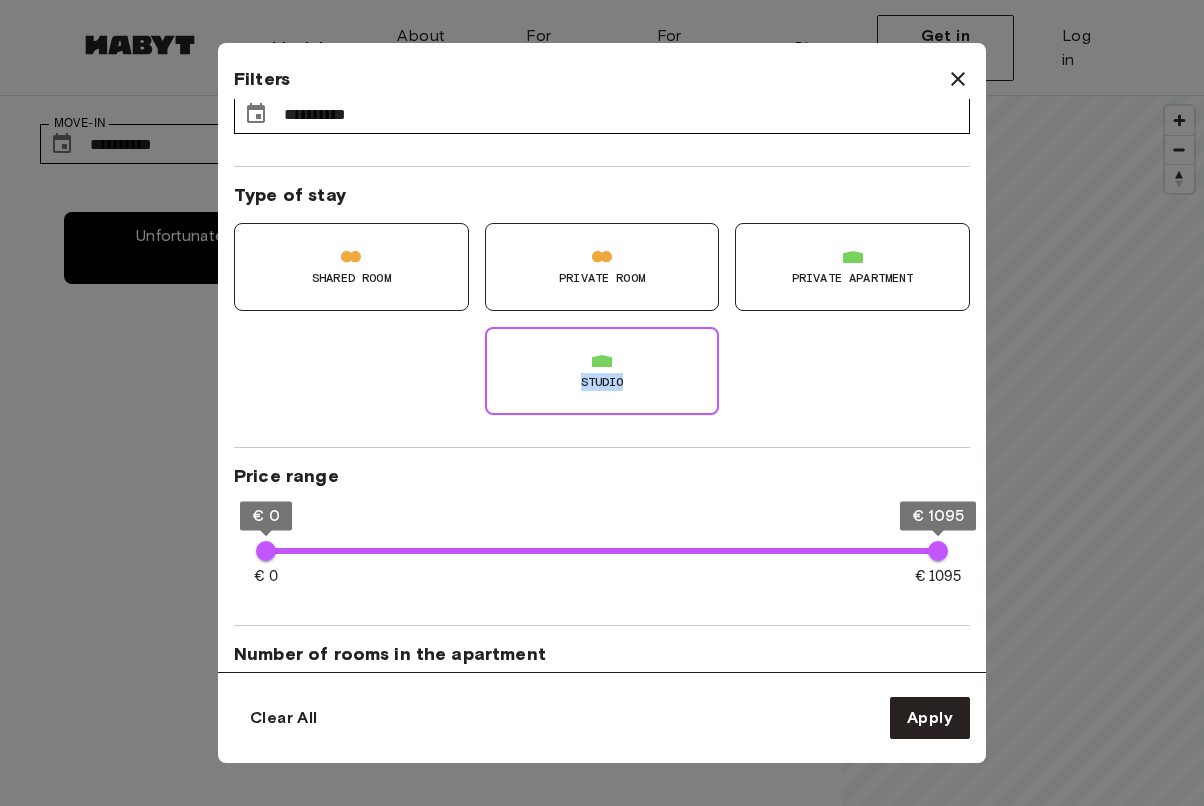 click on "Studio" at bounding box center (602, 371) 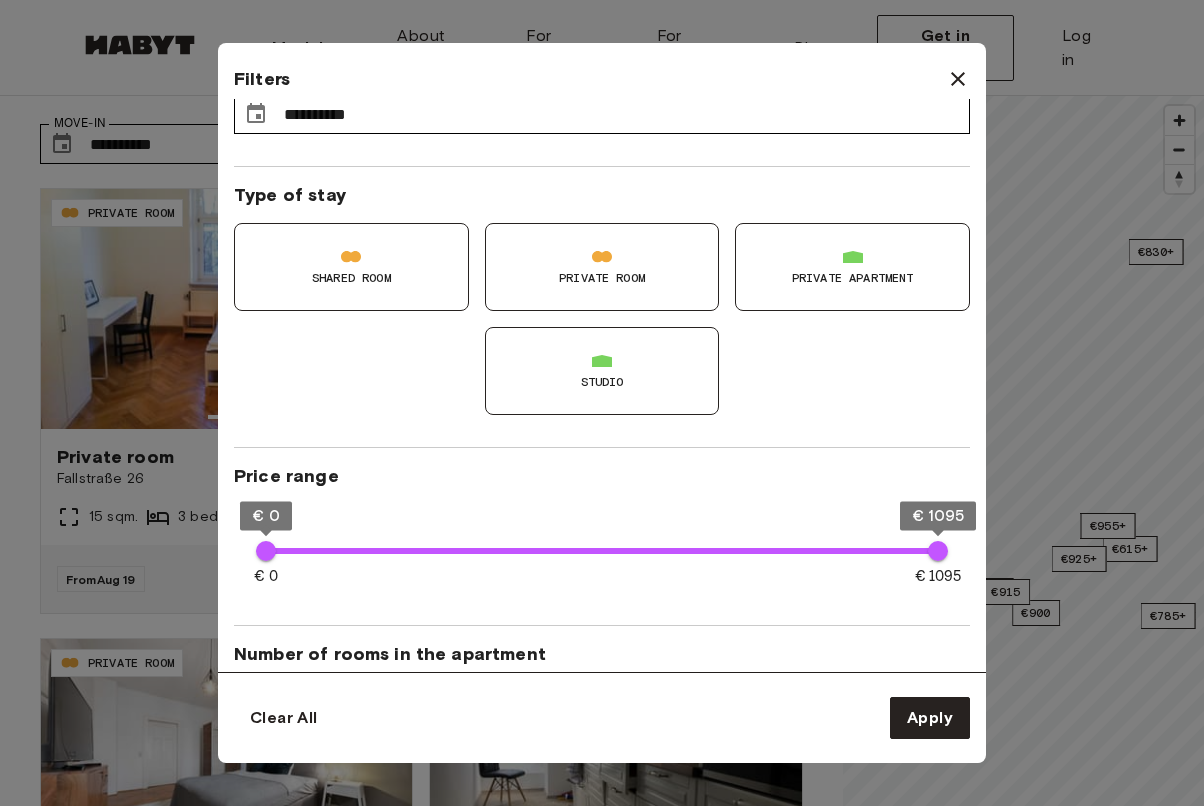 click on "Private apartment" at bounding box center (853, 278) 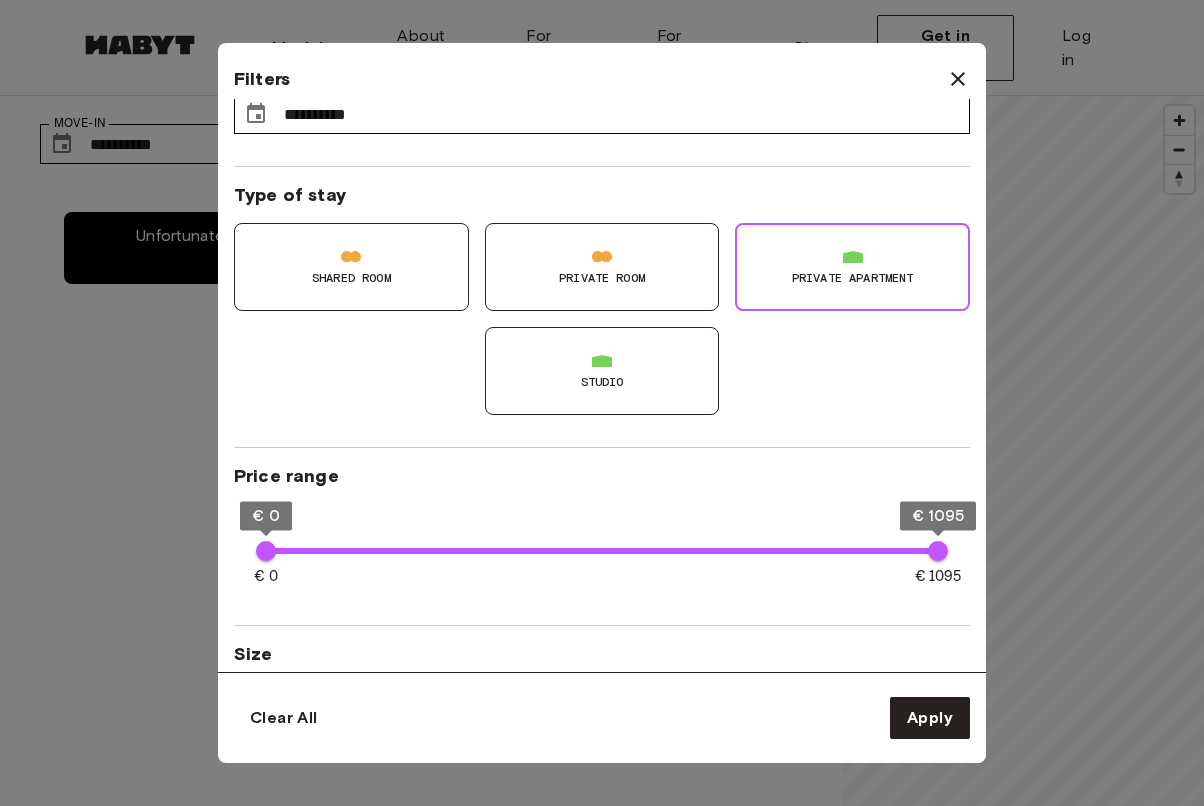 click on "Private apartment" at bounding box center [853, 278] 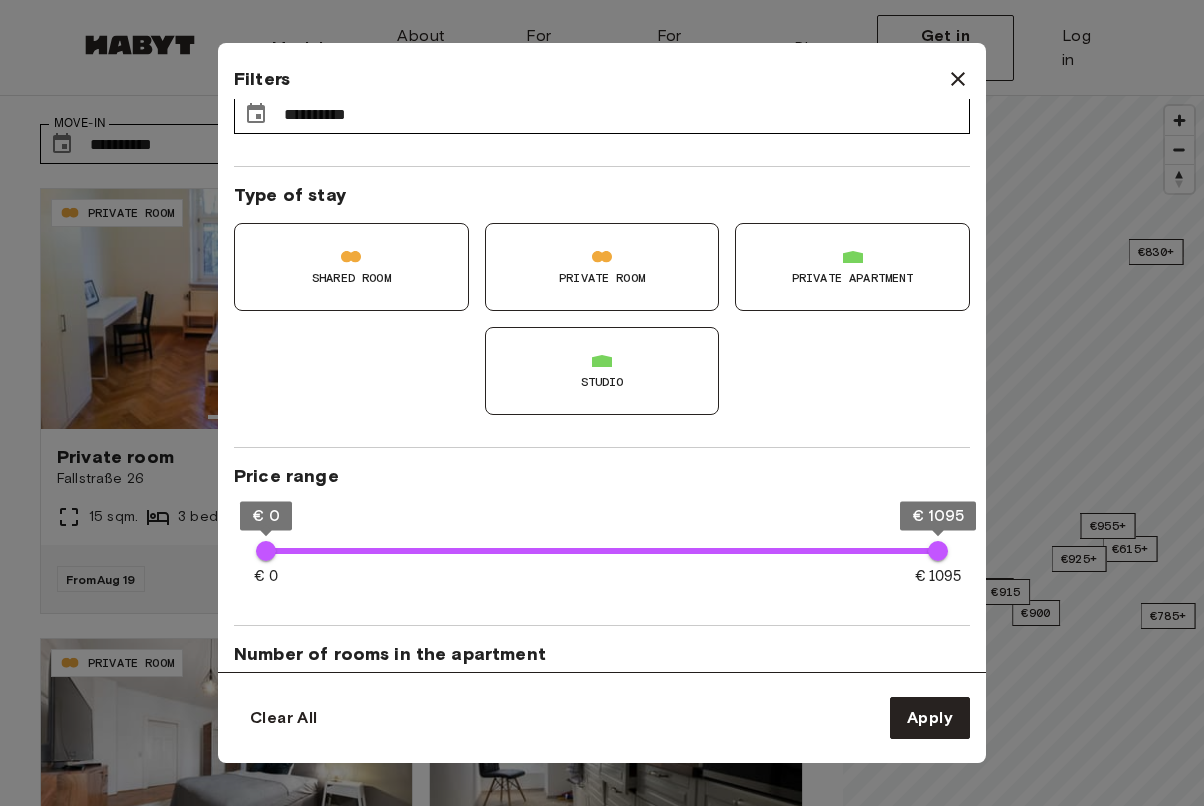 click 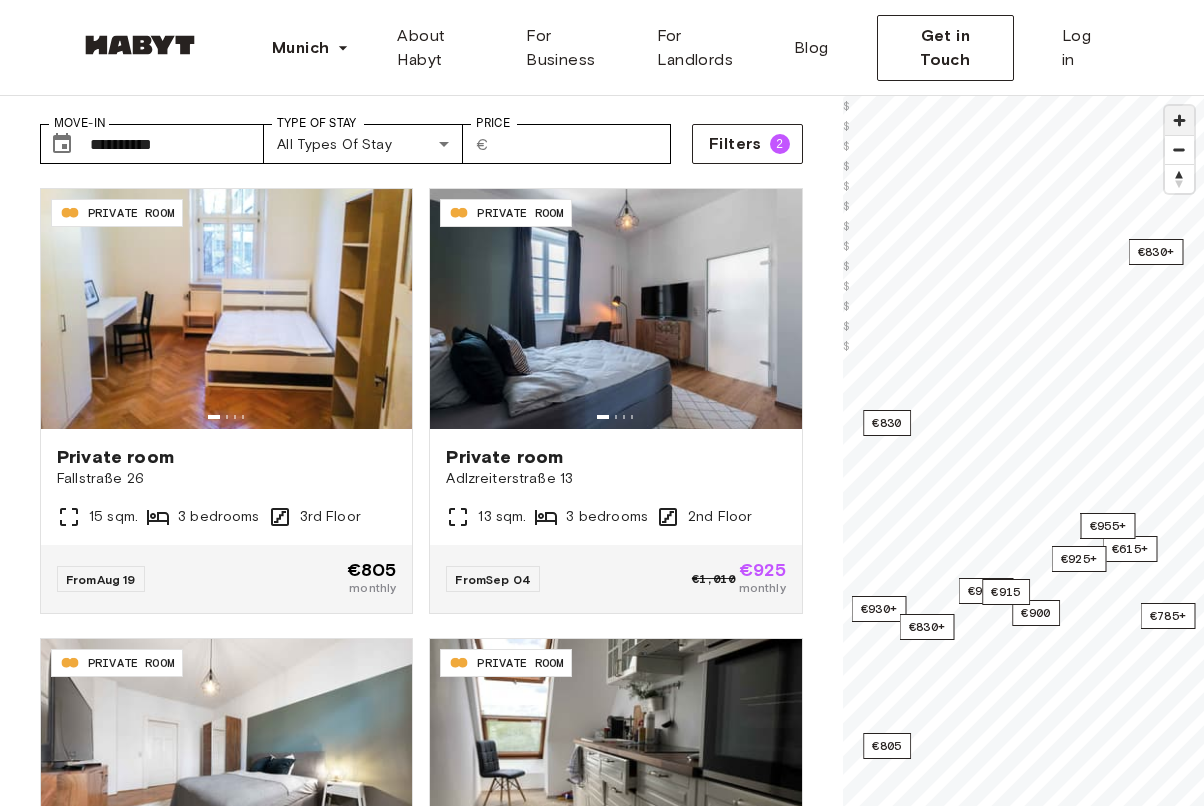 click at bounding box center [1179, 120] 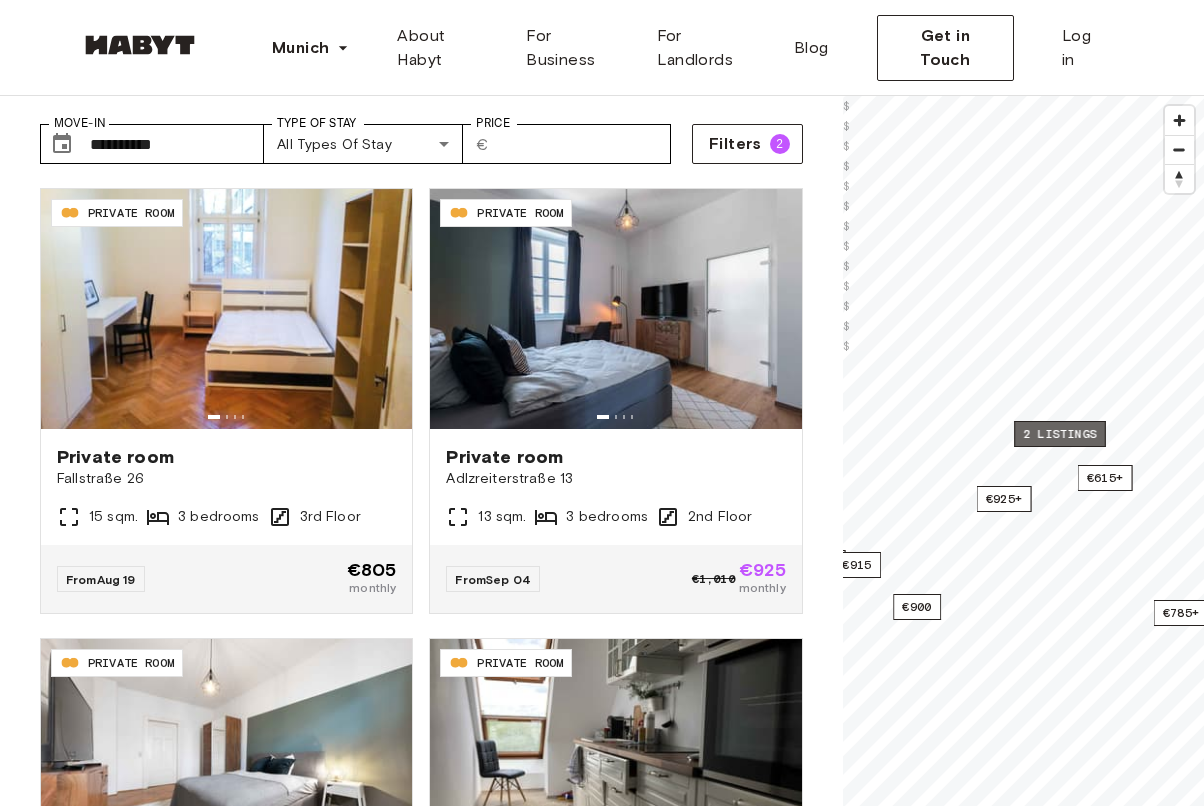 click on "2 listings" at bounding box center [1060, 434] 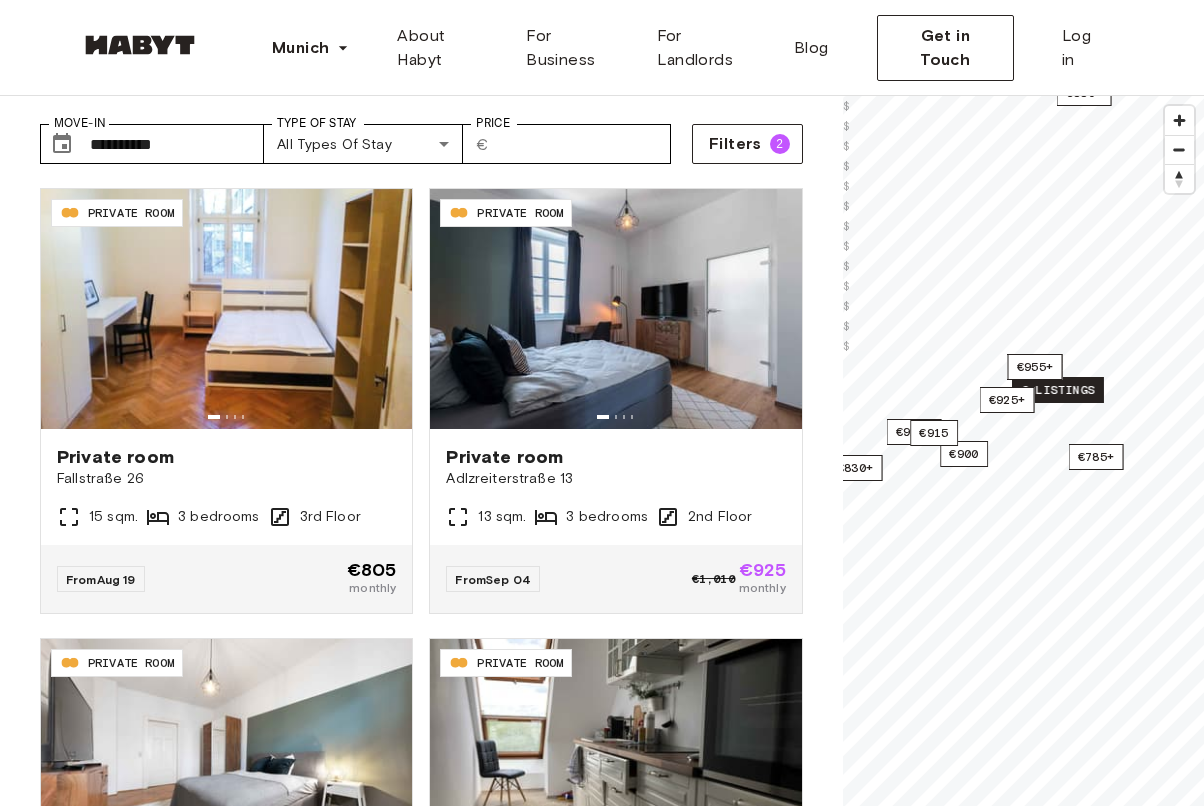 click on "6 listings" at bounding box center [1058, 390] 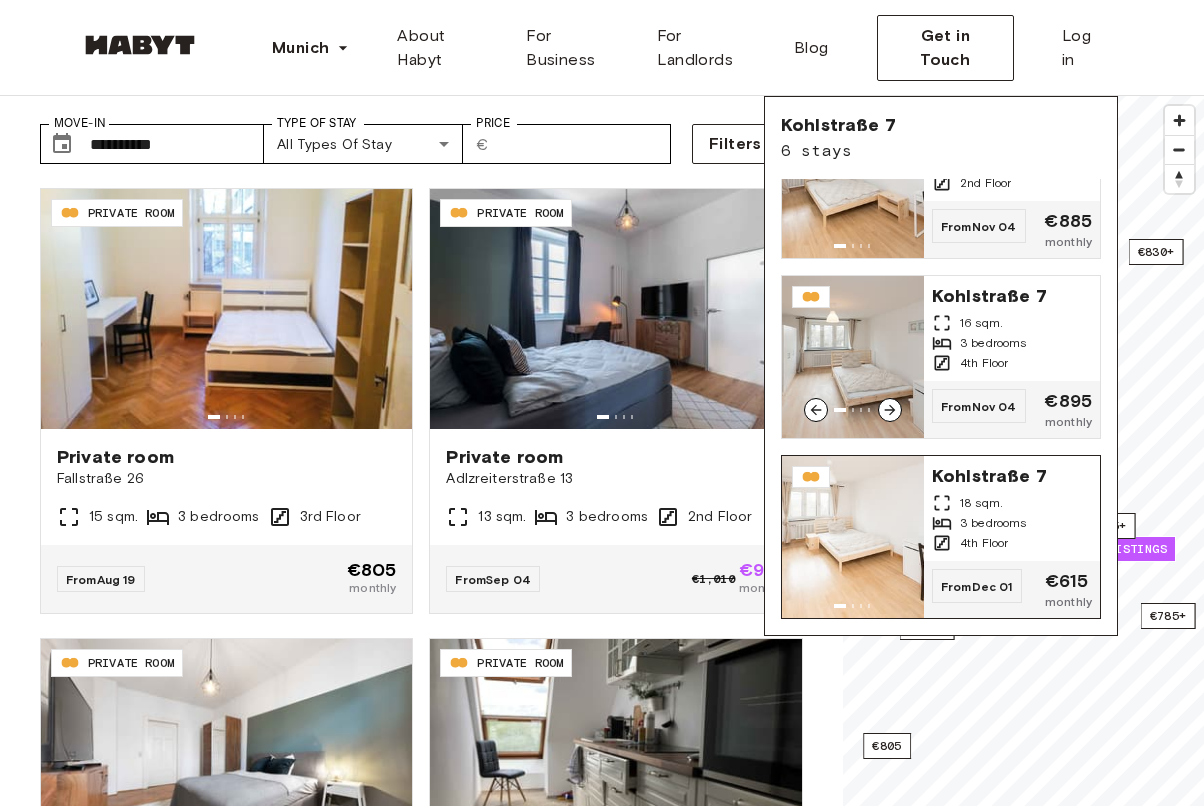 scroll, scrollTop: 624, scrollLeft: 0, axis: vertical 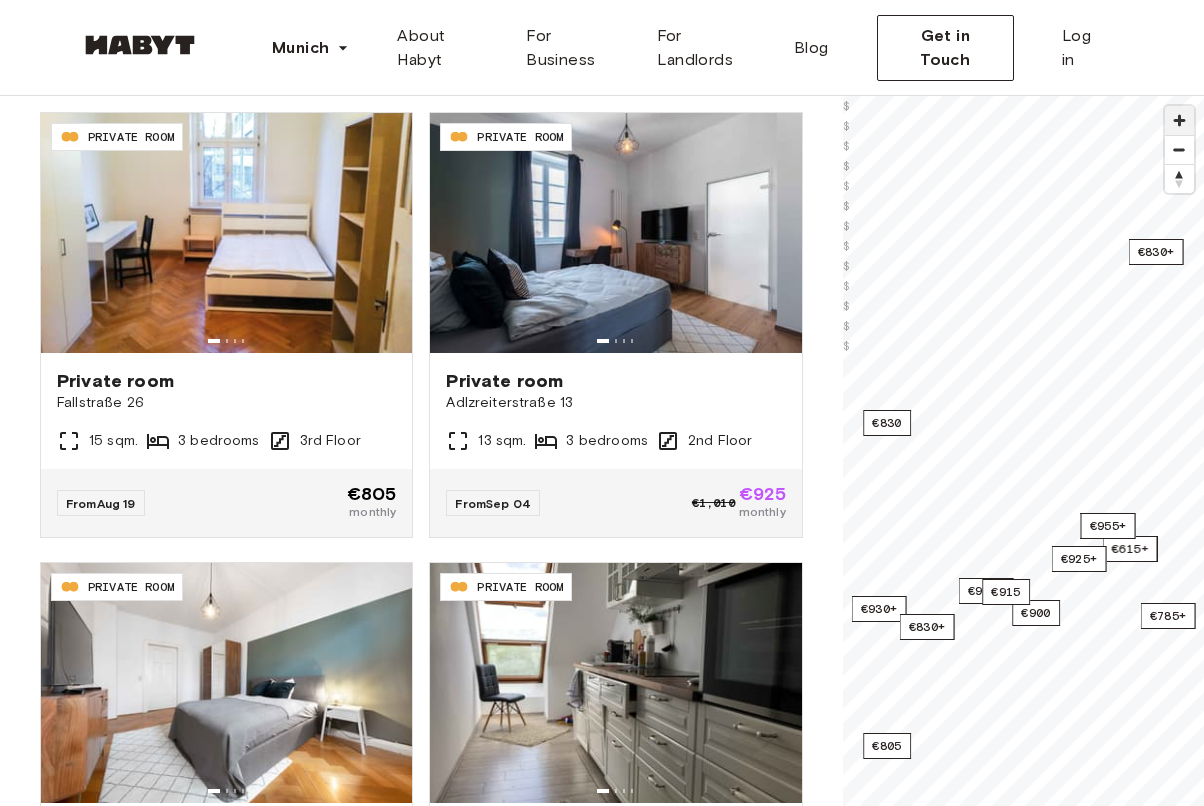 click at bounding box center [1179, 120] 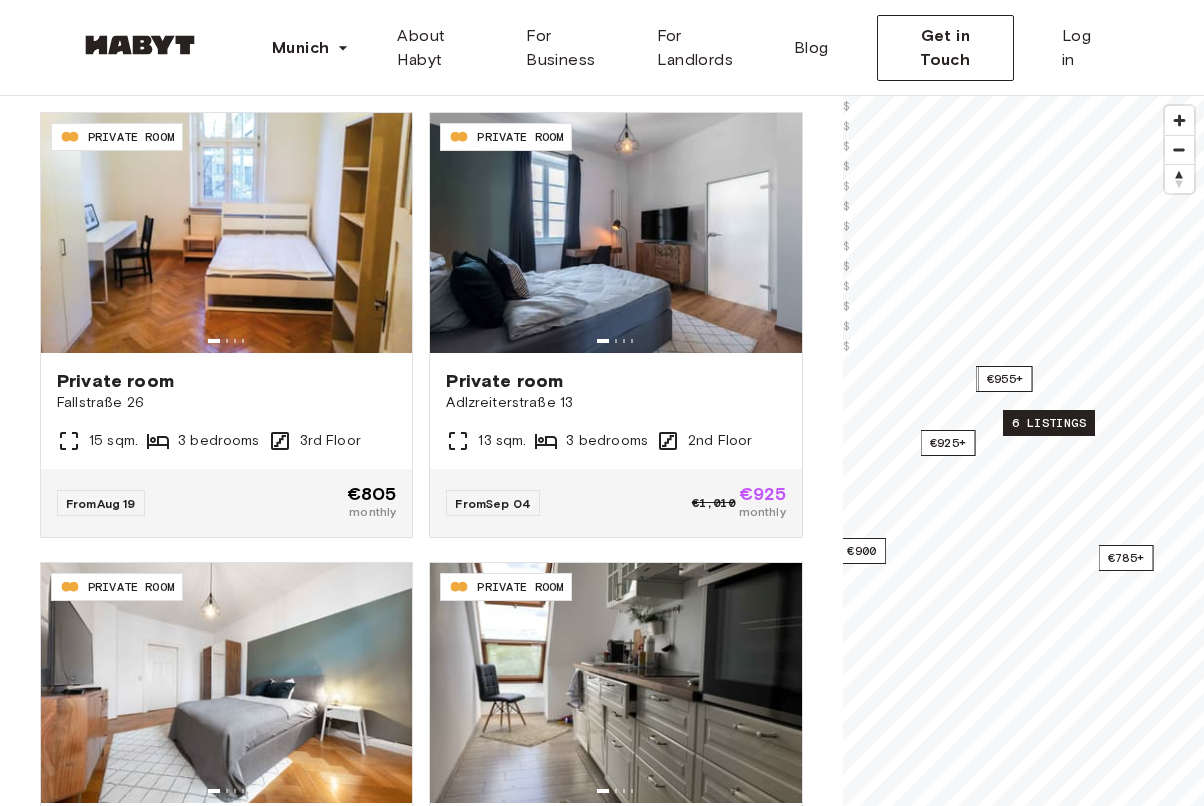 click on "6 listings" at bounding box center (1049, 423) 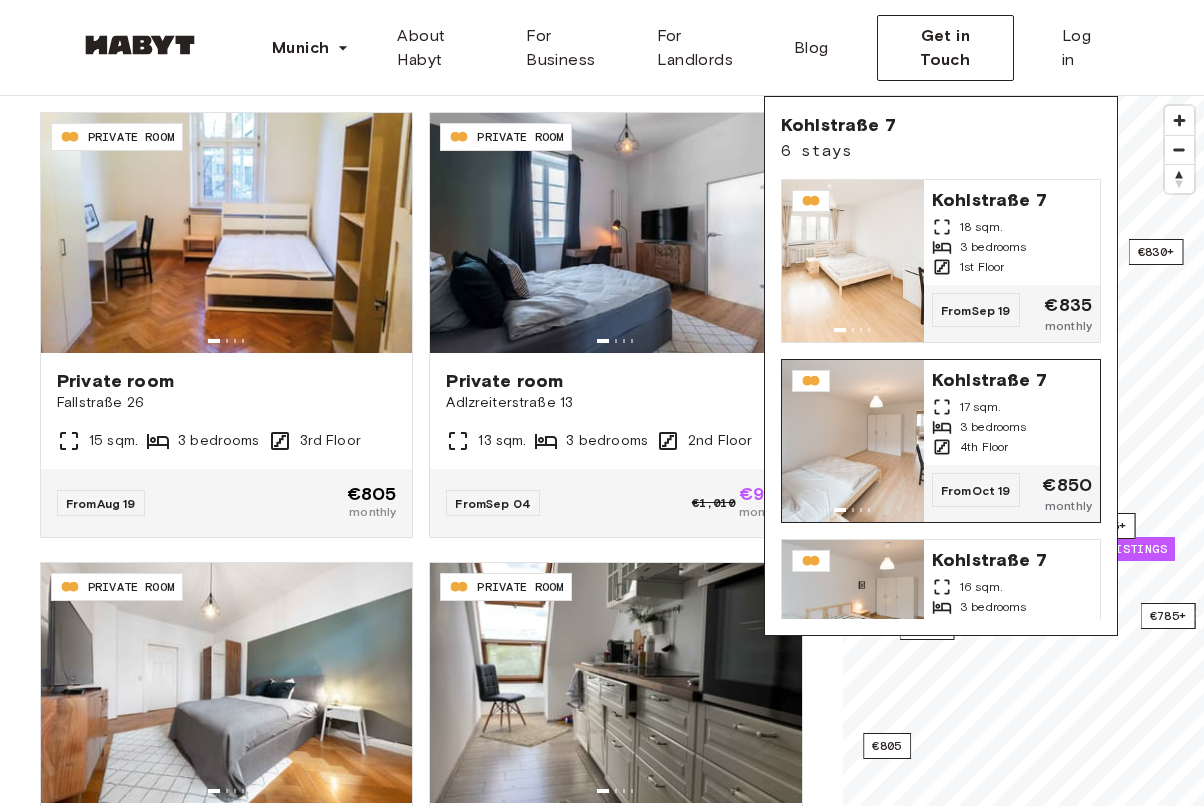 scroll, scrollTop: 0, scrollLeft: 0, axis: both 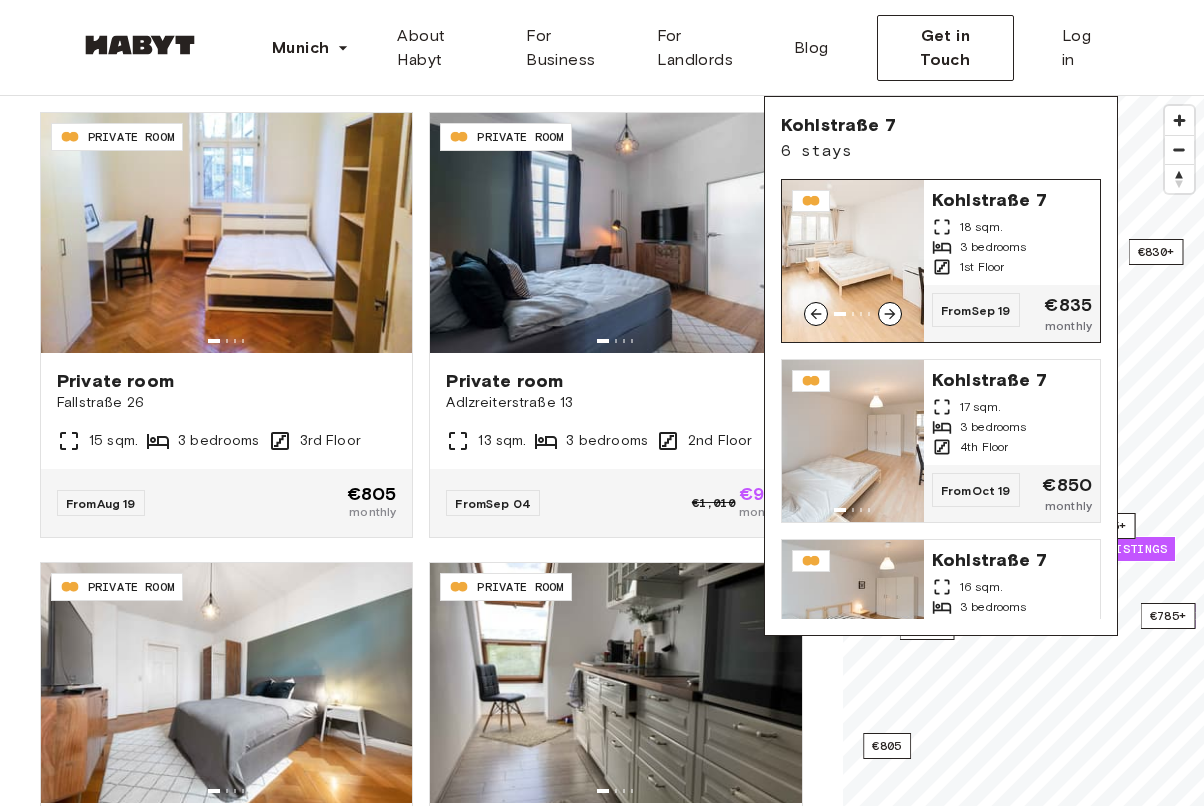 click on "3 bedrooms" at bounding box center (1012, 247) 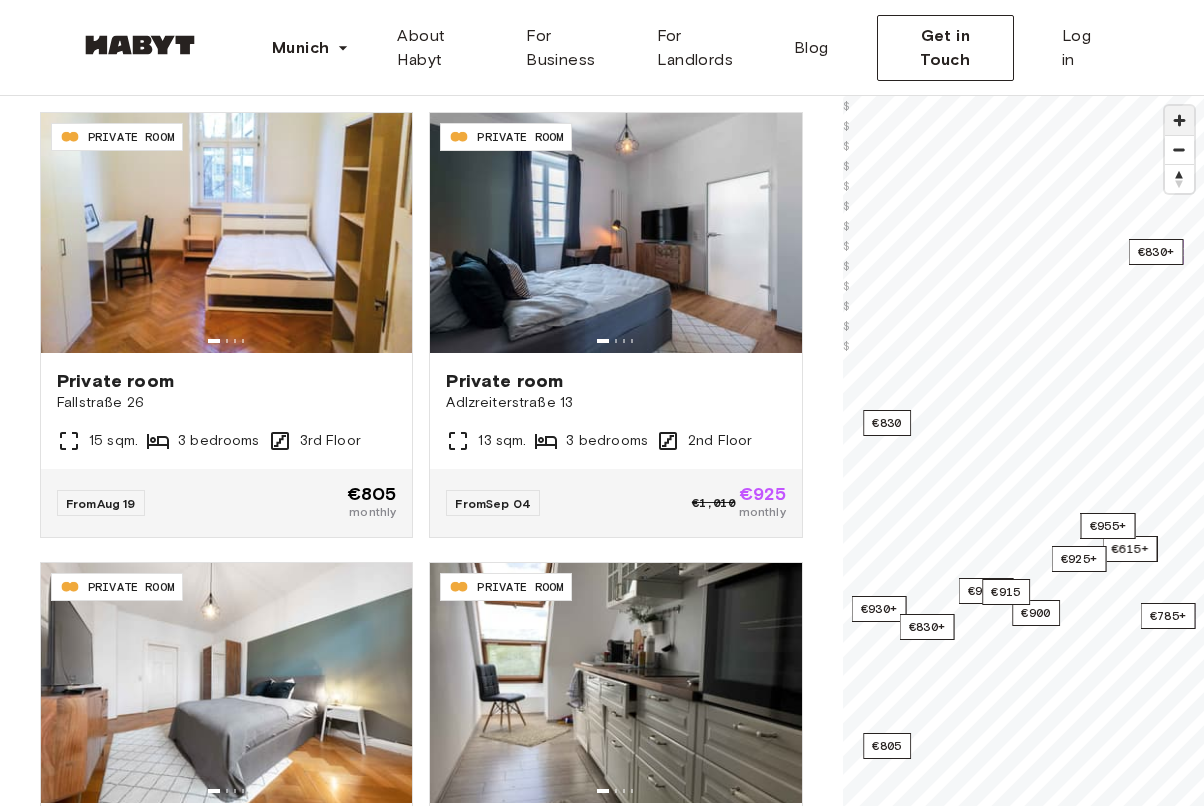 click at bounding box center [1179, 120] 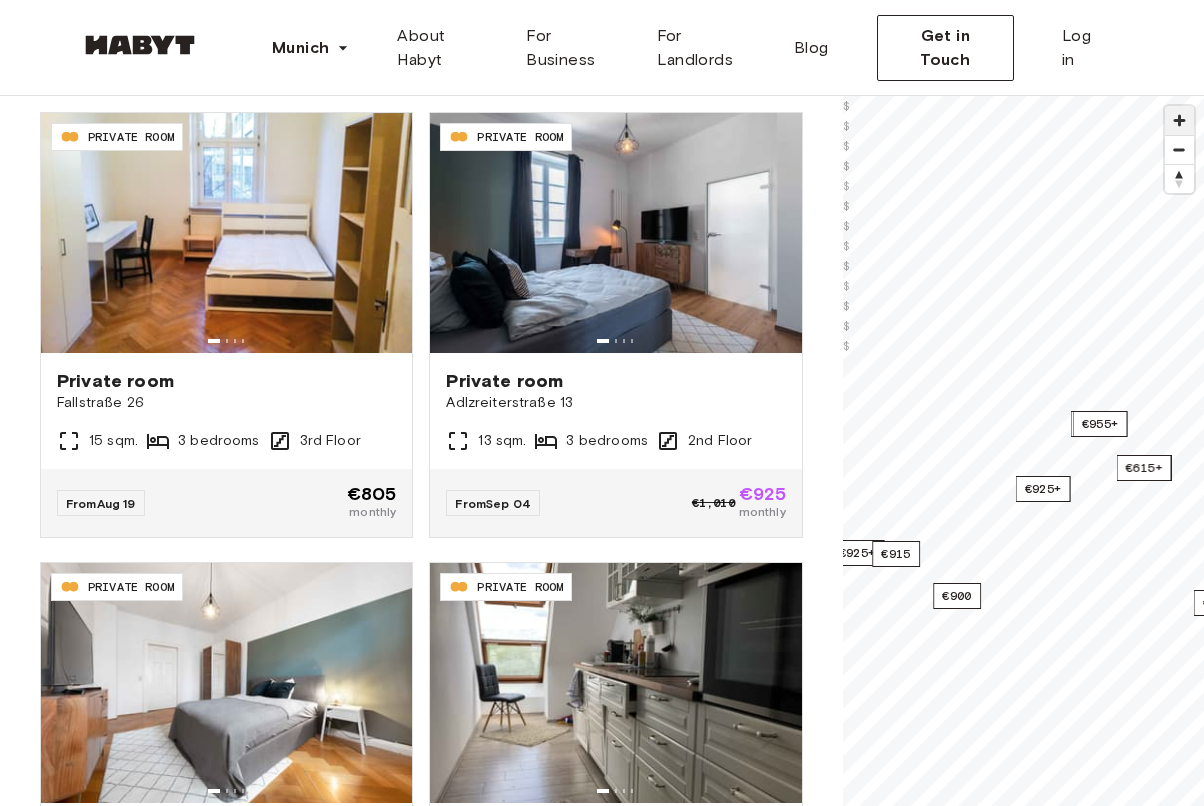 click at bounding box center [1179, 120] 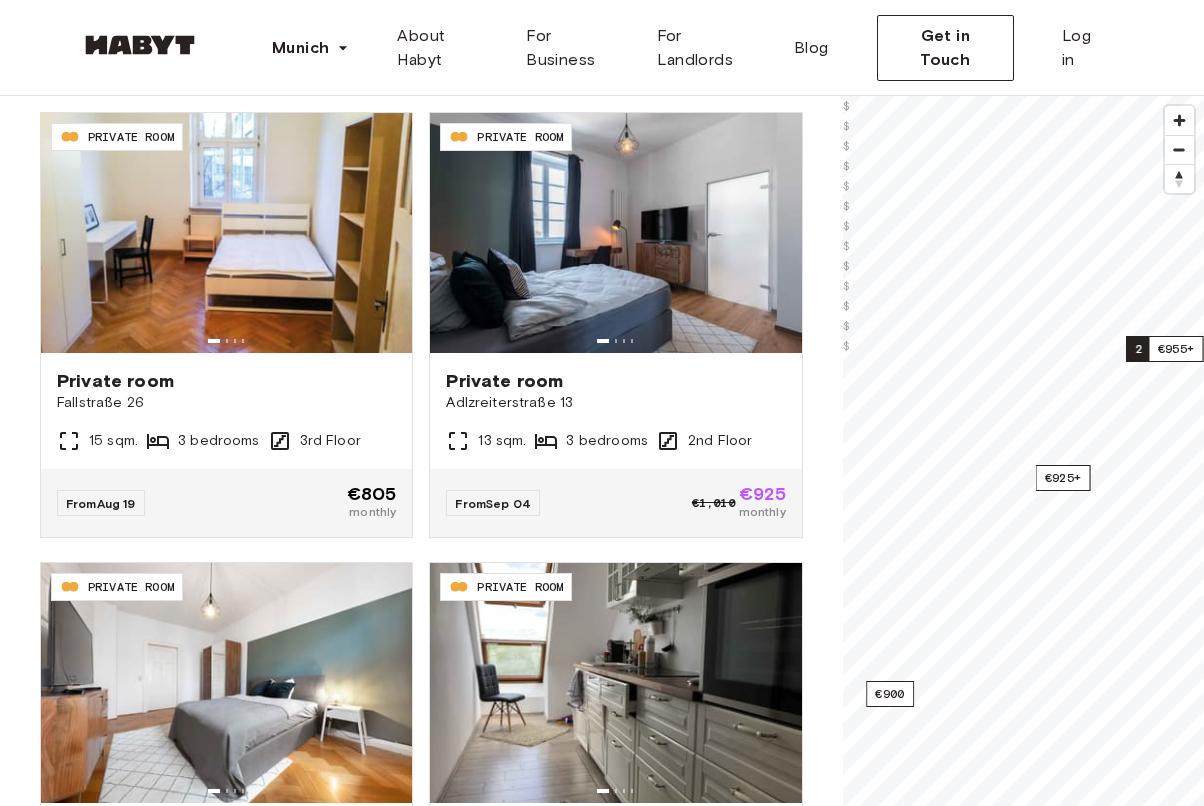 click on "2 listings" at bounding box center (1172, 349) 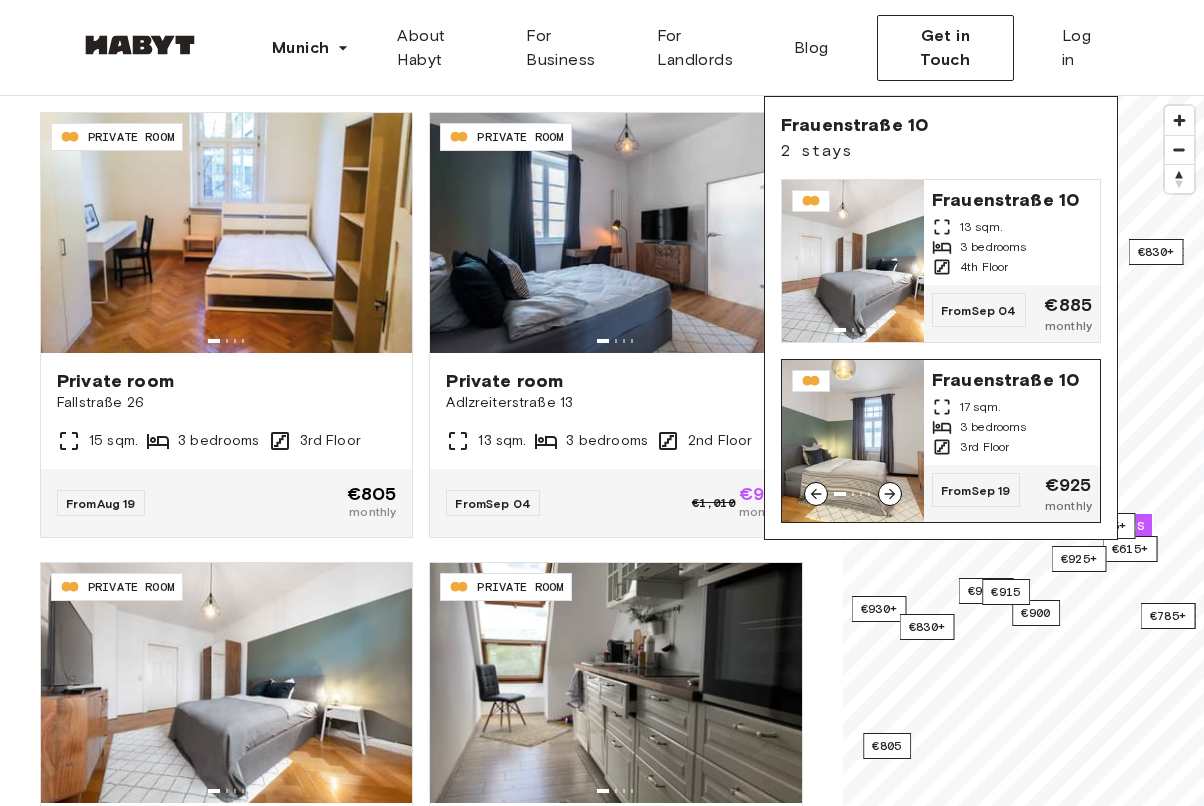 click on "3 bedrooms" at bounding box center [1012, 427] 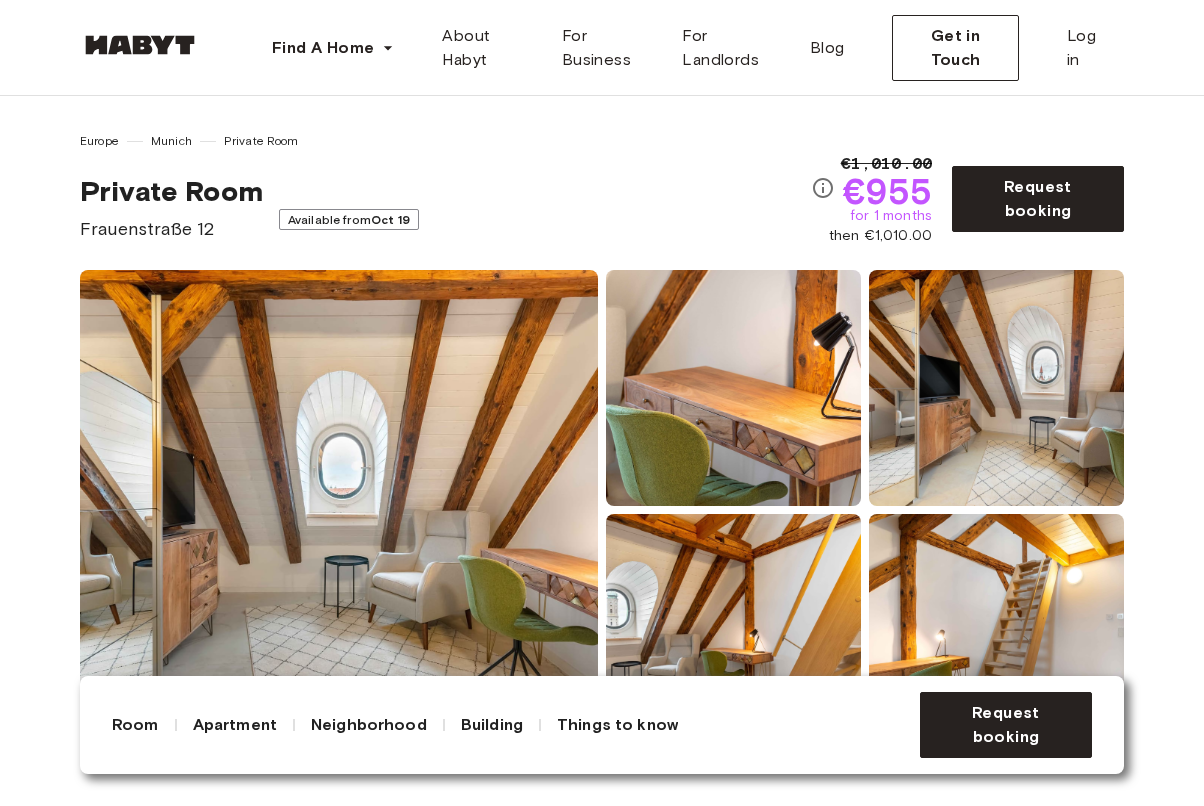 scroll, scrollTop: 0, scrollLeft: 0, axis: both 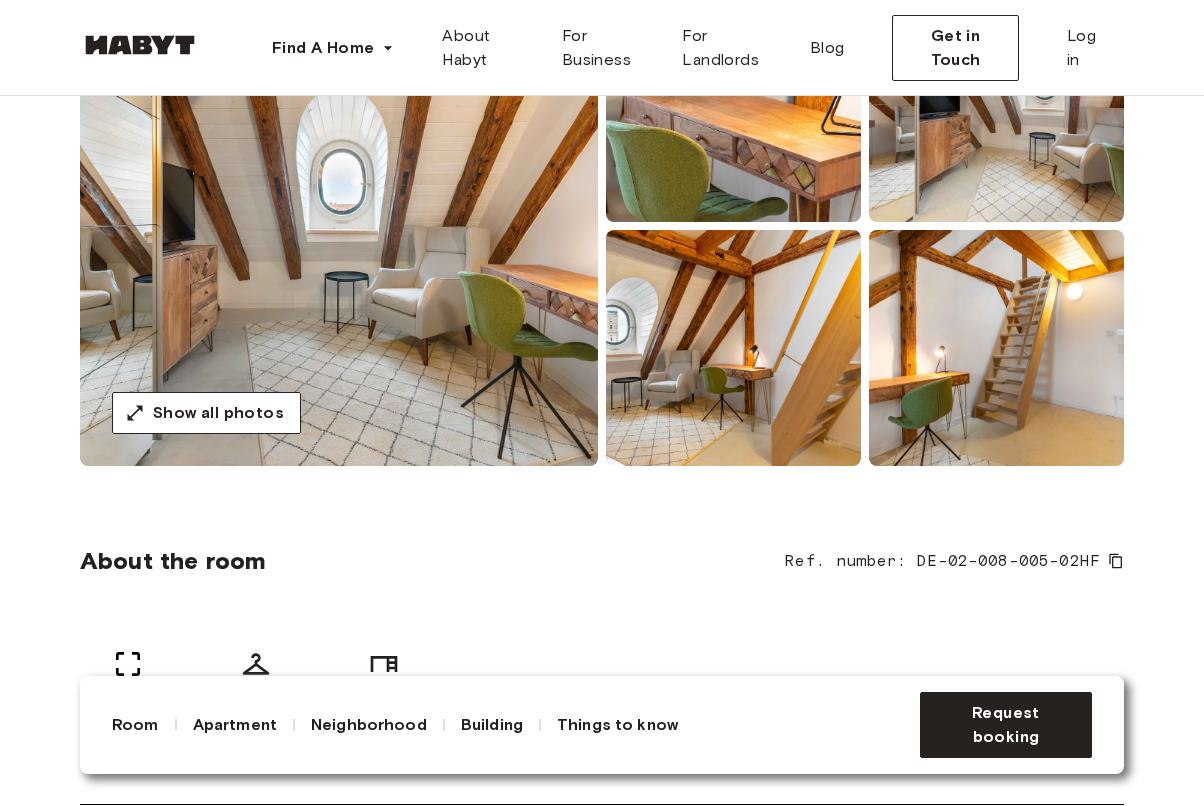 click at bounding box center [339, 226] 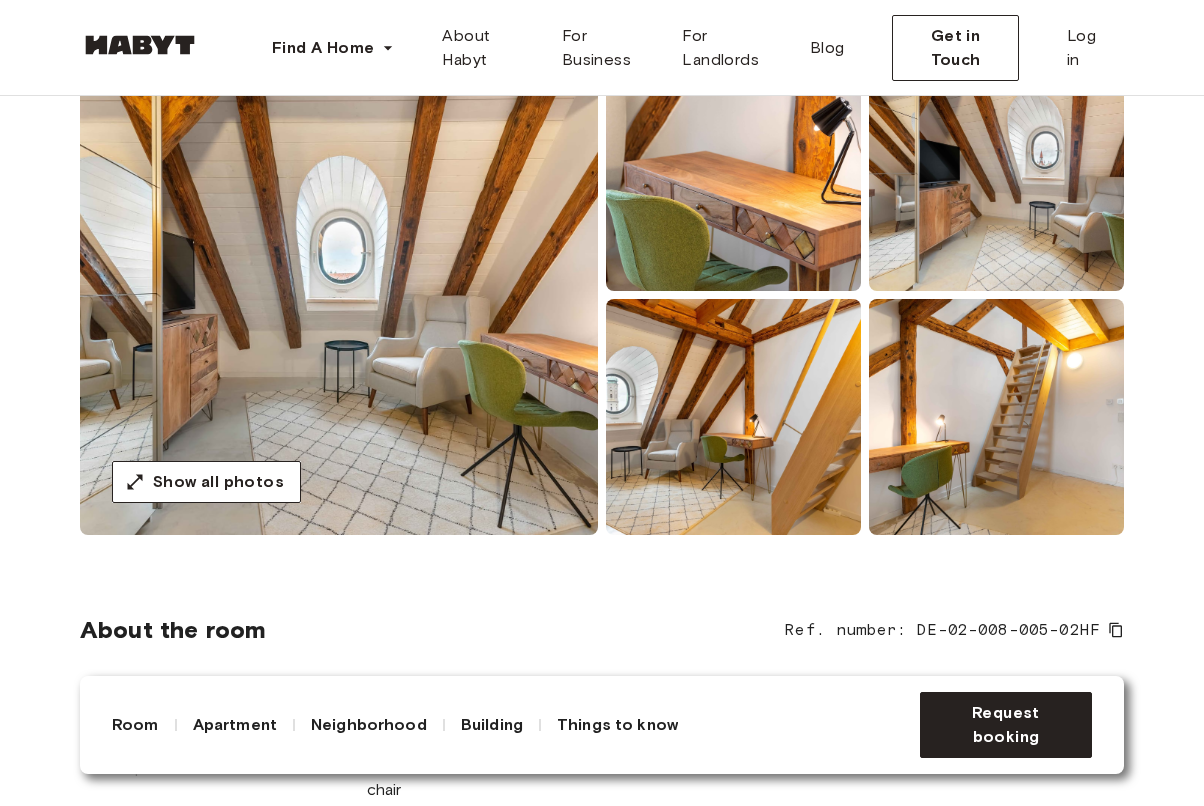 scroll, scrollTop: 154, scrollLeft: 0, axis: vertical 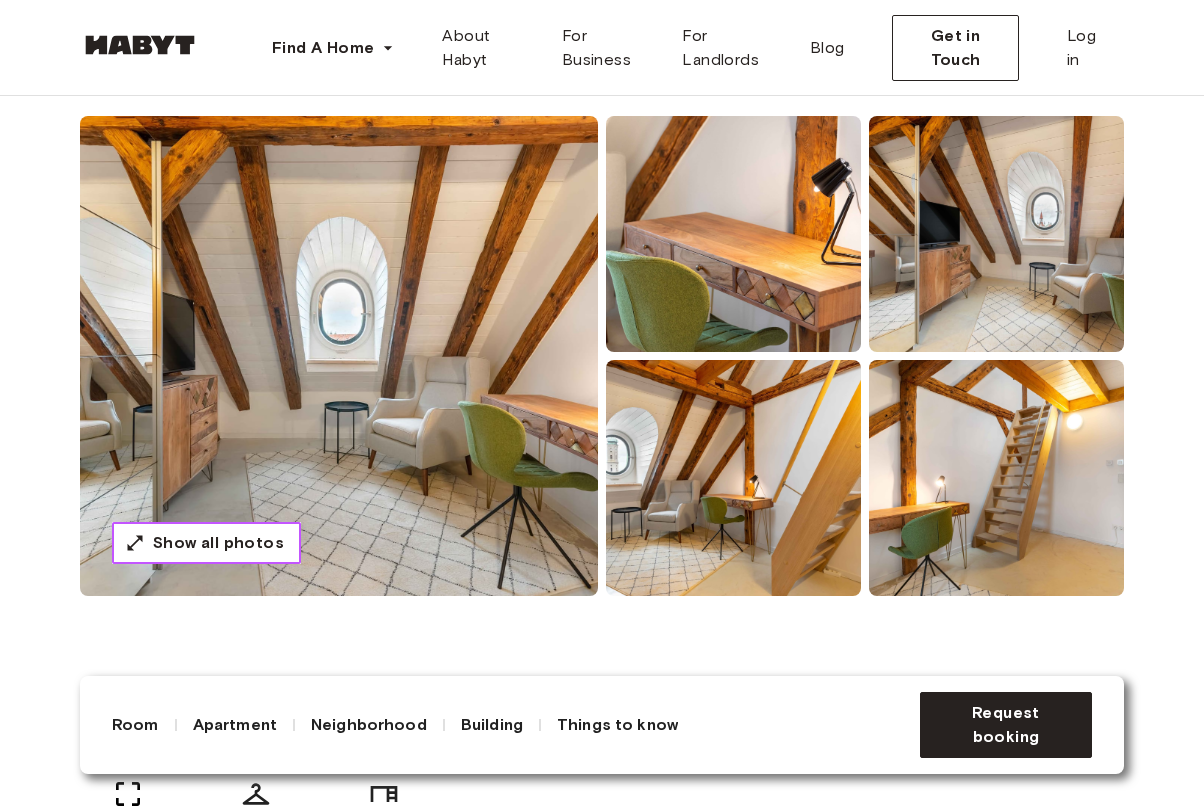 click on "Show all photos" at bounding box center [218, 543] 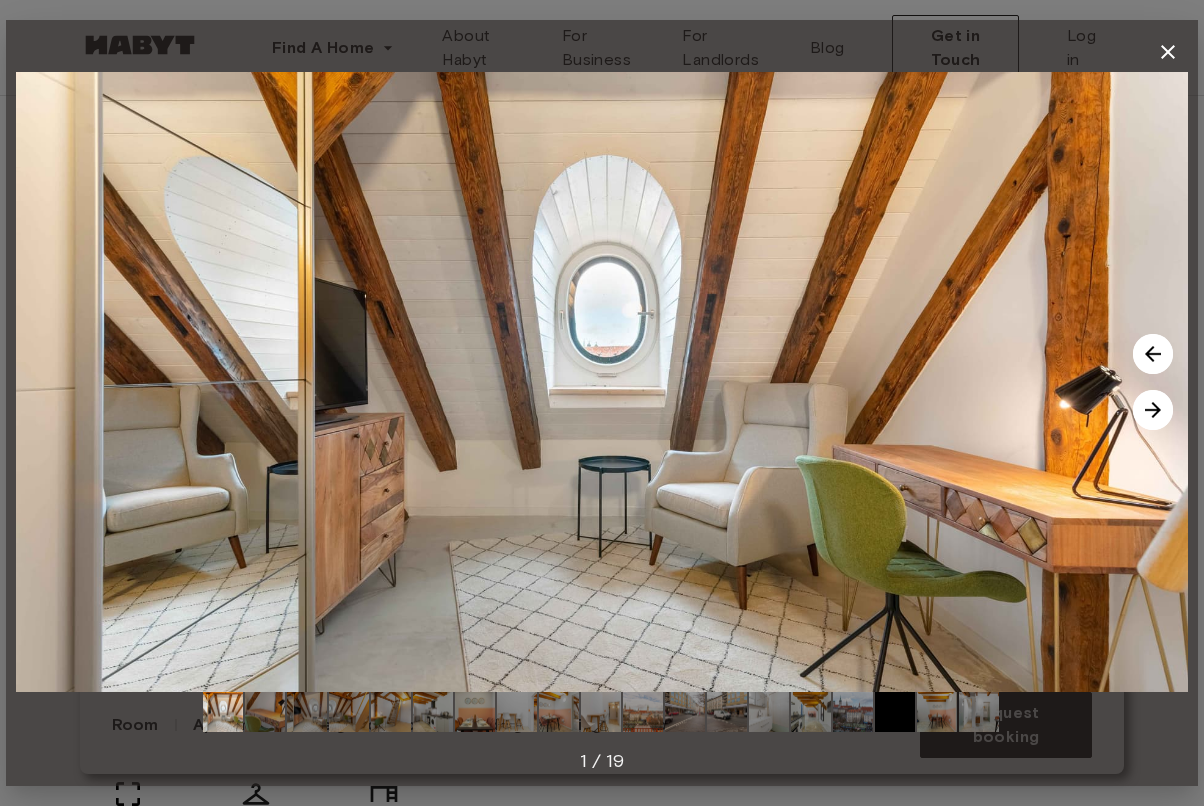 click at bounding box center (1153, 410) 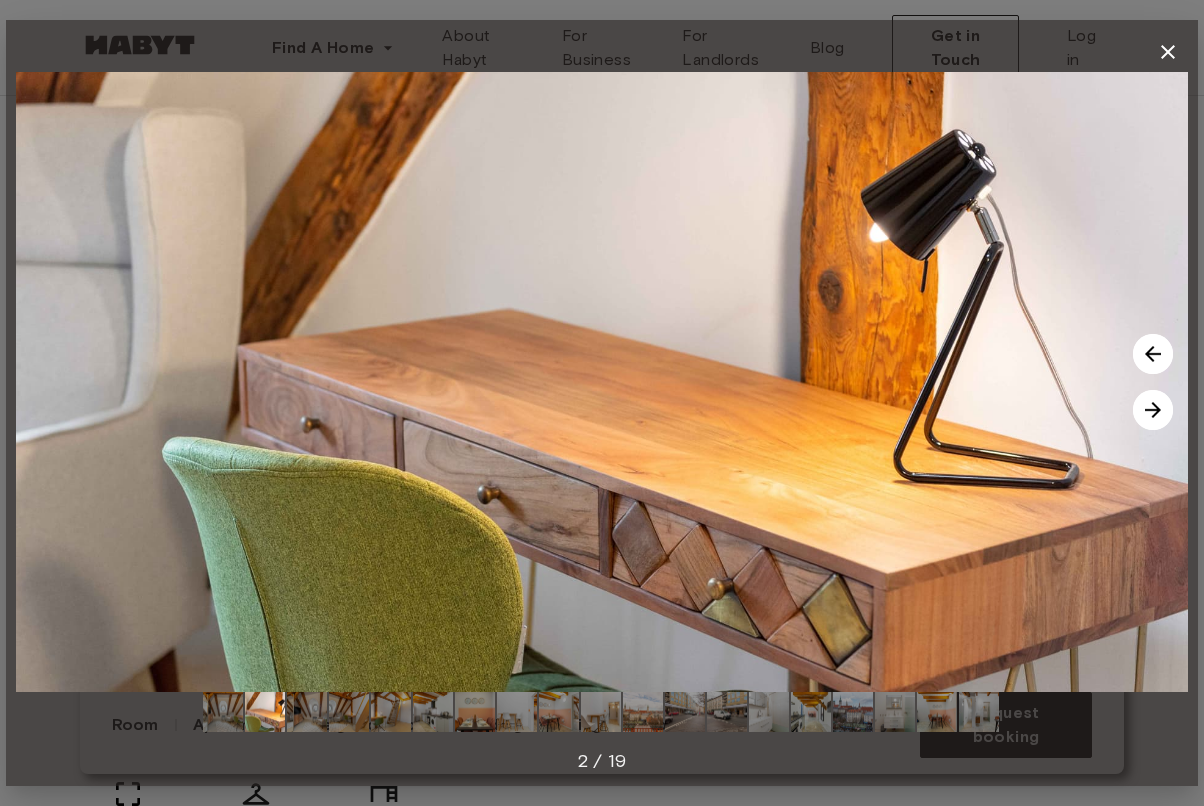 click at bounding box center (1153, 410) 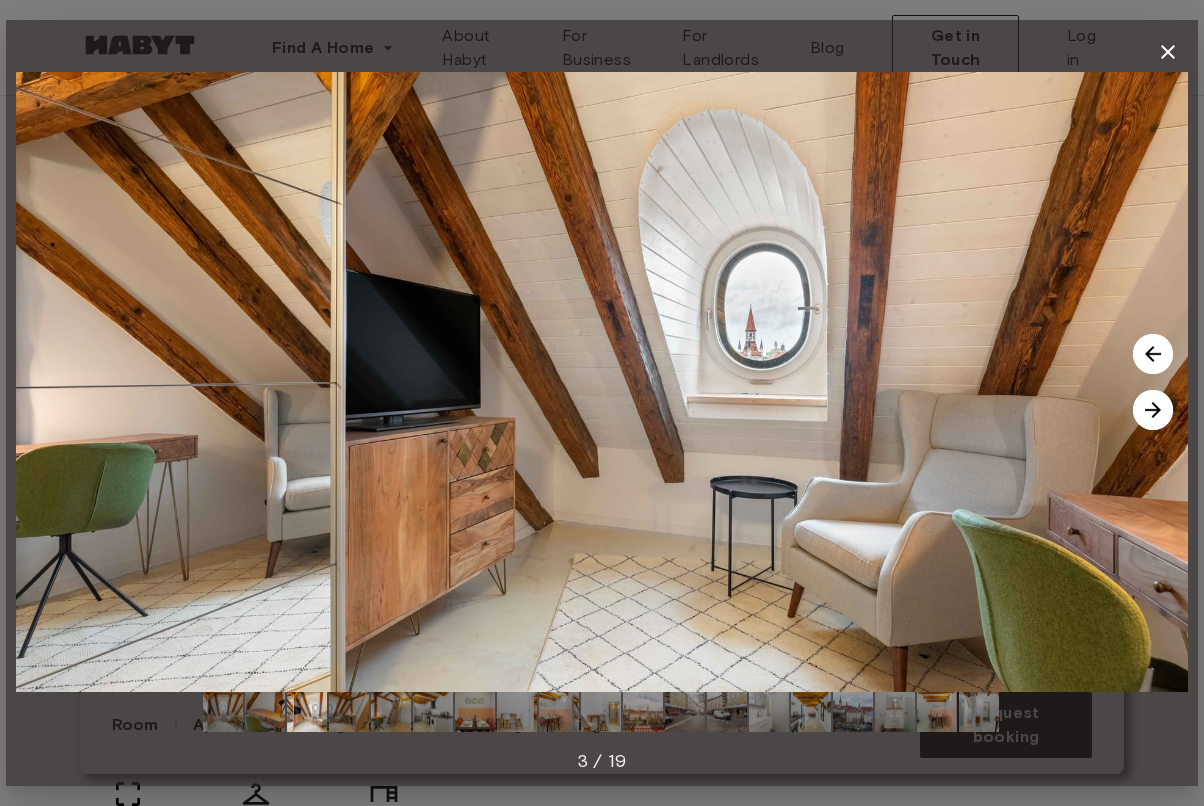 click at bounding box center [1153, 410] 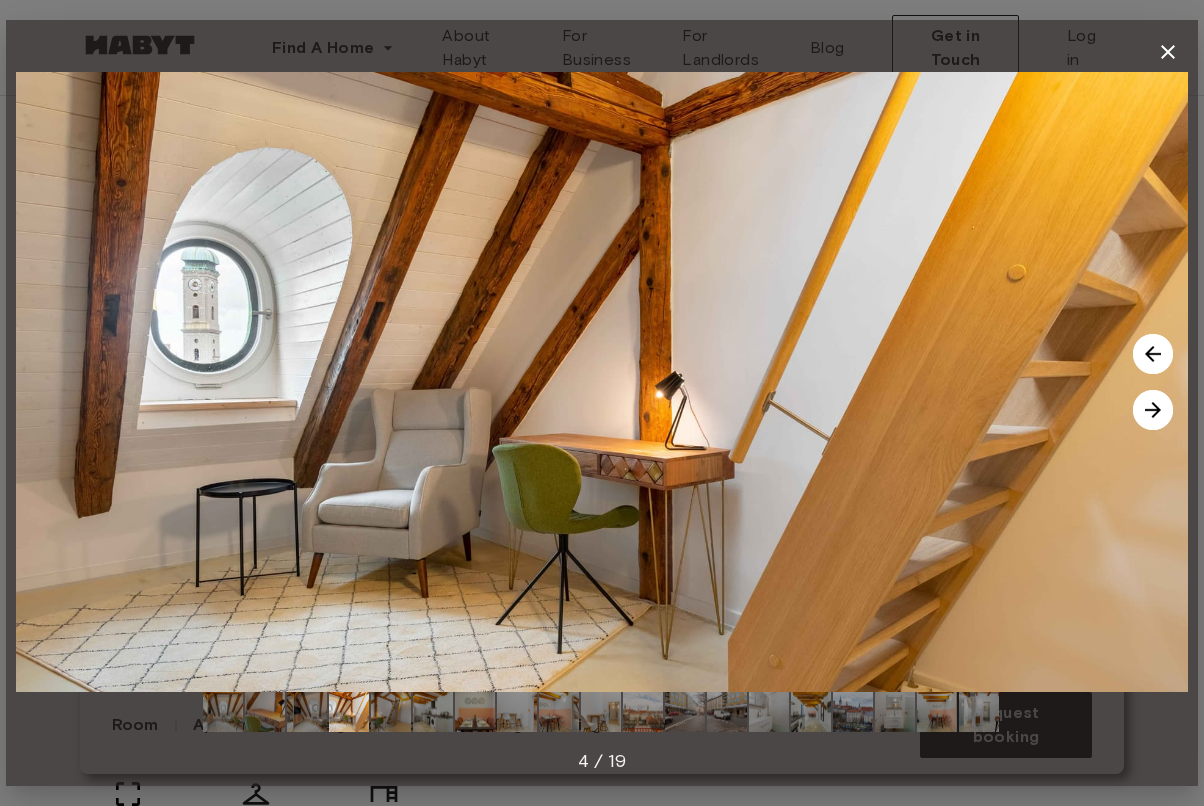 click at bounding box center (1153, 410) 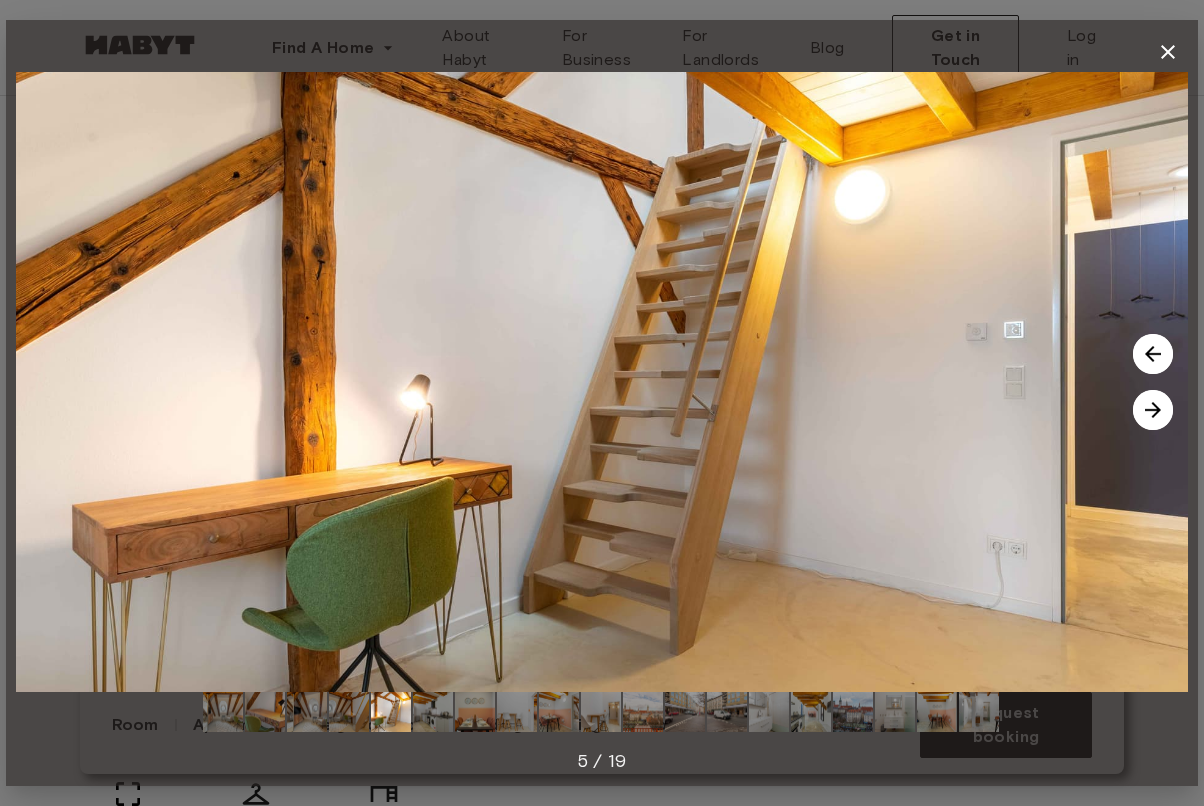 click at bounding box center [1153, 410] 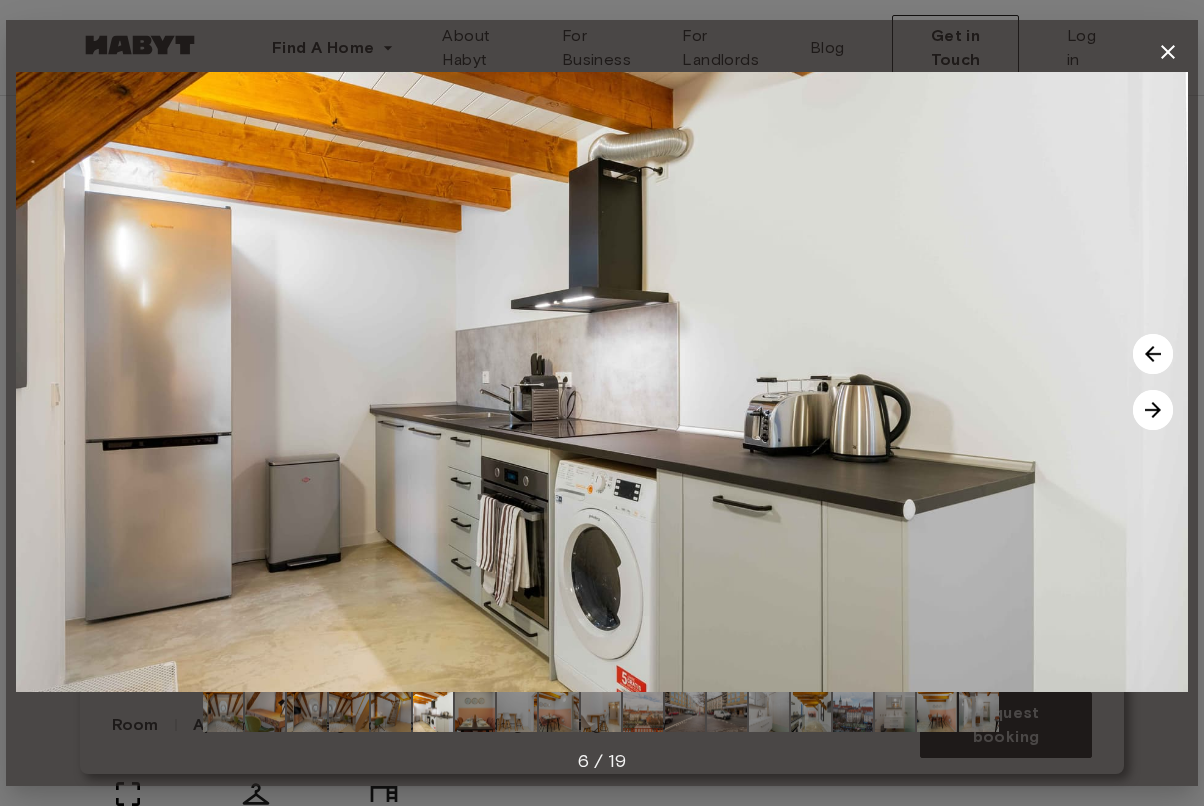 click at bounding box center (1153, 410) 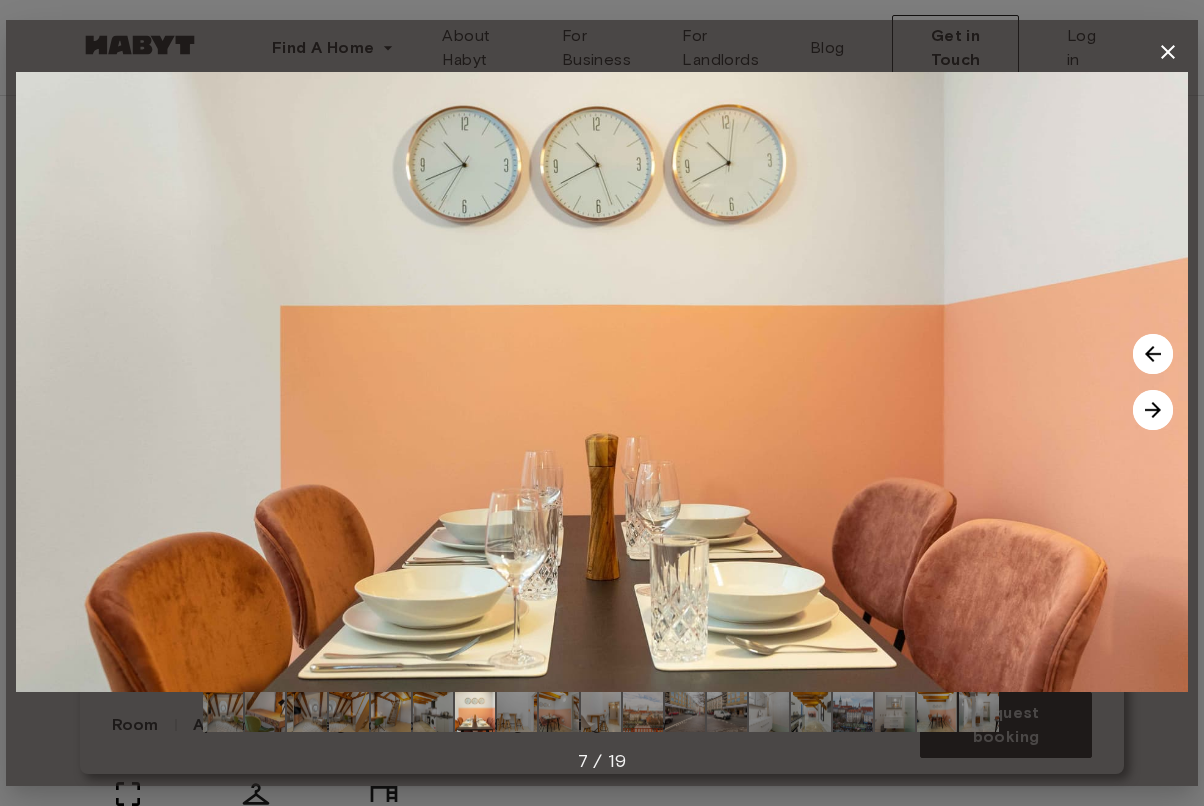 click at bounding box center (1153, 410) 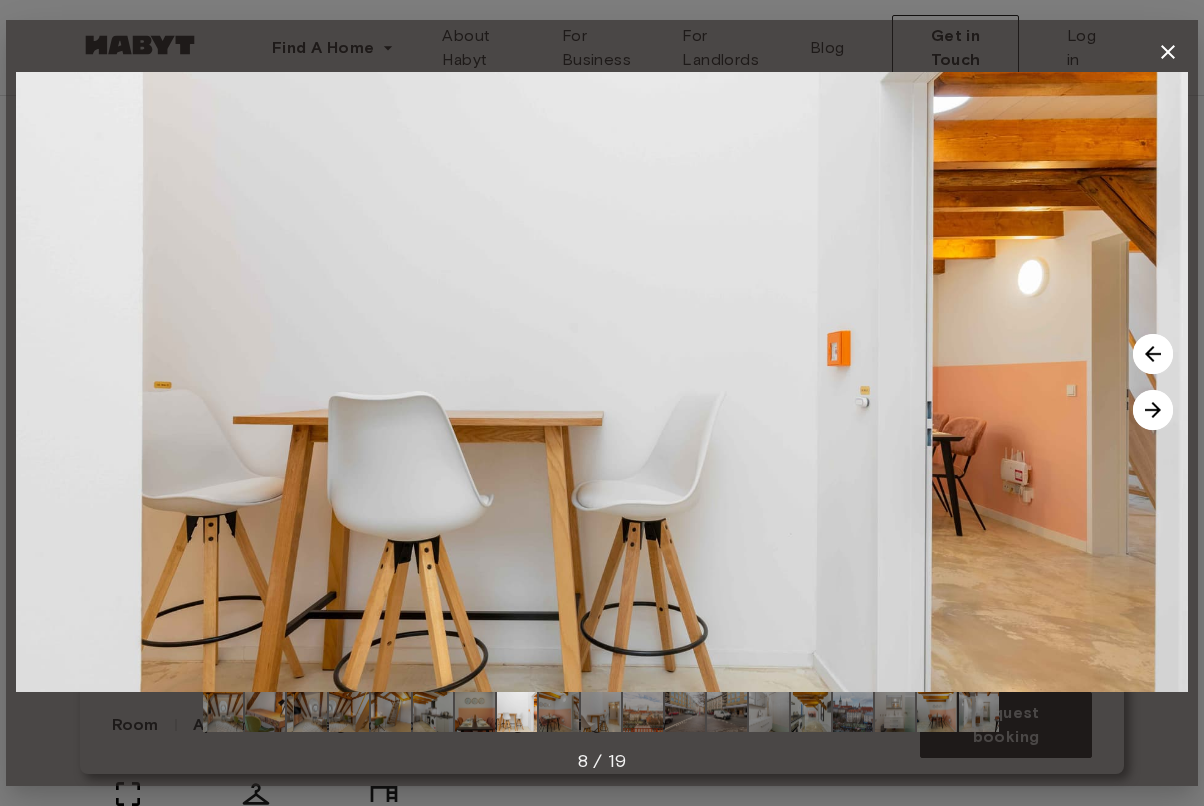 click at bounding box center (1153, 354) 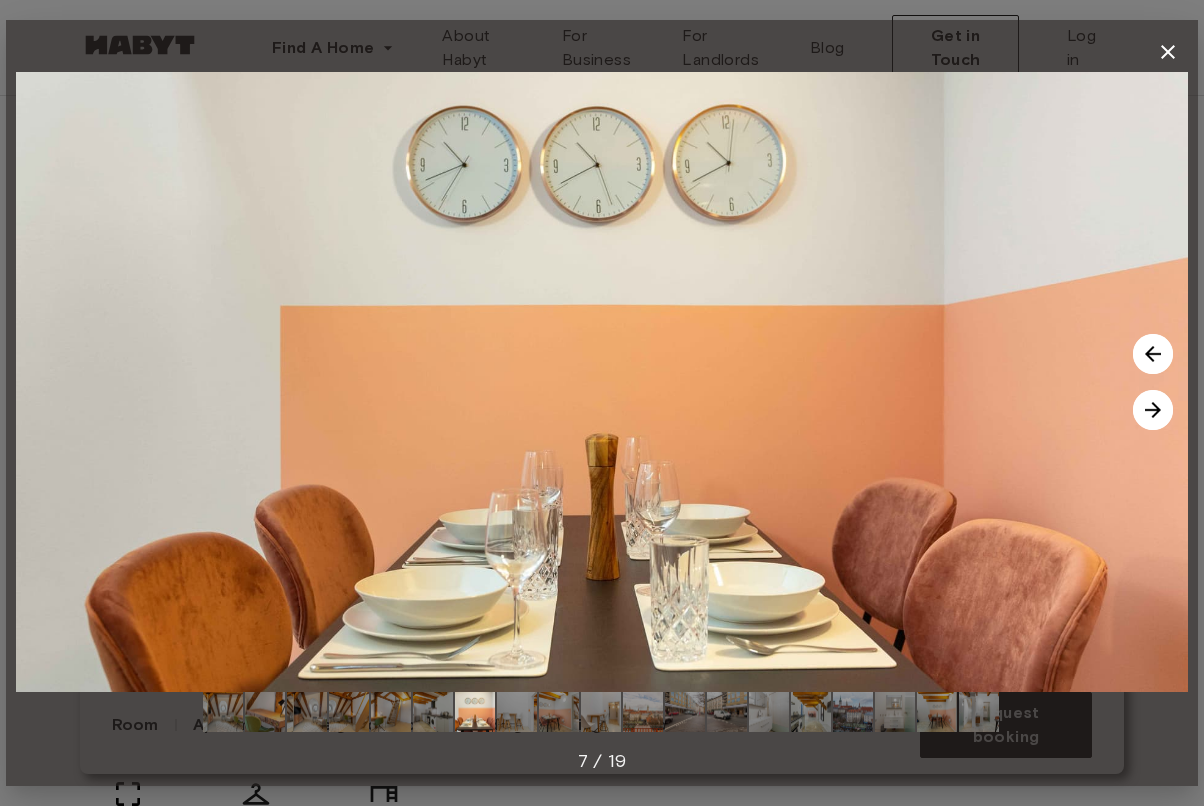 click at bounding box center (1153, 354) 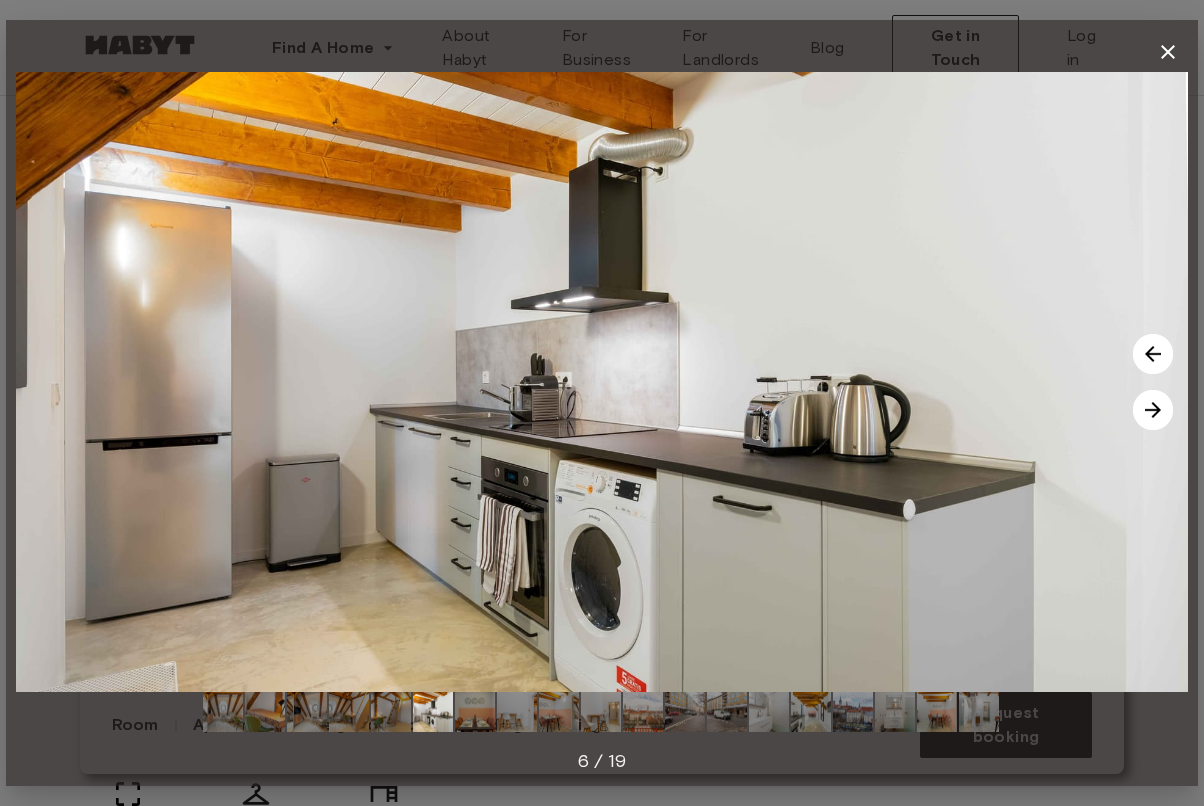 click at bounding box center (1153, 410) 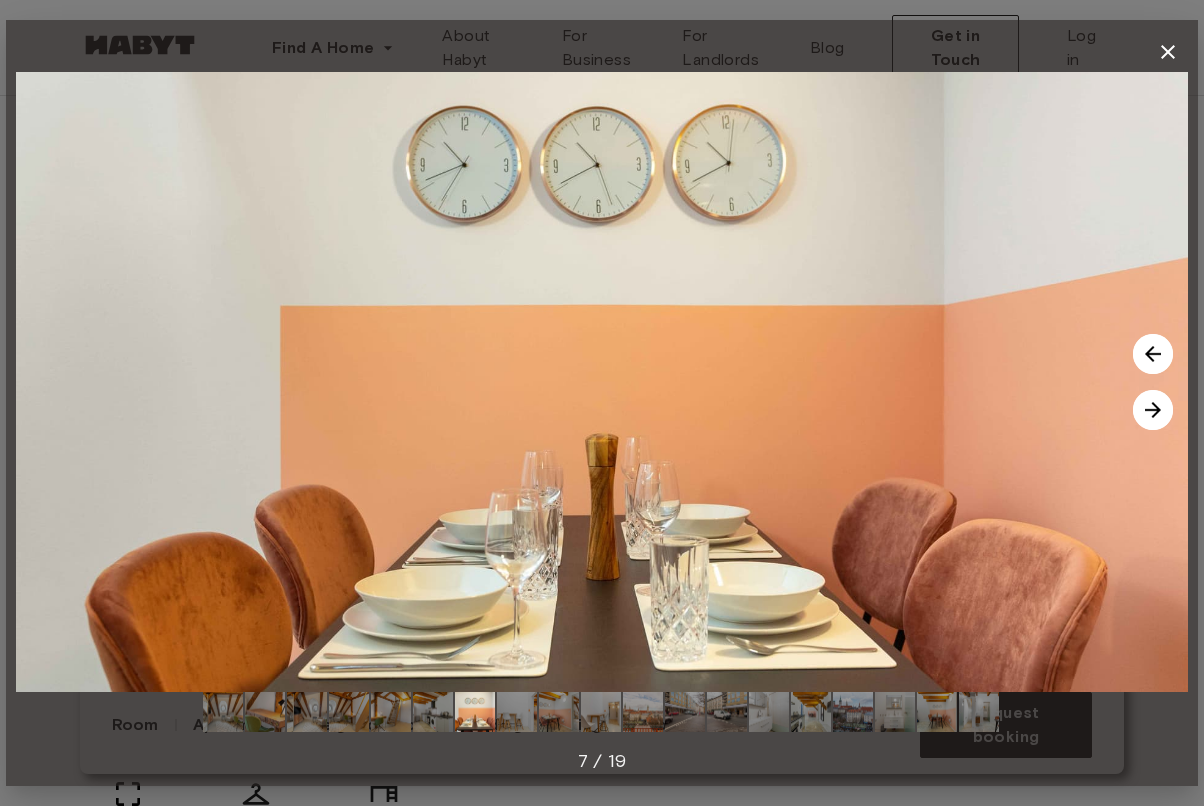 click at bounding box center (1153, 410) 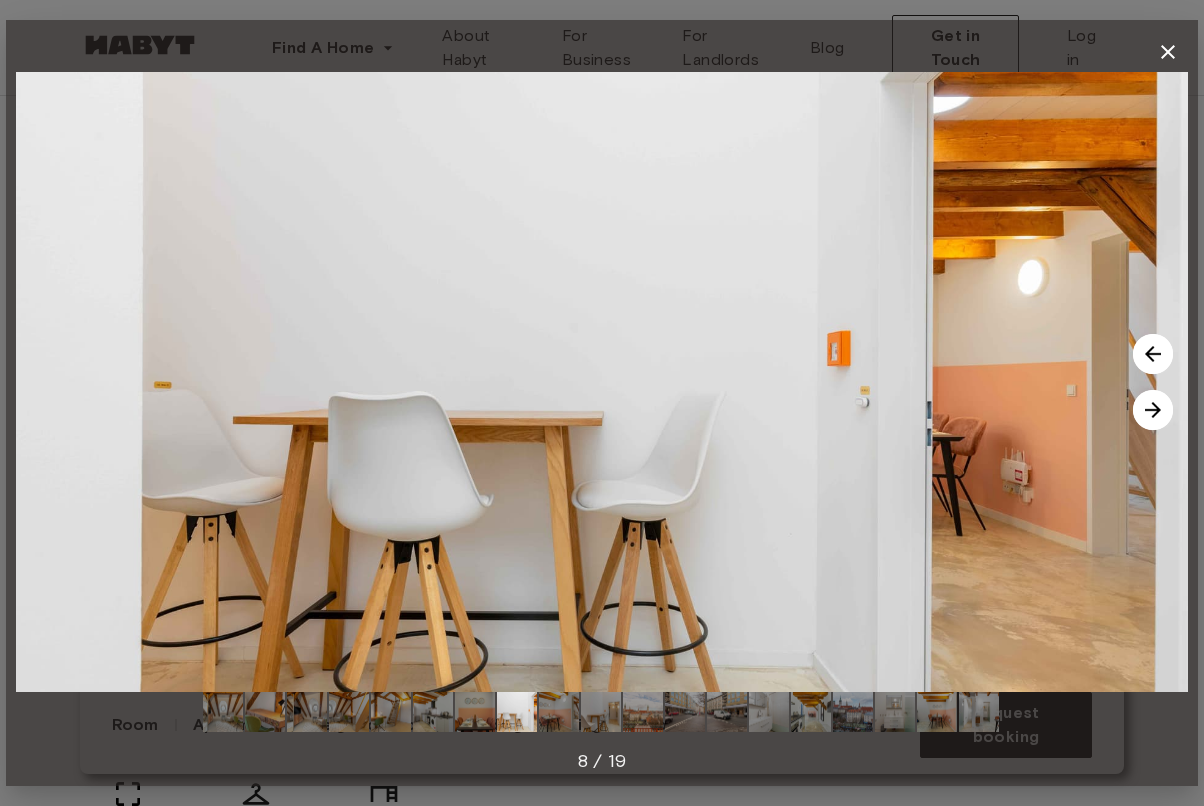 click at bounding box center [1153, 410] 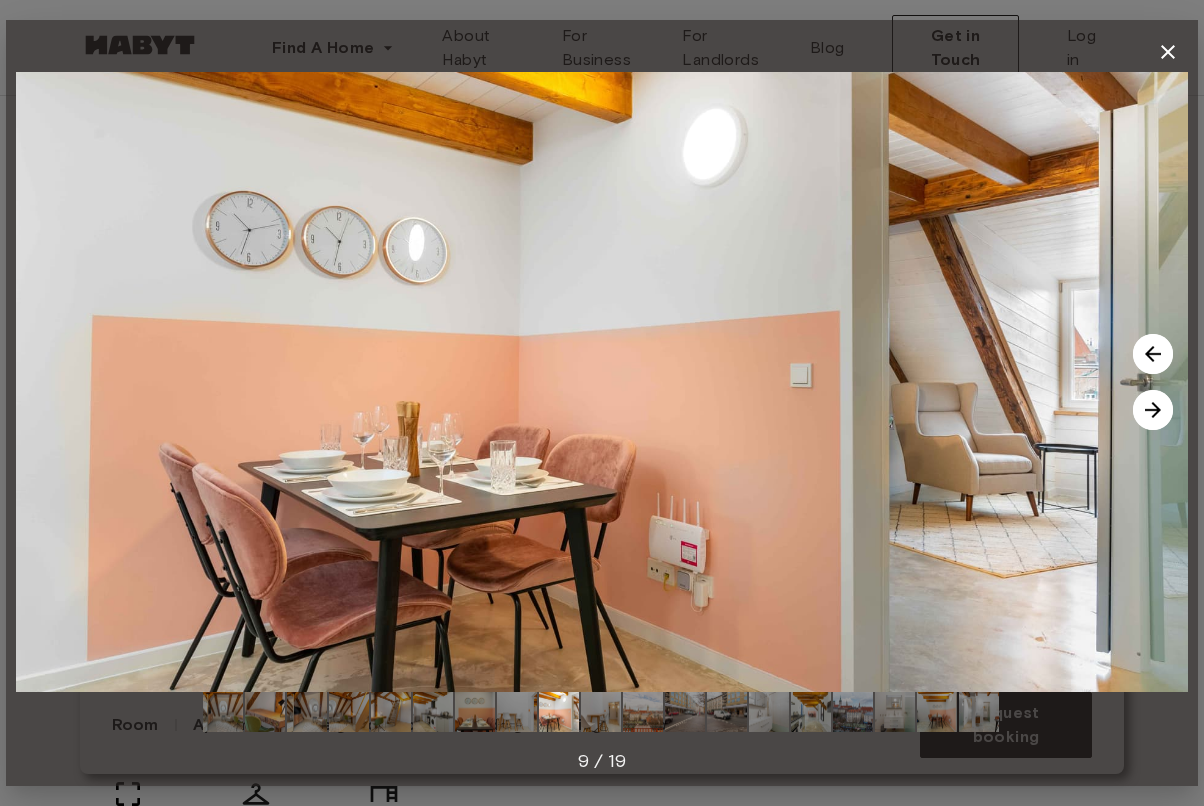 click at bounding box center (1153, 410) 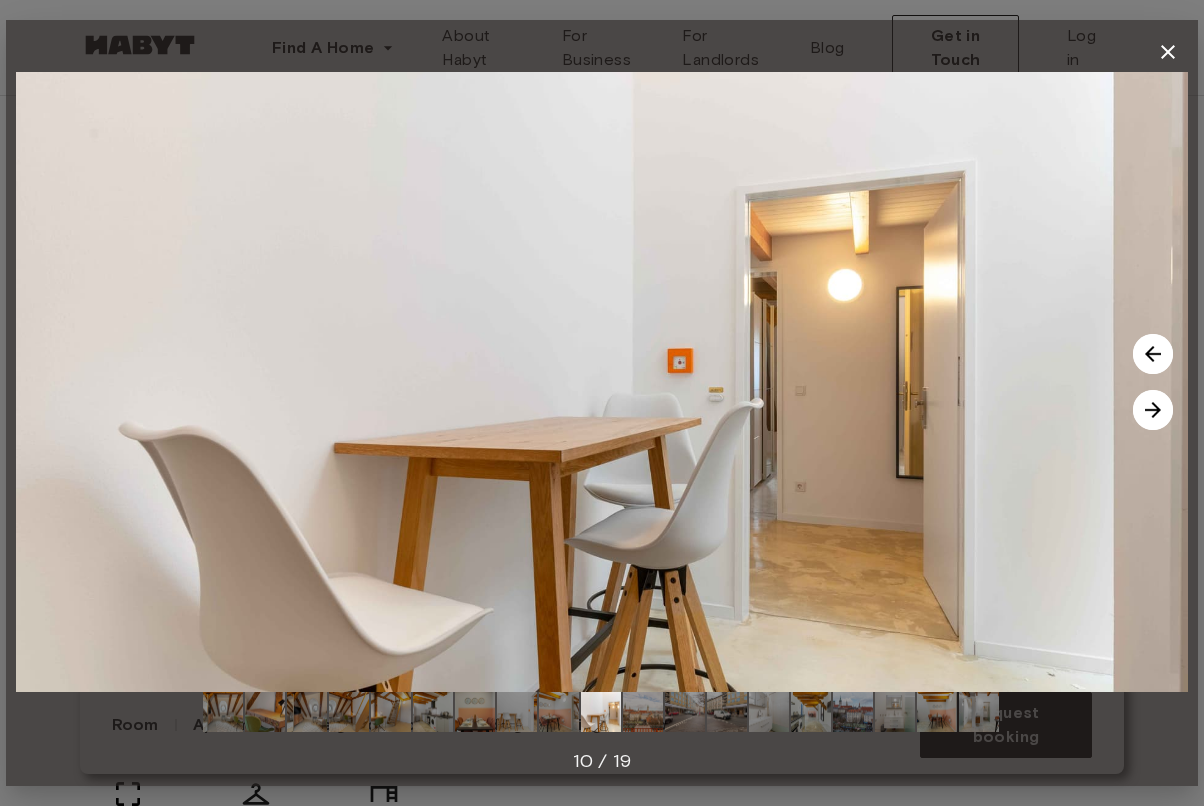 click at bounding box center [1153, 410] 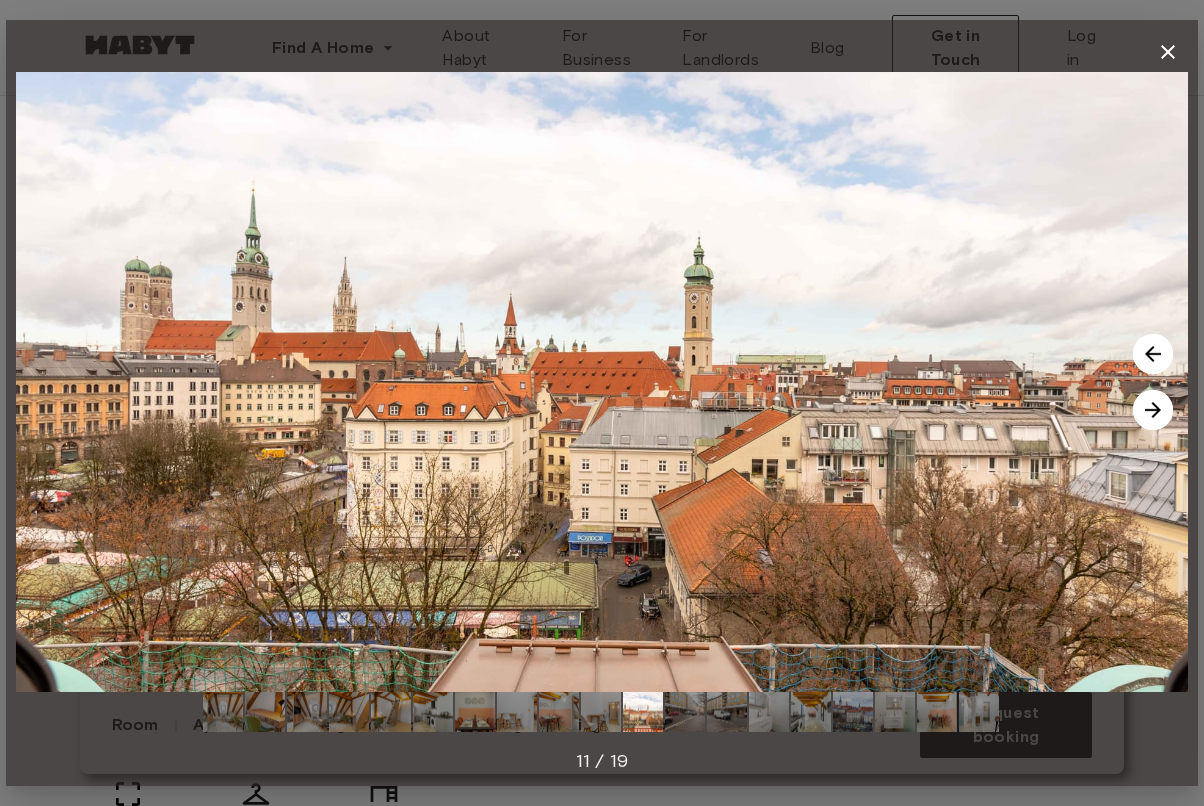 click at bounding box center [1153, 410] 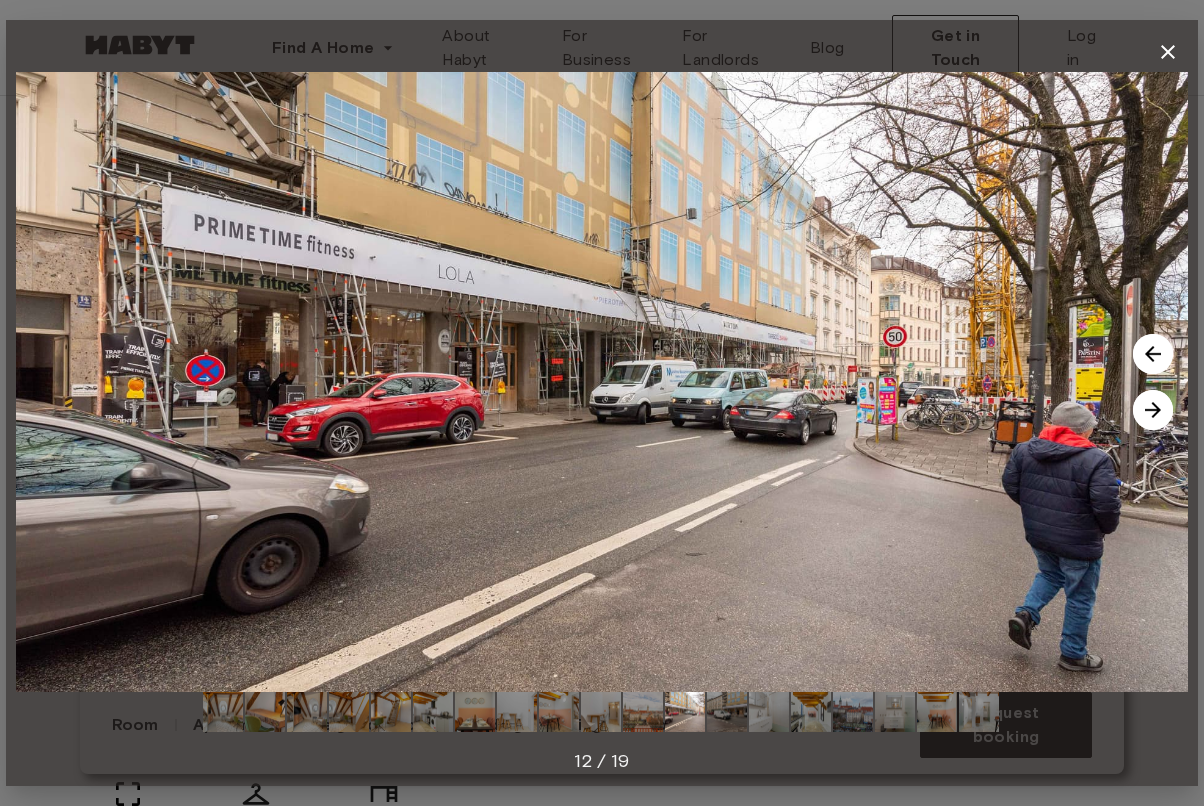 click at bounding box center (1153, 410) 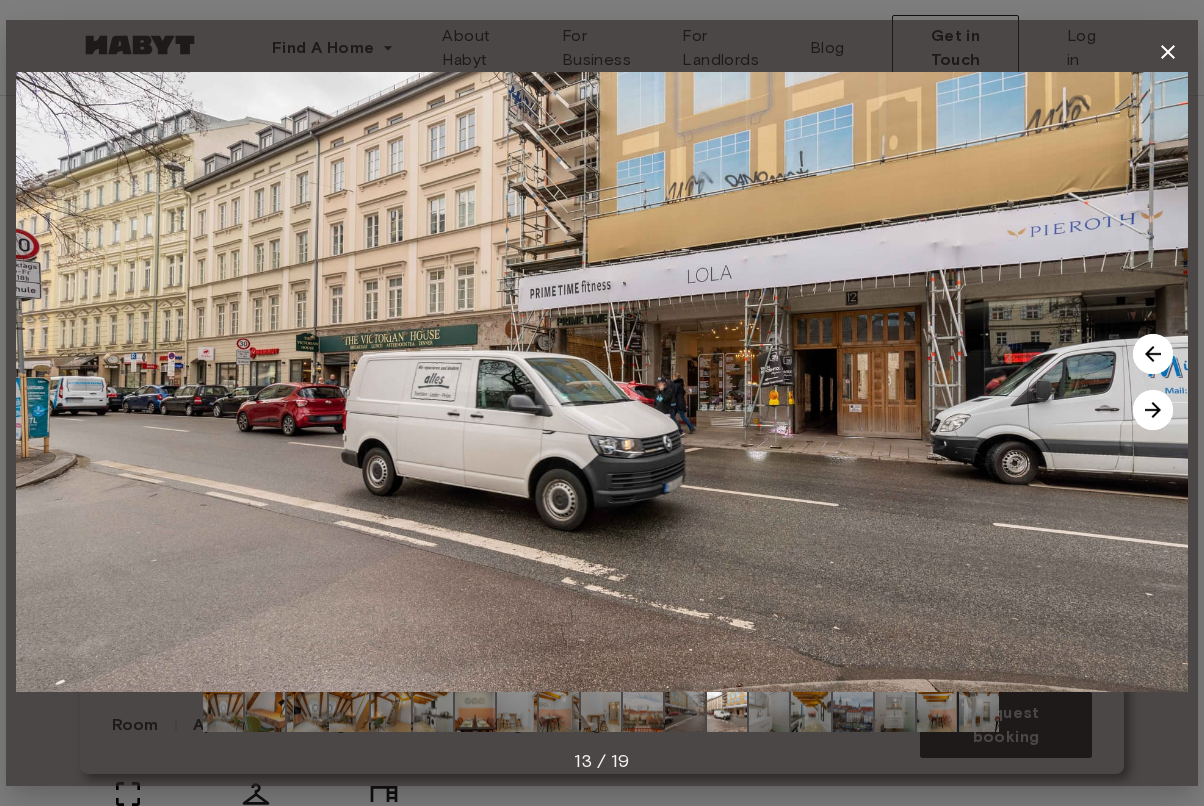 click at bounding box center [1153, 410] 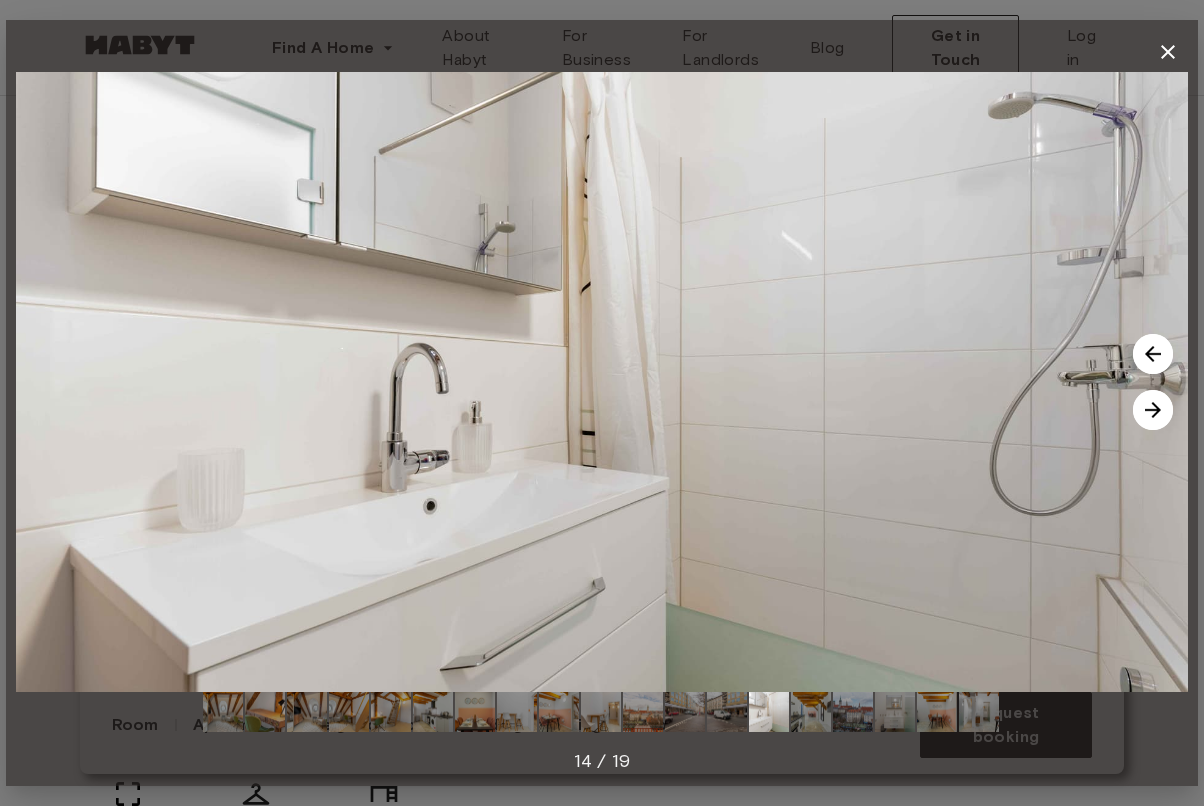 click at bounding box center [1153, 410] 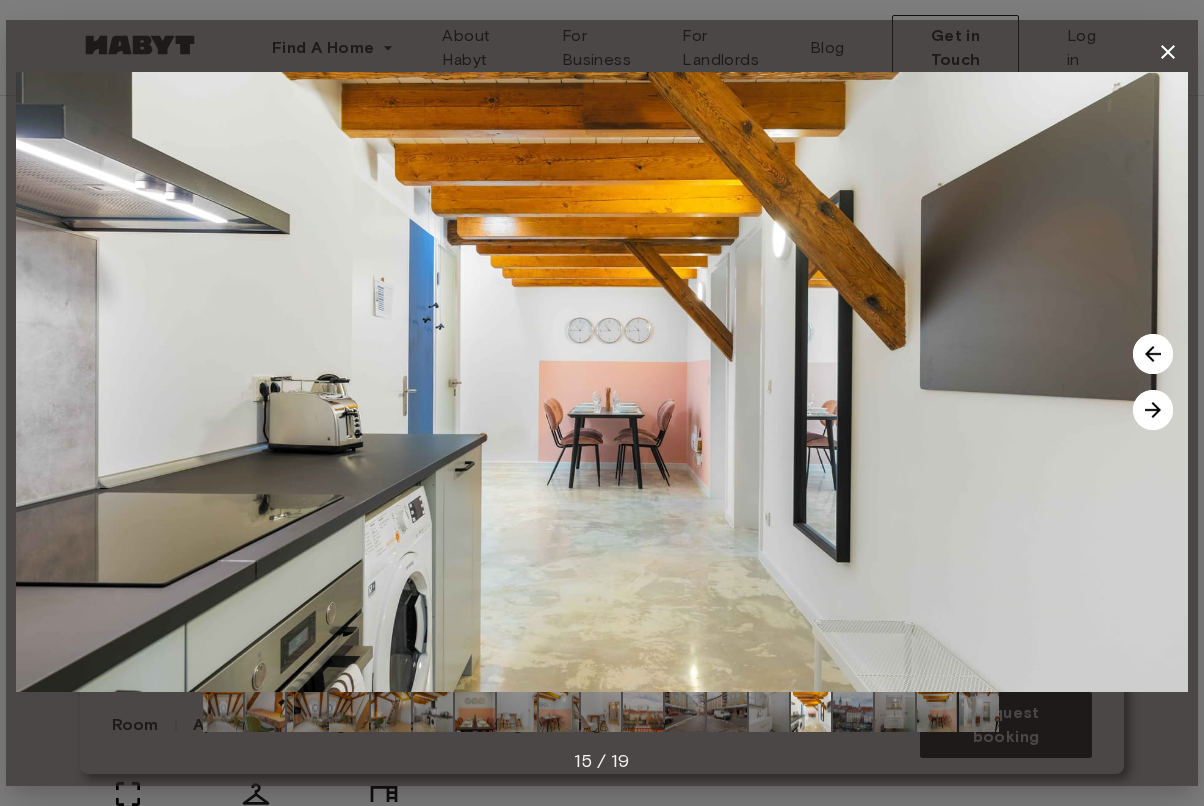click at bounding box center (1153, 410) 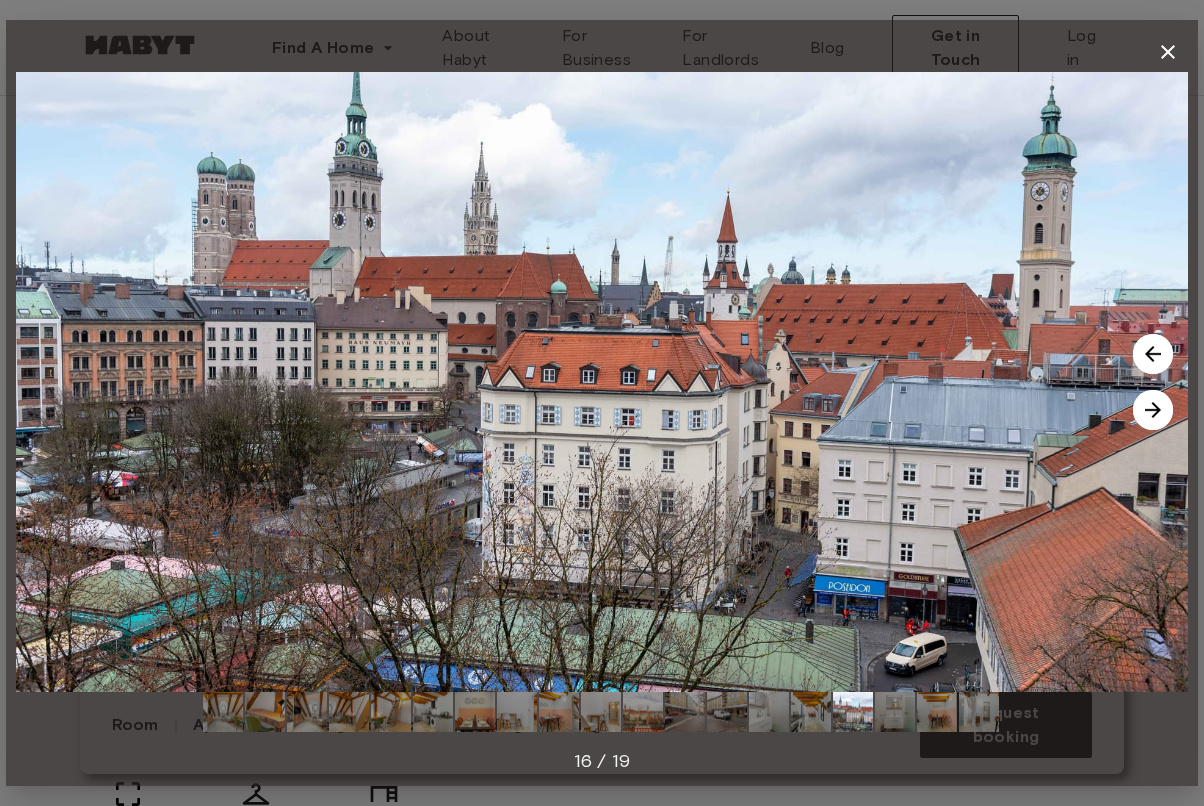 click at bounding box center [1153, 410] 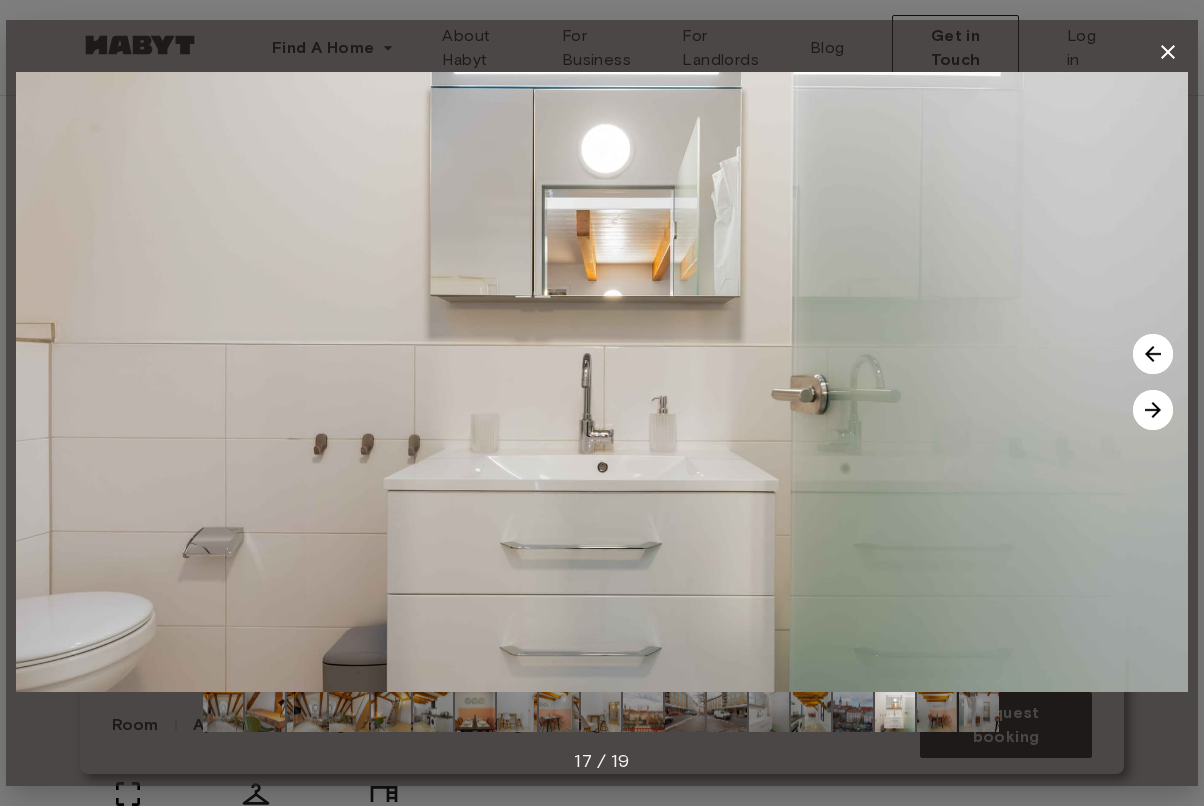 click at bounding box center (1153, 410) 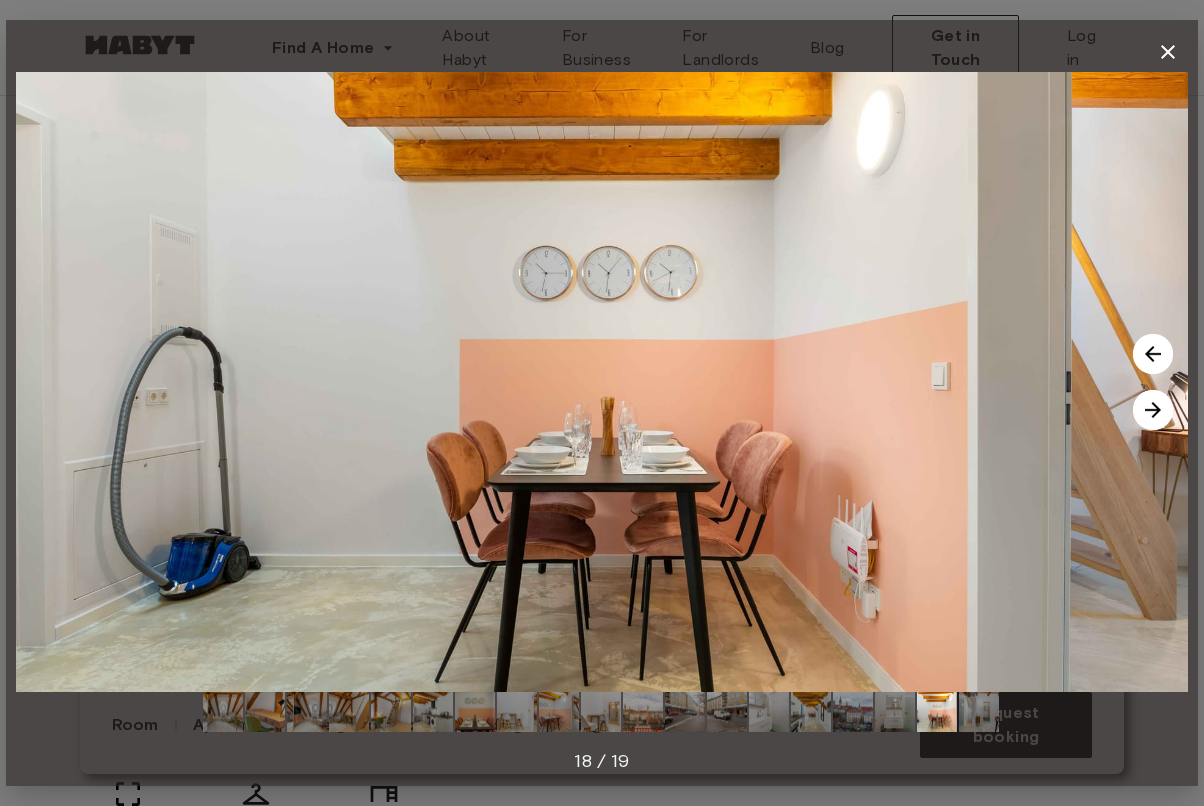 click at bounding box center [1153, 410] 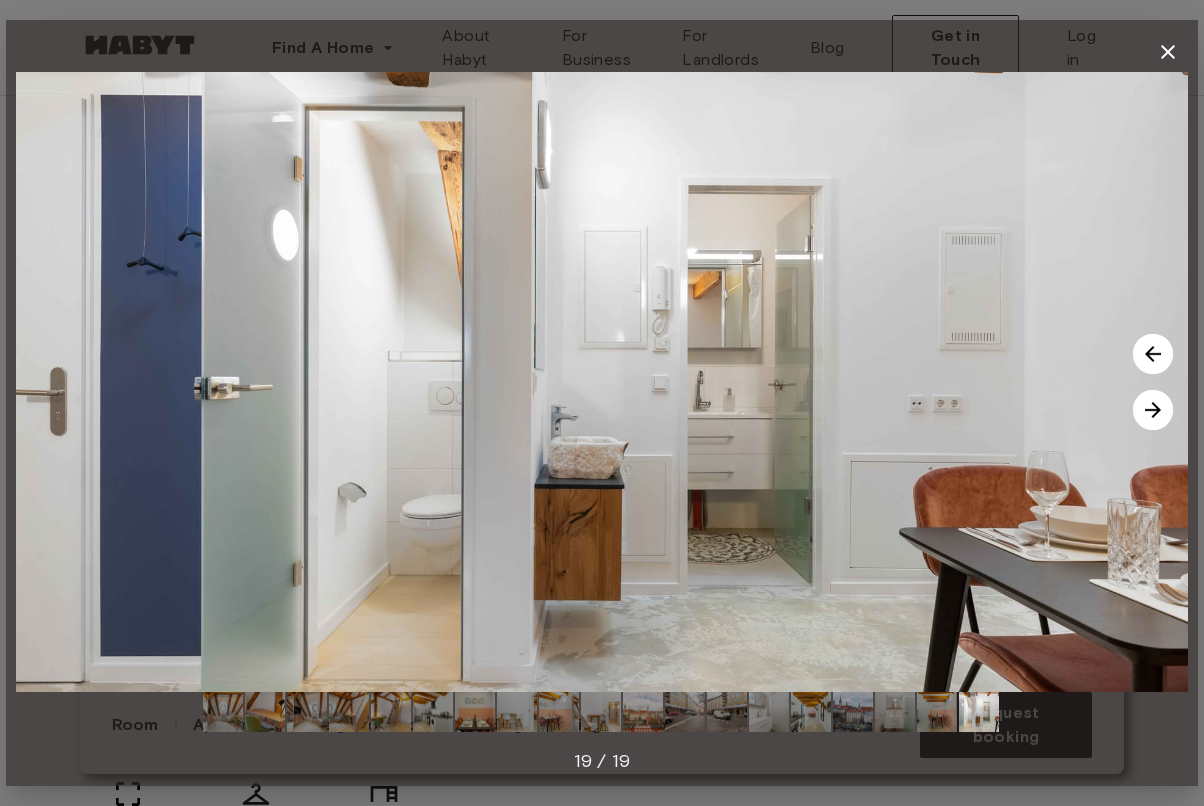 click at bounding box center [1153, 410] 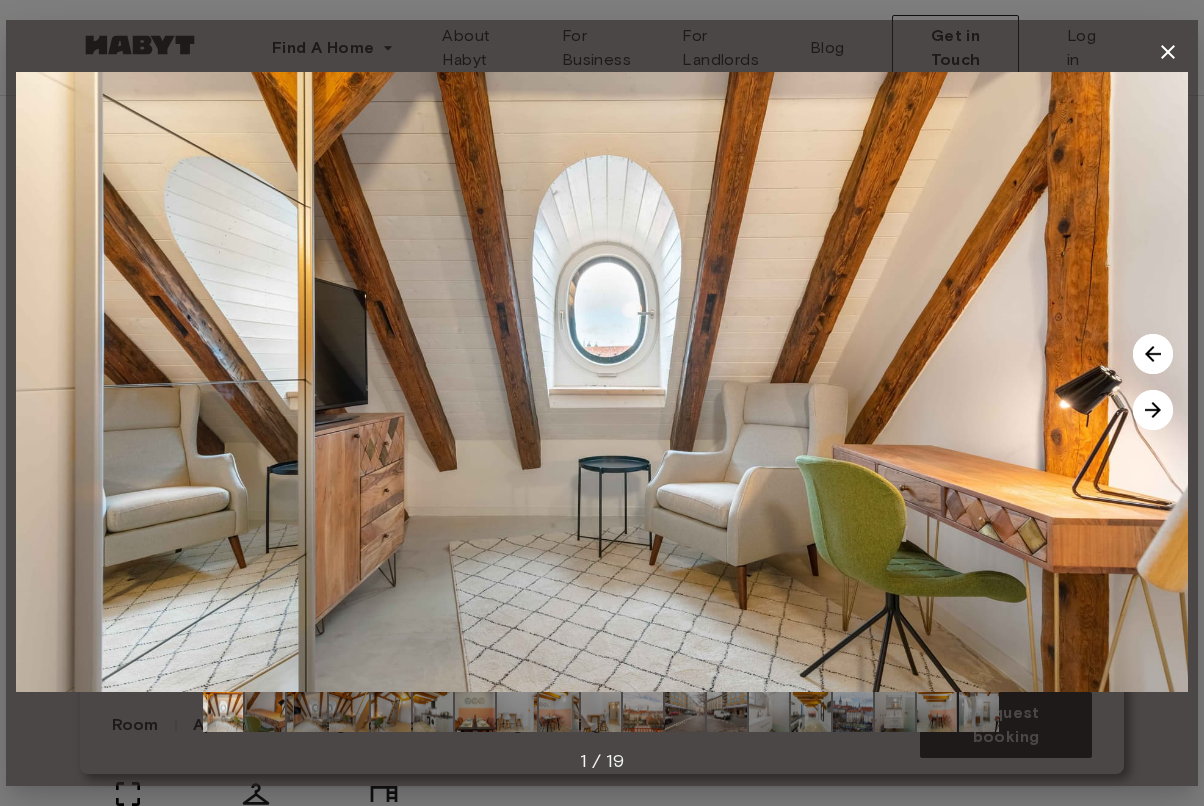 click at bounding box center (1153, 354) 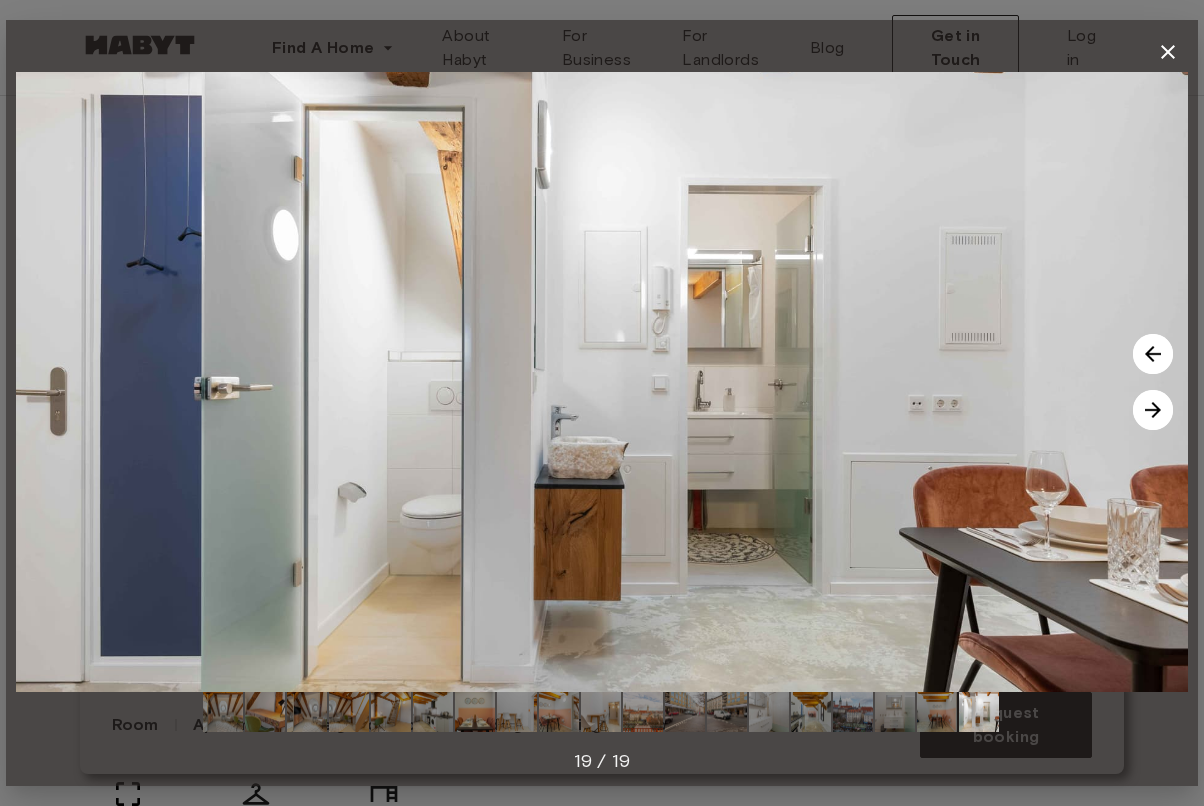 click at bounding box center [1153, 410] 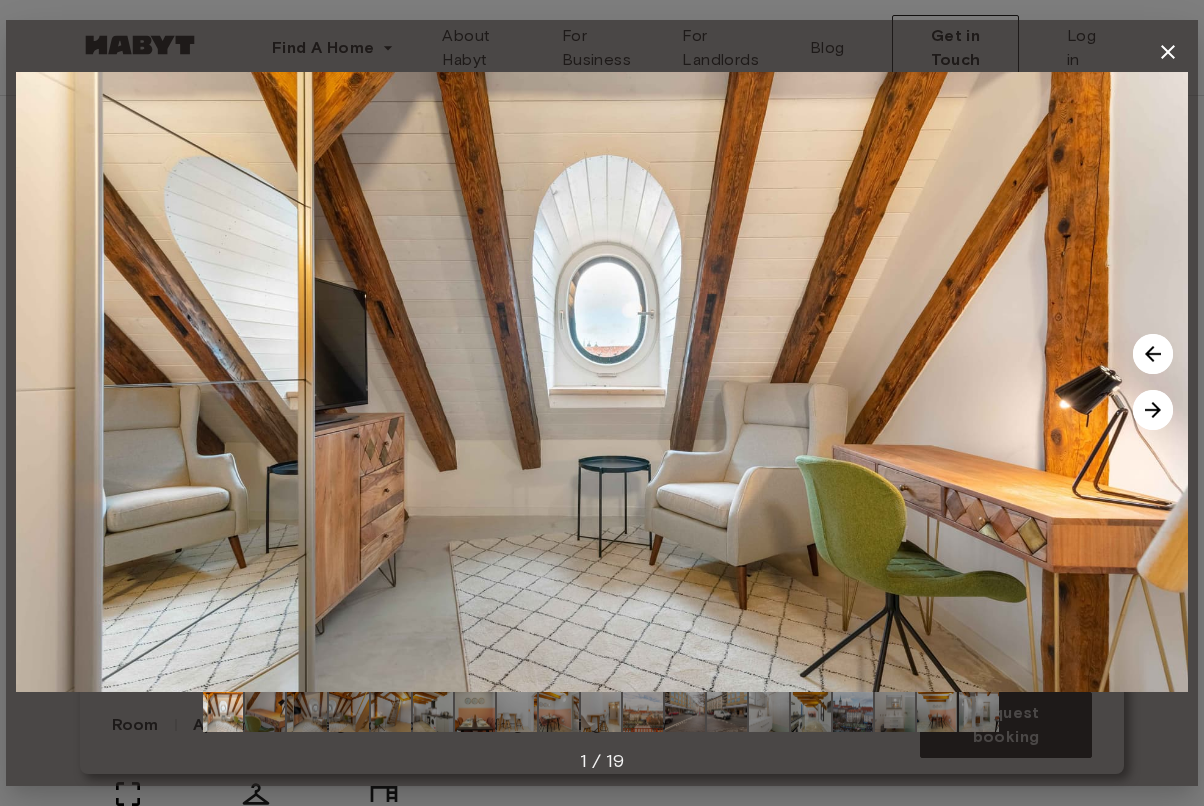 click at bounding box center [1153, 410] 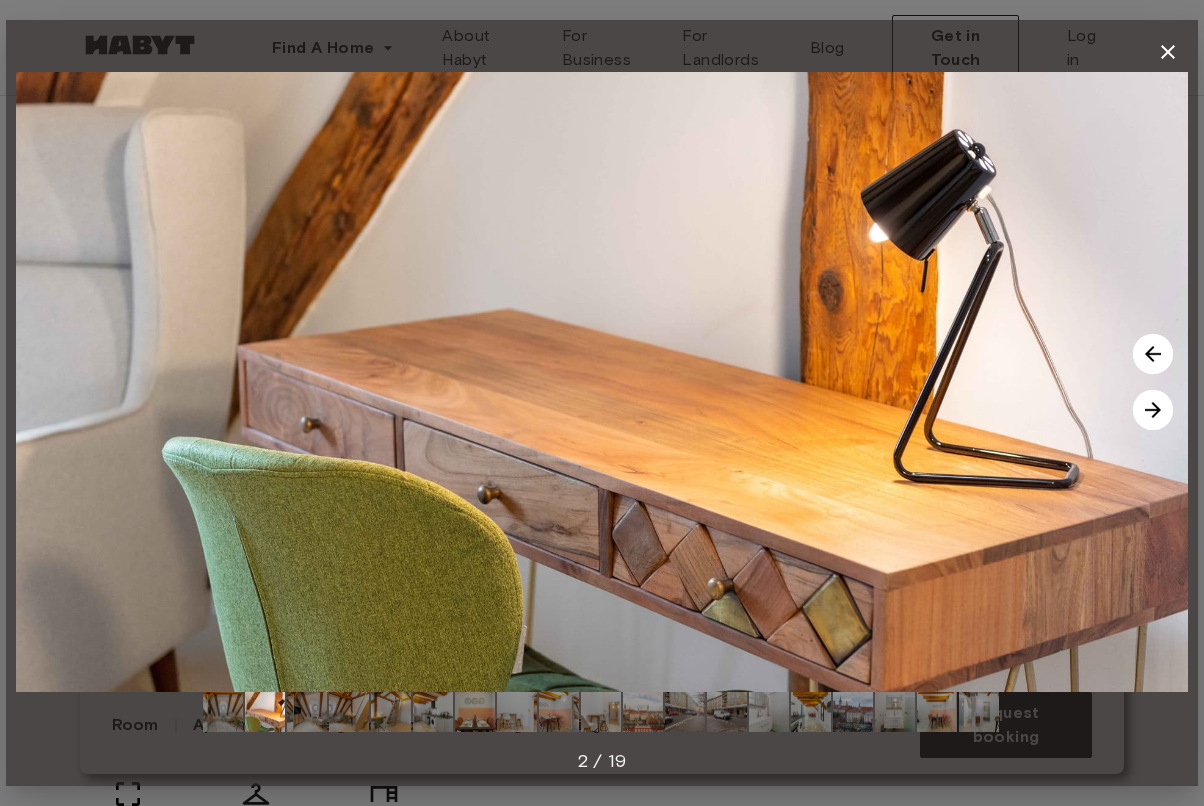 click at bounding box center [1168, 52] 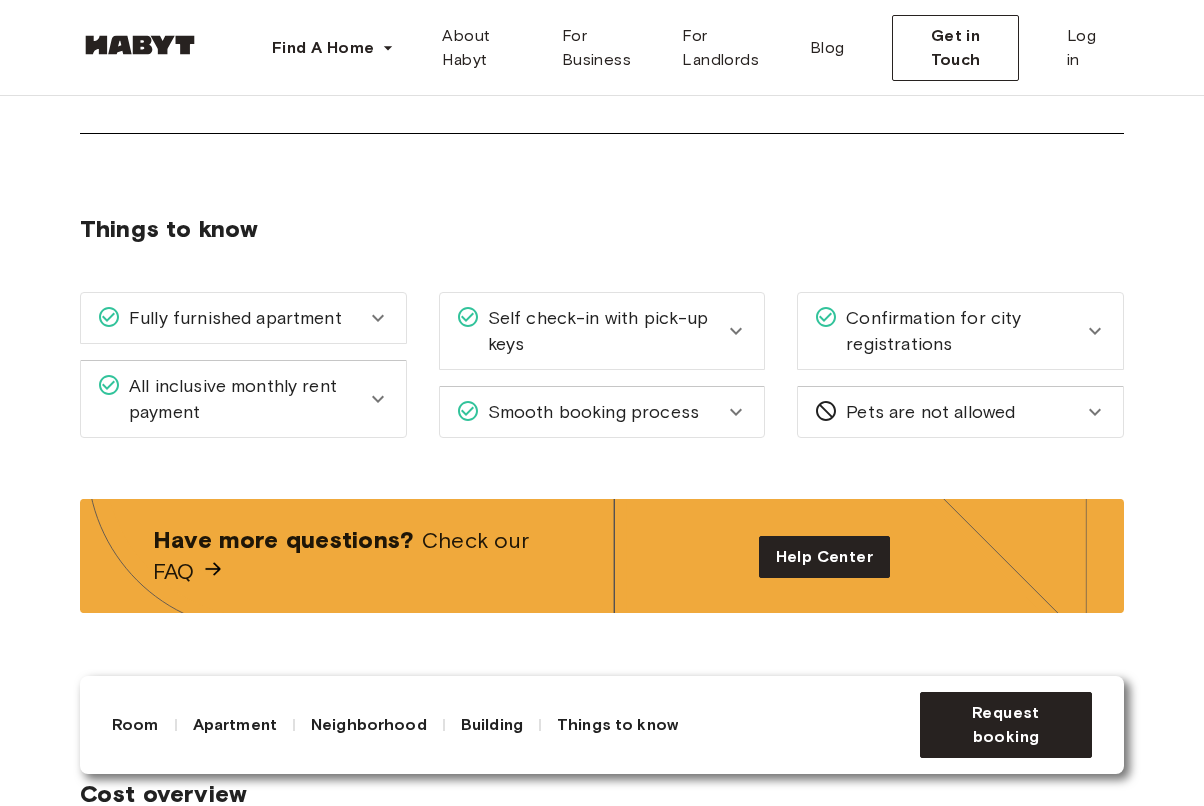 scroll, scrollTop: 2290, scrollLeft: 0, axis: vertical 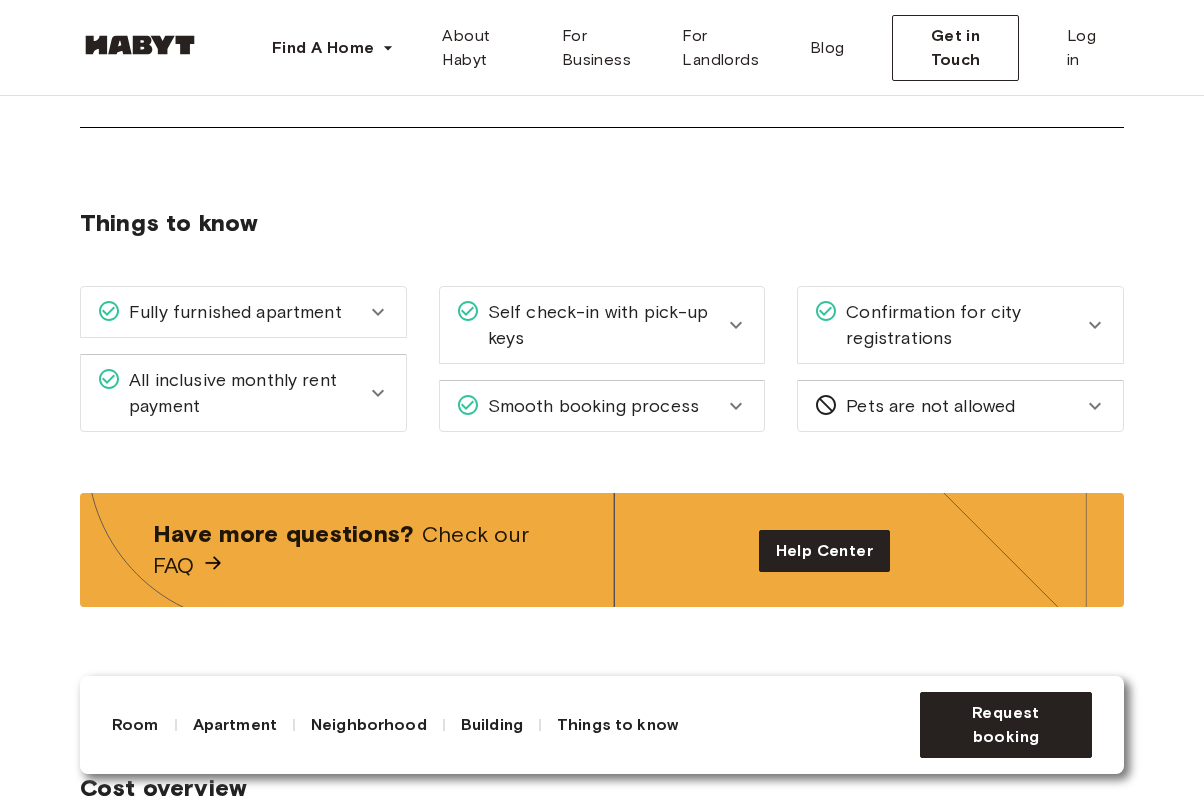 click on "Fully furnished apartment" at bounding box center [243, 312] 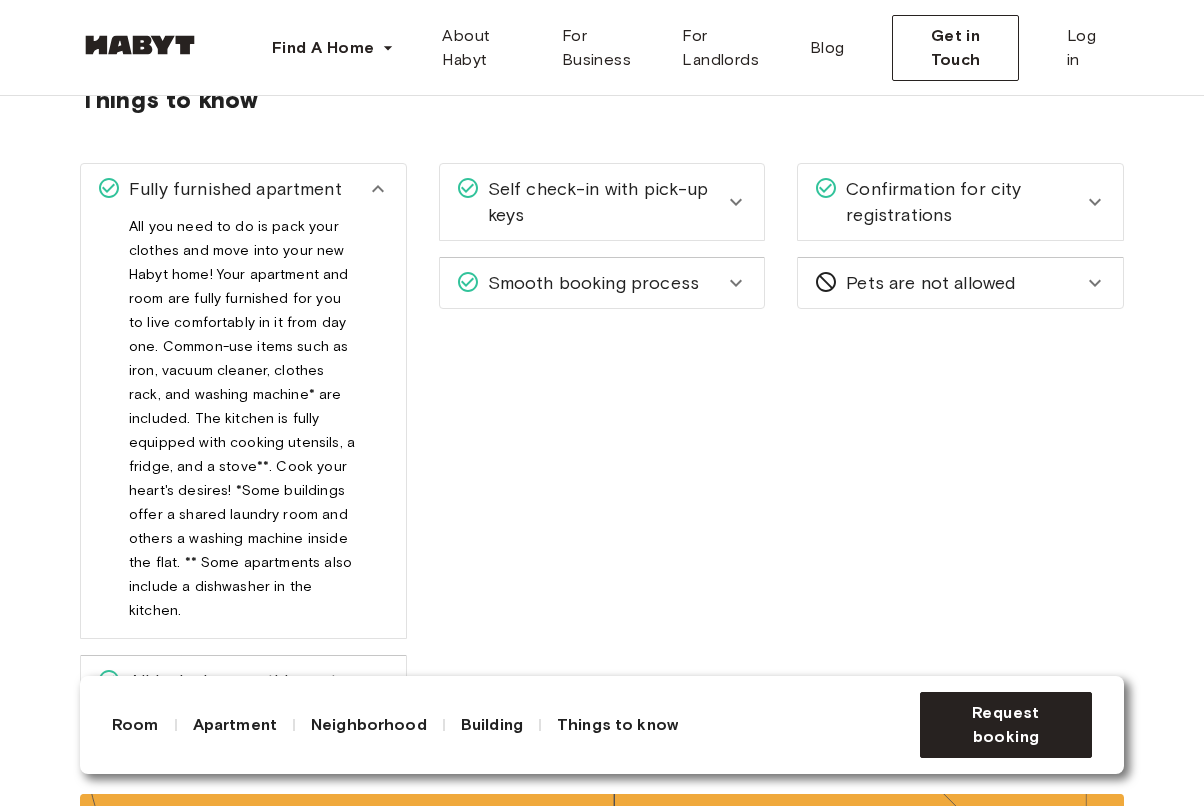 scroll, scrollTop: 2415, scrollLeft: 0, axis: vertical 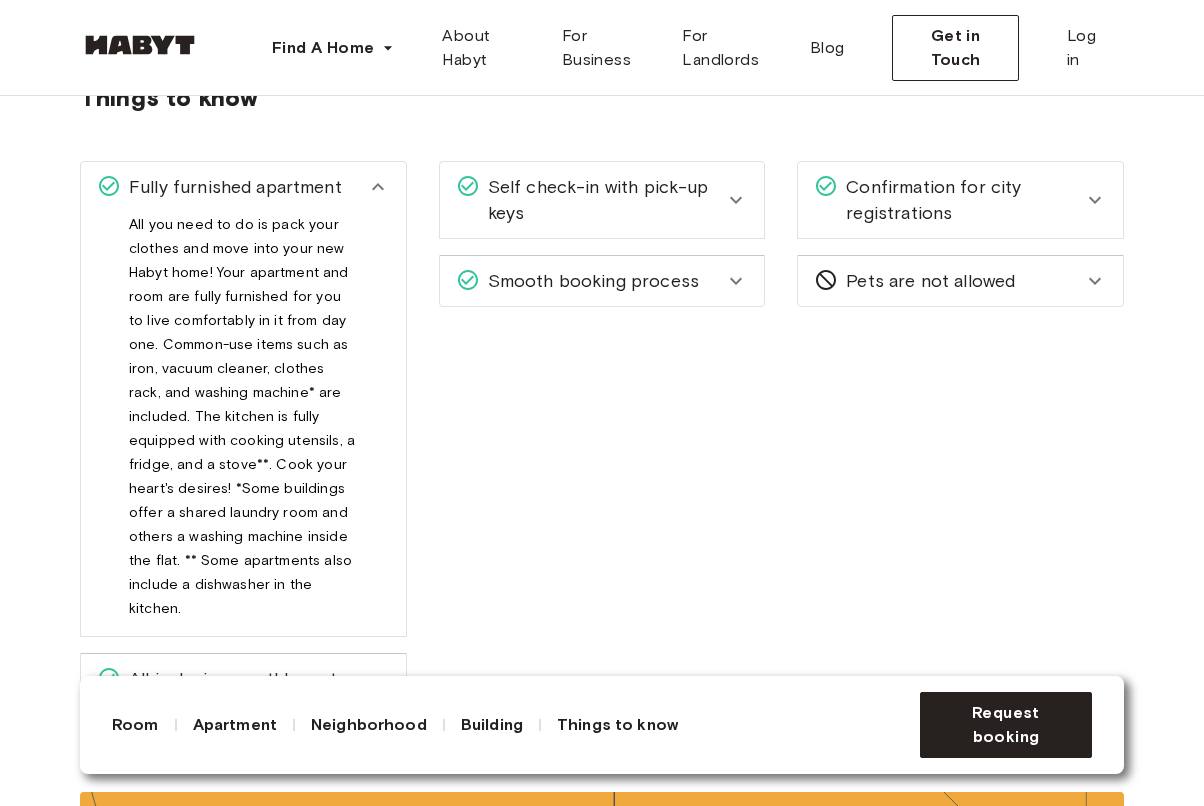 click 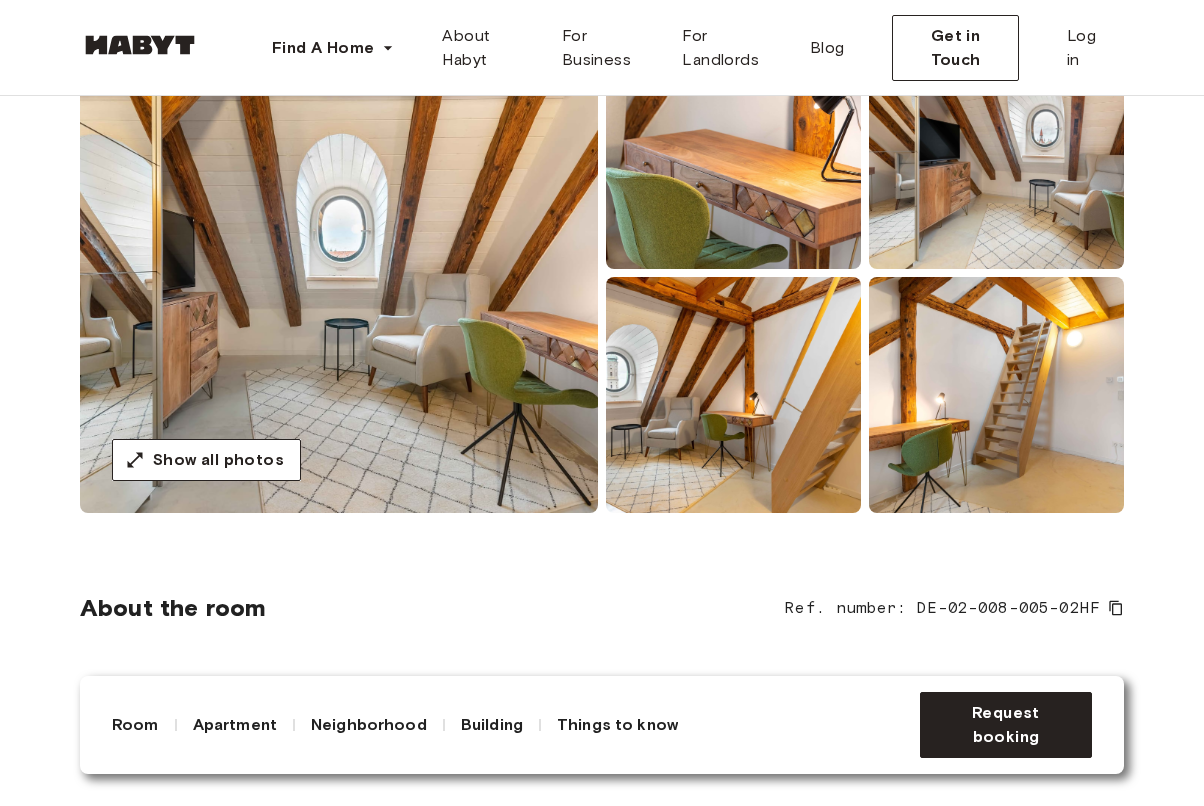 scroll, scrollTop: 184, scrollLeft: 0, axis: vertical 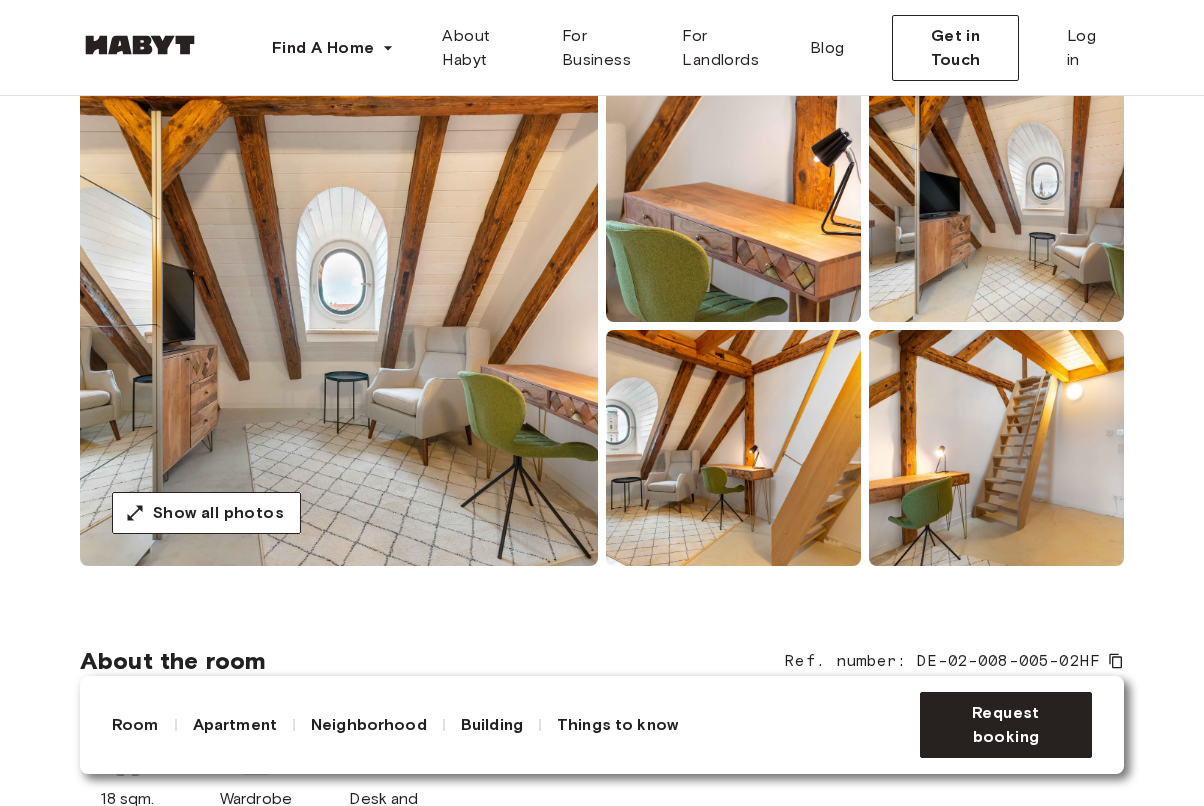 click at bounding box center (733, 448) 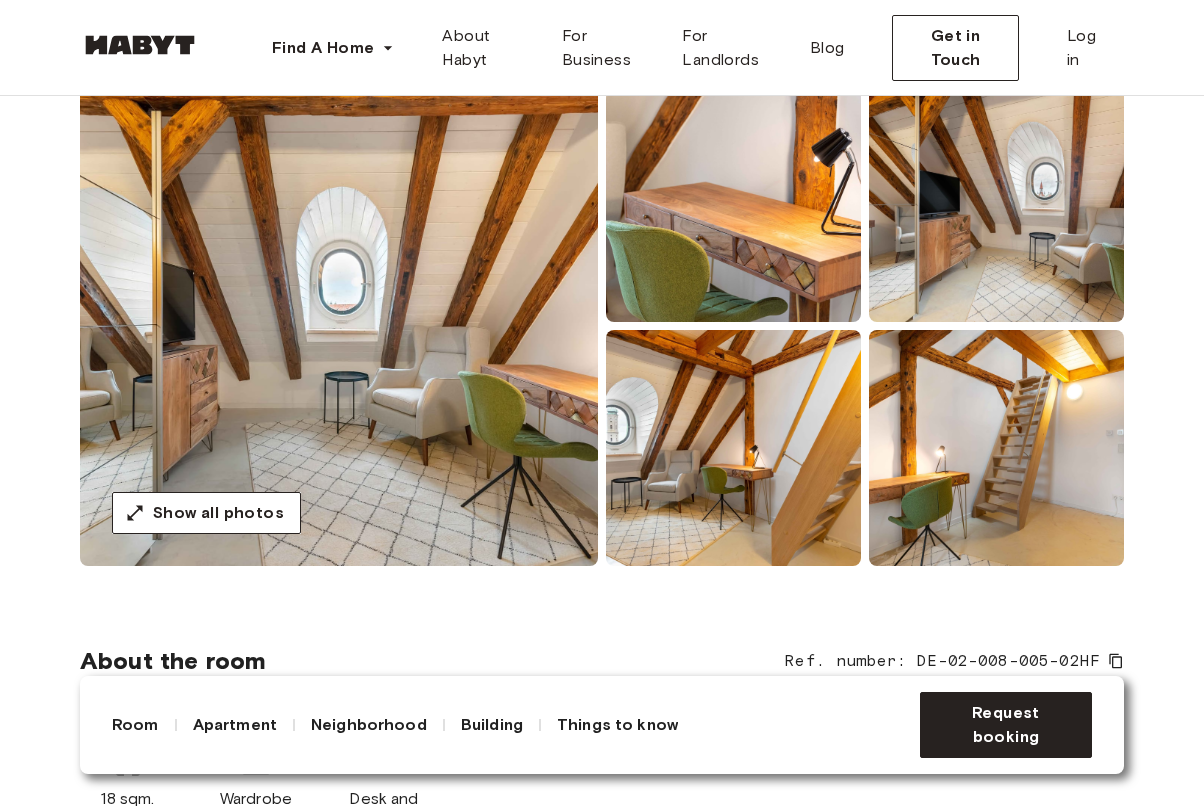 click at bounding box center (339, 326) 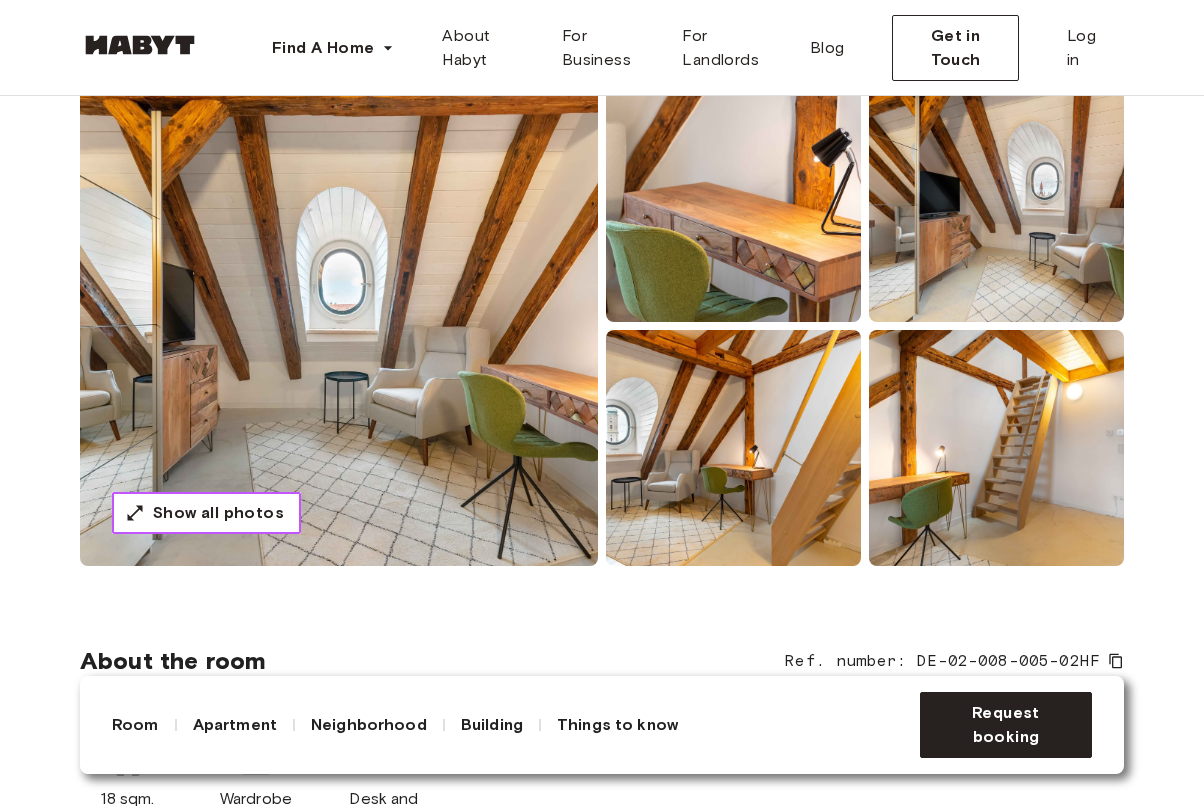 click on "Show all photos" at bounding box center (218, 513) 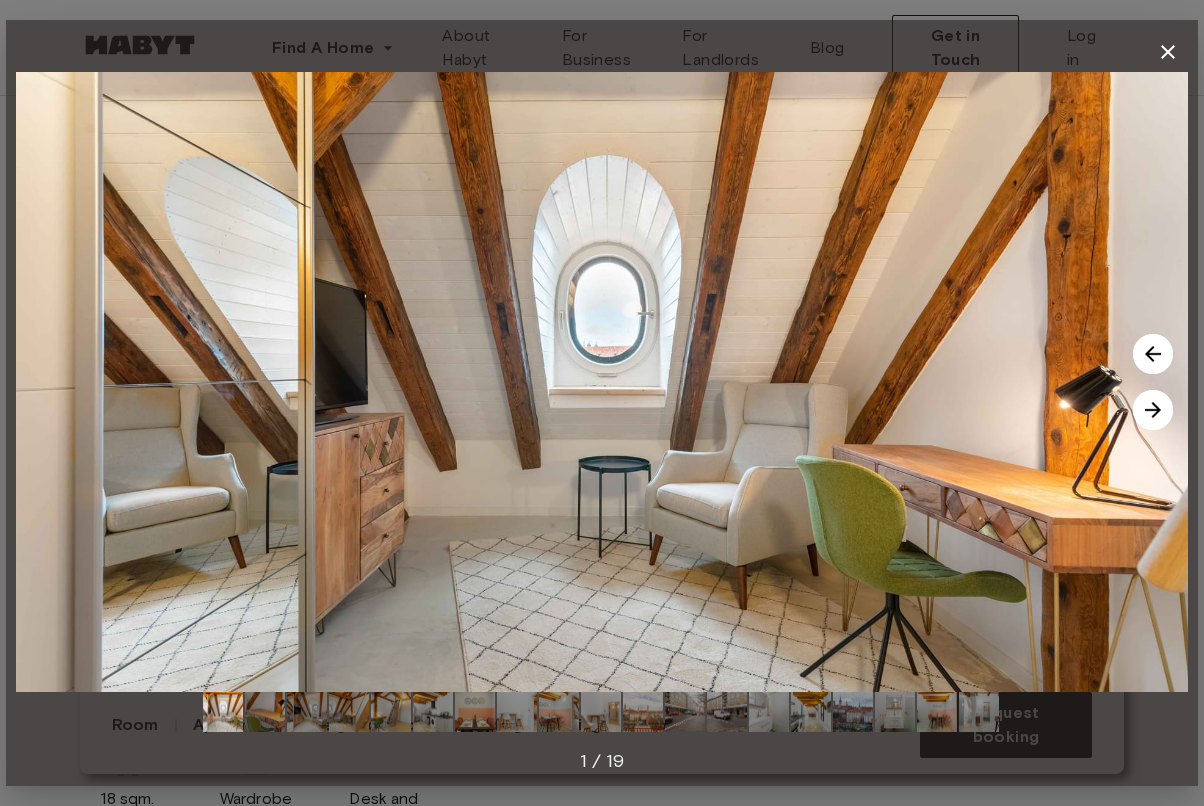 click at bounding box center (1153, 410) 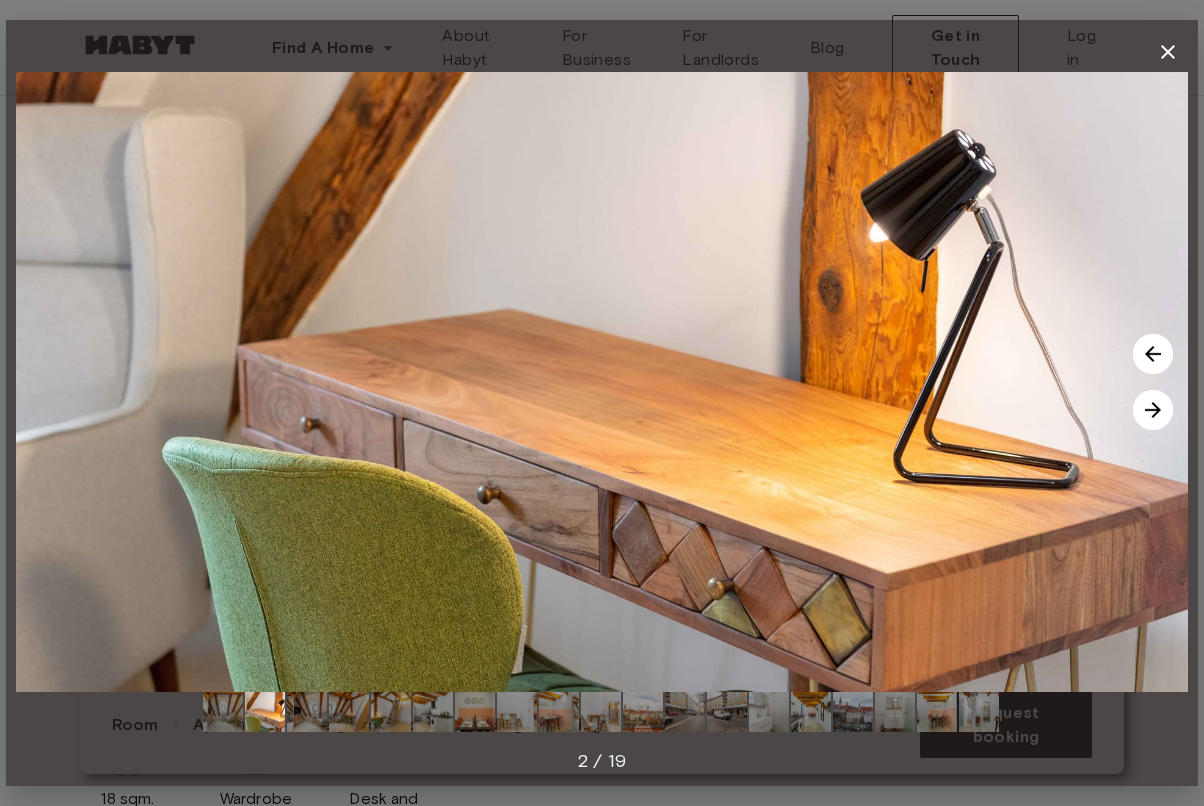 click at bounding box center (1153, 410) 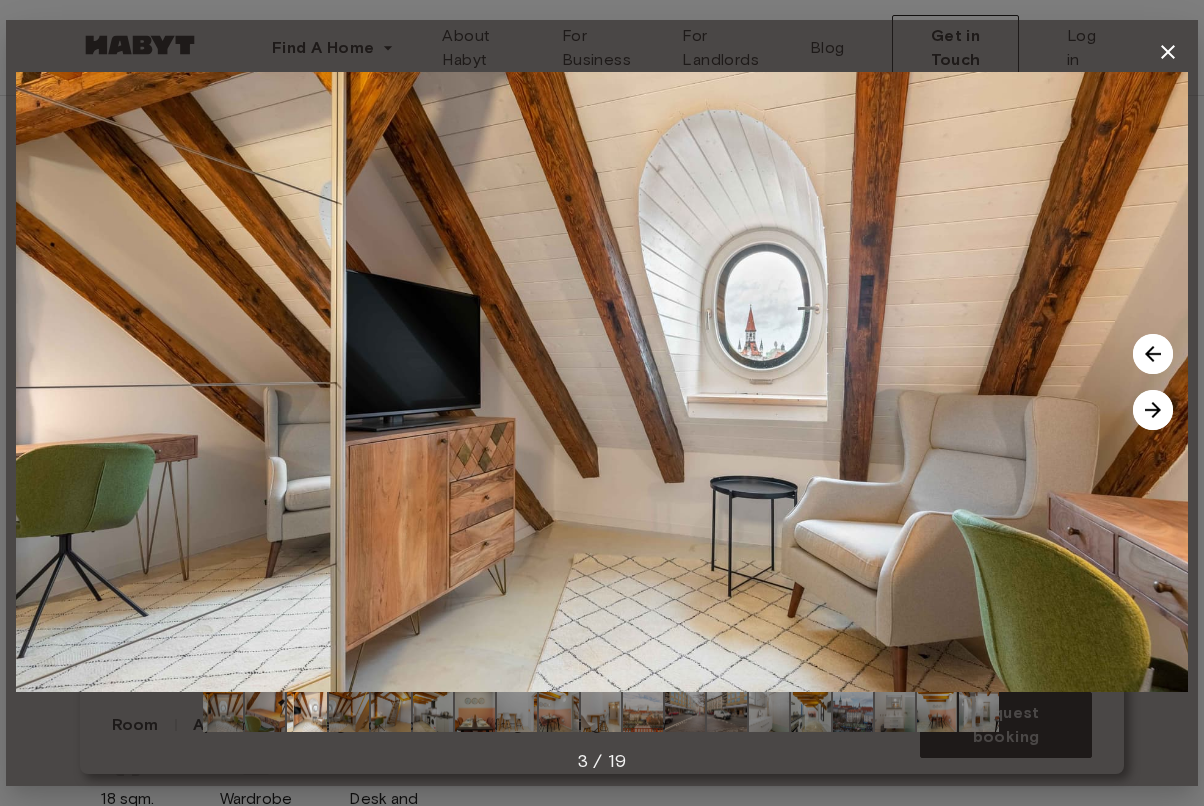 click at bounding box center [1153, 410] 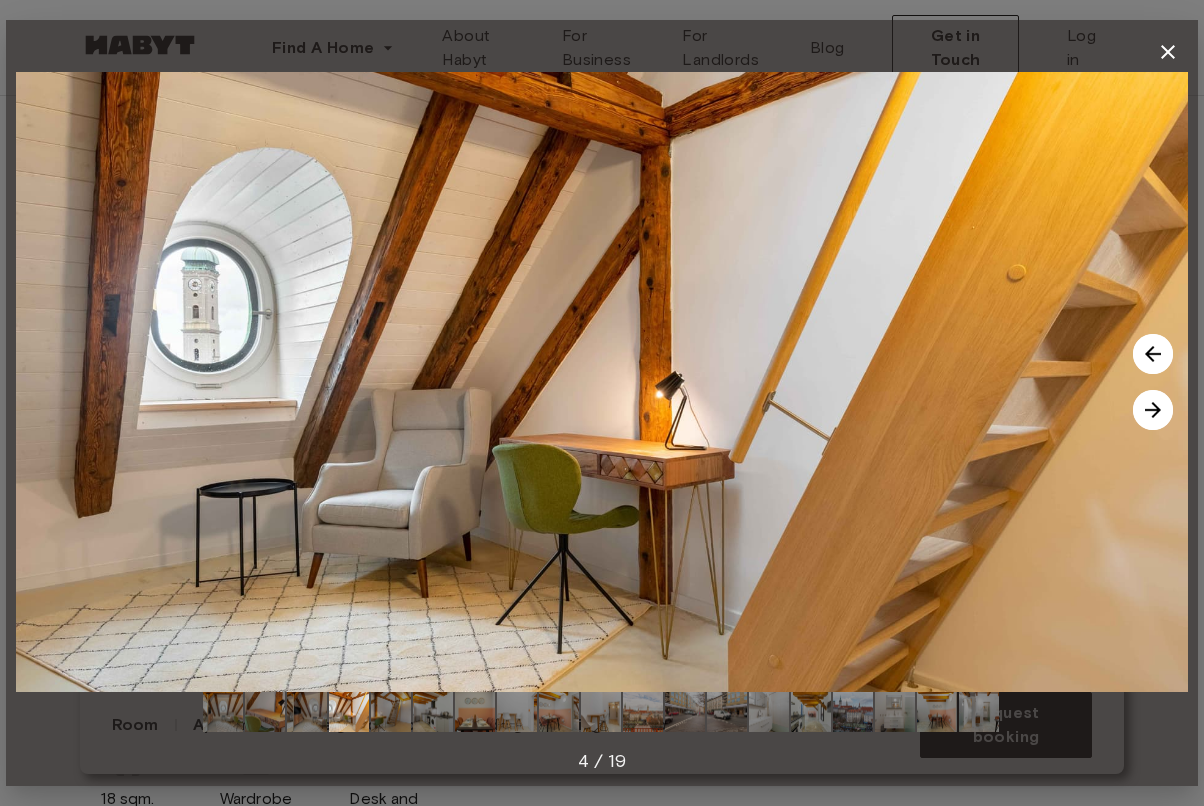 click at bounding box center [1153, 410] 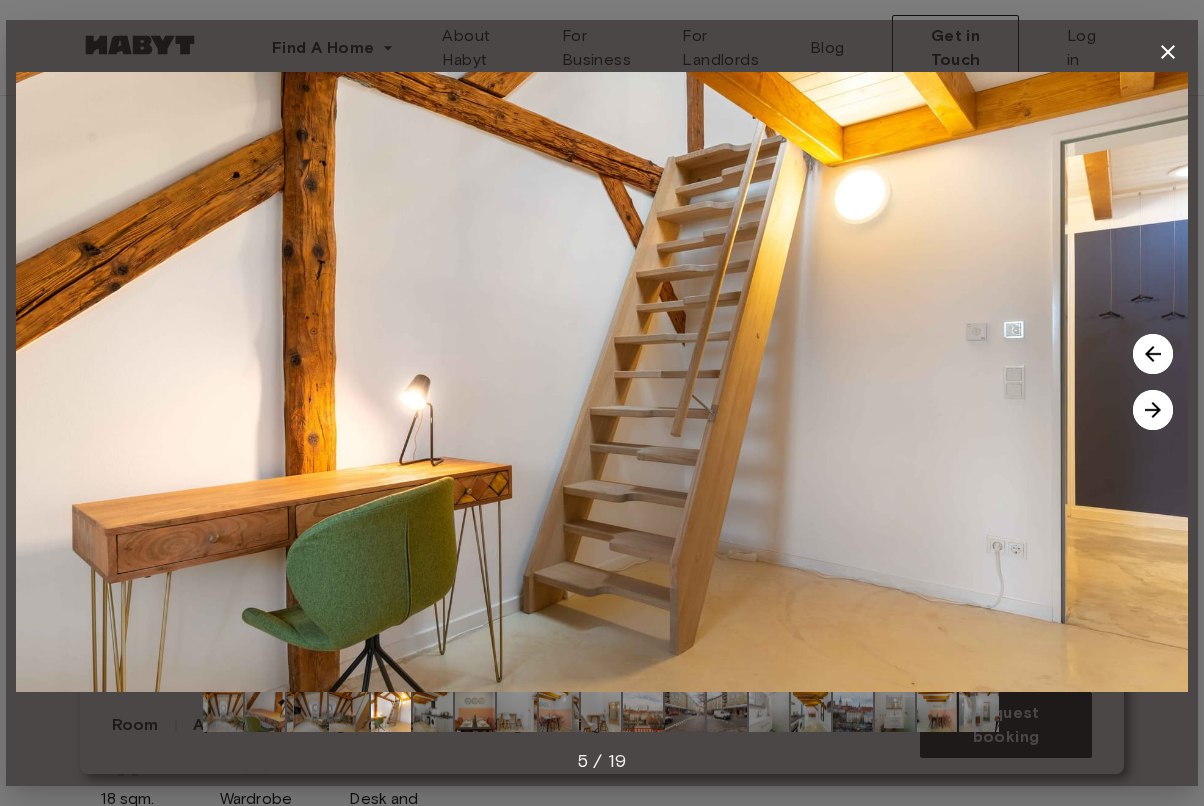 click at bounding box center [1153, 410] 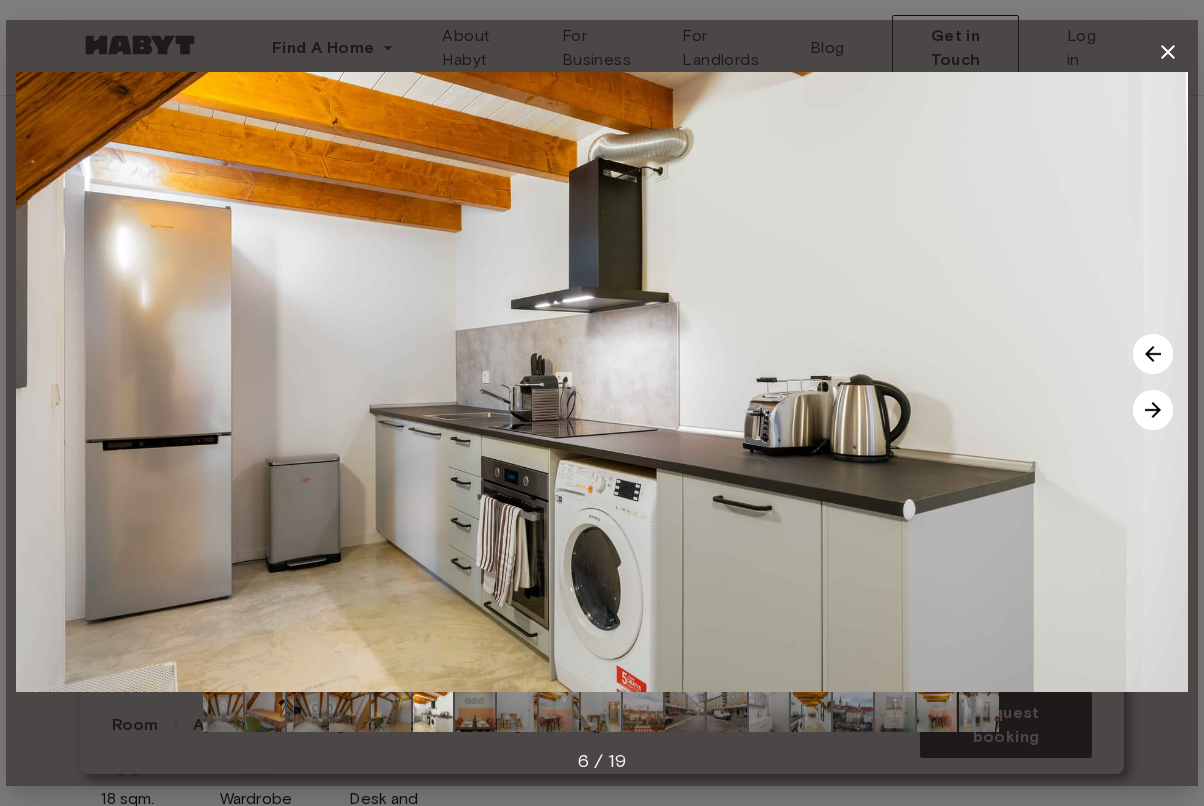click at bounding box center [1168, 52] 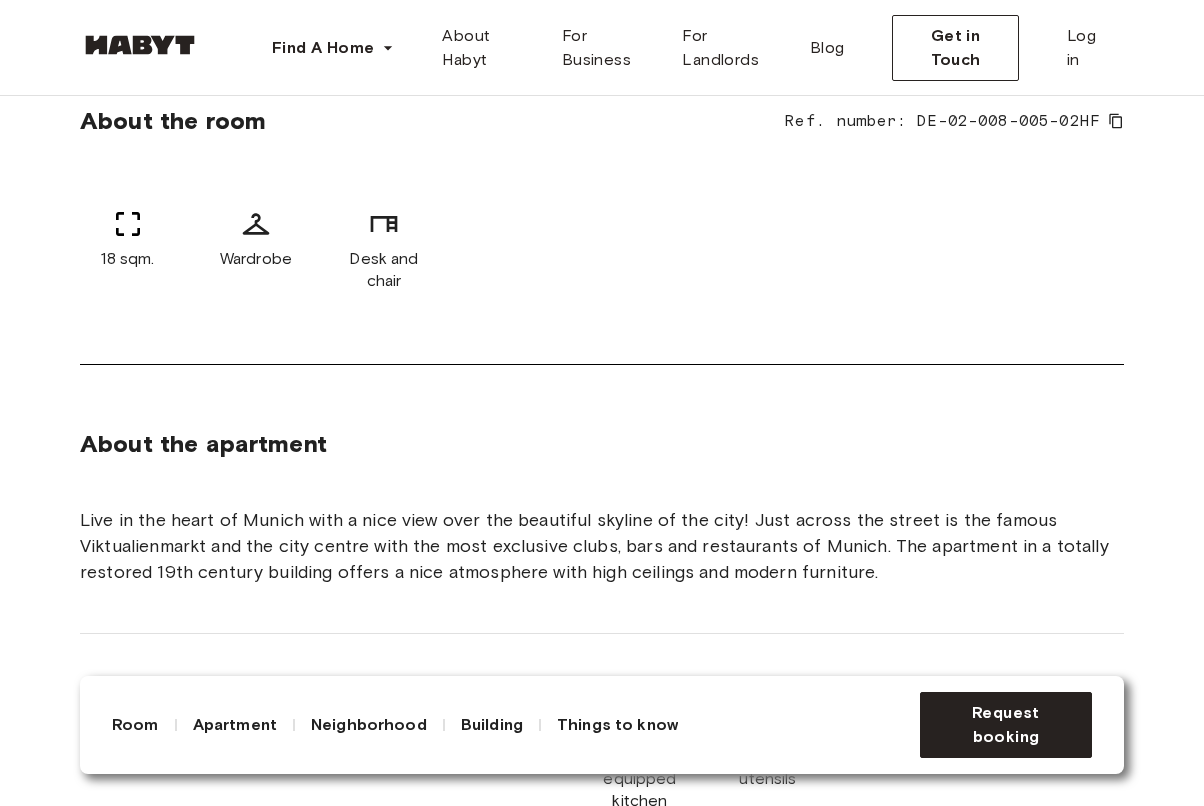 scroll, scrollTop: 970, scrollLeft: 0, axis: vertical 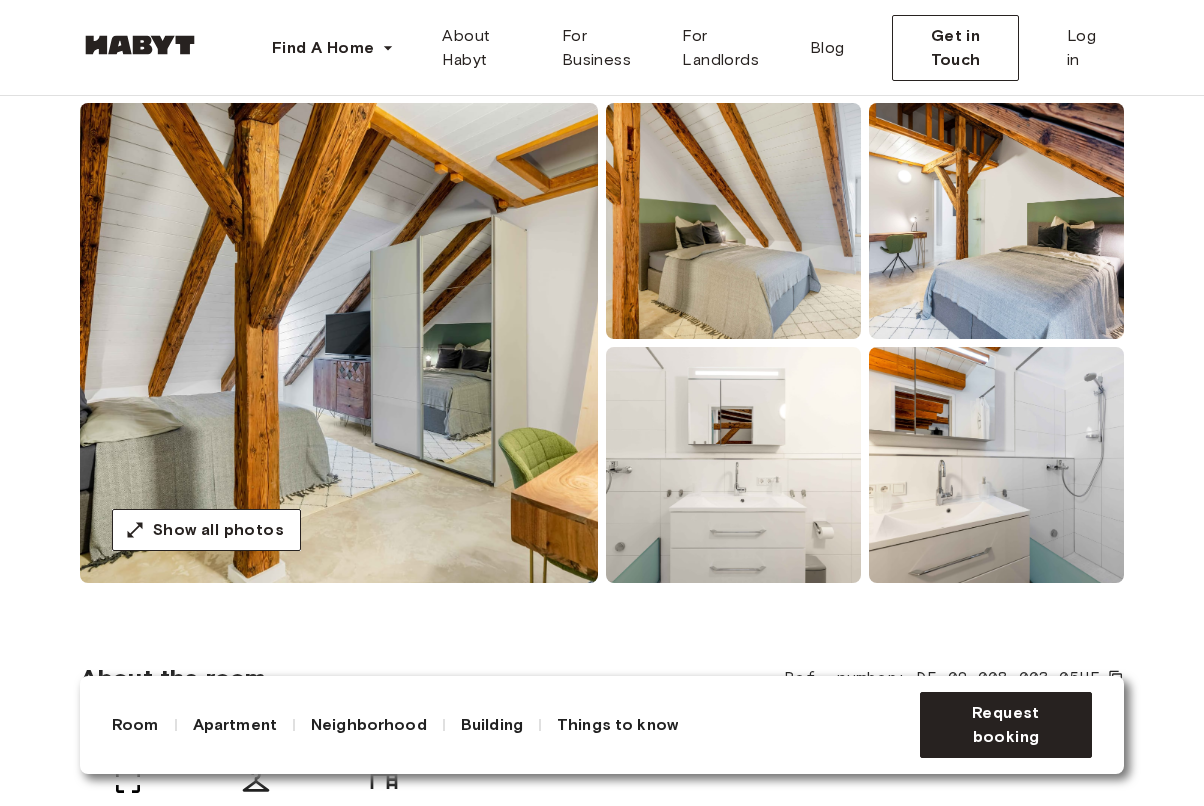 click at bounding box center (339, 343) 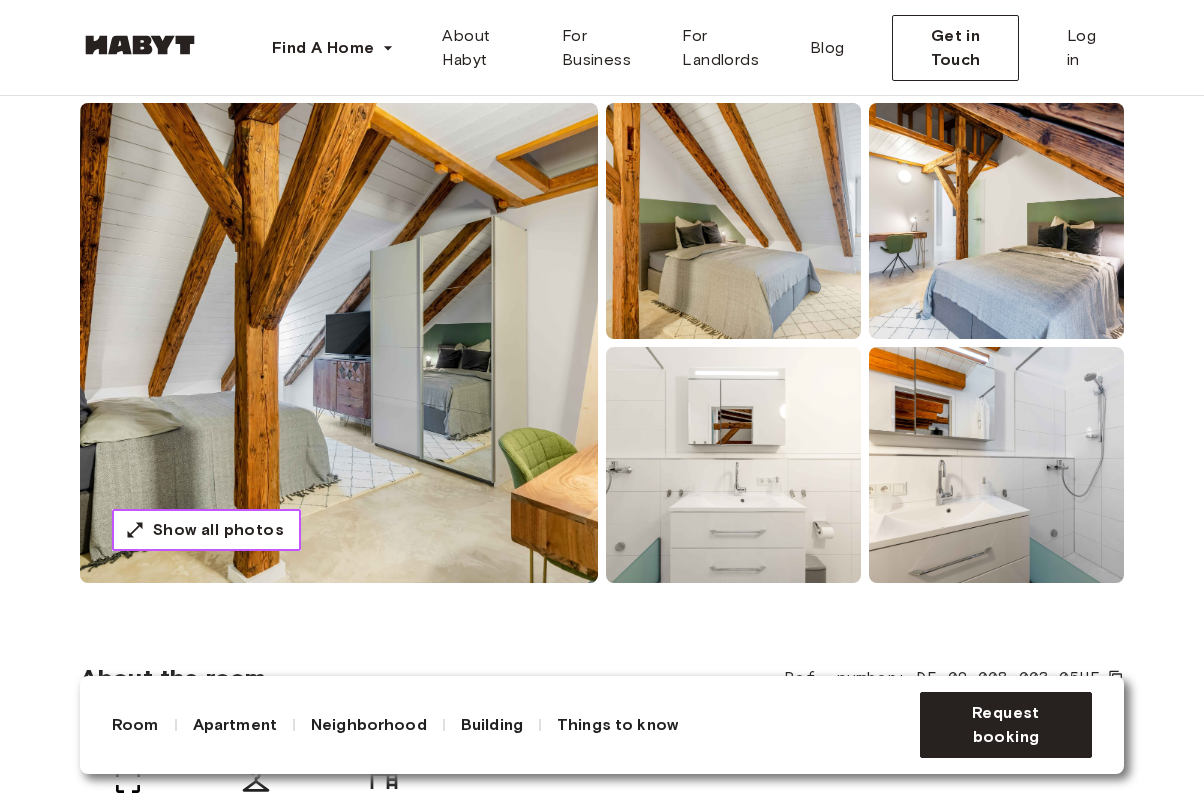 click on "Show all photos" at bounding box center (218, 530) 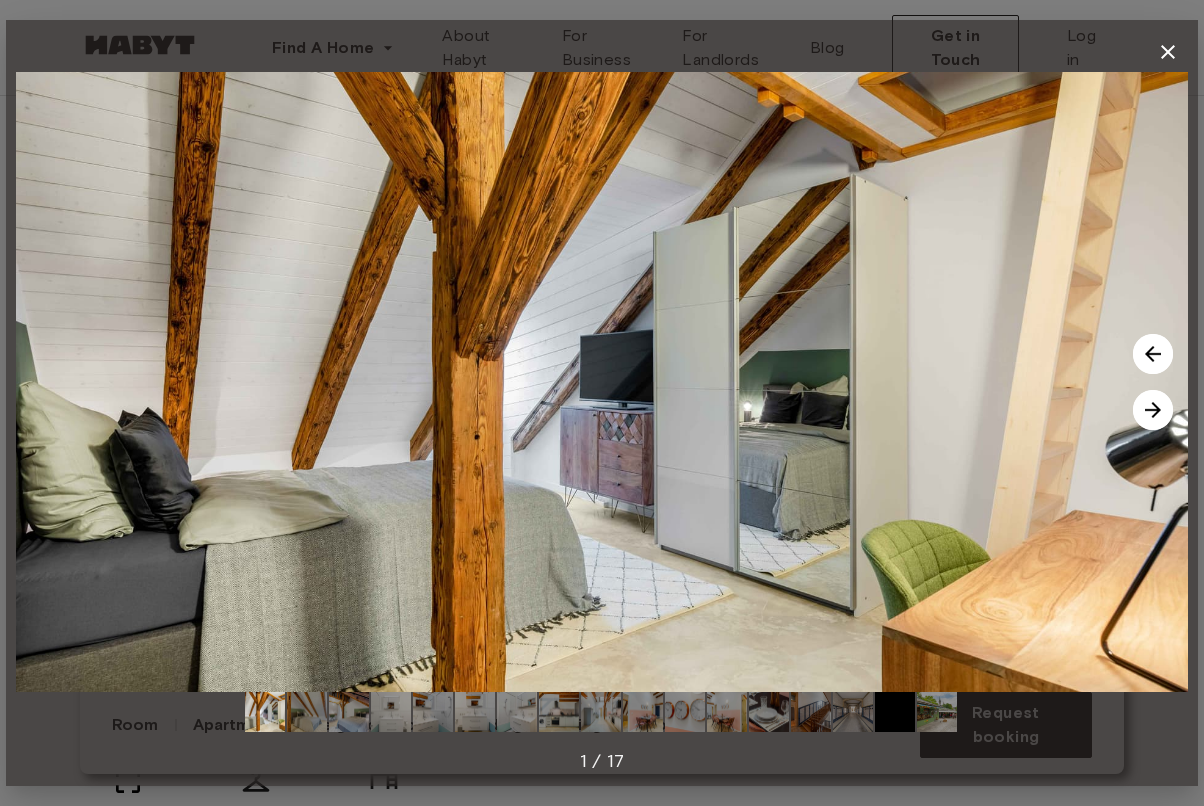 click at bounding box center [1153, 410] 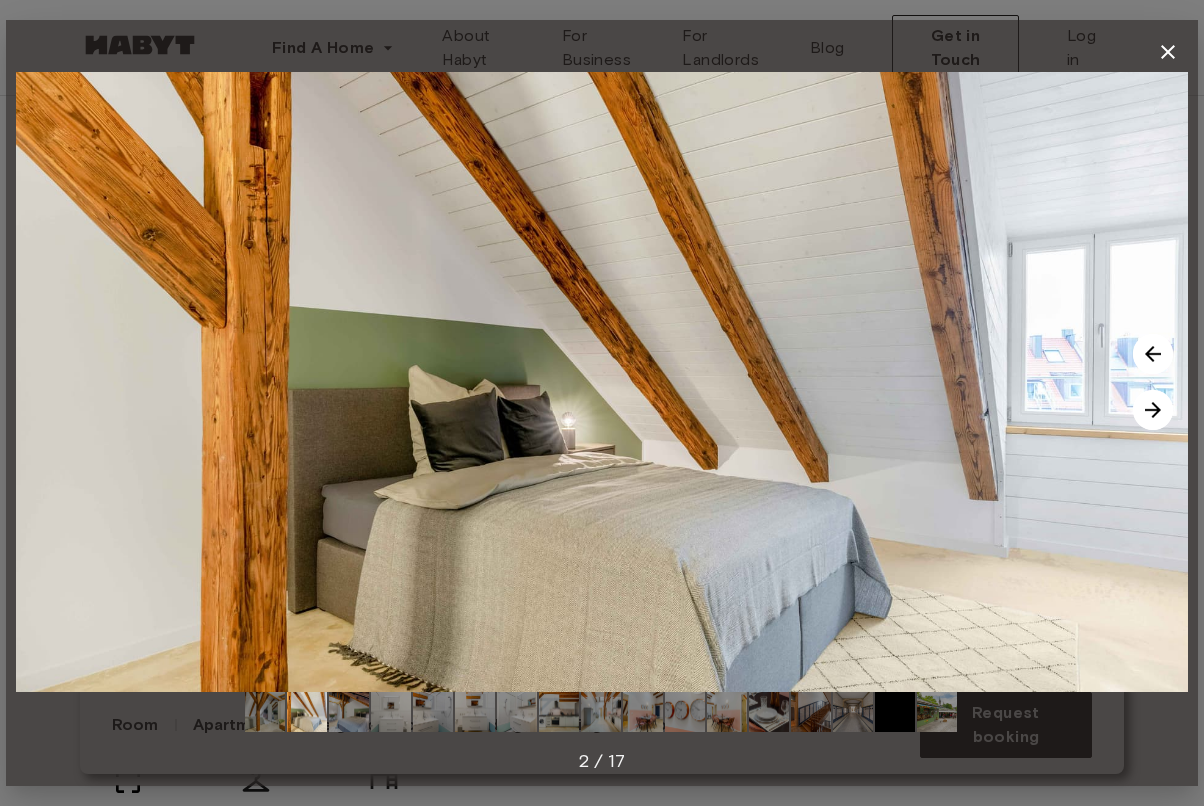 click at bounding box center [1153, 410] 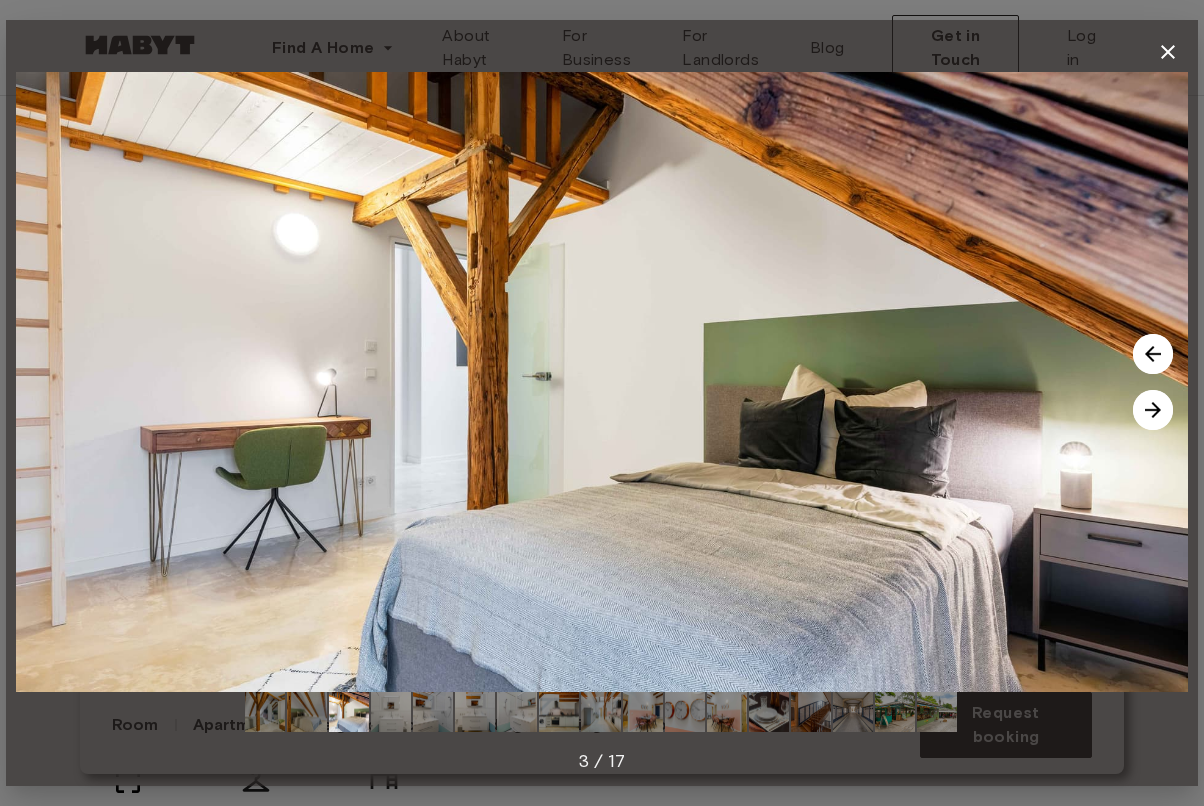 click at bounding box center (1153, 410) 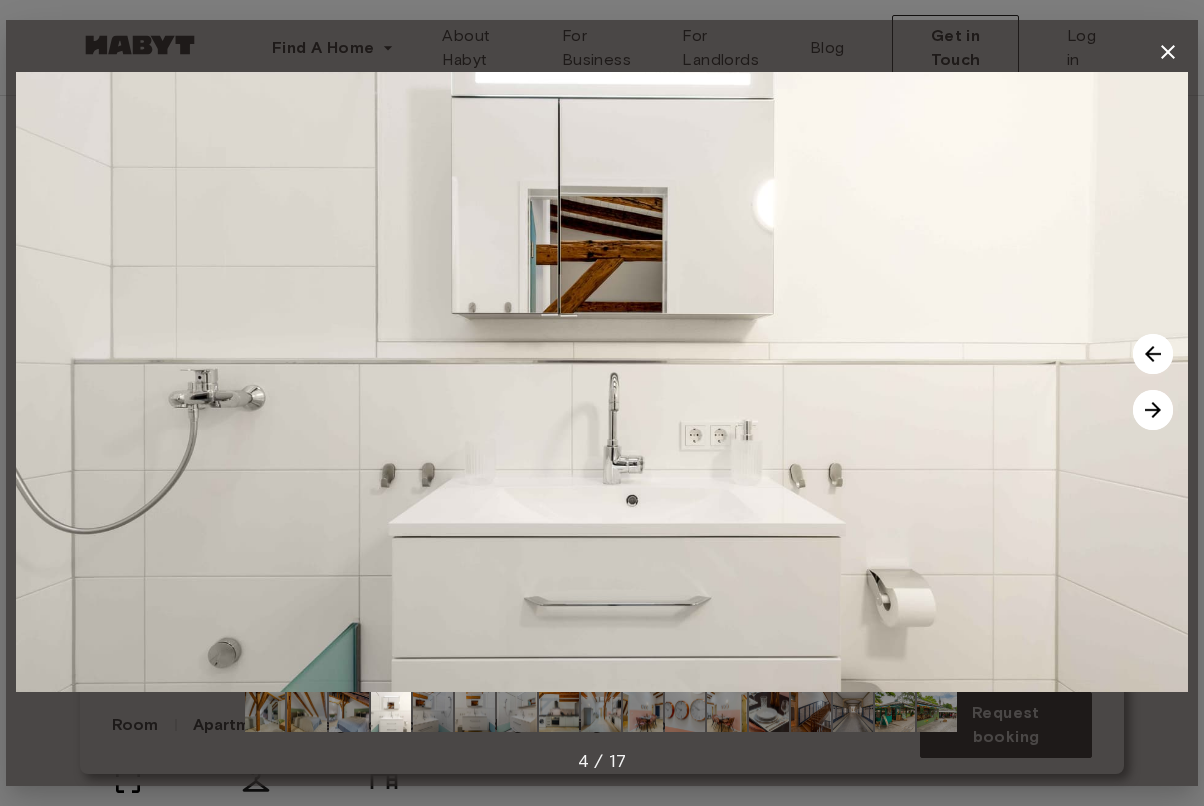 click at bounding box center [1153, 410] 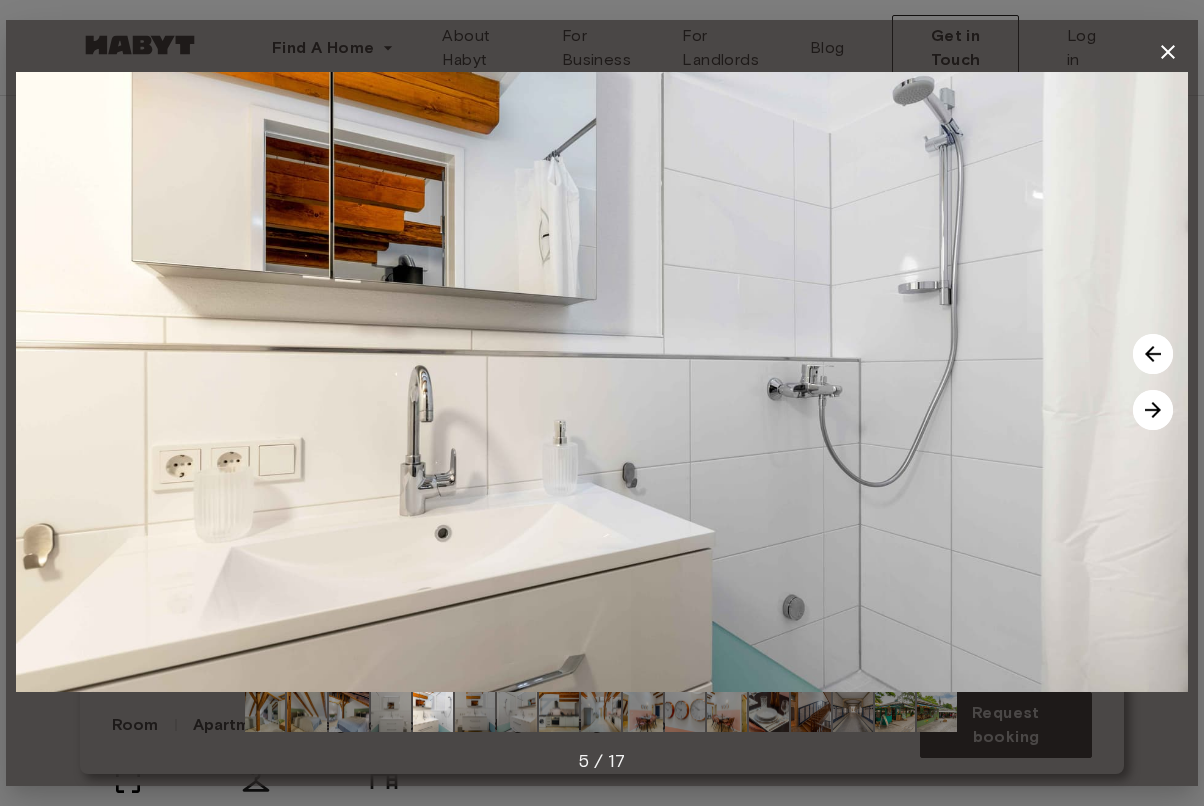 click at bounding box center (1153, 410) 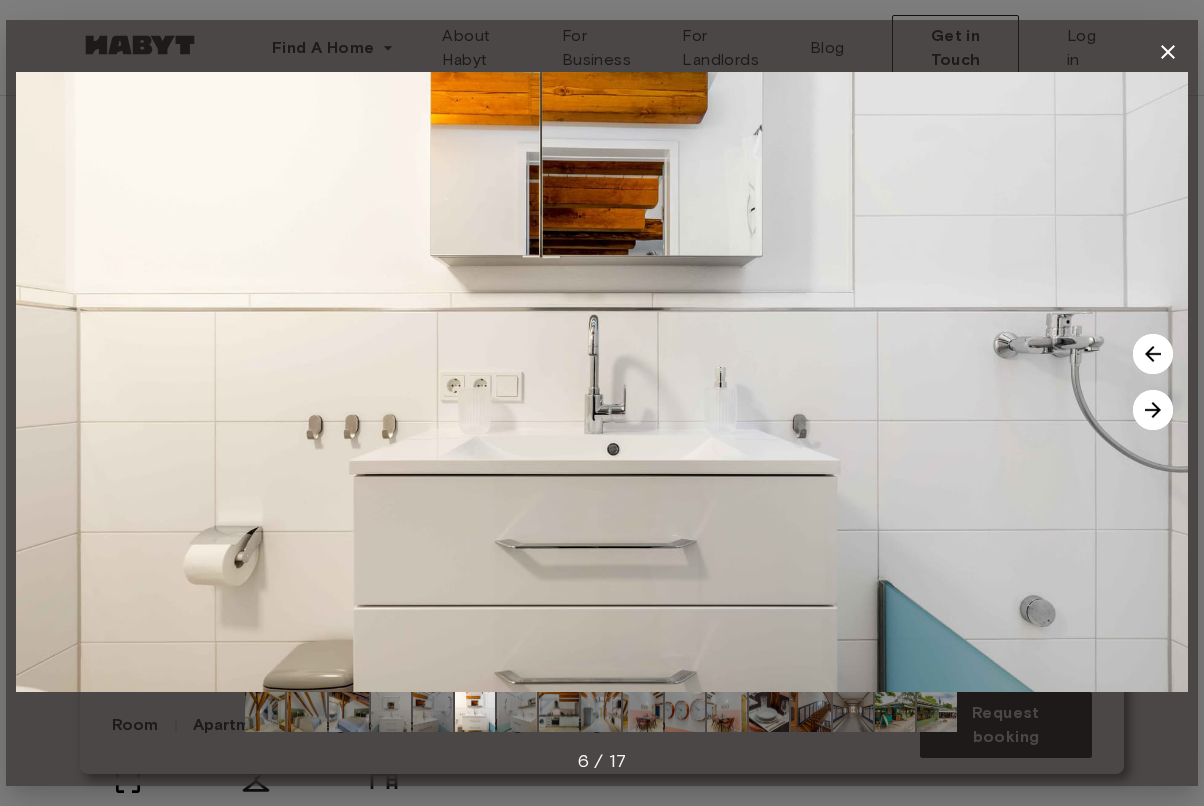 click at bounding box center [1153, 410] 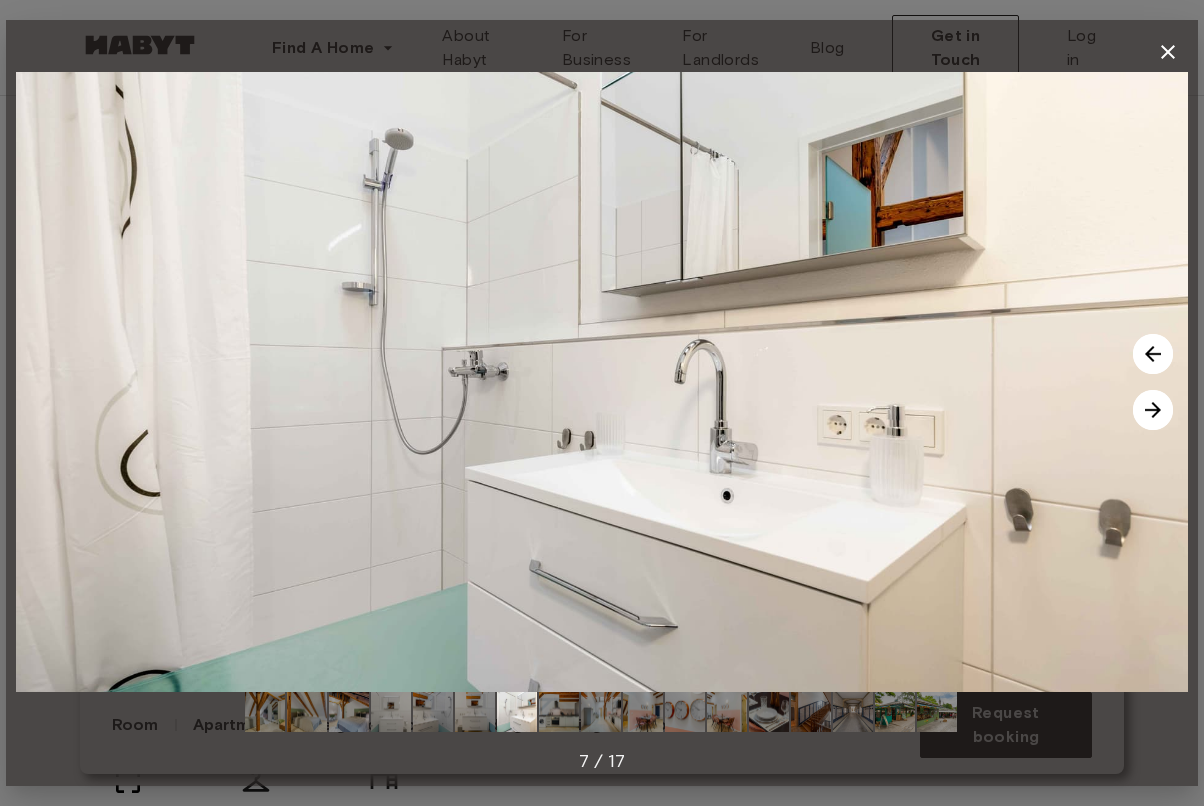 click at bounding box center (1153, 410) 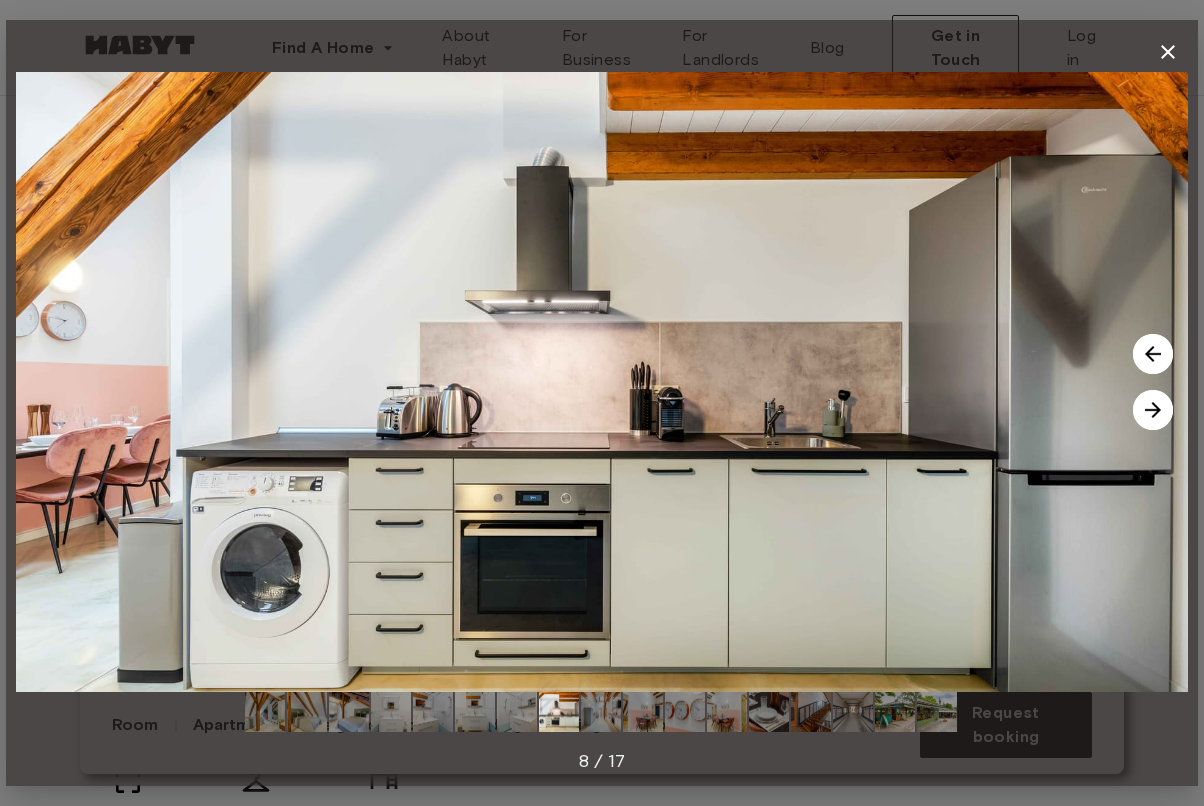 click at bounding box center (1153, 410) 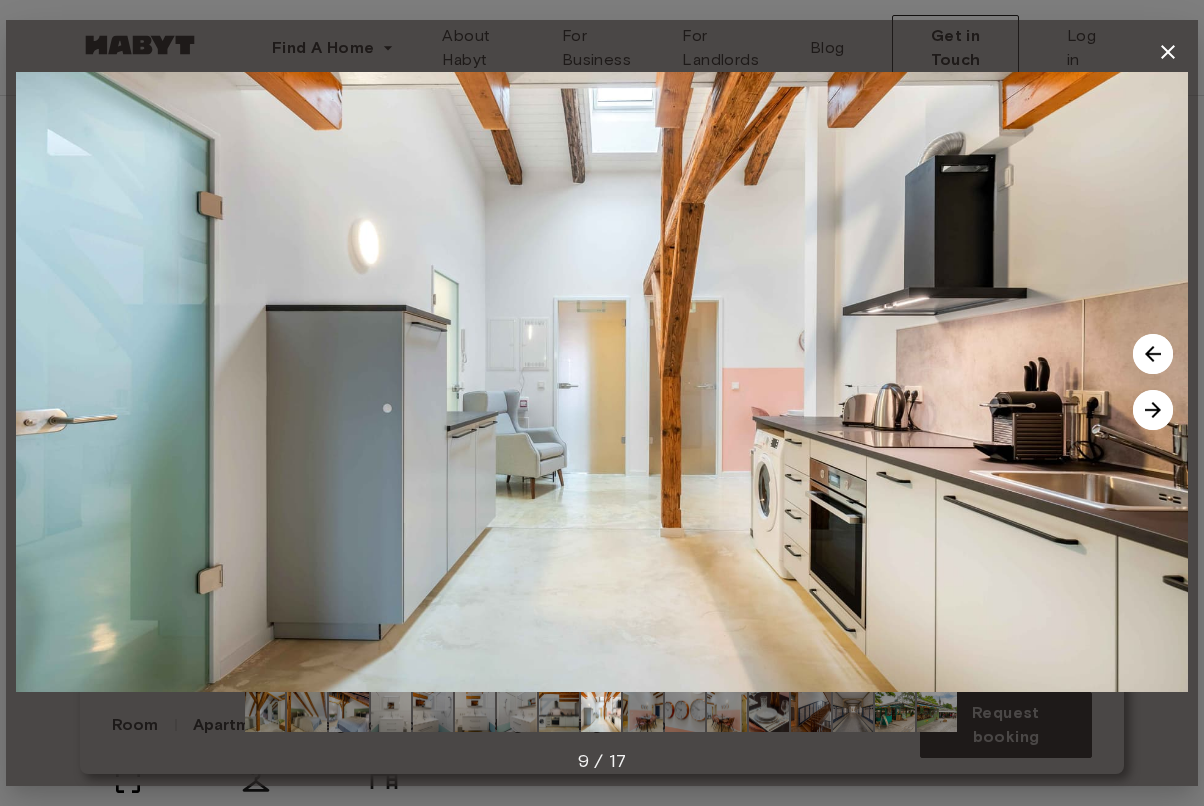 click at bounding box center (1153, 410) 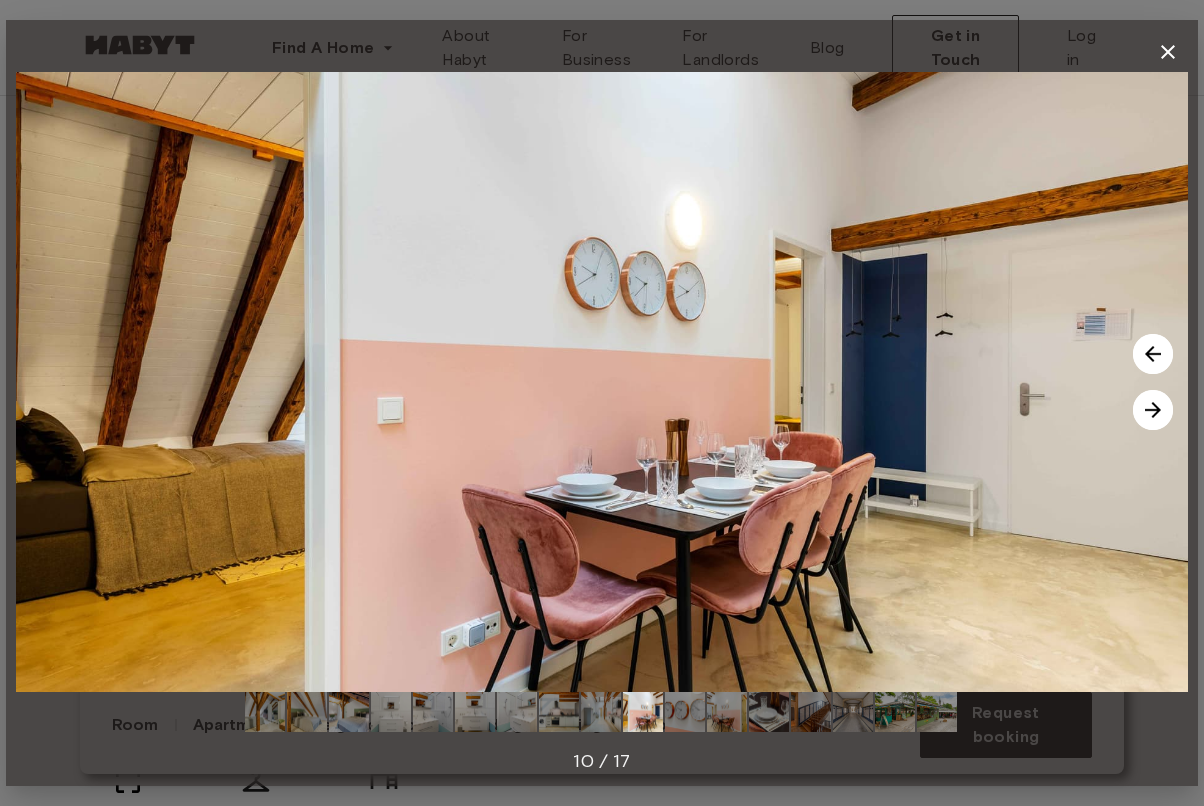 click at bounding box center (1153, 410) 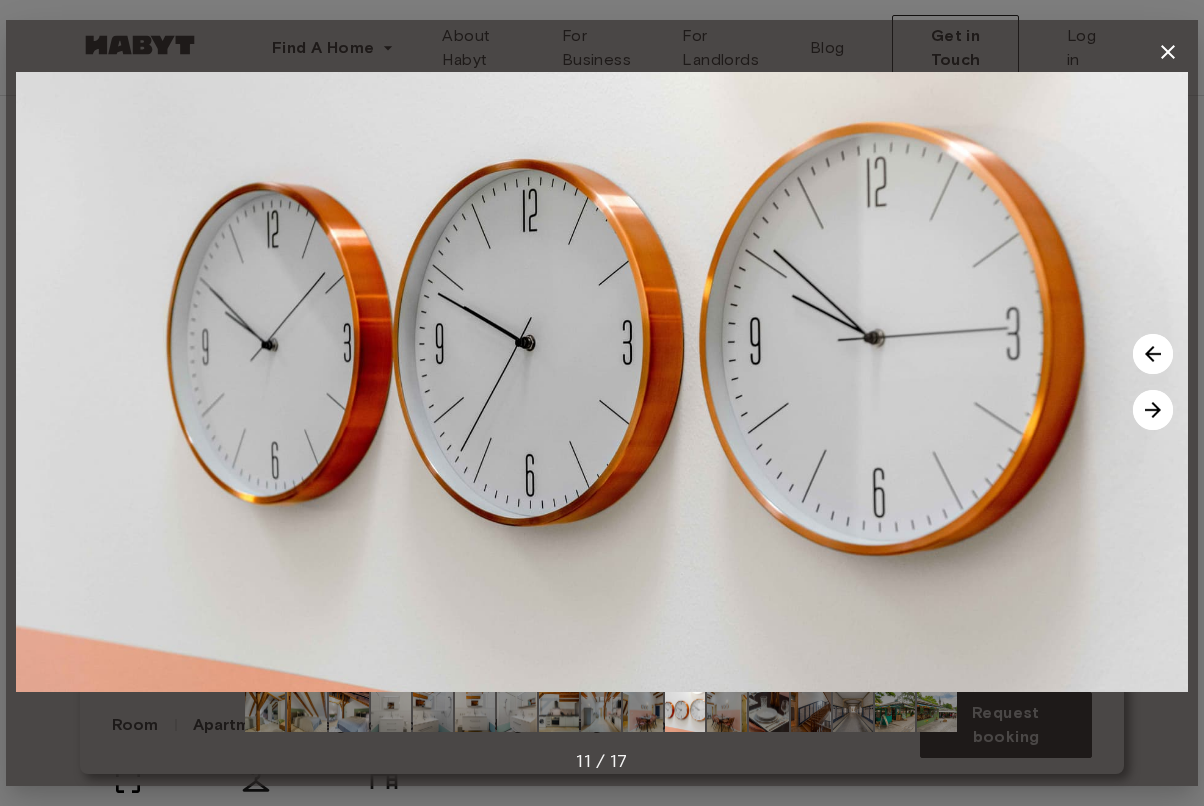 click at bounding box center (1153, 410) 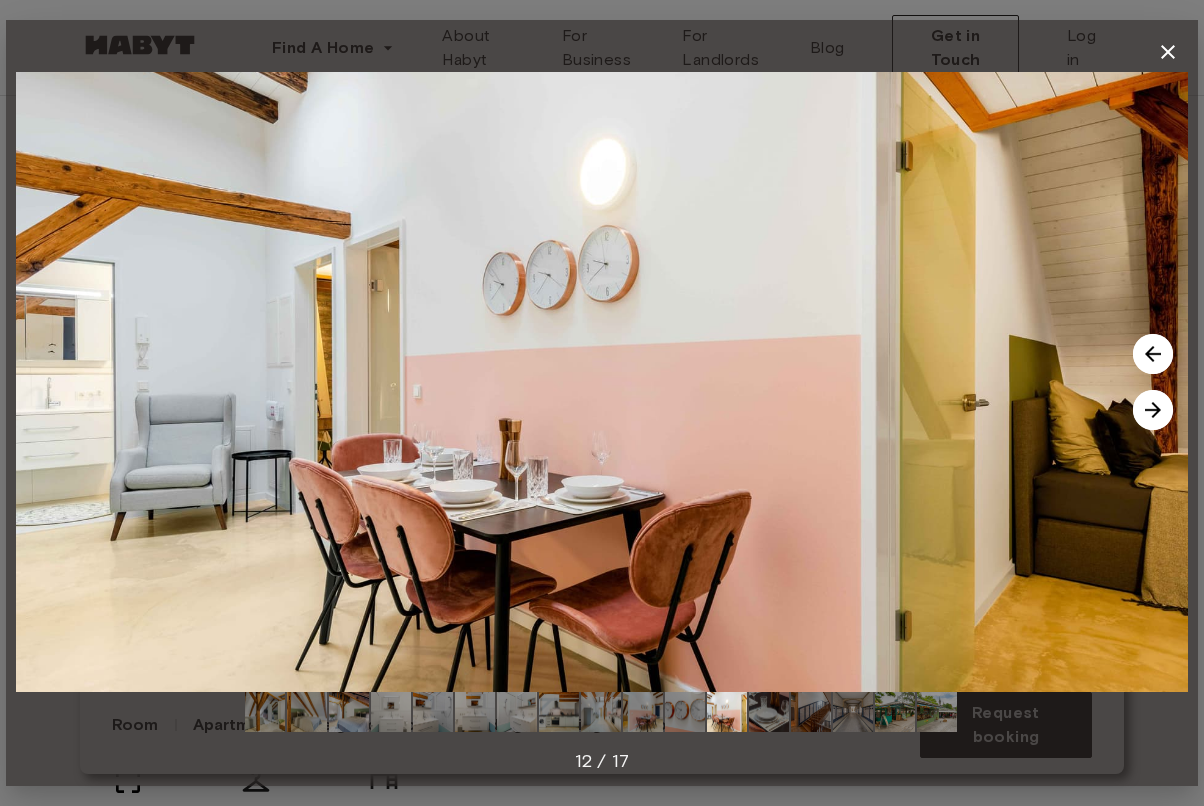 click at bounding box center (1153, 410) 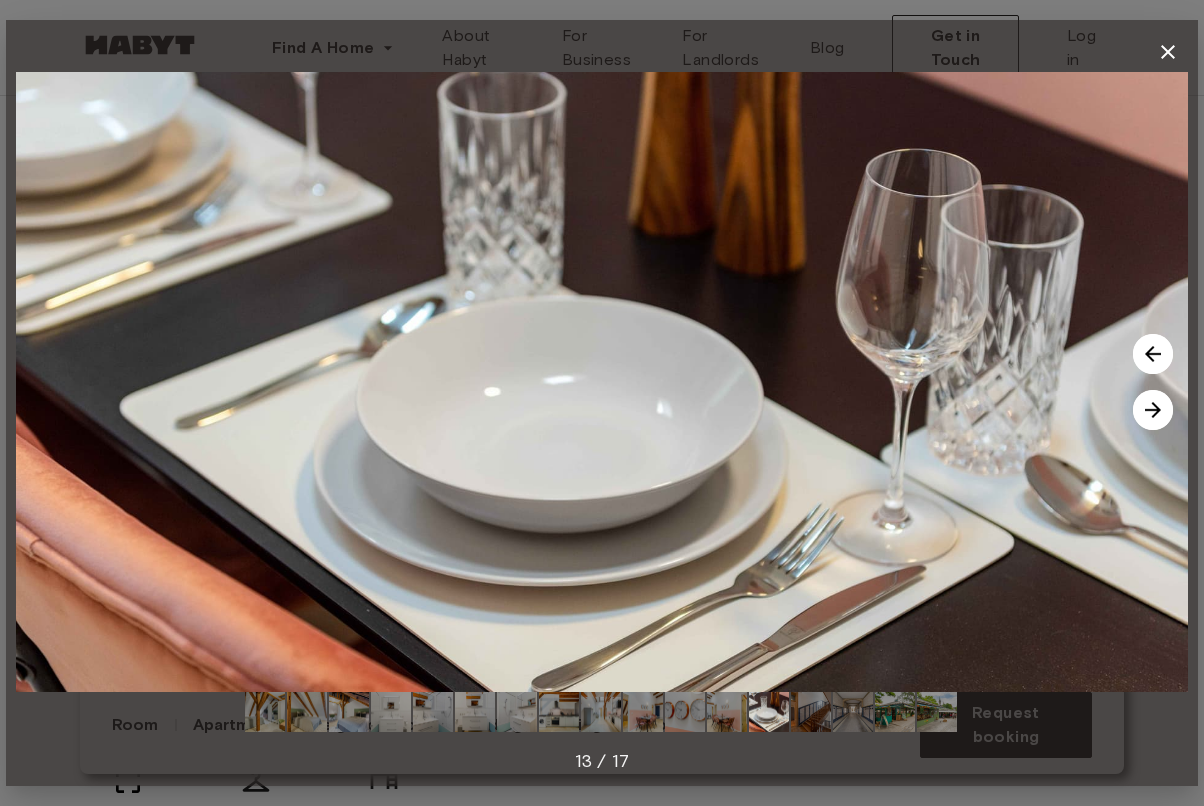 click at bounding box center [1153, 410] 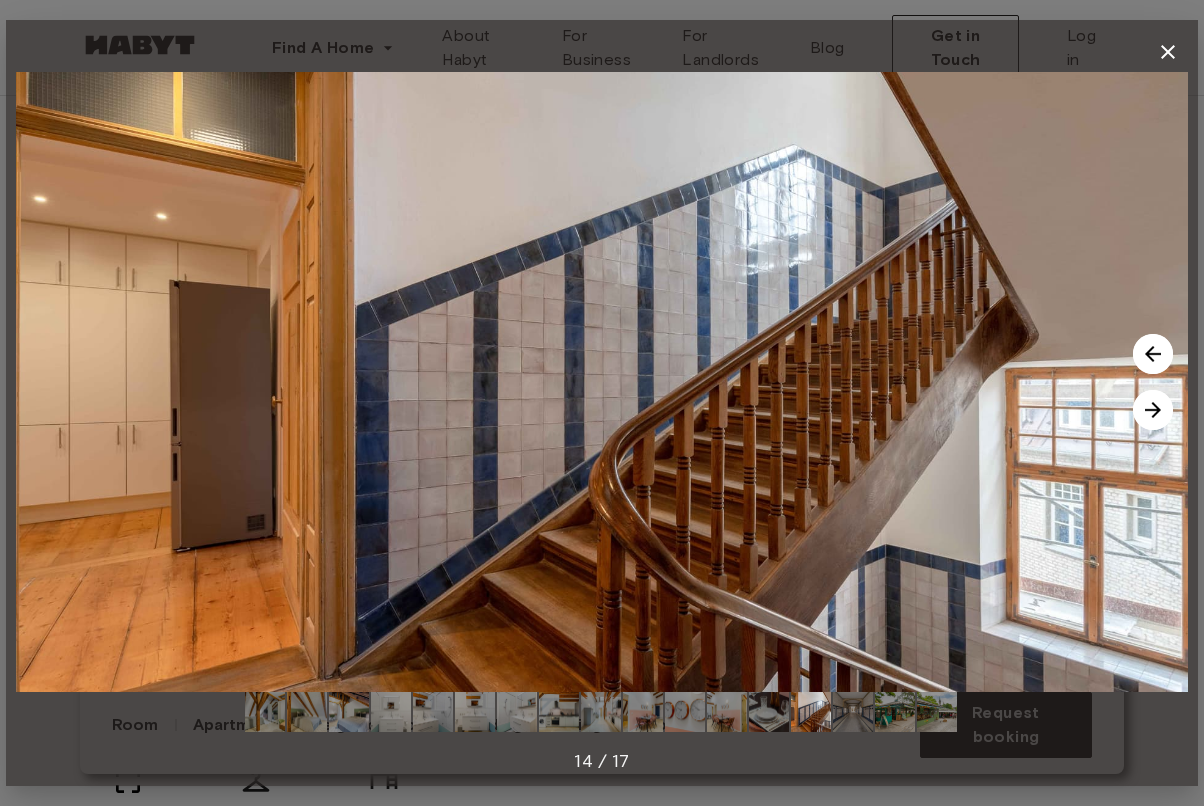 click 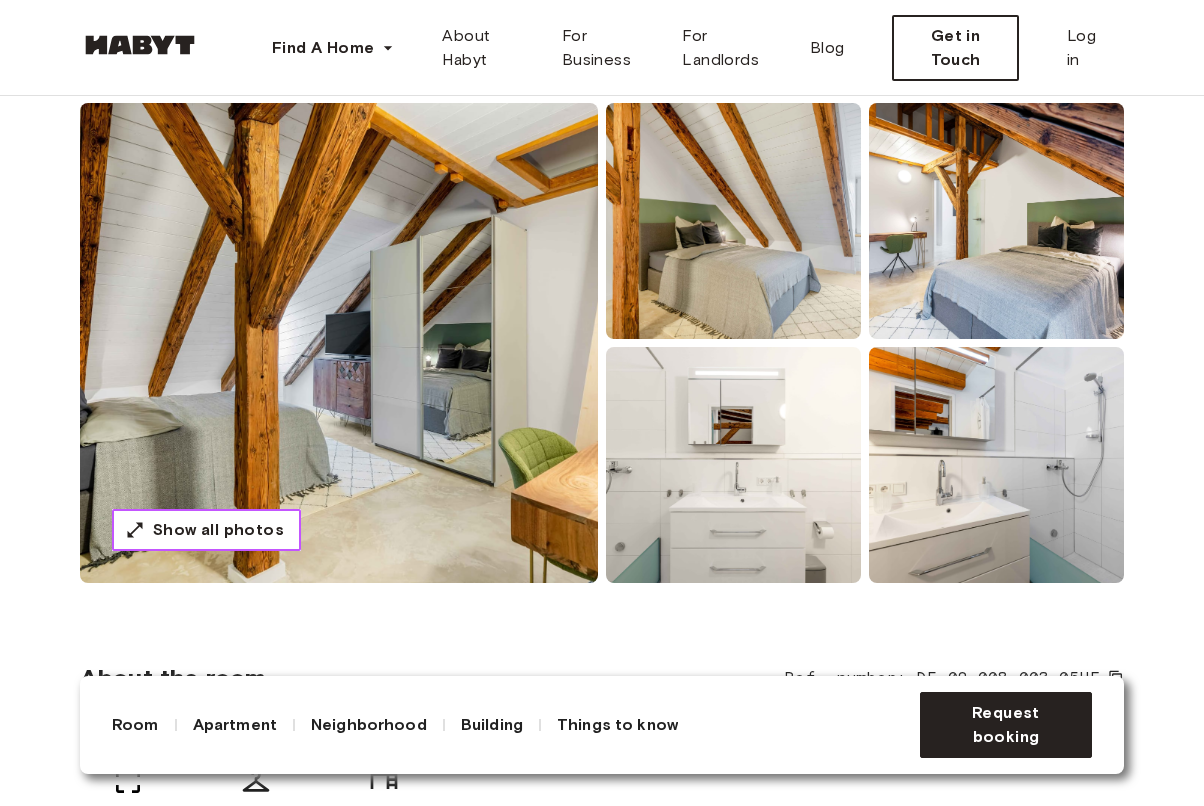 scroll, scrollTop: 186, scrollLeft: 0, axis: vertical 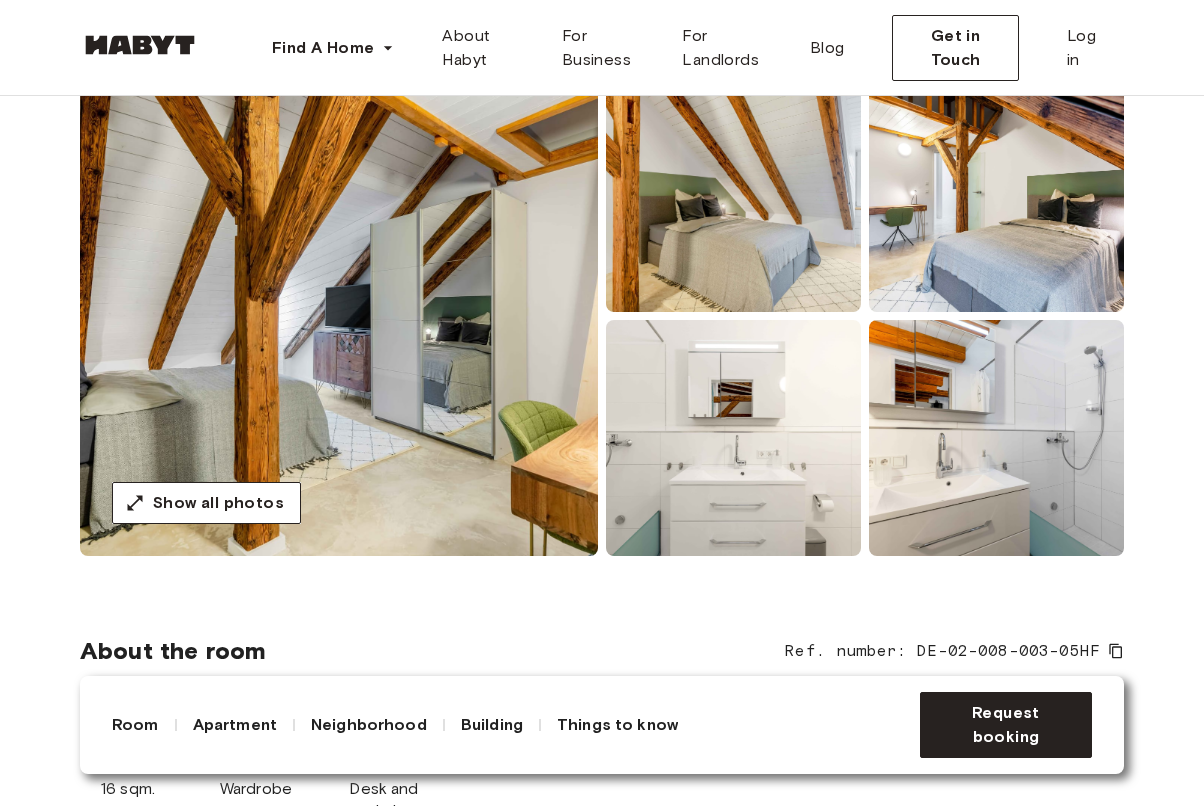 click on "Building" at bounding box center (492, 725) 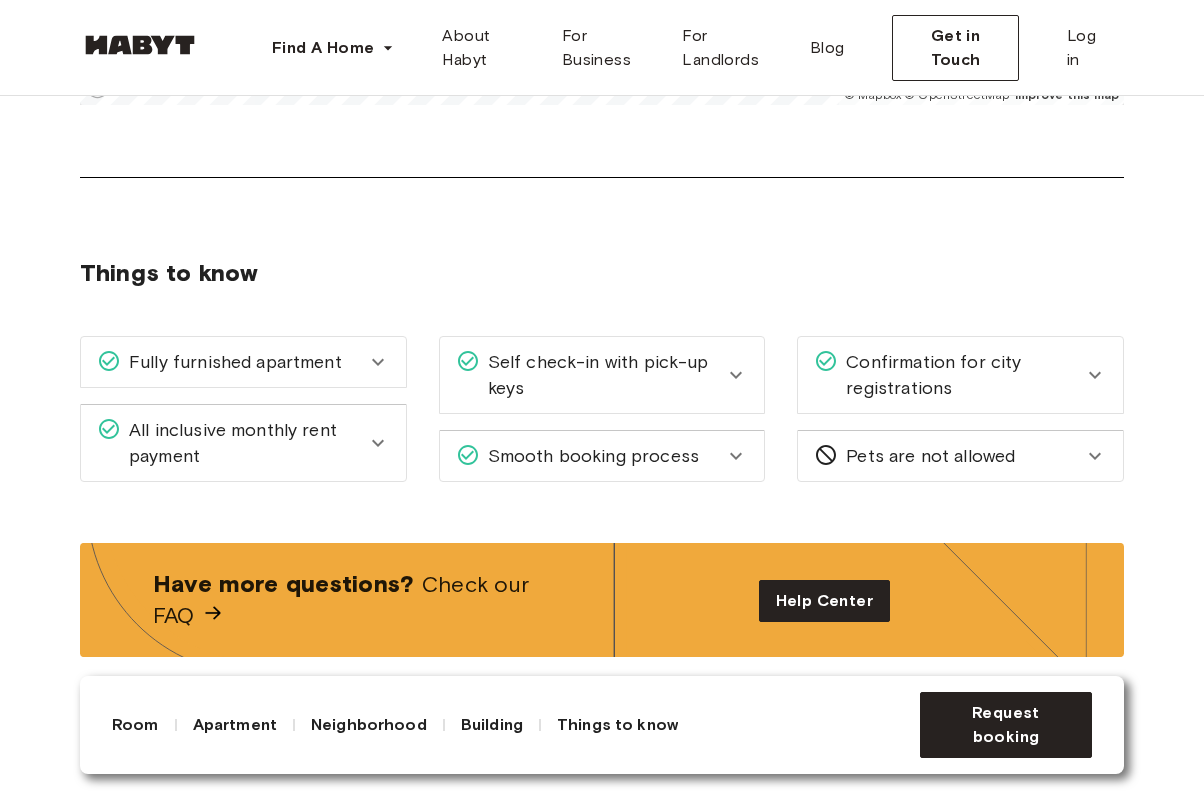 click on "Building" at bounding box center [492, 725] 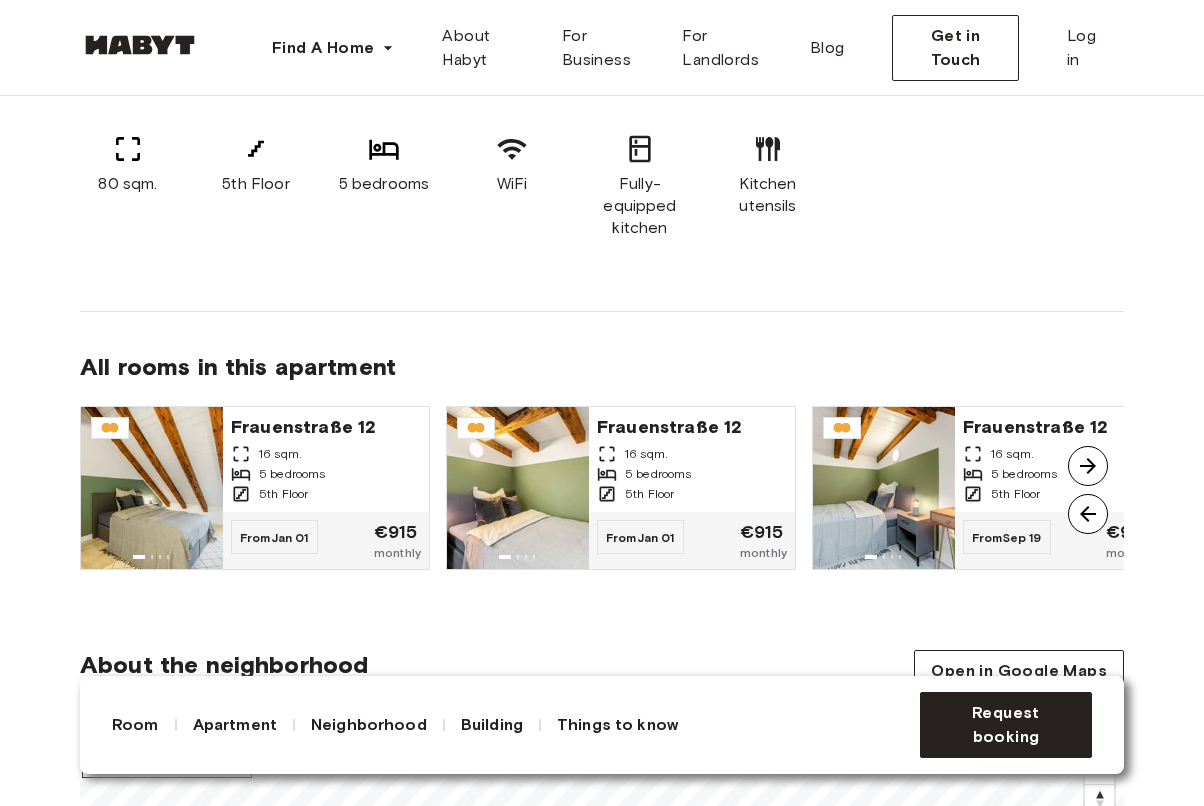 scroll, scrollTop: 1287, scrollLeft: 0, axis: vertical 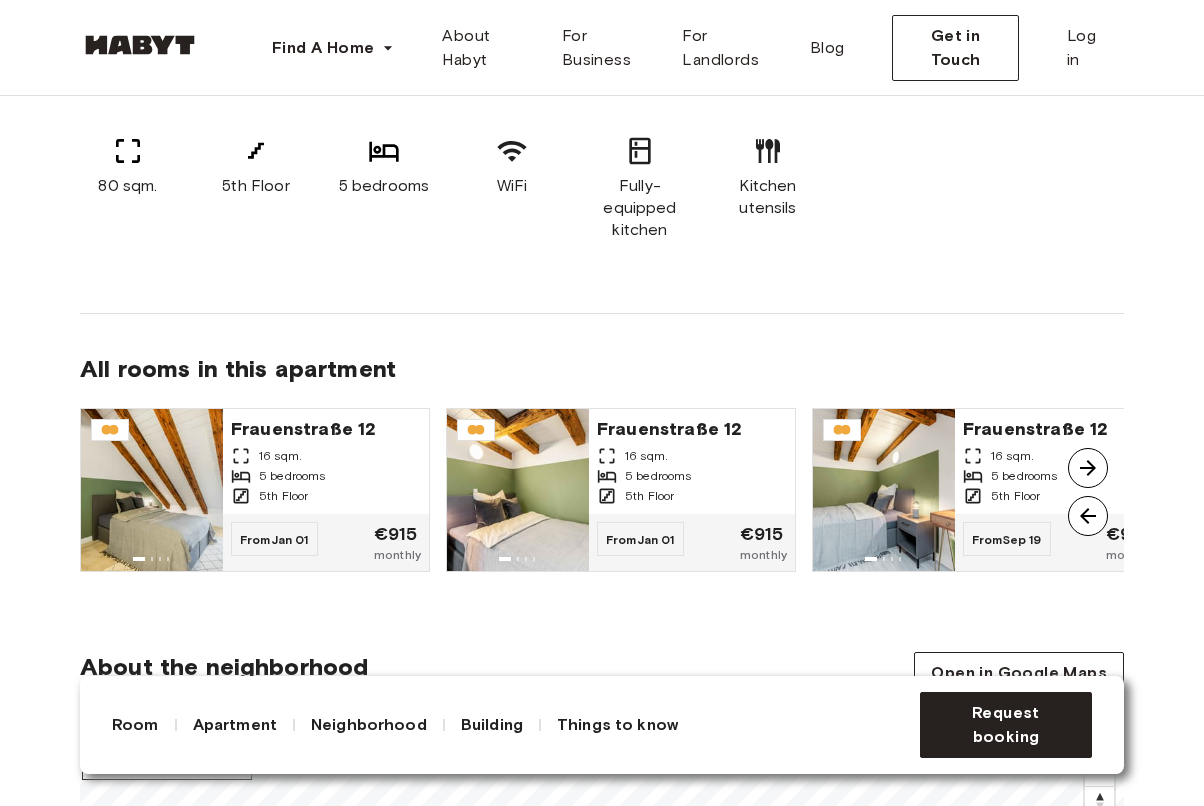 click at bounding box center [1088, 468] 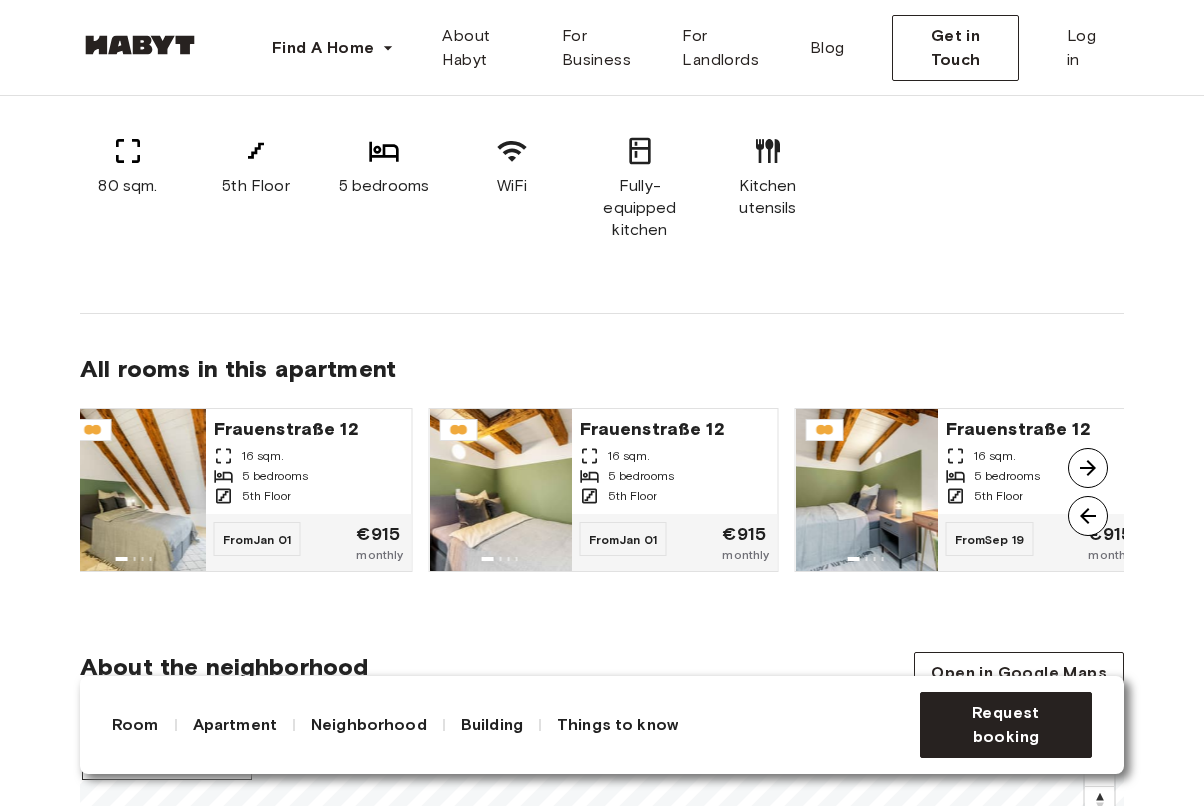 click at bounding box center [1088, 468] 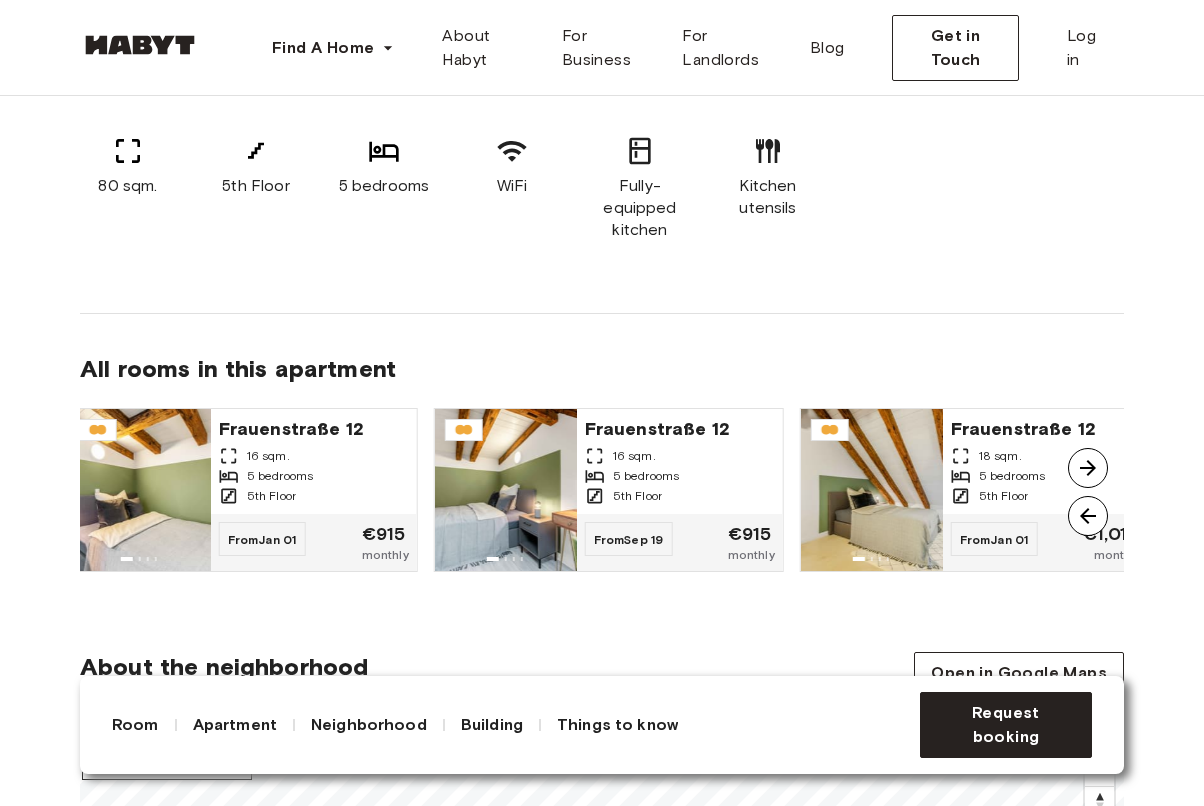 click at bounding box center [1088, 468] 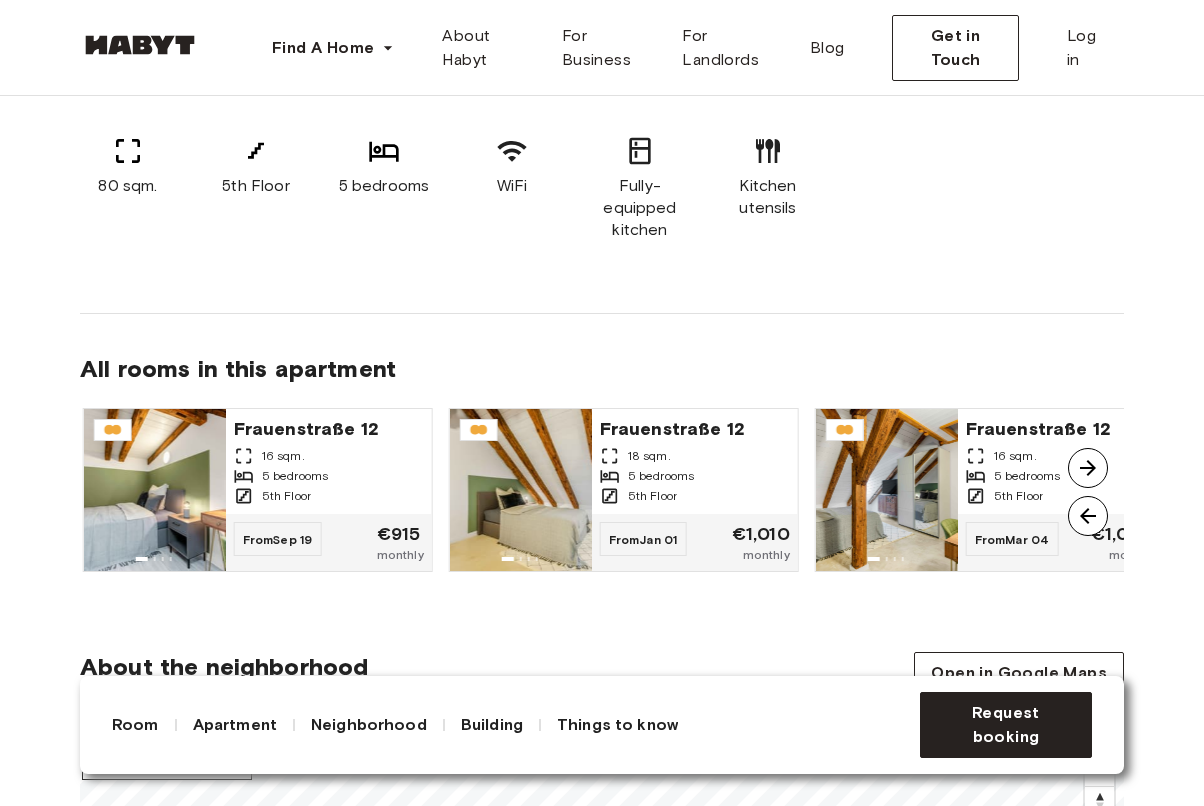 click at bounding box center [1088, 468] 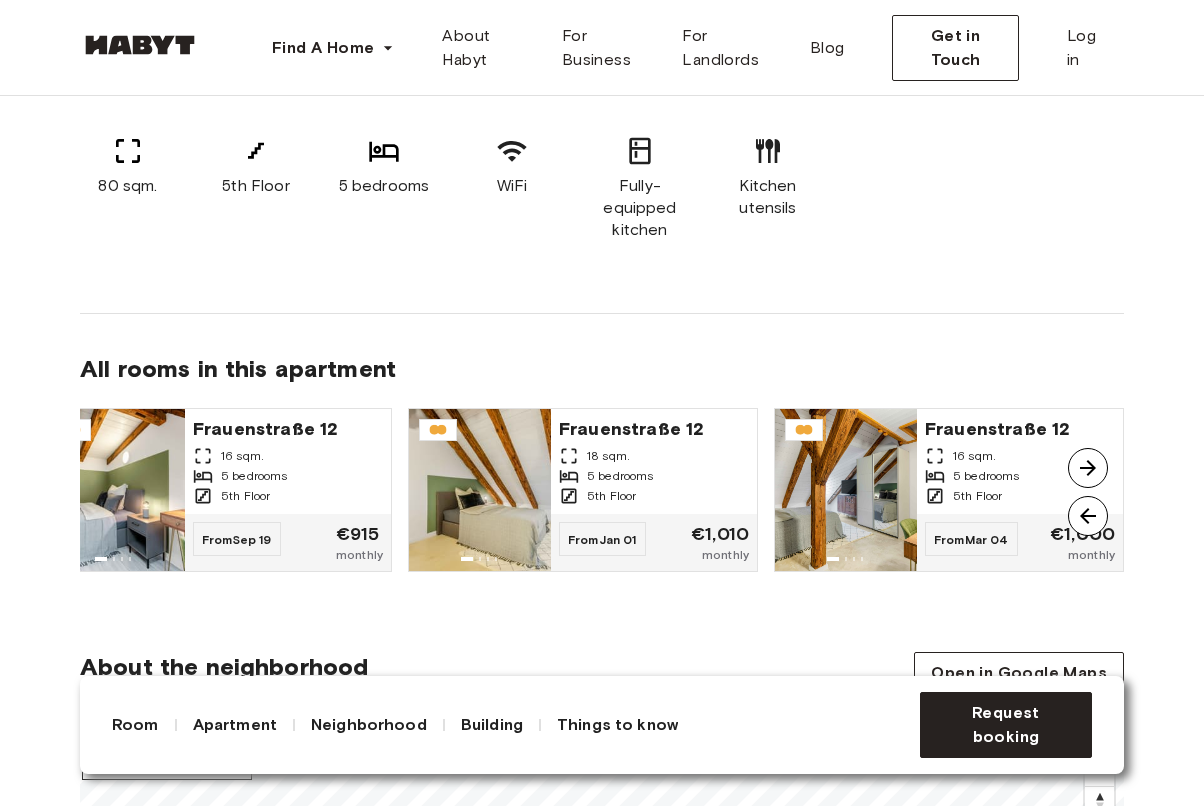click at bounding box center (1088, 468) 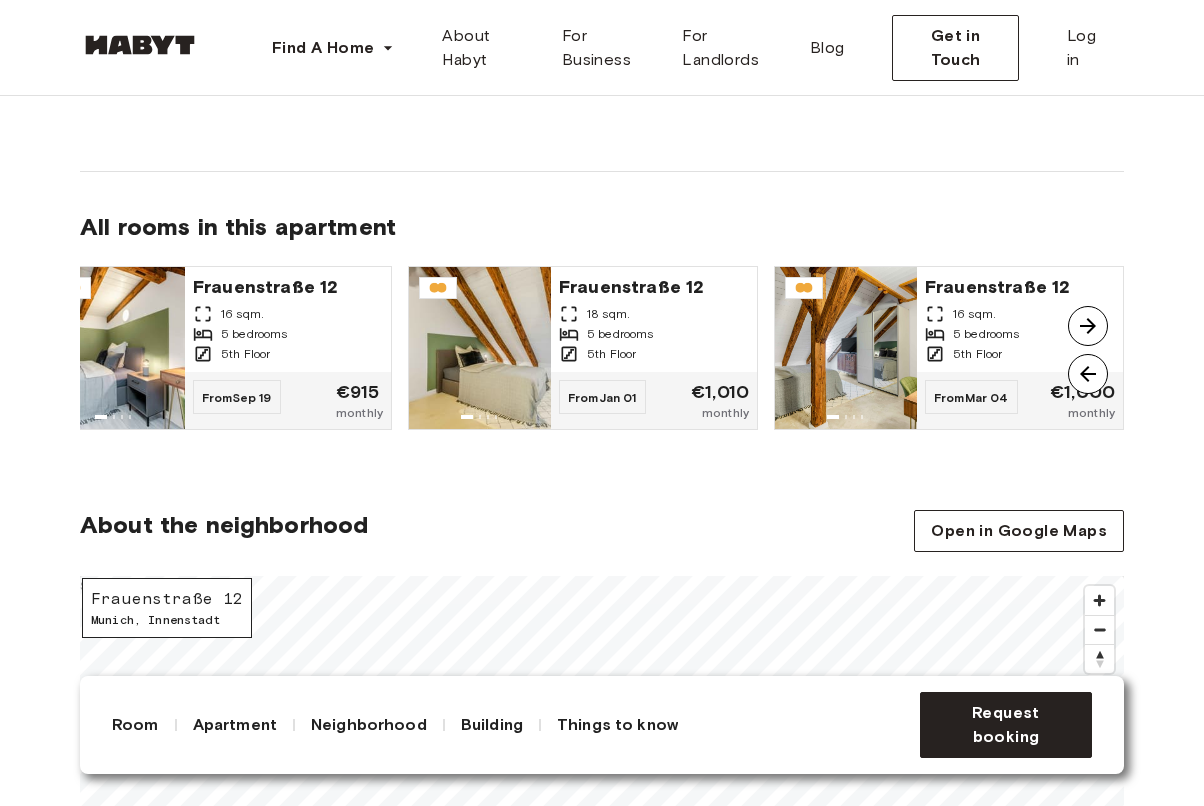 scroll, scrollTop: 1379, scrollLeft: 0, axis: vertical 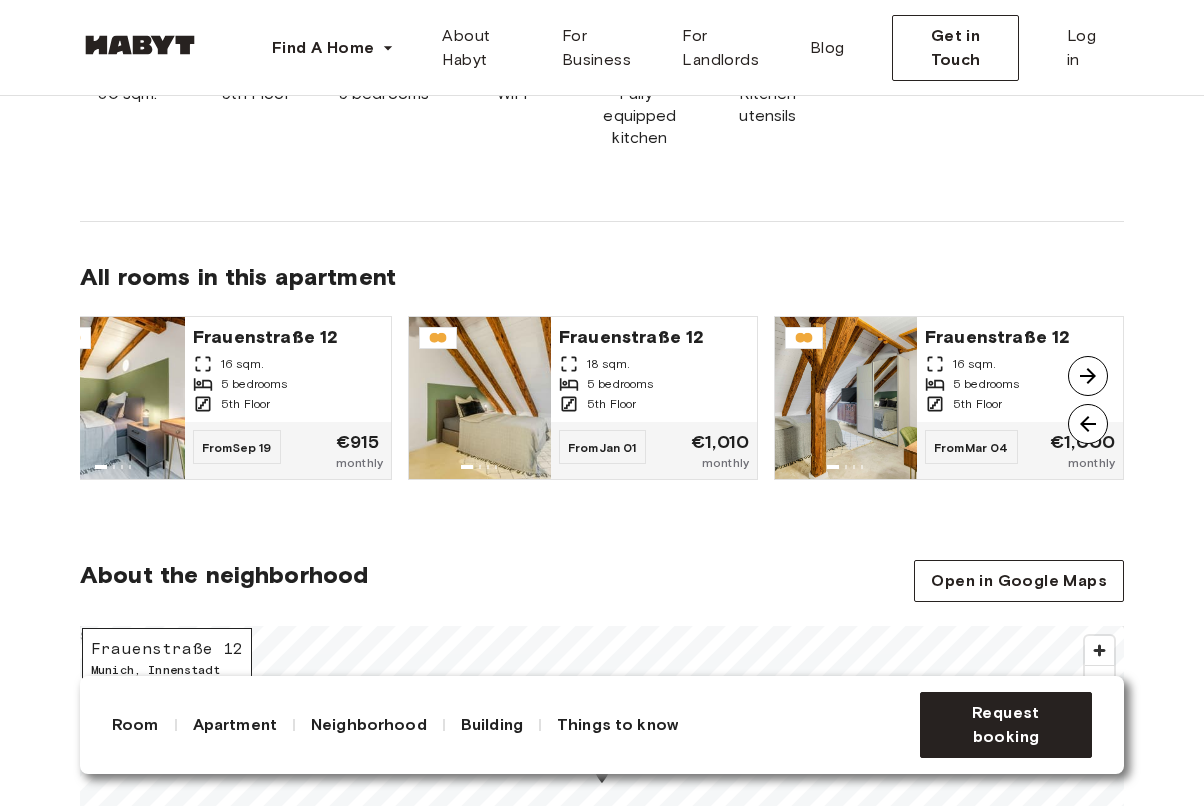 click at bounding box center (1088, 424) 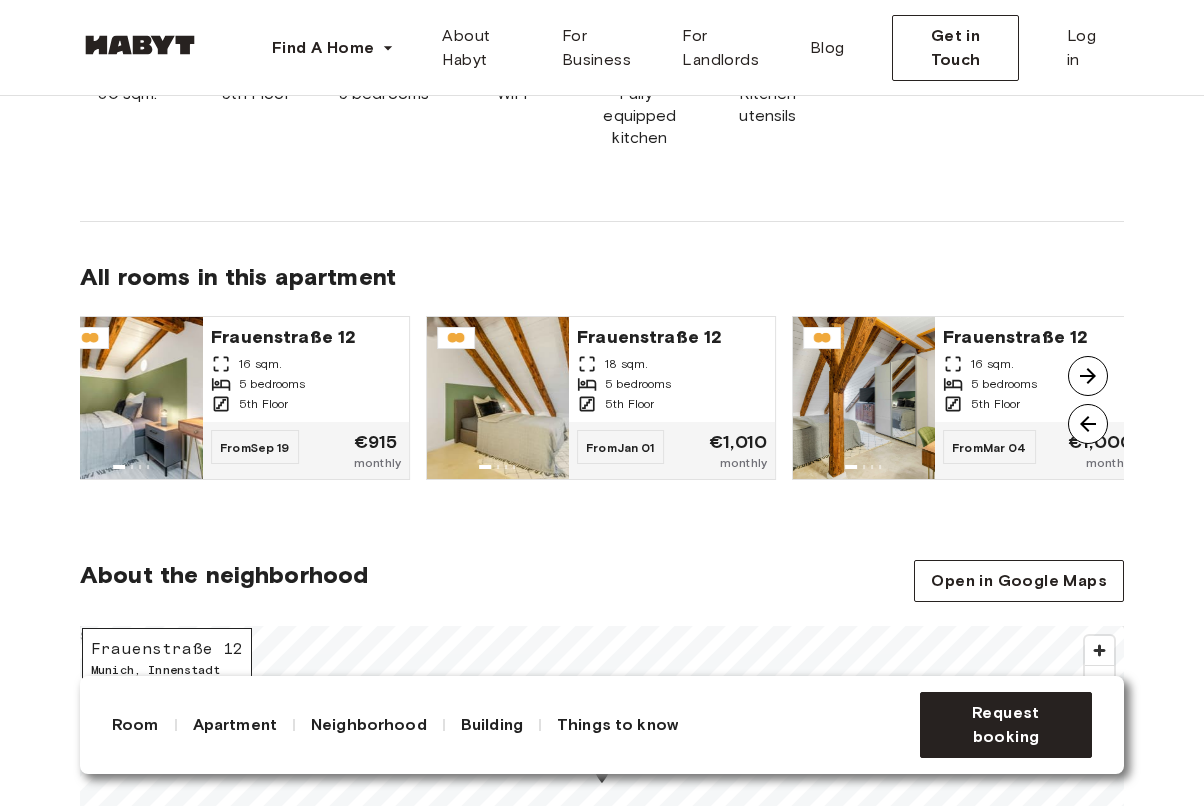 click at bounding box center (1088, 424) 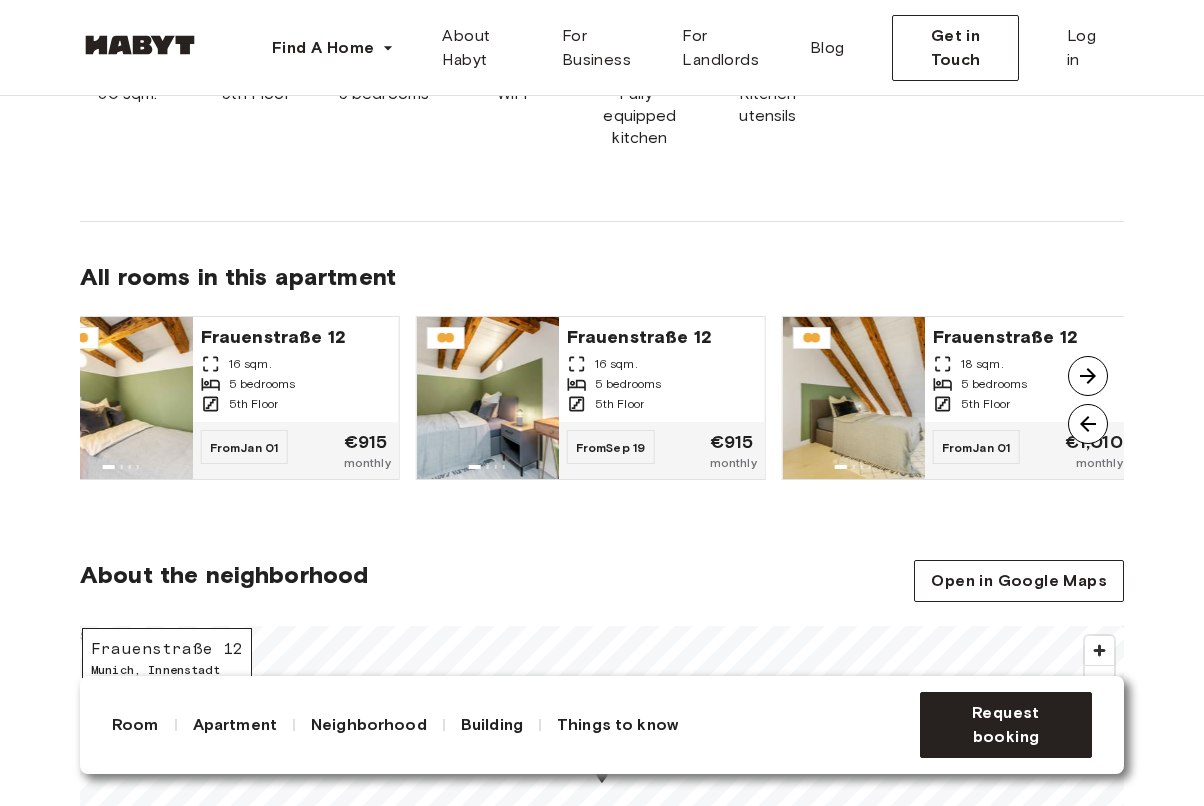 click at bounding box center (1088, 424) 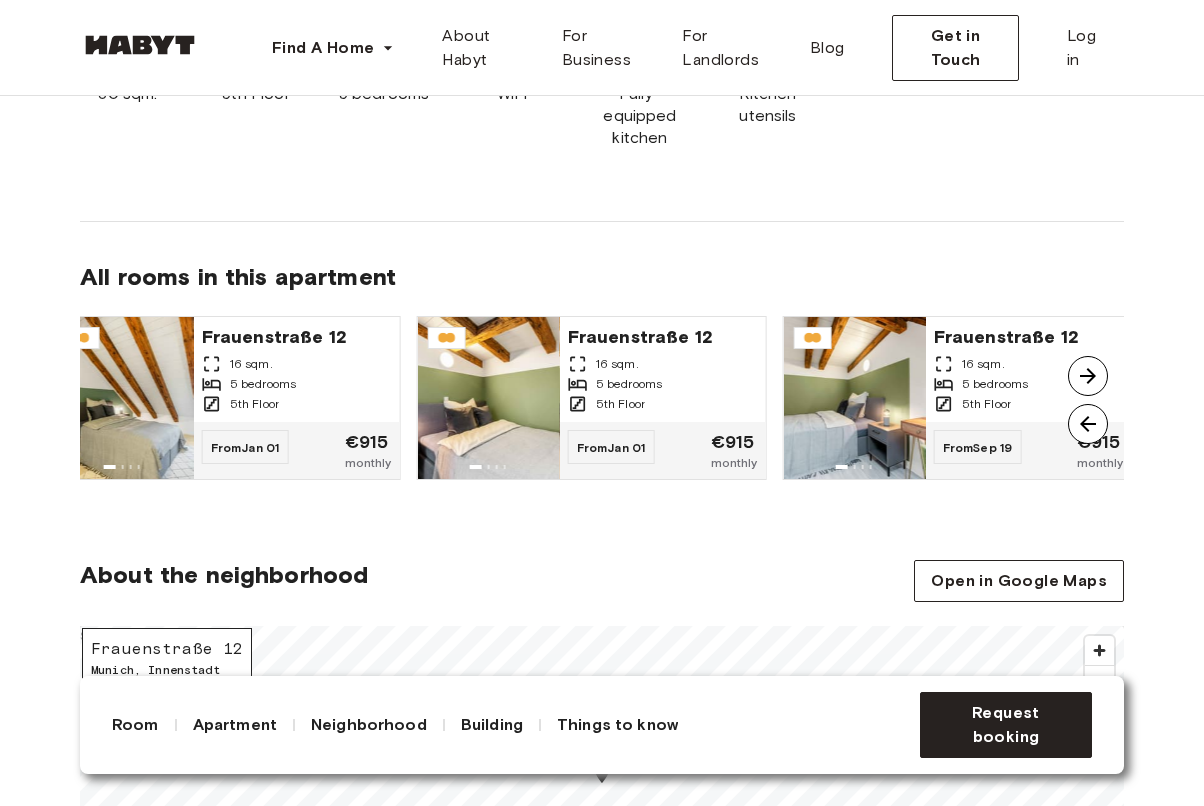 click at bounding box center [1088, 424] 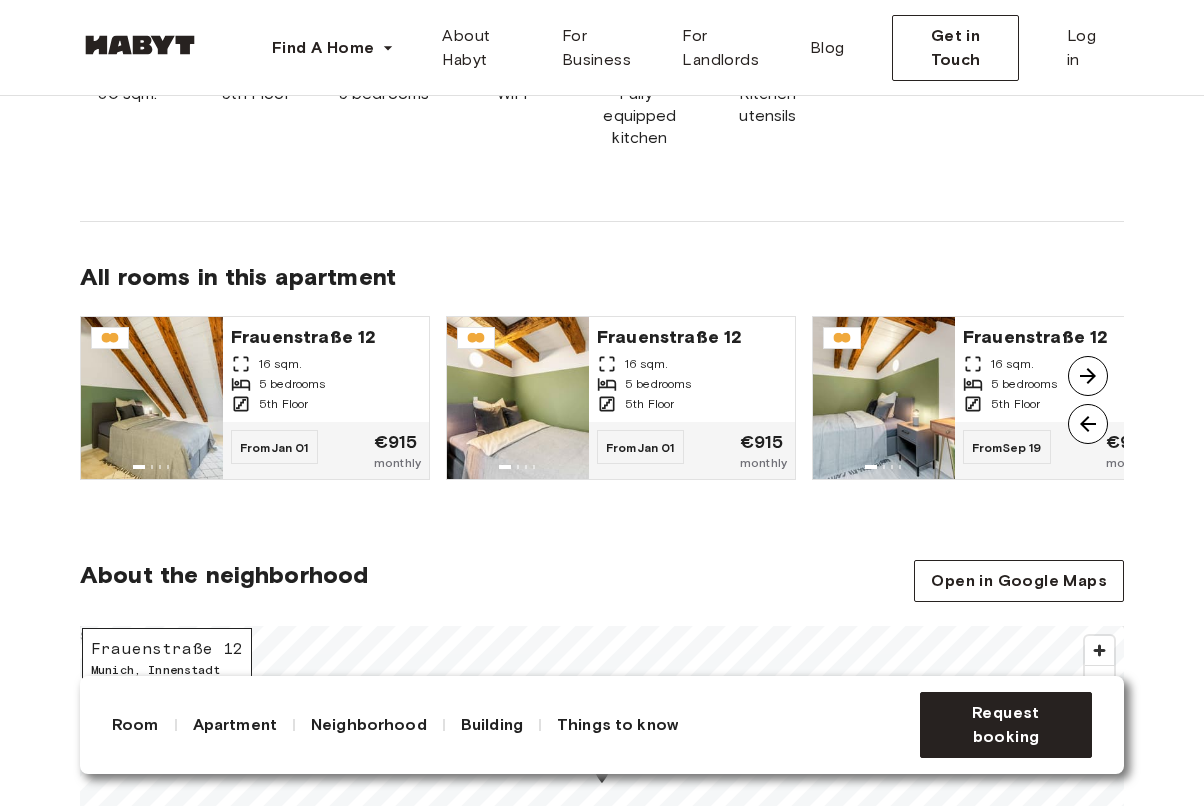 click at bounding box center [1088, 376] 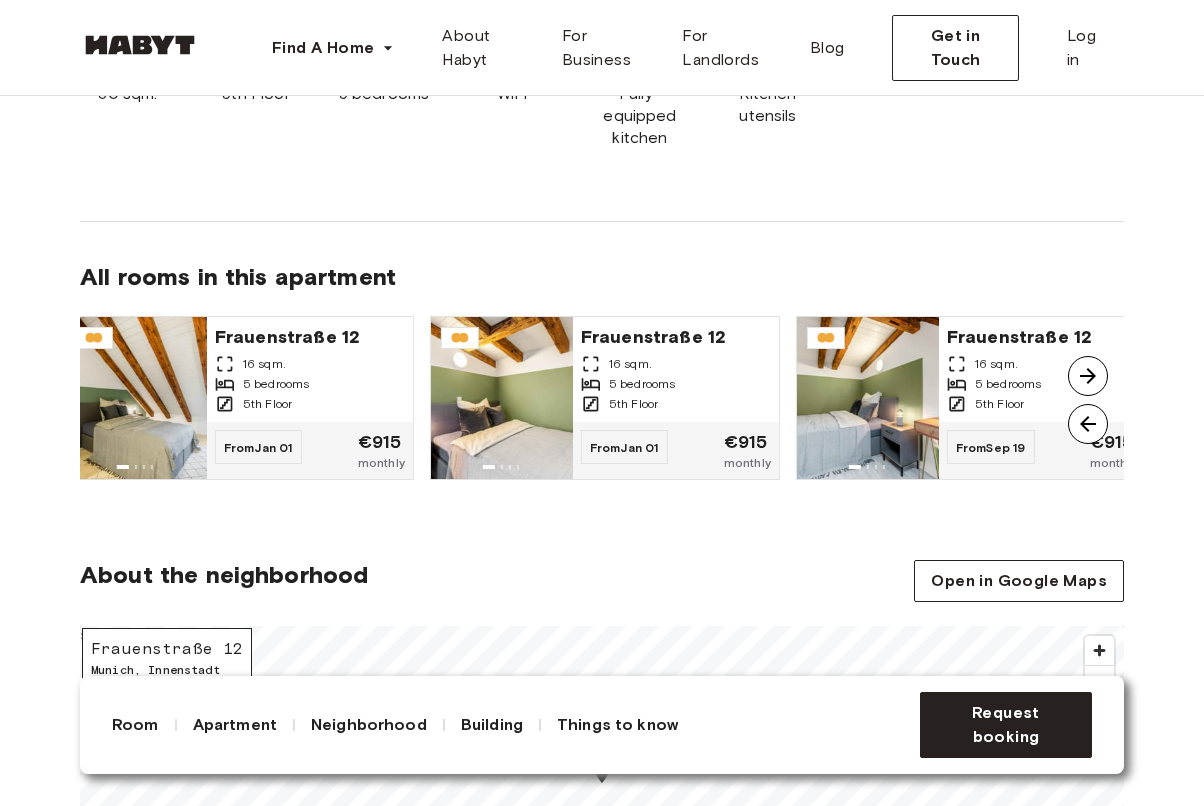 click at bounding box center (1088, 376) 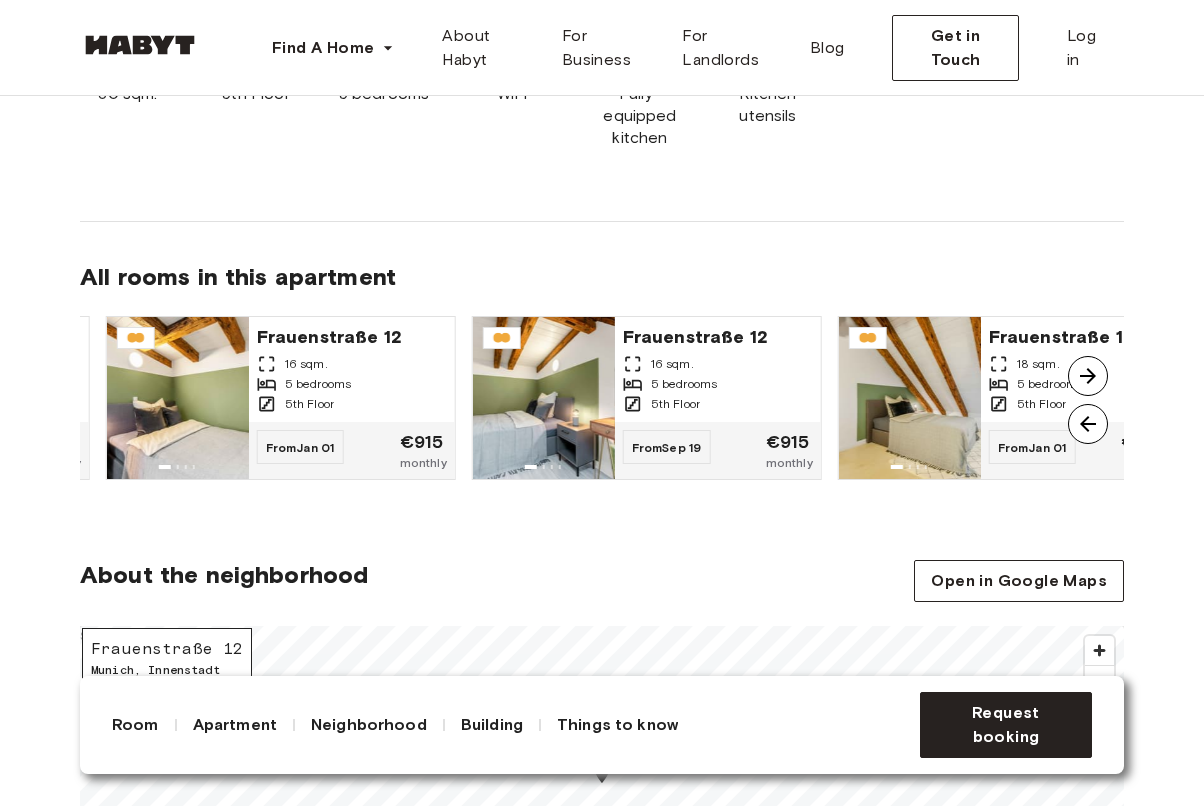 click at bounding box center (1088, 376) 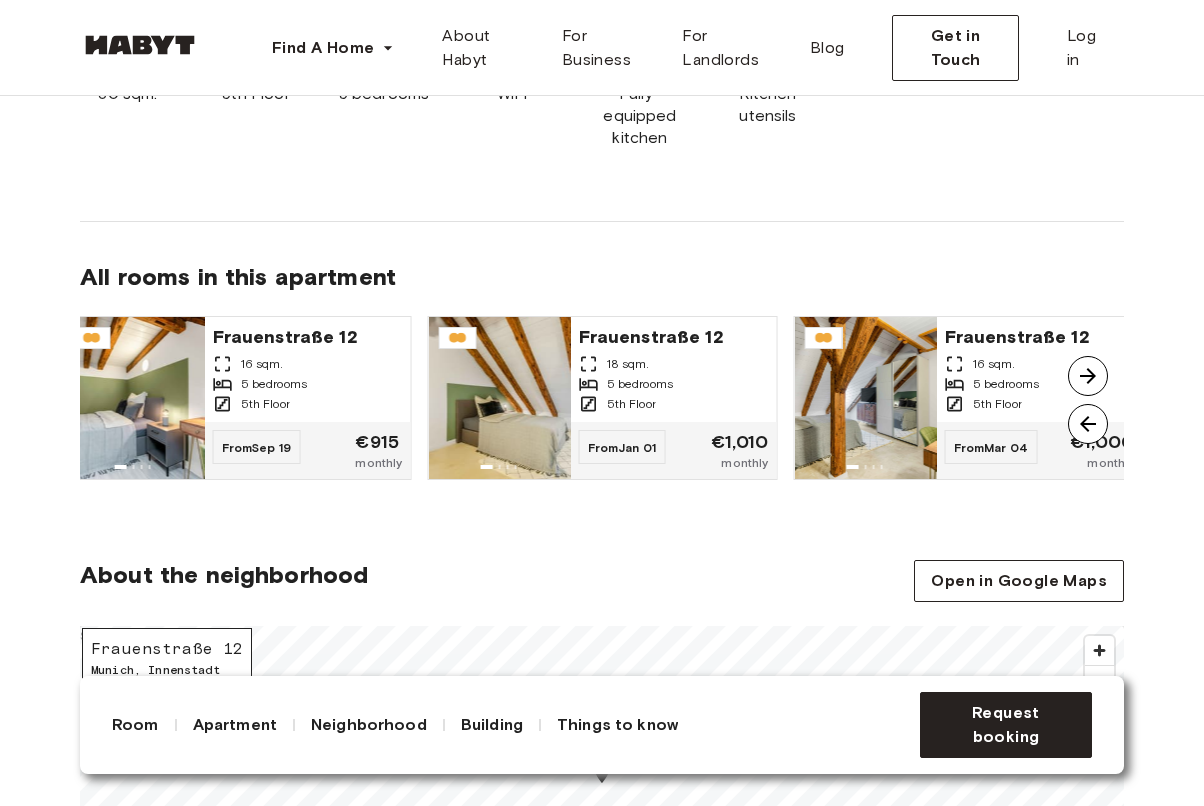 click at bounding box center [1088, 376] 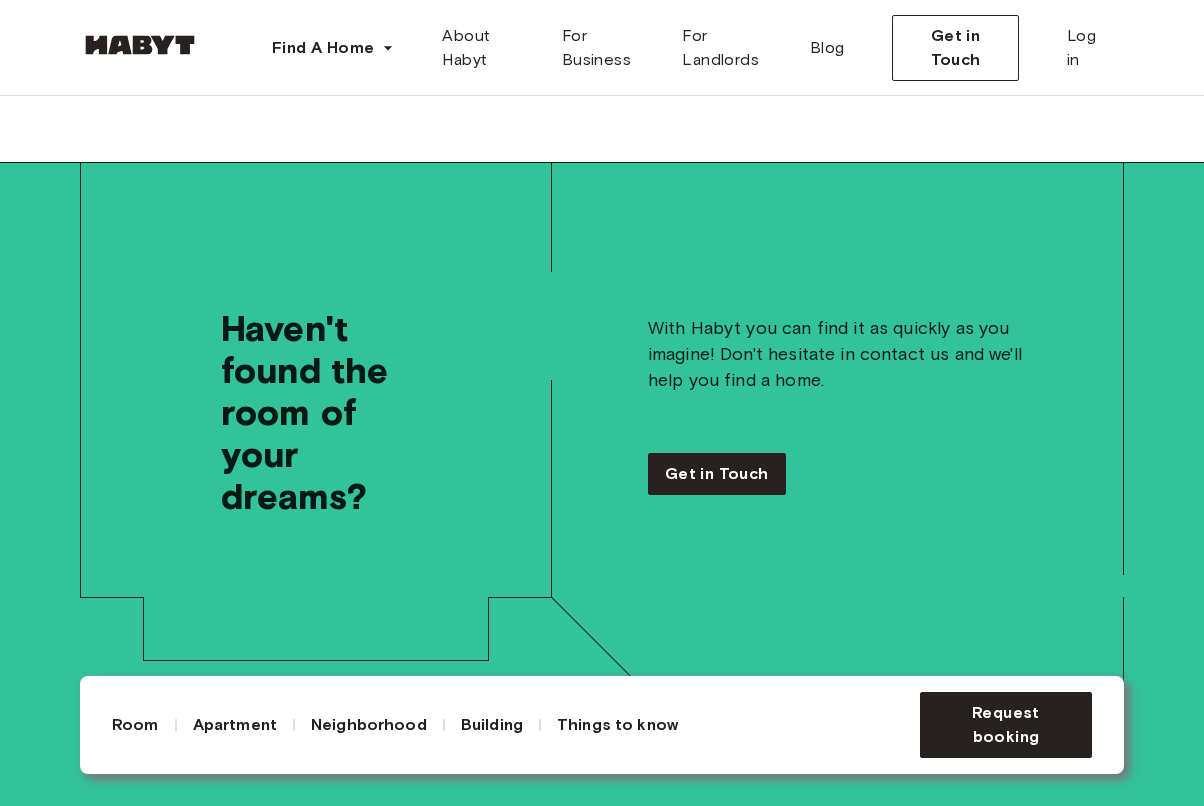 scroll, scrollTop: 4768, scrollLeft: 0, axis: vertical 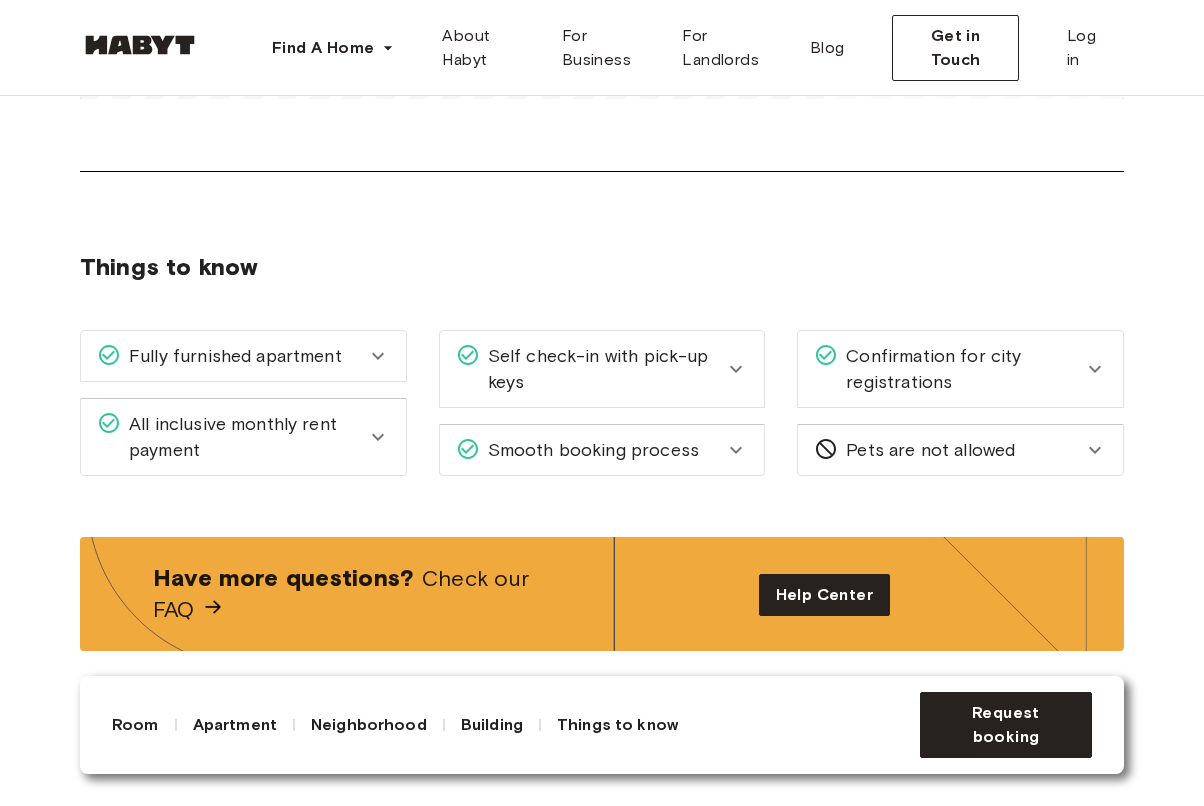 click on "Fully furnished apartment" at bounding box center [231, 356] 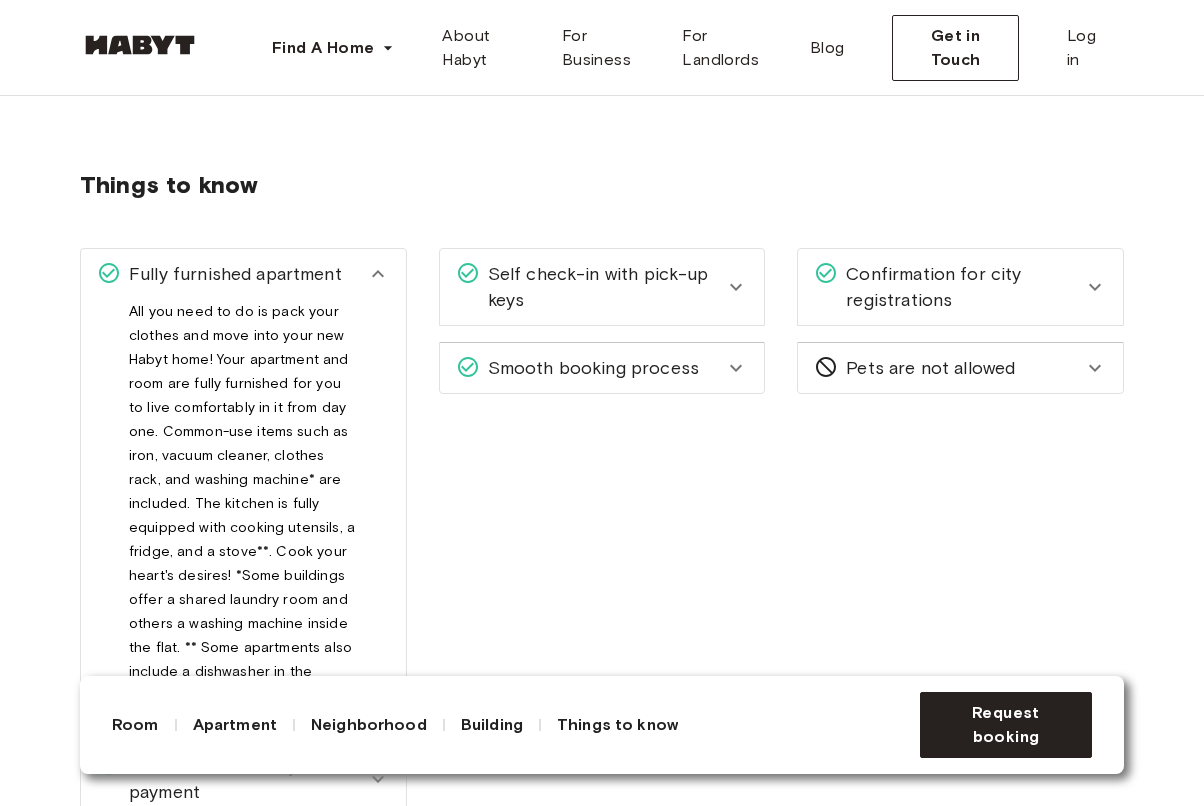 scroll, scrollTop: 2486, scrollLeft: 0, axis: vertical 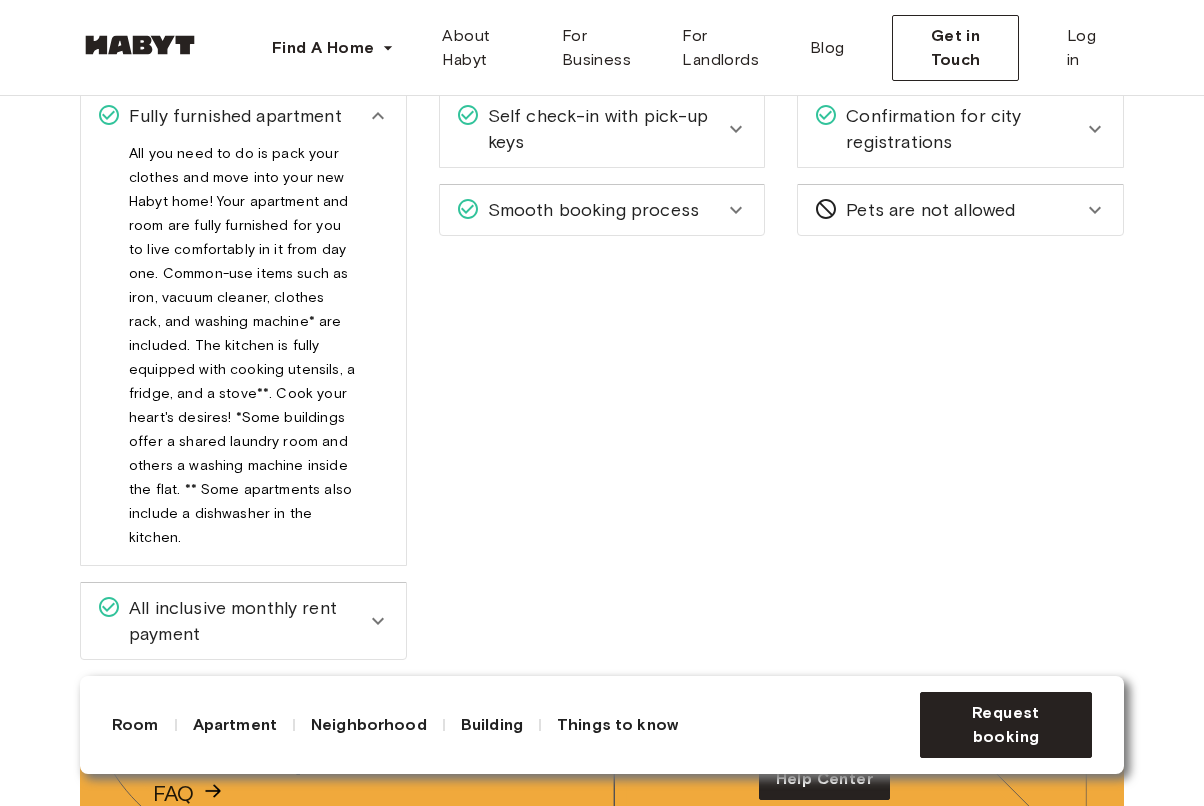 click on "All inclusive monthly rent payment" at bounding box center [243, 621] 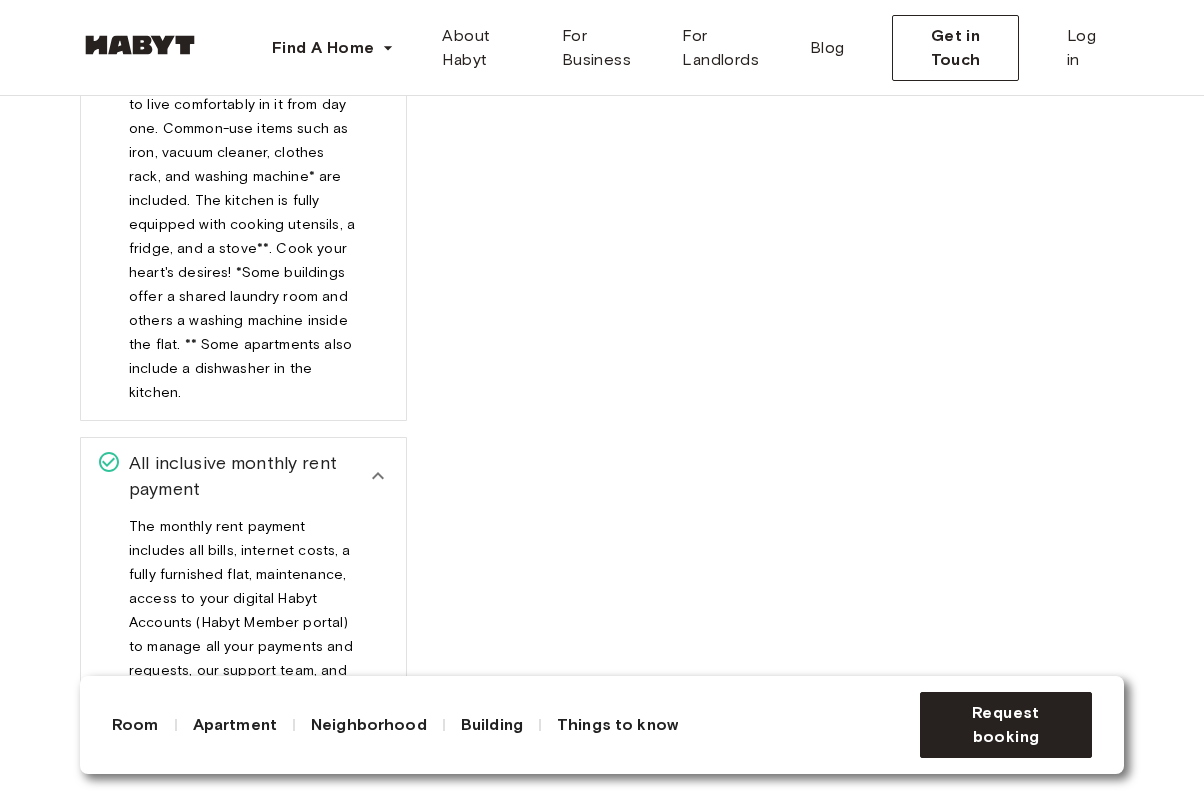 scroll, scrollTop: 2649, scrollLeft: 0, axis: vertical 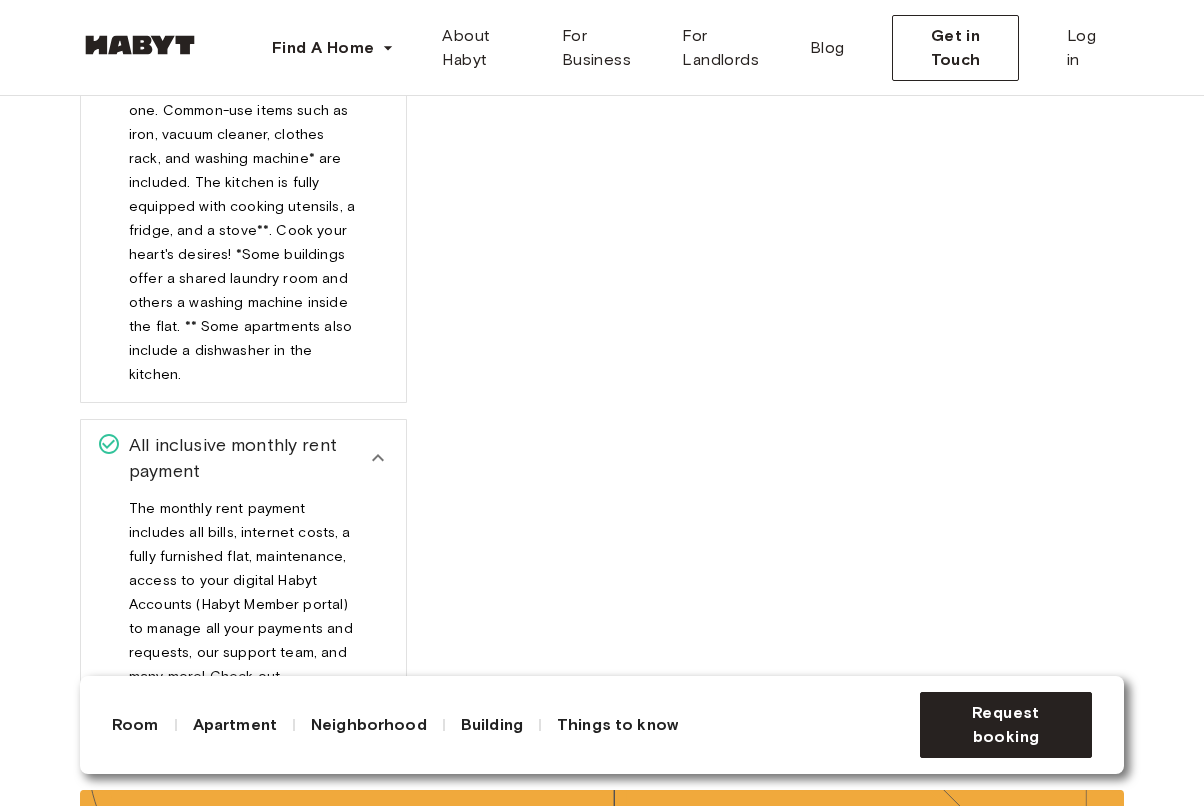 click on "All inclusive monthly rent payment" at bounding box center [243, 458] 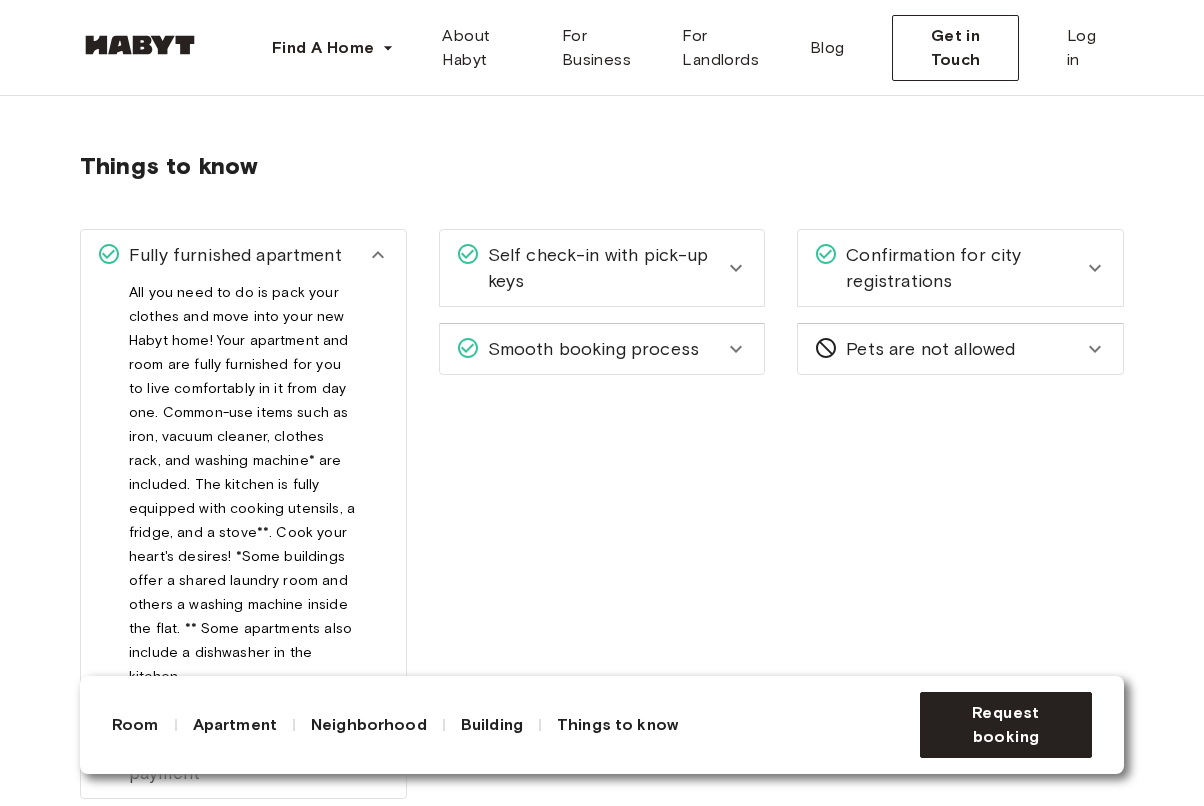 click 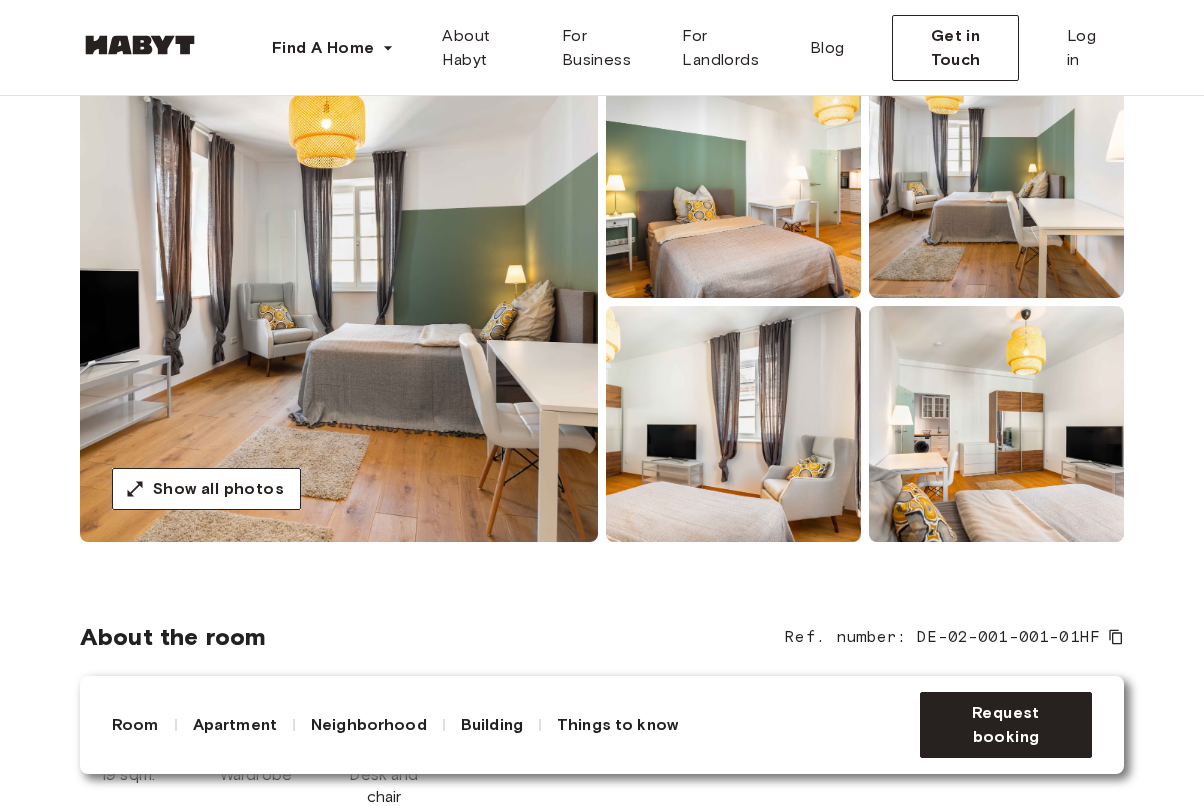 scroll, scrollTop: 204, scrollLeft: 0, axis: vertical 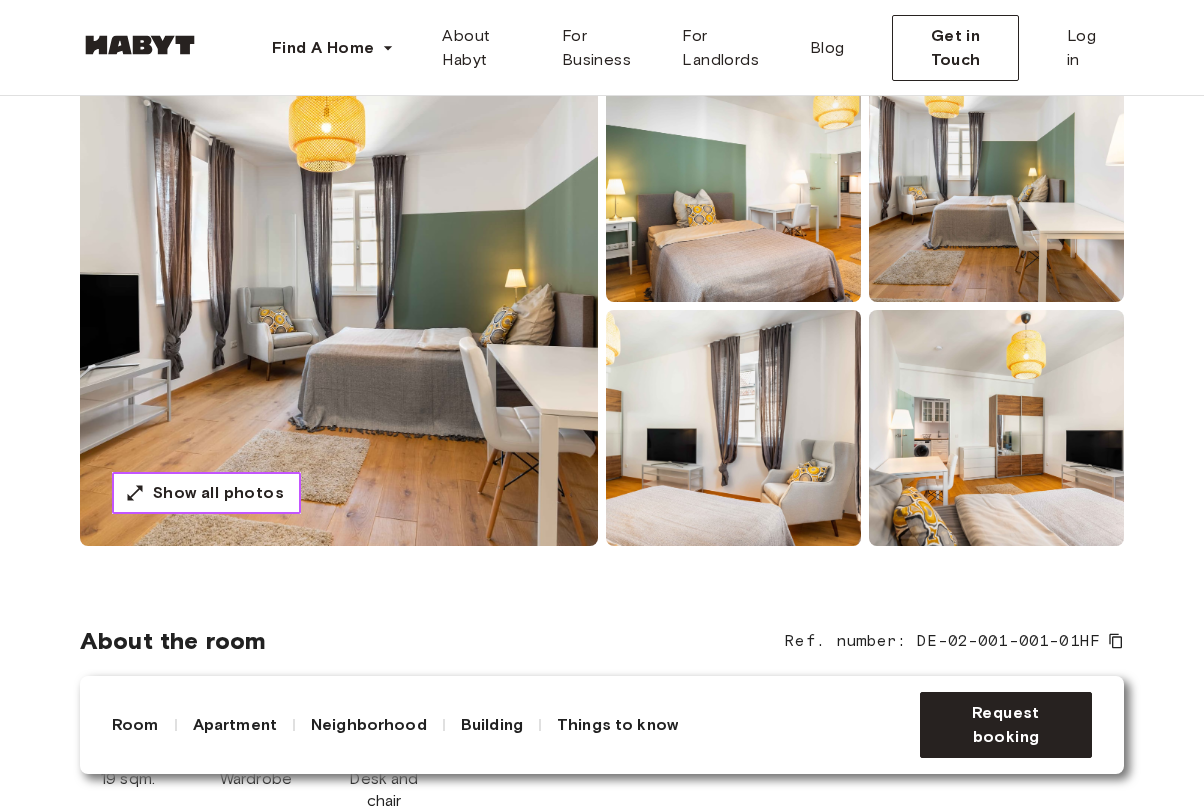 click on "Show all photos" at bounding box center (206, 493) 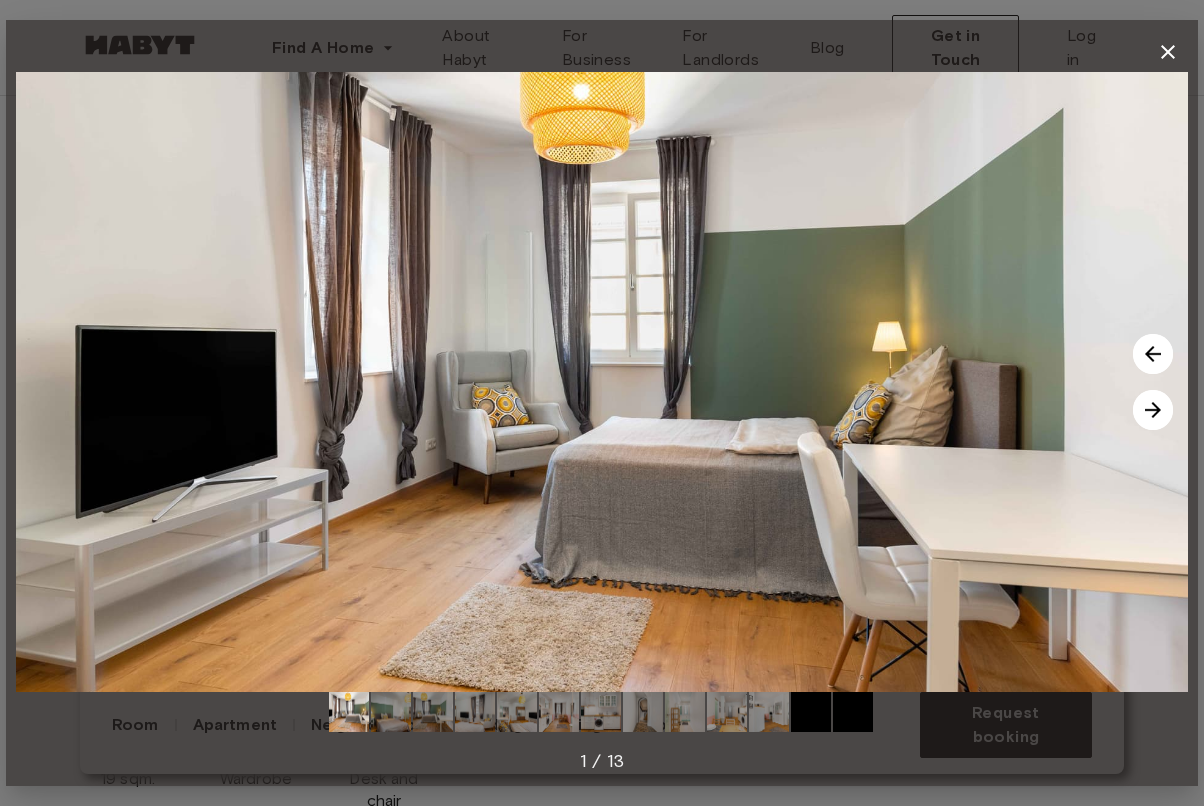 click at bounding box center (1153, 410) 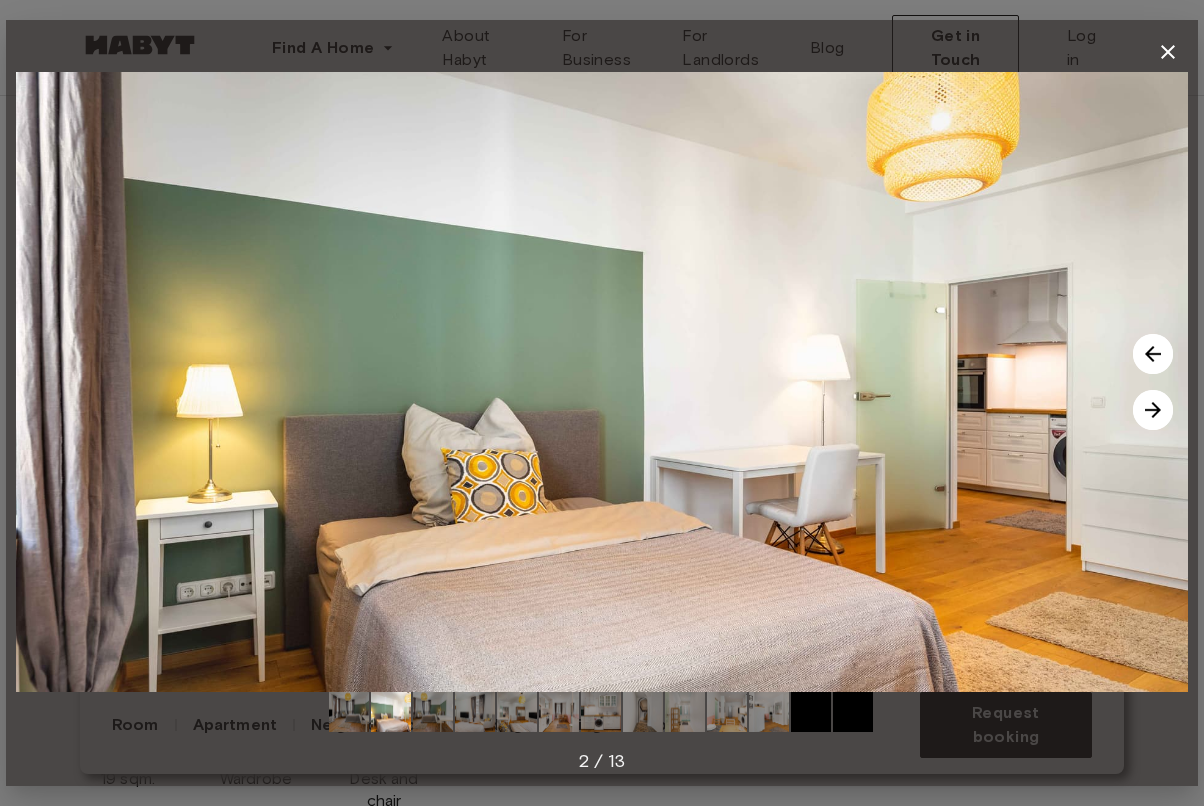 click at bounding box center (1153, 410) 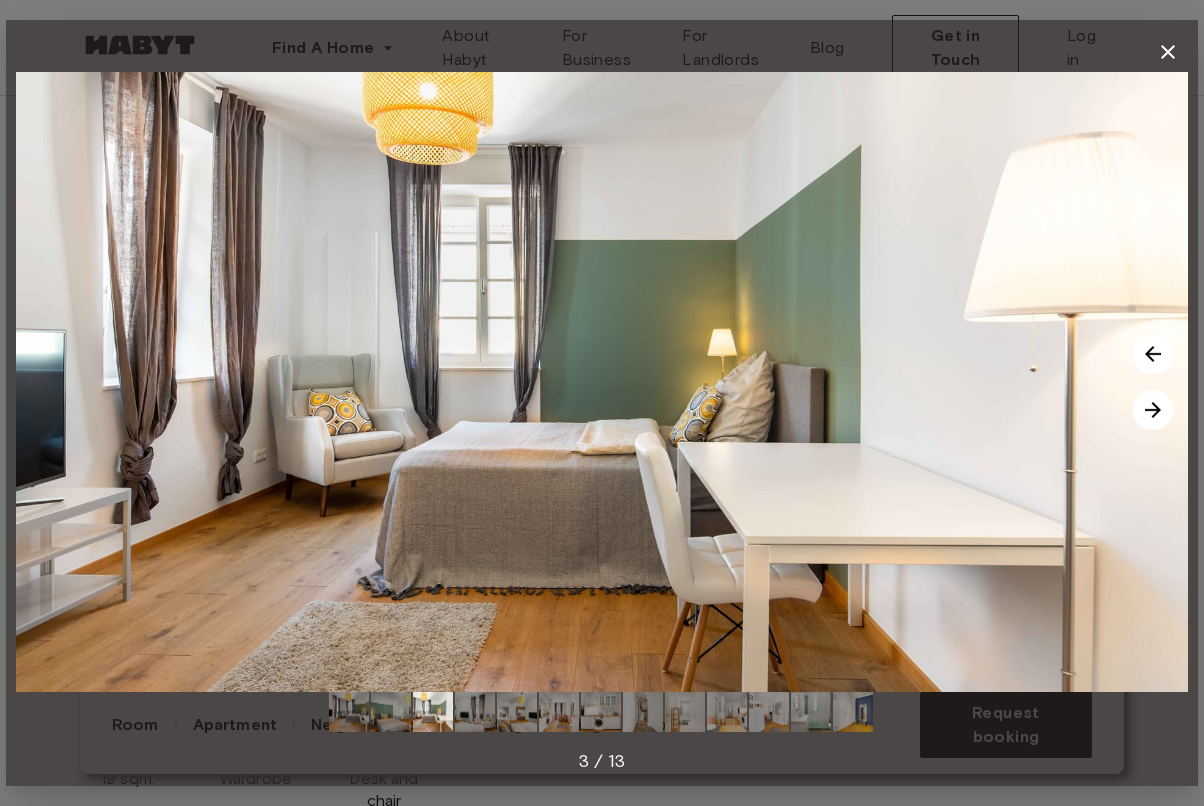 click at bounding box center (1153, 410) 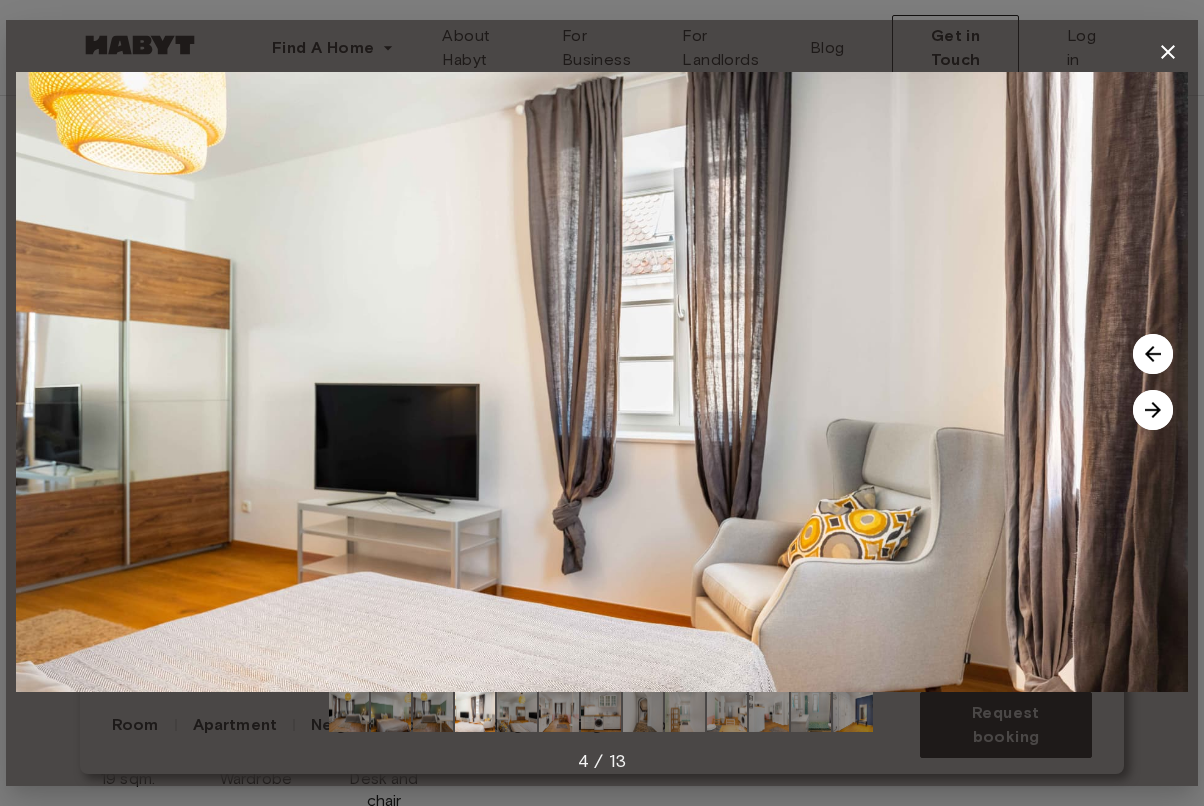 click at bounding box center (1153, 410) 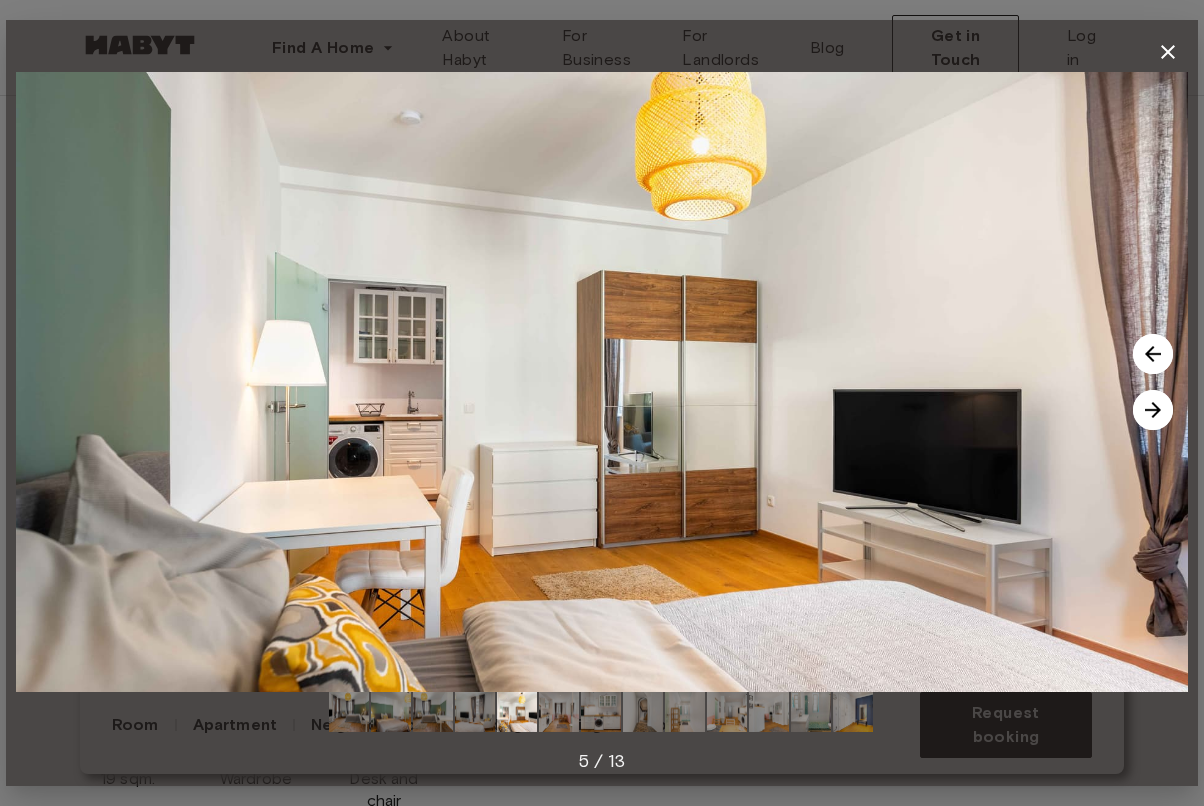 click at bounding box center (1153, 410) 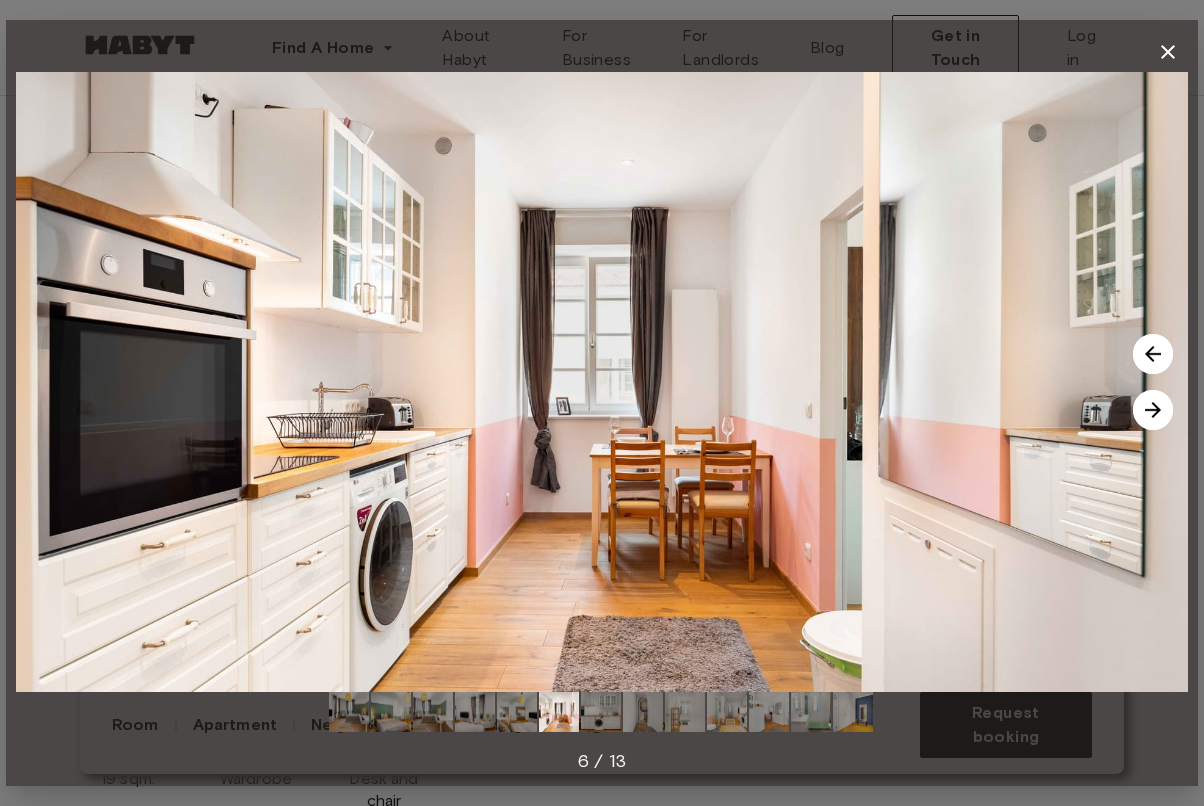 click at bounding box center [1153, 410] 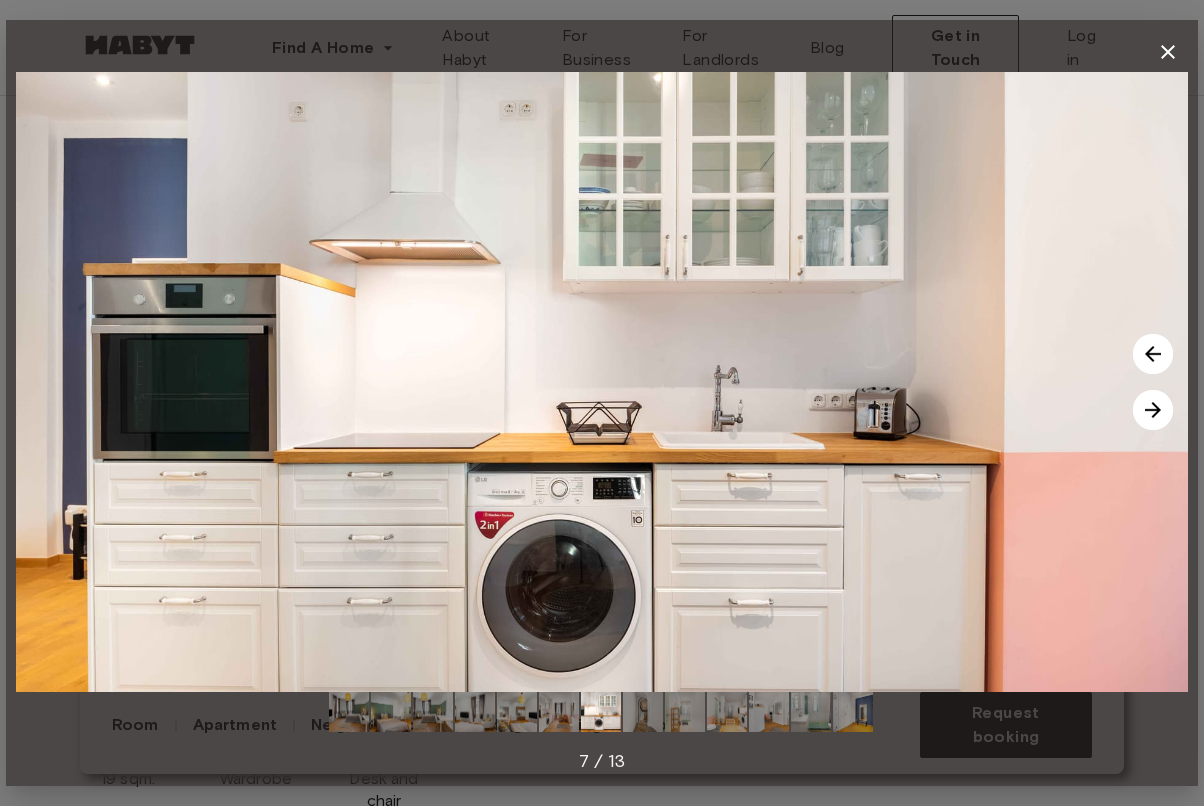 click at bounding box center [1153, 410] 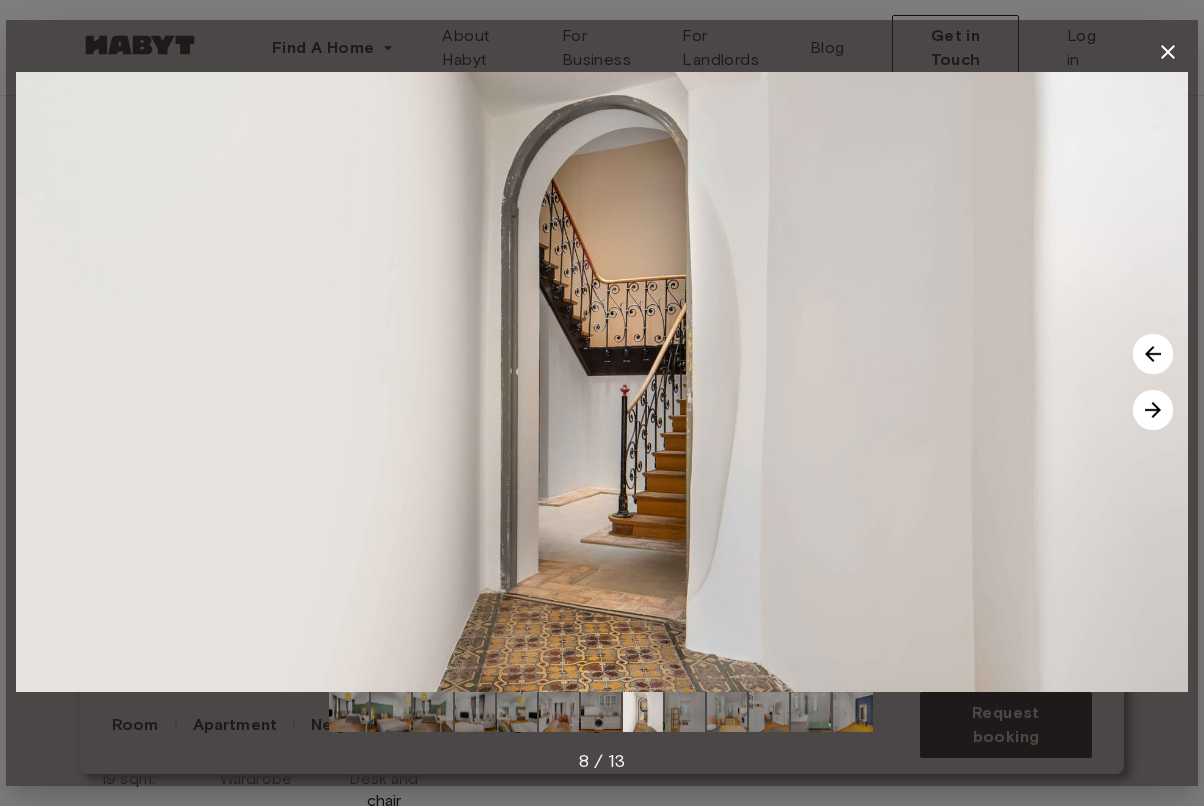 click at bounding box center [1153, 410] 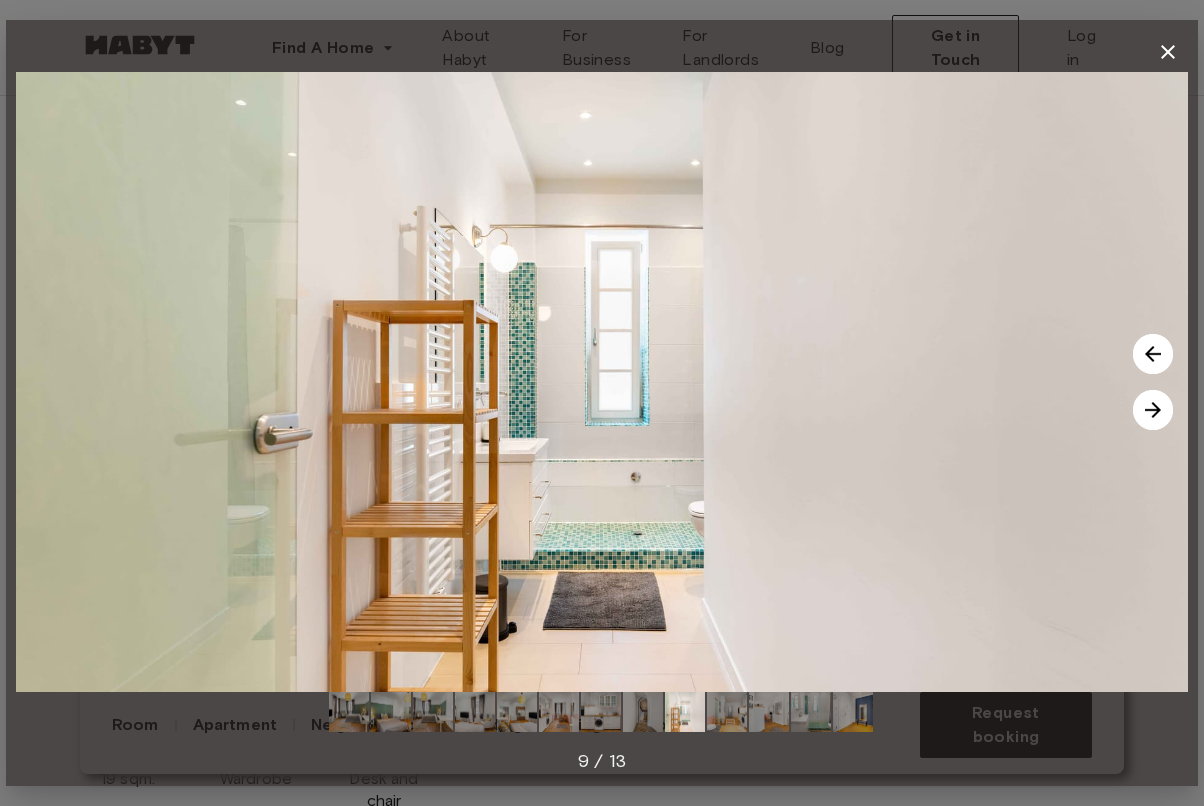 click at bounding box center [1153, 410] 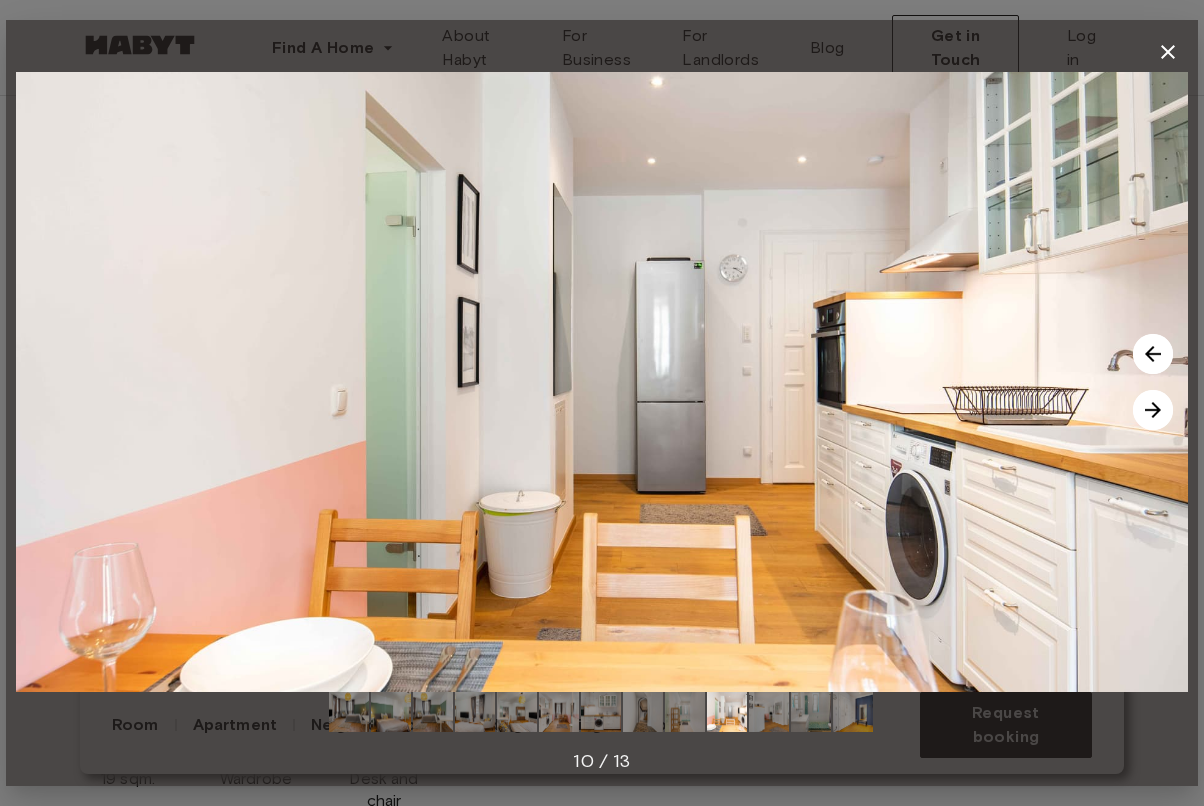 click at bounding box center (1153, 410) 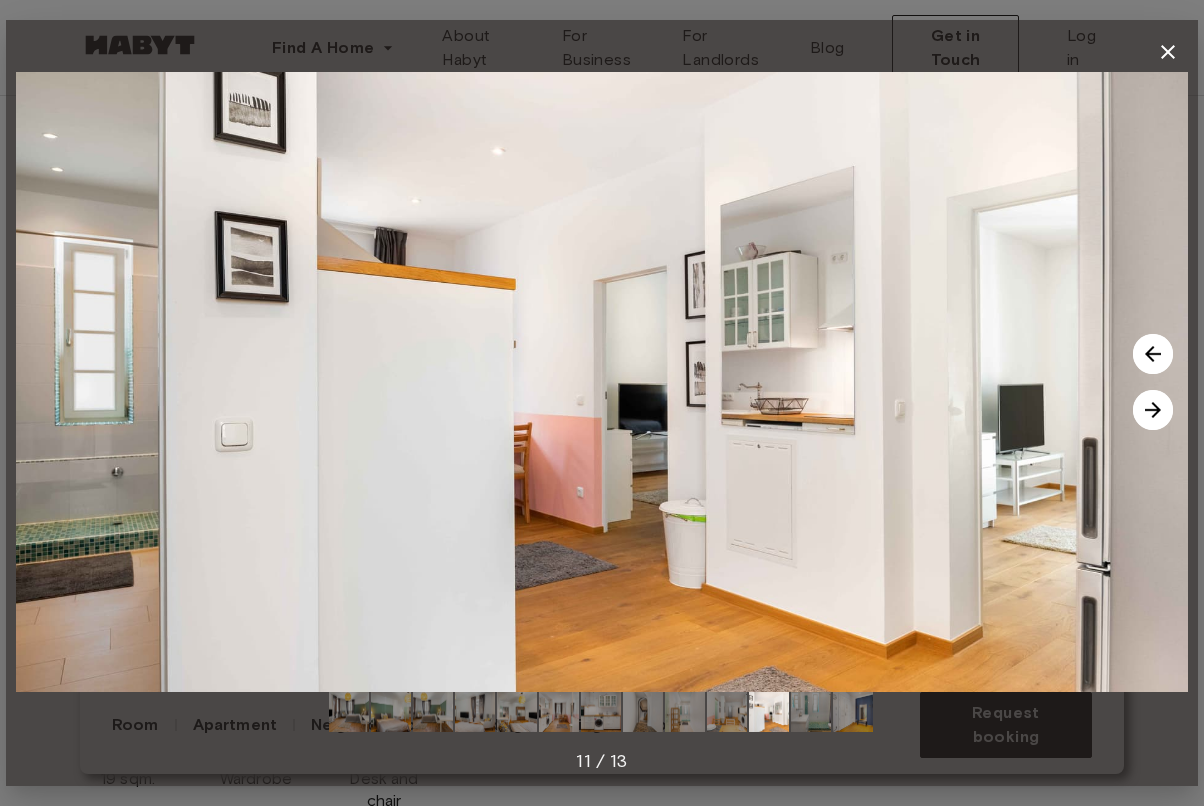 click at bounding box center (1153, 410) 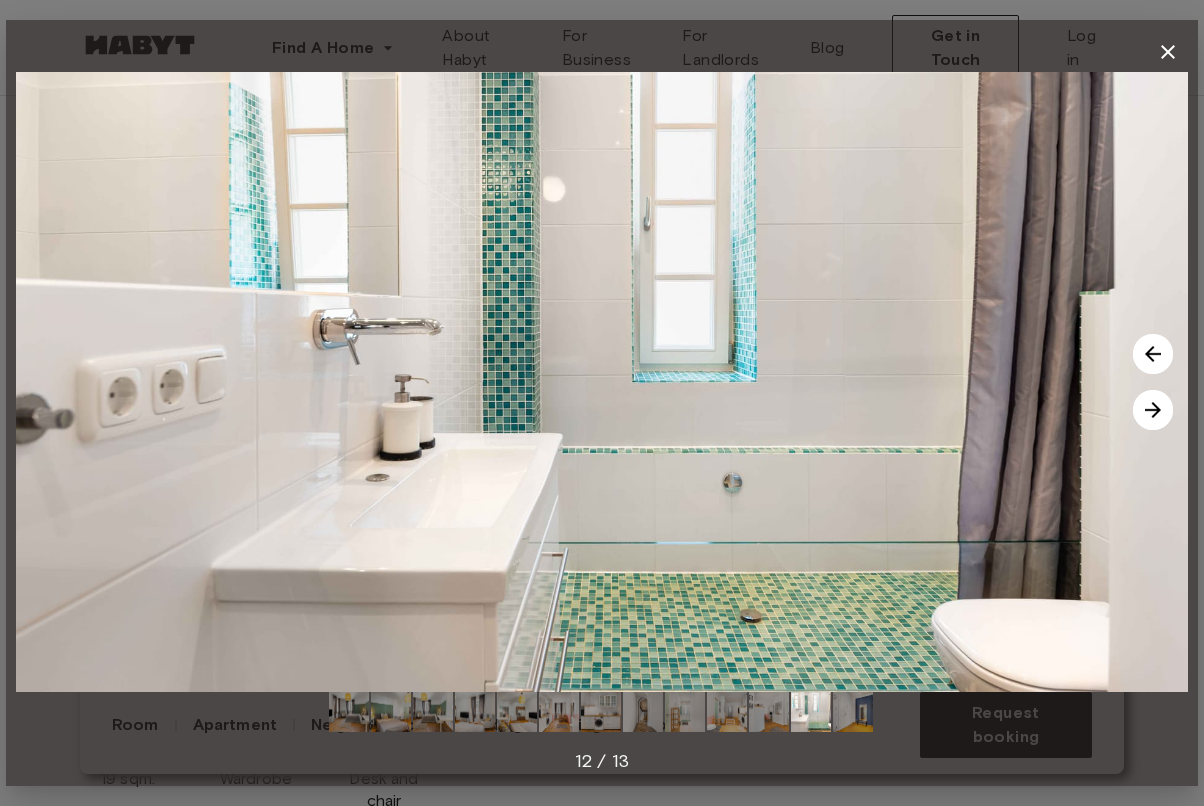 click at bounding box center (1153, 410) 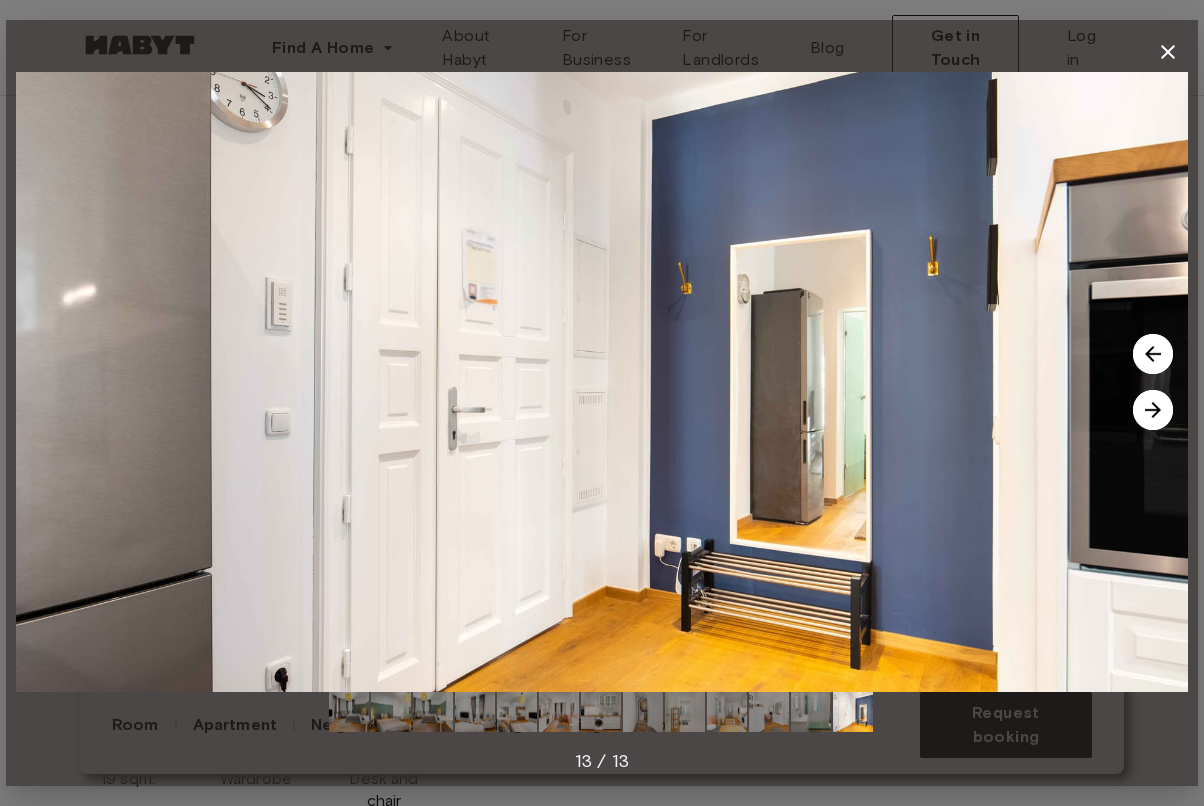 click at bounding box center (1153, 410) 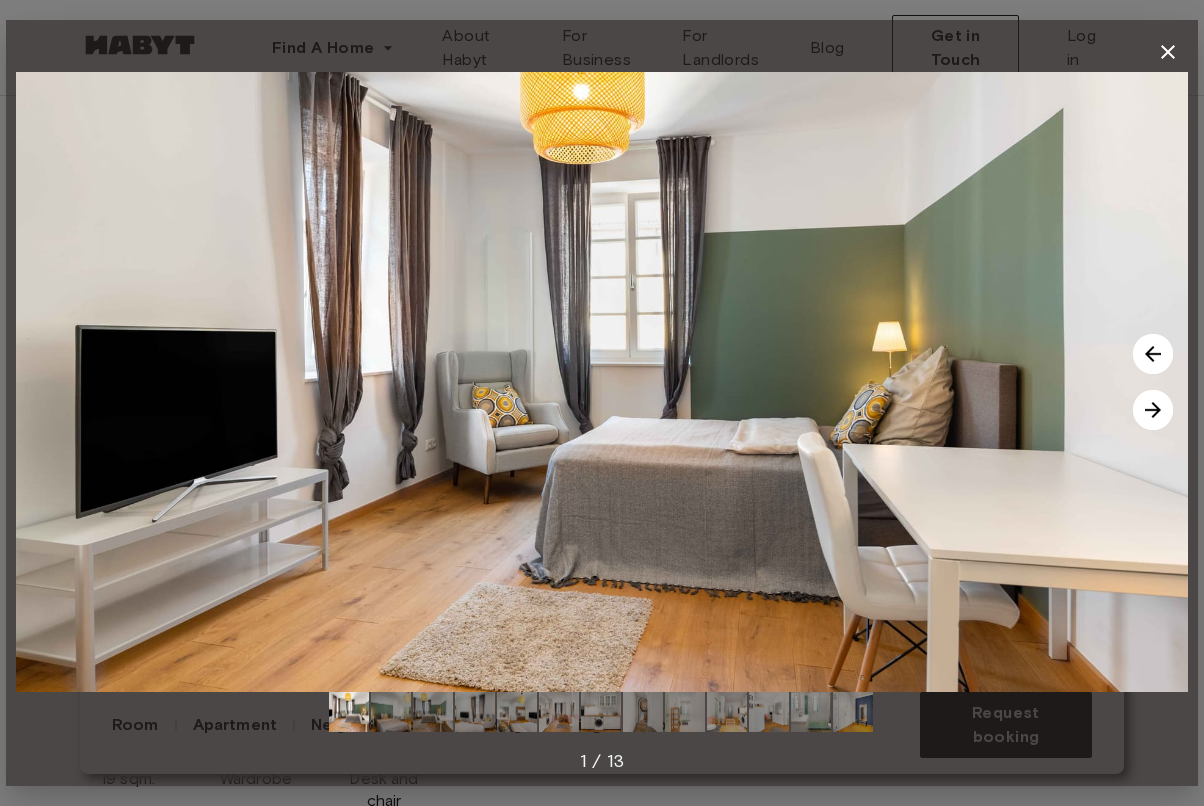 click at bounding box center (1153, 410) 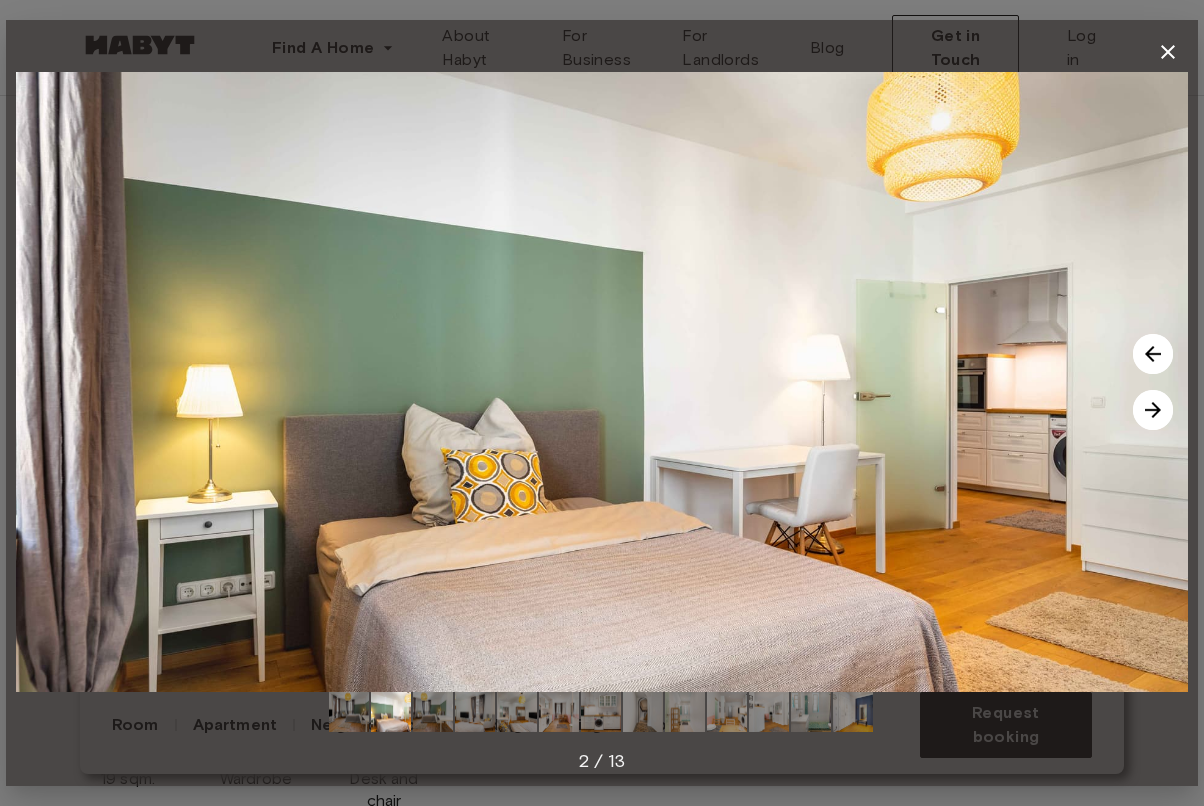 click 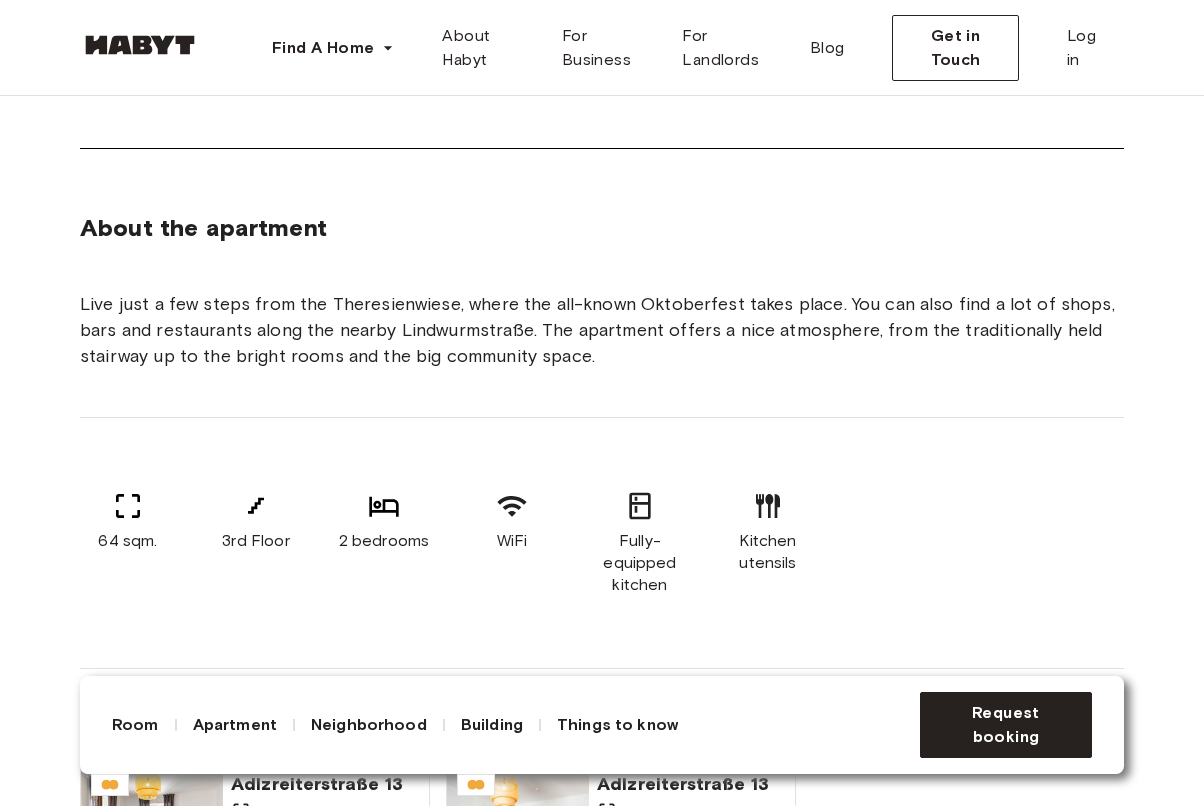 scroll, scrollTop: 946, scrollLeft: 0, axis: vertical 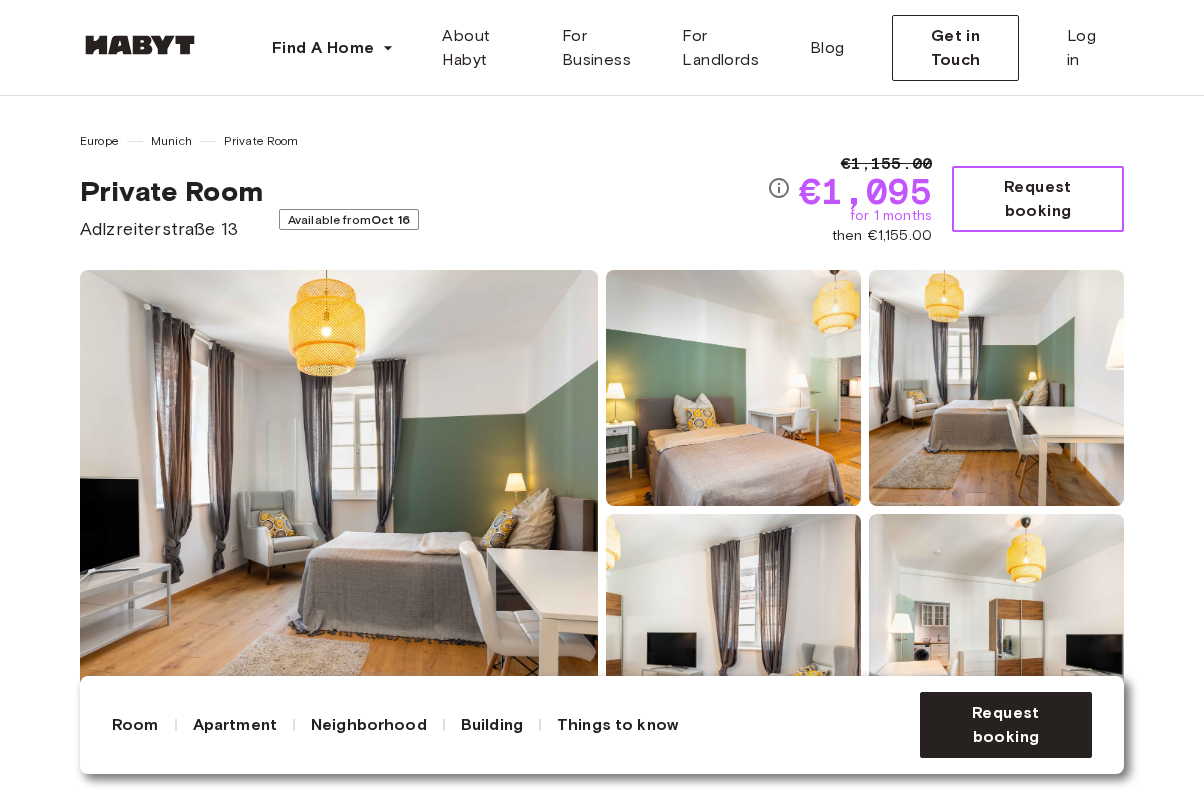 click on "Request booking" at bounding box center [1038, 199] 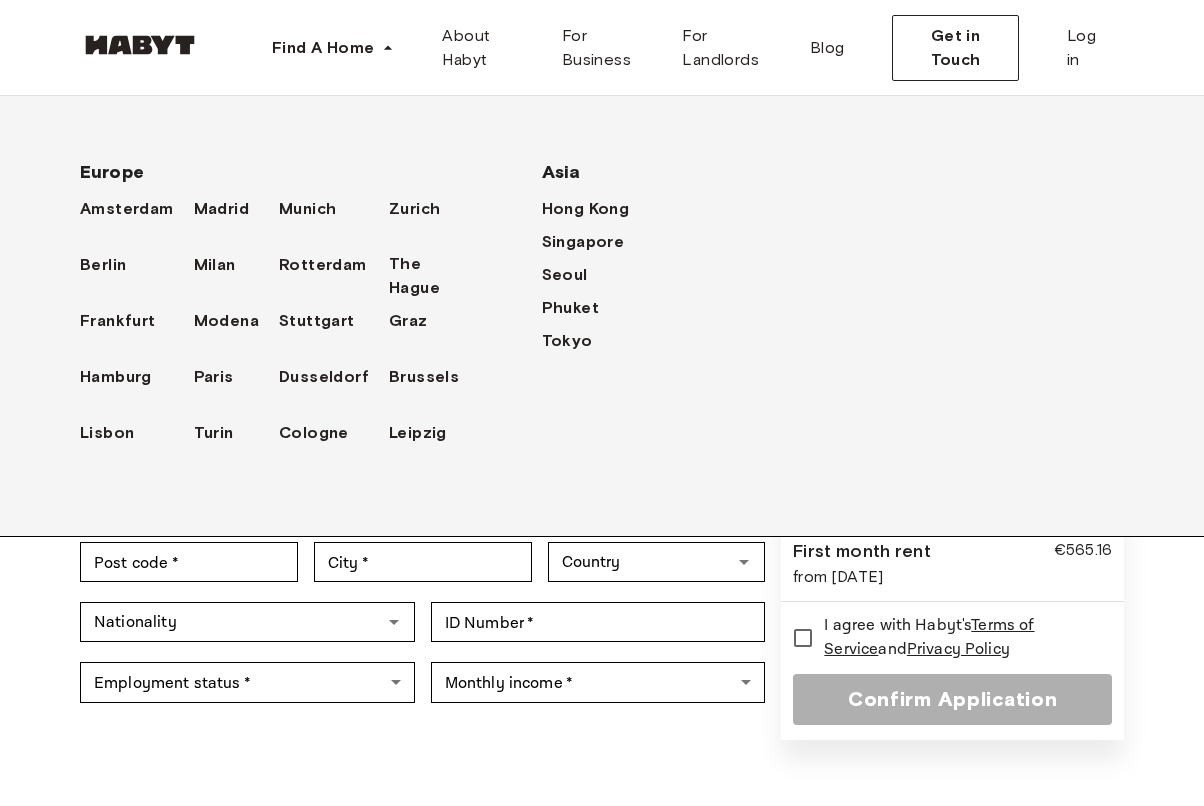 scroll, scrollTop: 122, scrollLeft: 0, axis: vertical 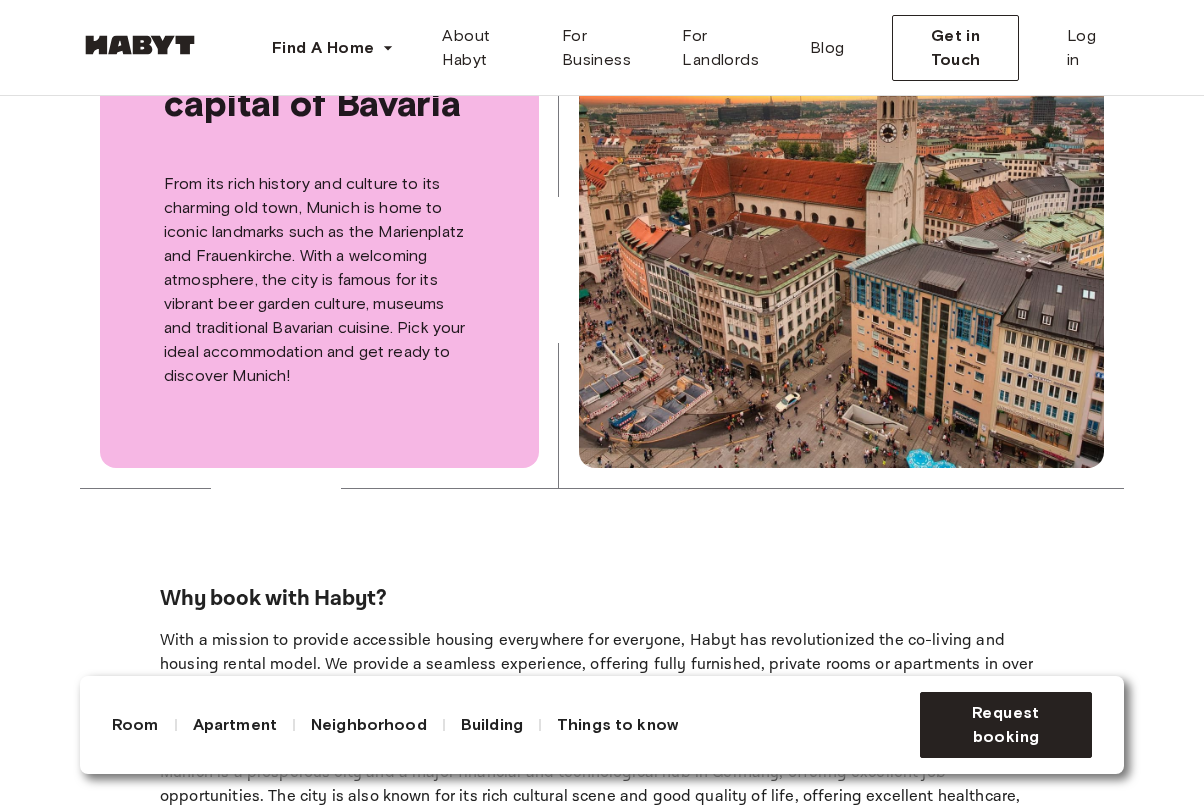 click on "Things to know" at bounding box center (617, 725) 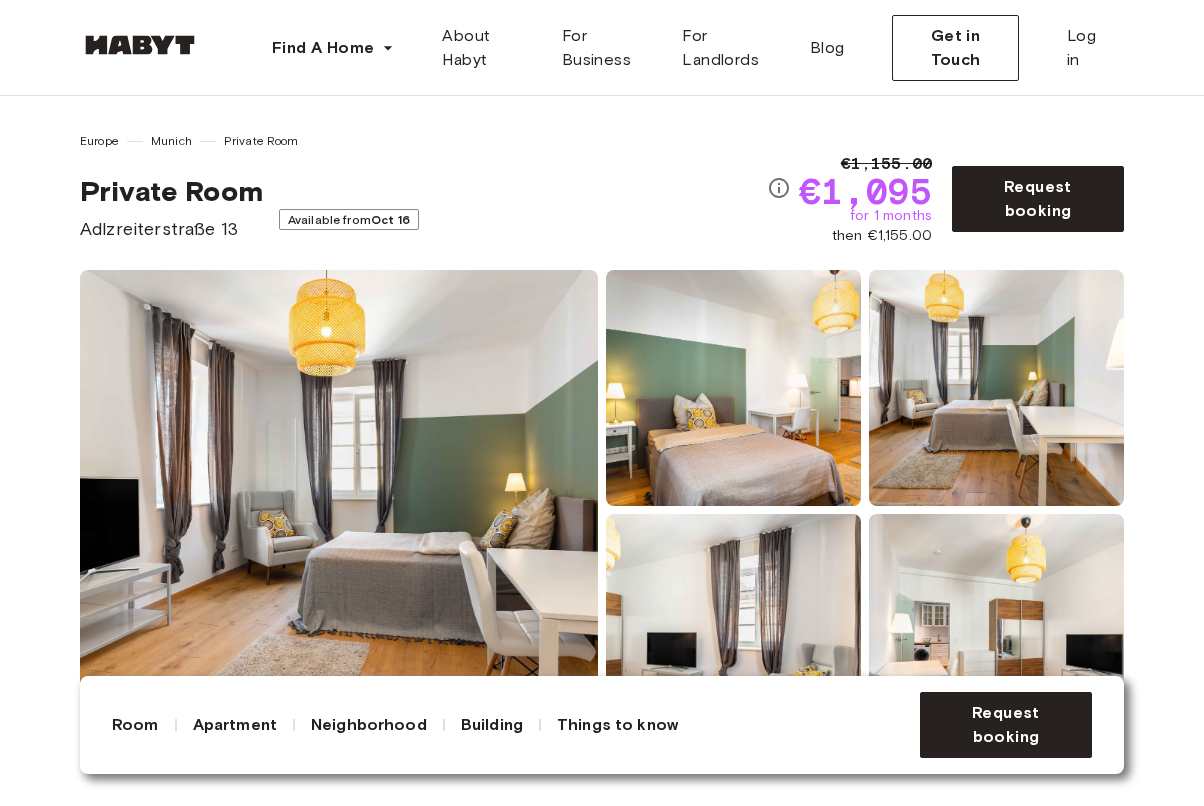 scroll, scrollTop: 0, scrollLeft: 0, axis: both 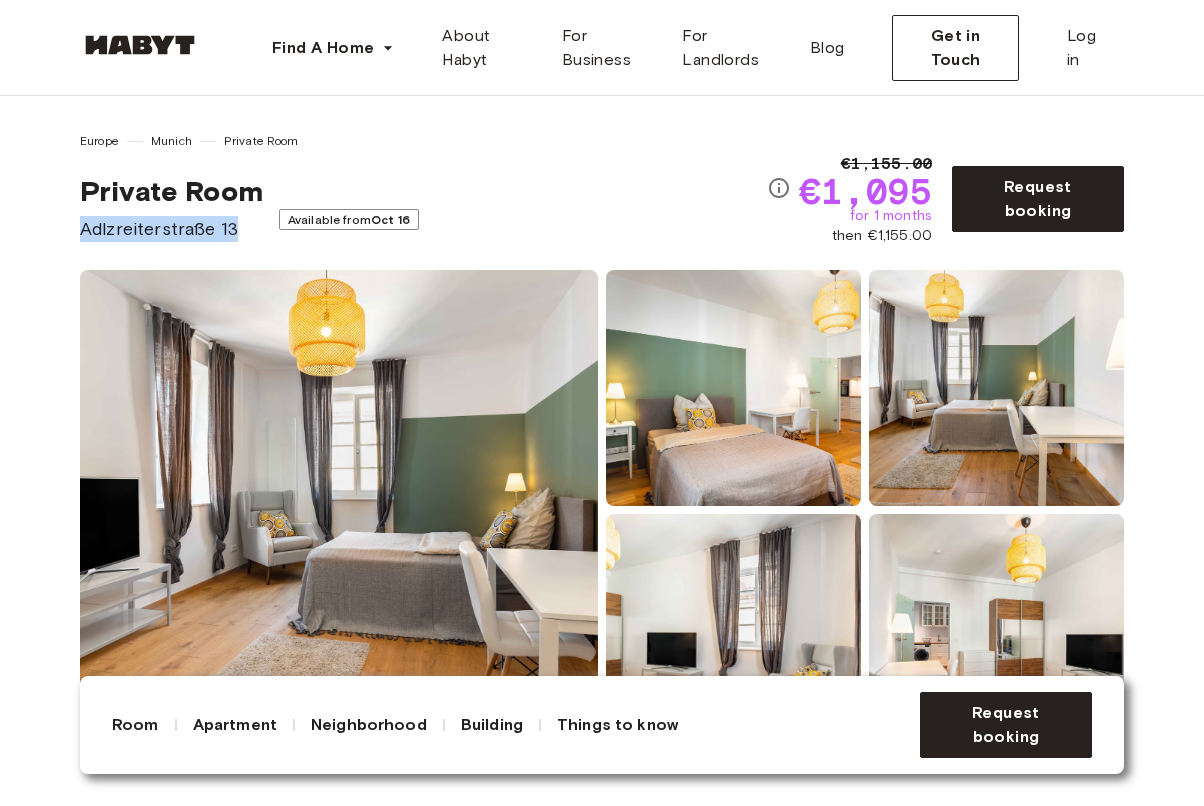 drag, startPoint x: 82, startPoint y: 227, endPoint x: 245, endPoint y: 231, distance: 163.04907 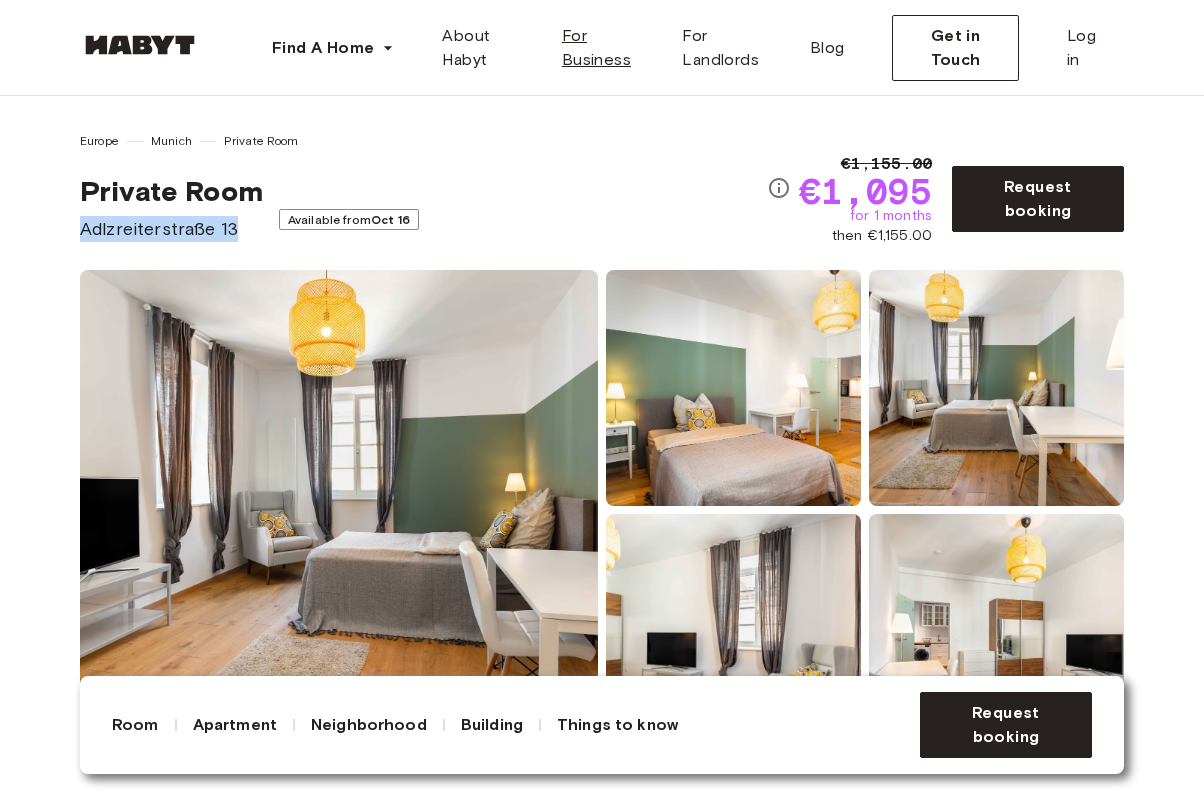 copy on "Adlzreiterstraße 13" 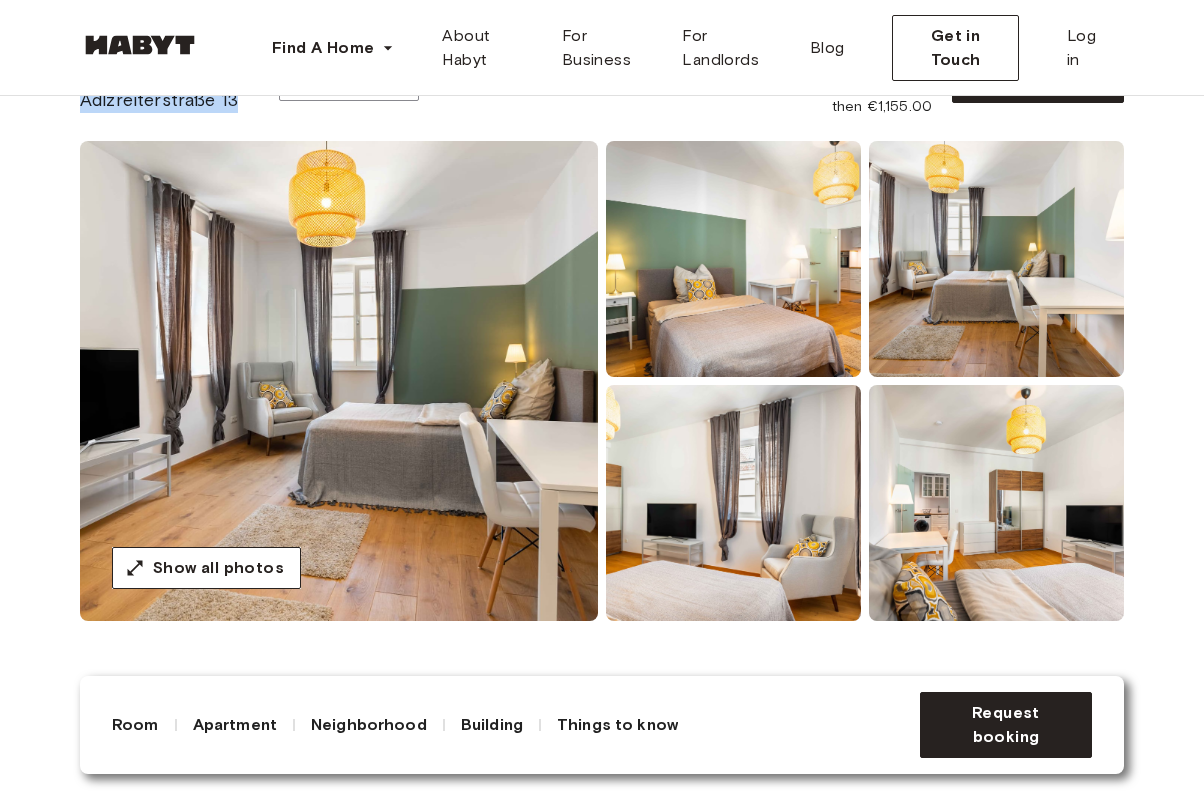 scroll, scrollTop: 137, scrollLeft: 0, axis: vertical 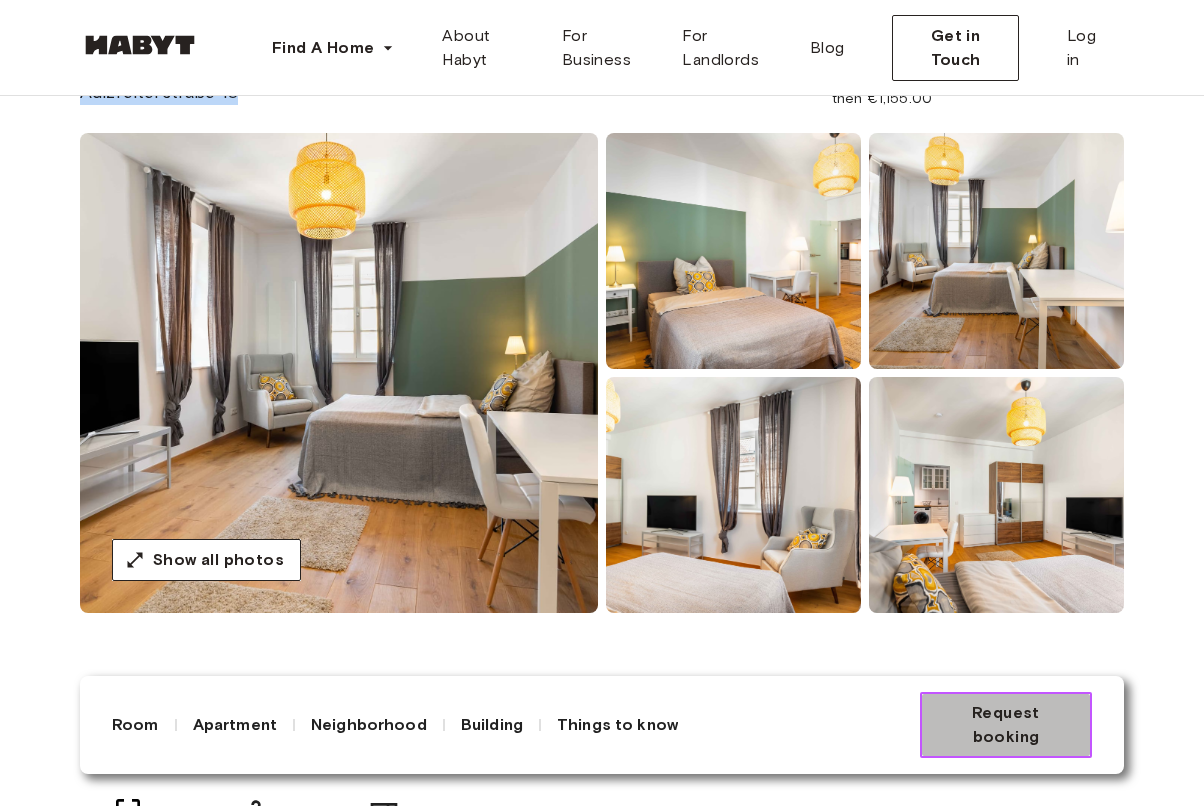 click on "Request booking" at bounding box center (1006, 725) 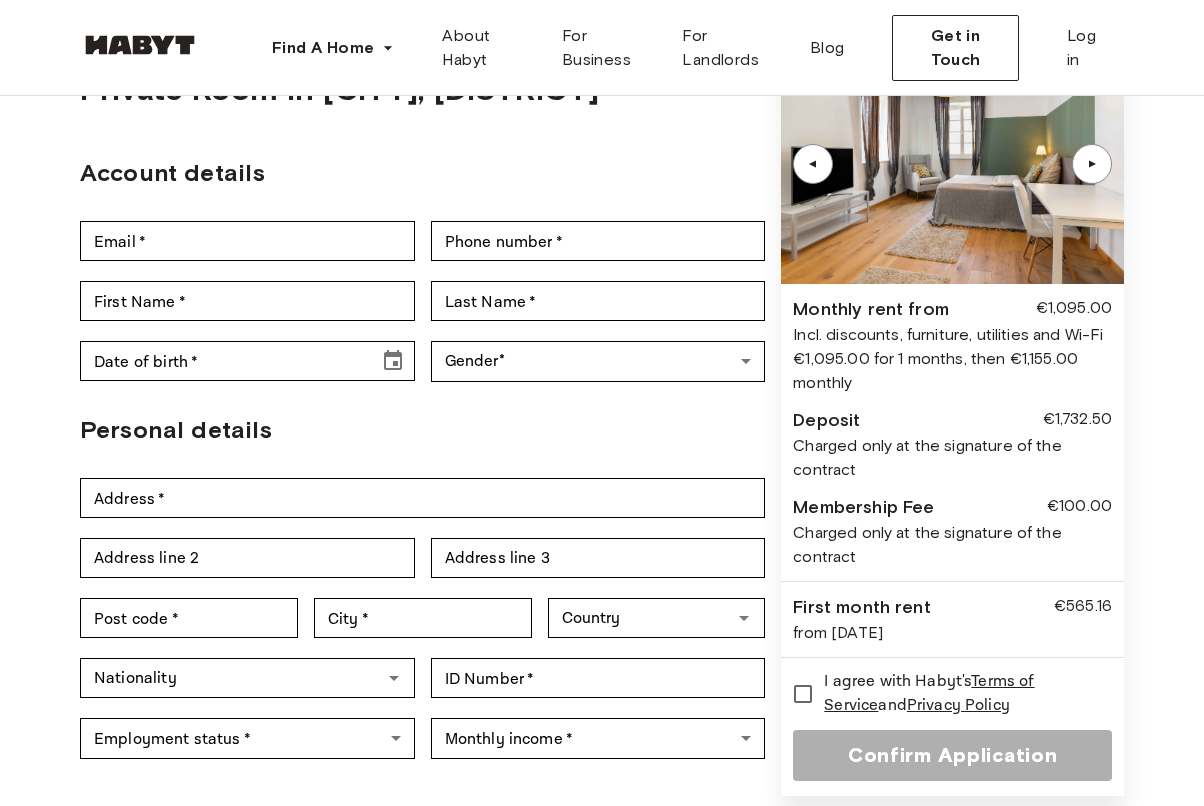 scroll, scrollTop: 150, scrollLeft: 0, axis: vertical 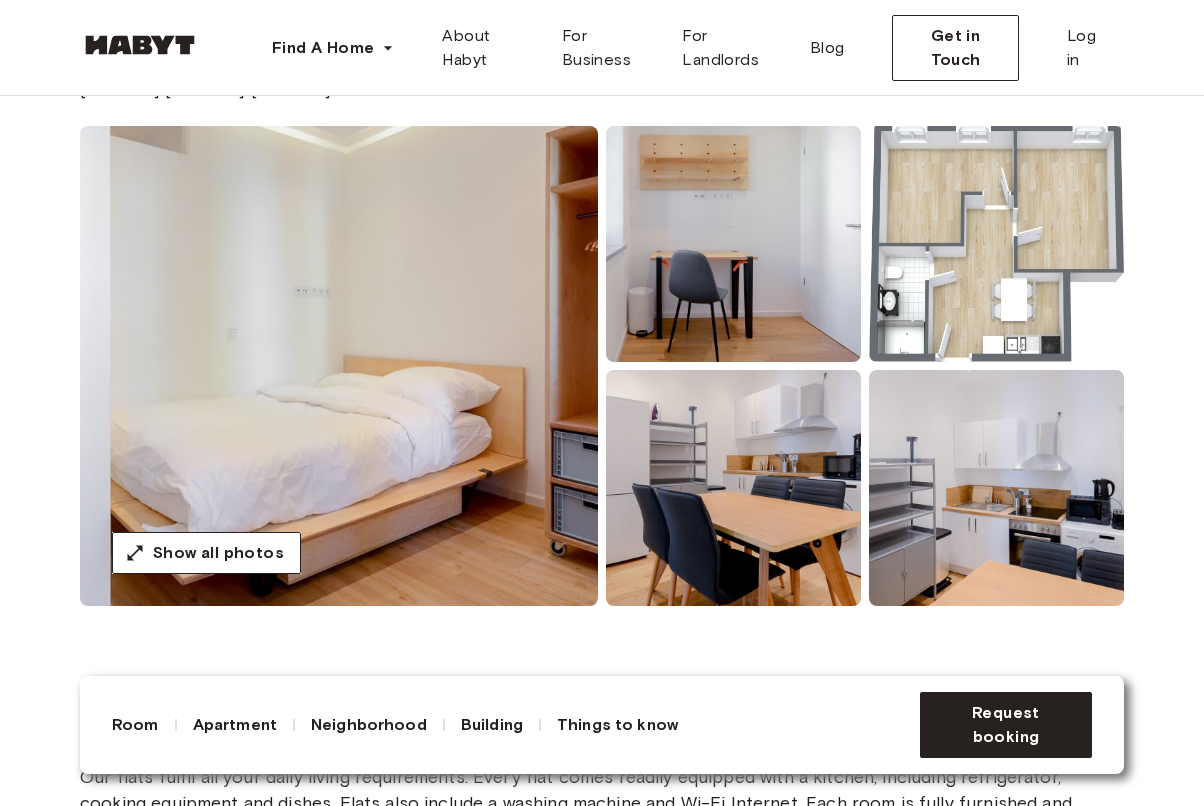 click at bounding box center [996, 244] 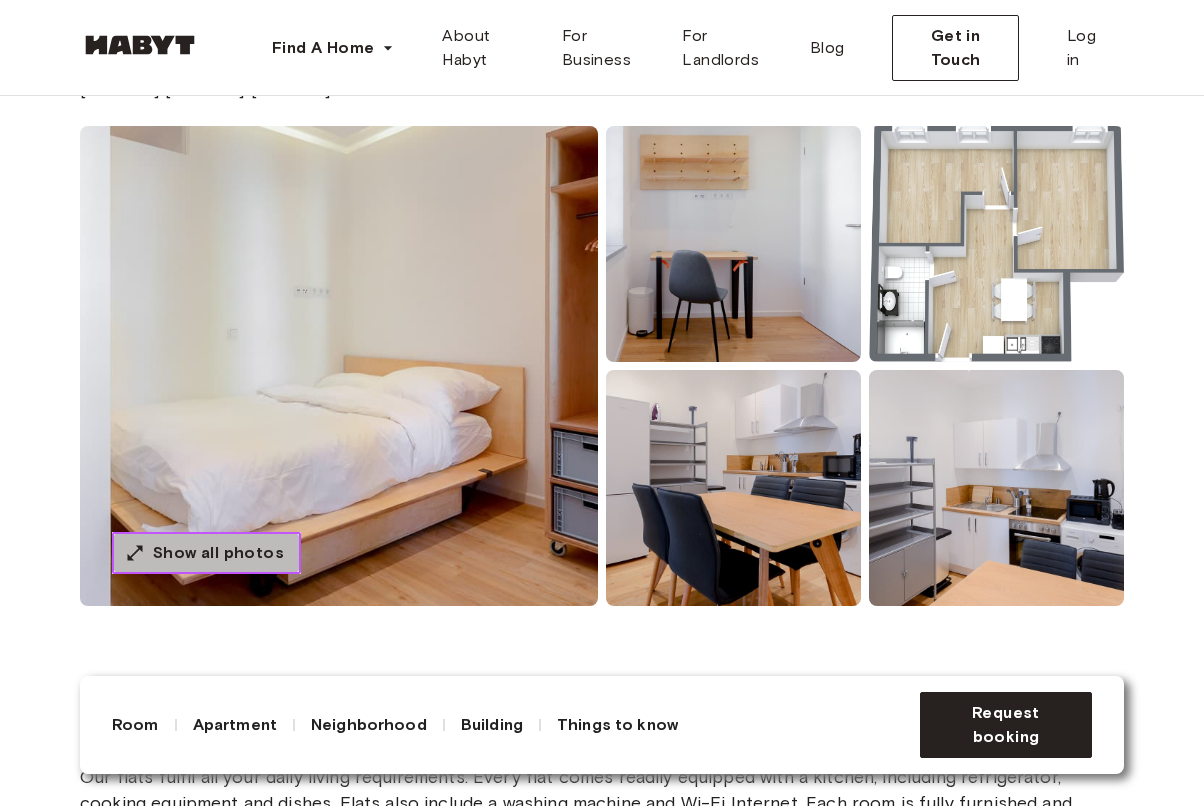 click on "Show all photos" at bounding box center (218, 553) 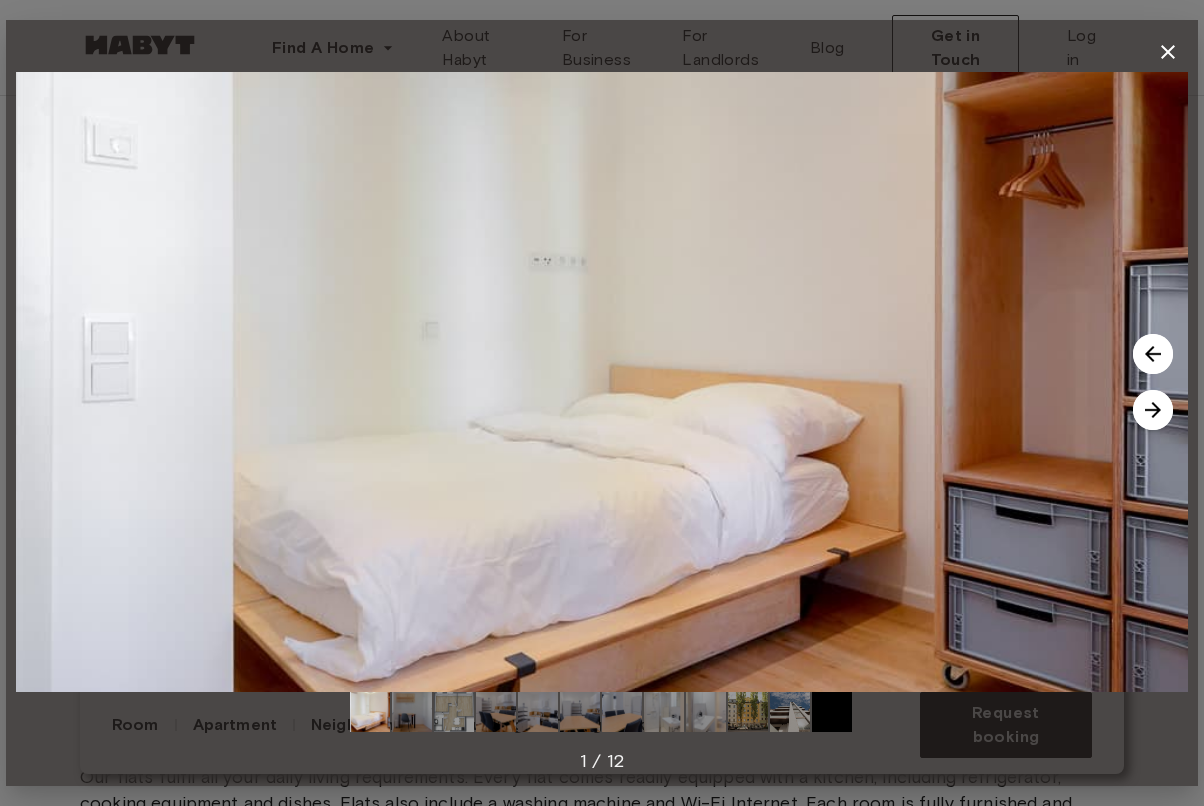 click at bounding box center (1153, 410) 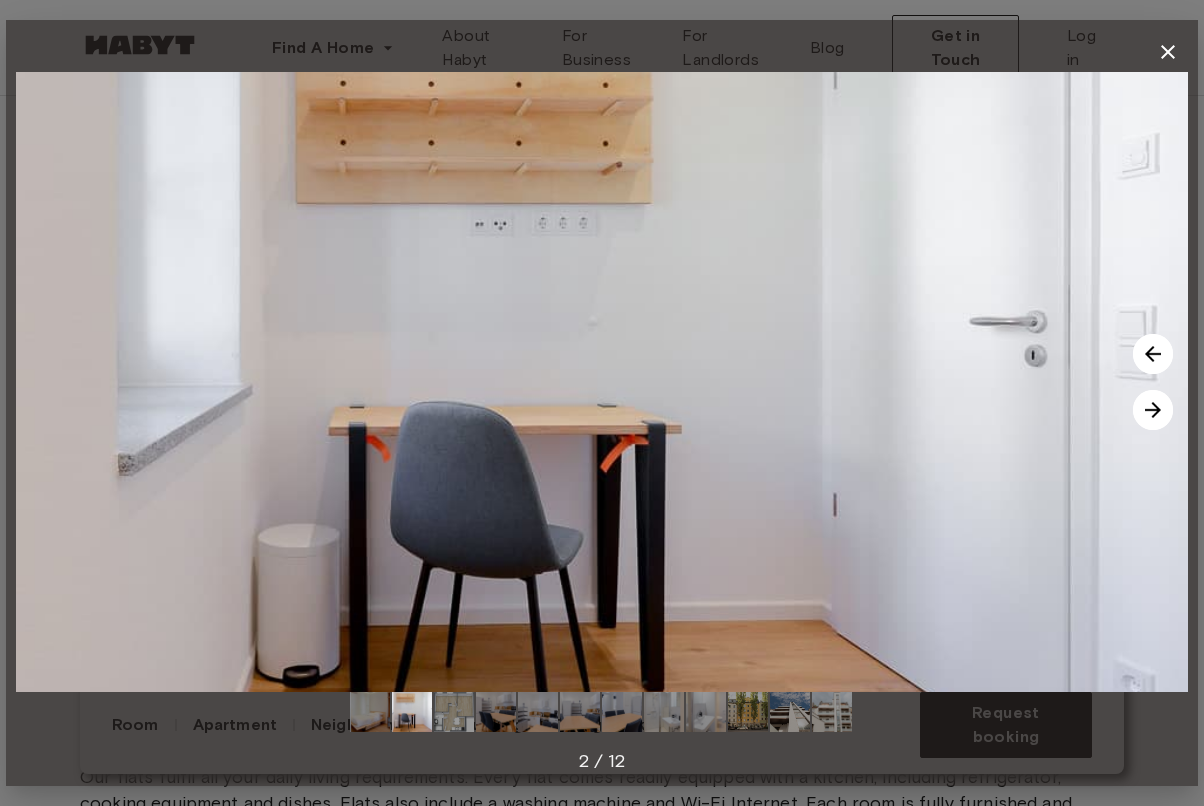click at bounding box center (1153, 410) 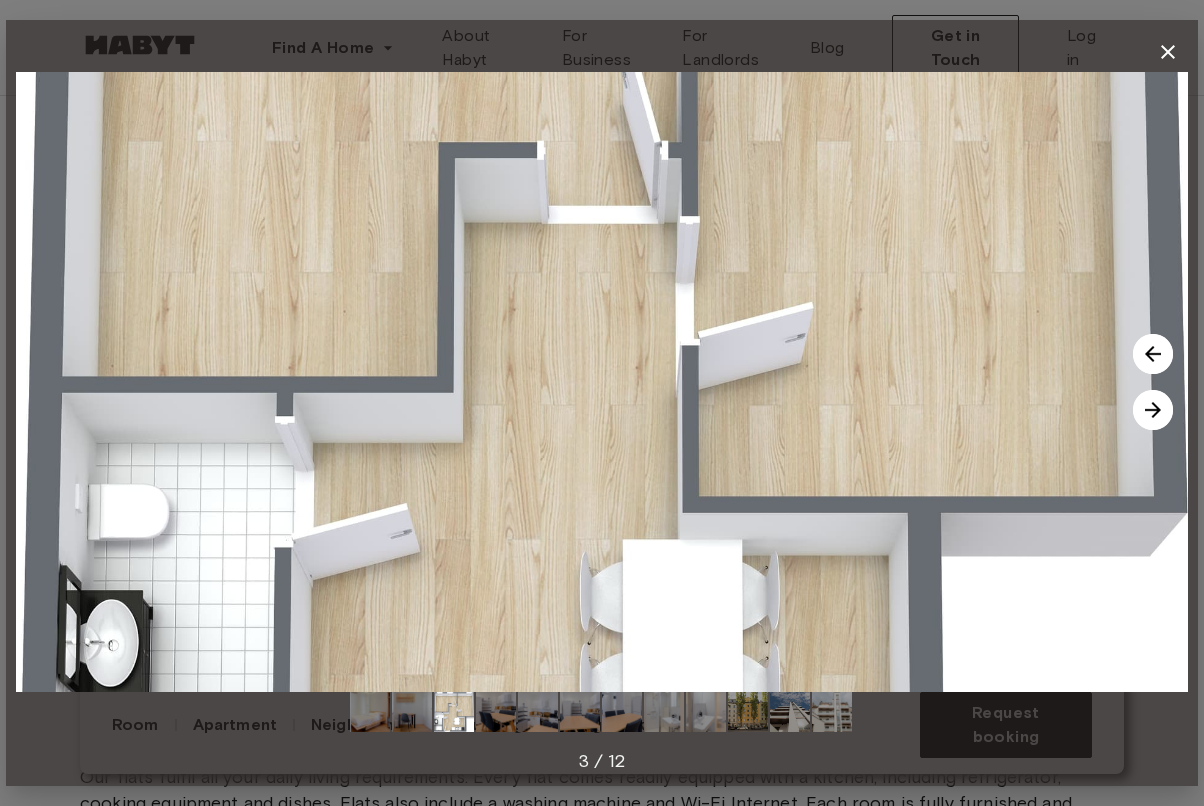 click at bounding box center [1153, 410] 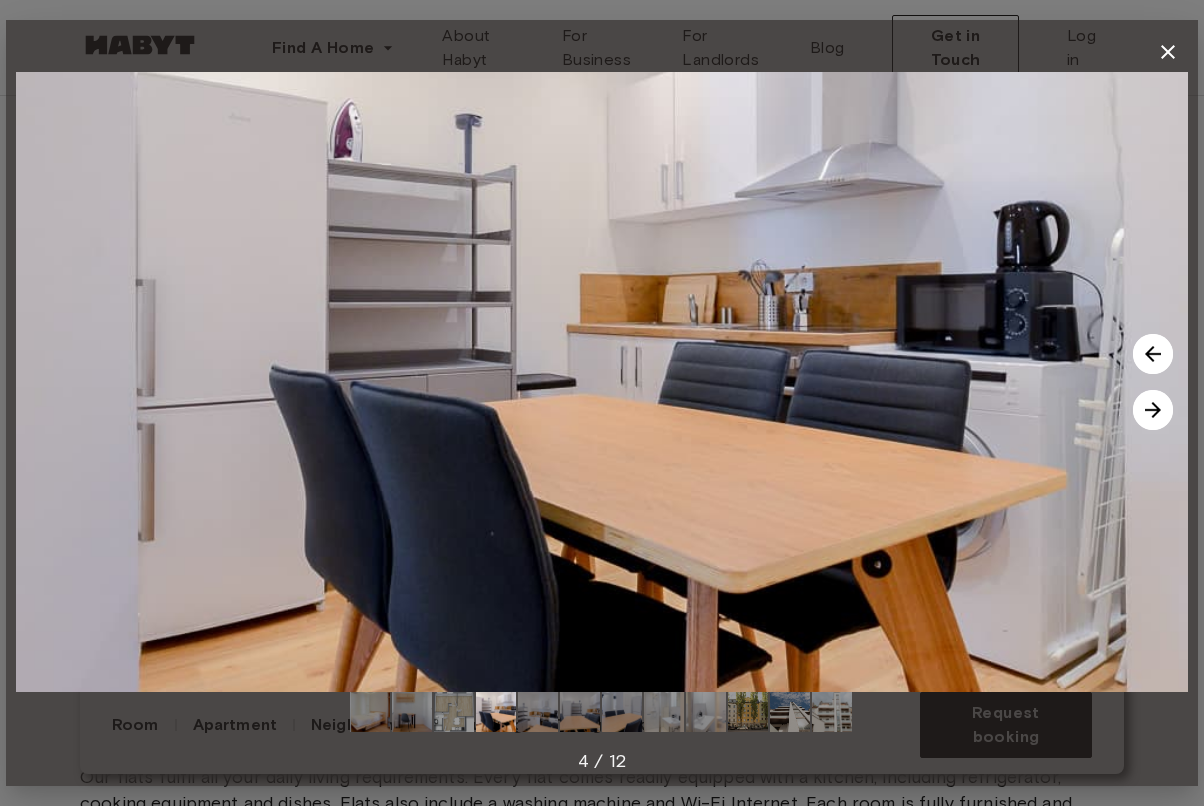 click at bounding box center (1153, 354) 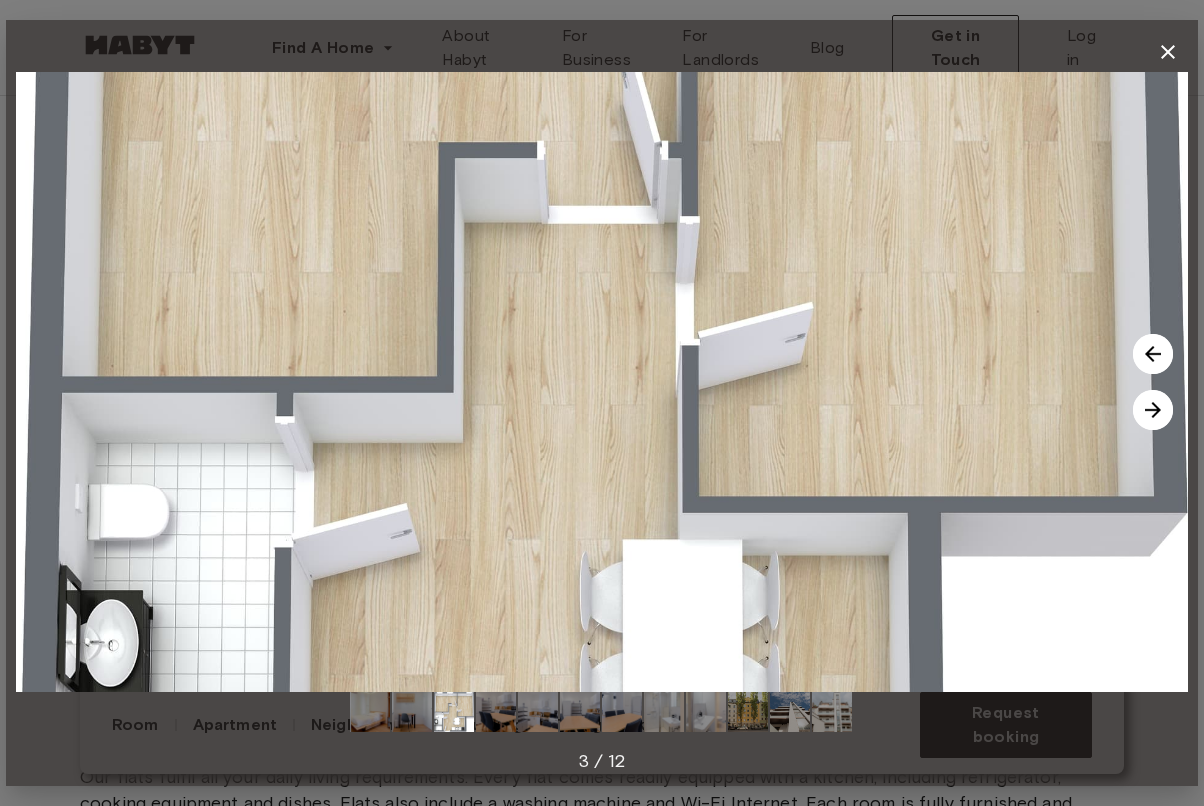 click at bounding box center (602, 382) 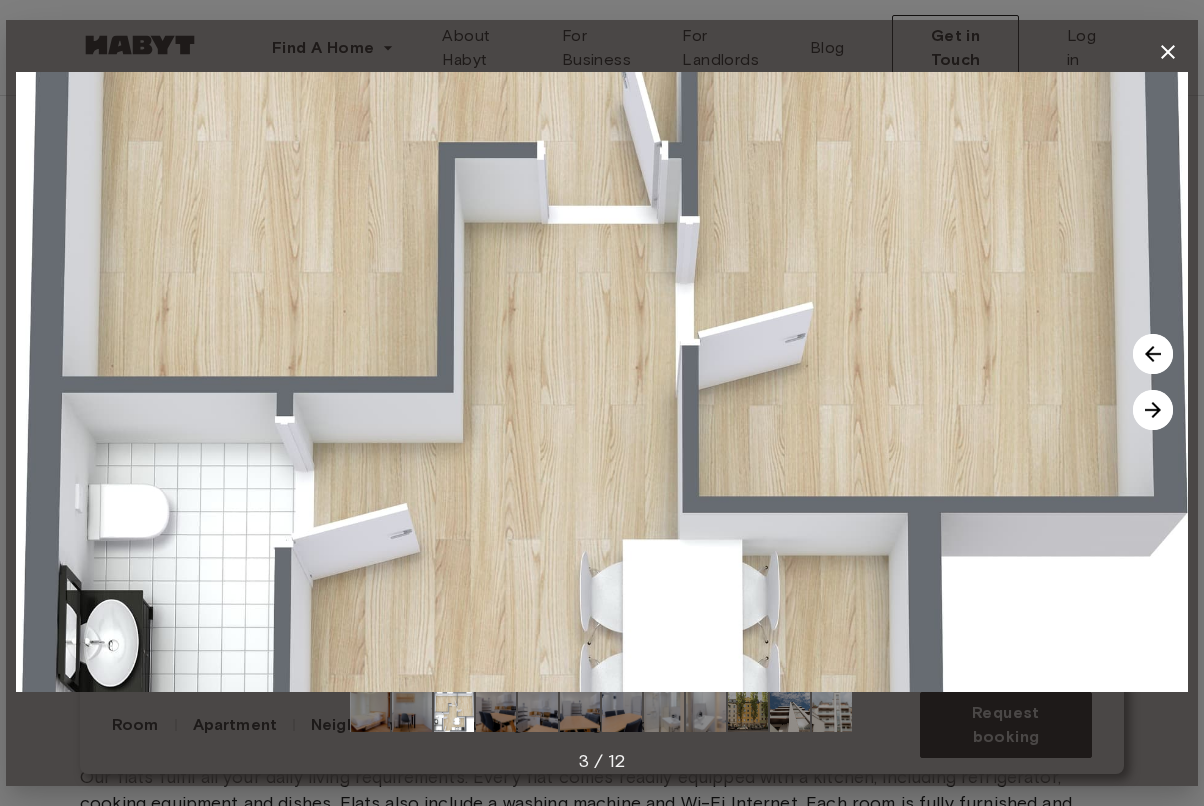 click at bounding box center [1153, 410] 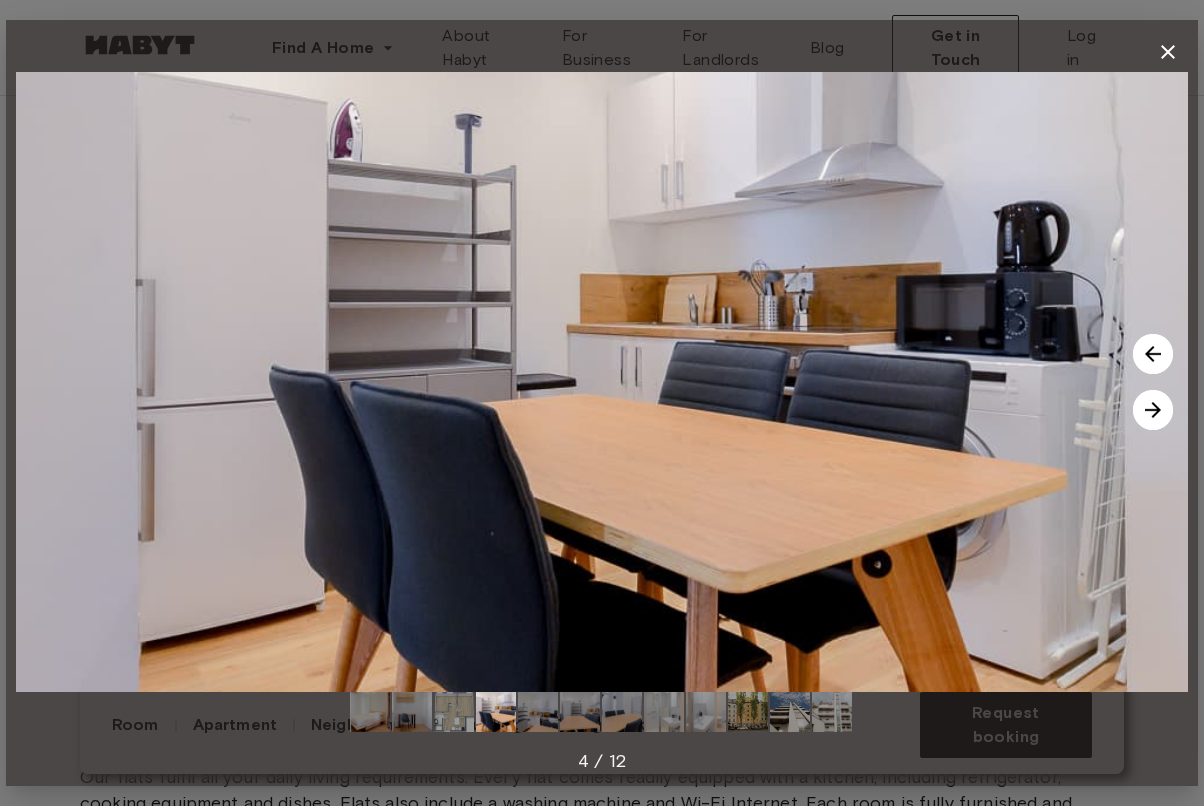 click at bounding box center (1153, 410) 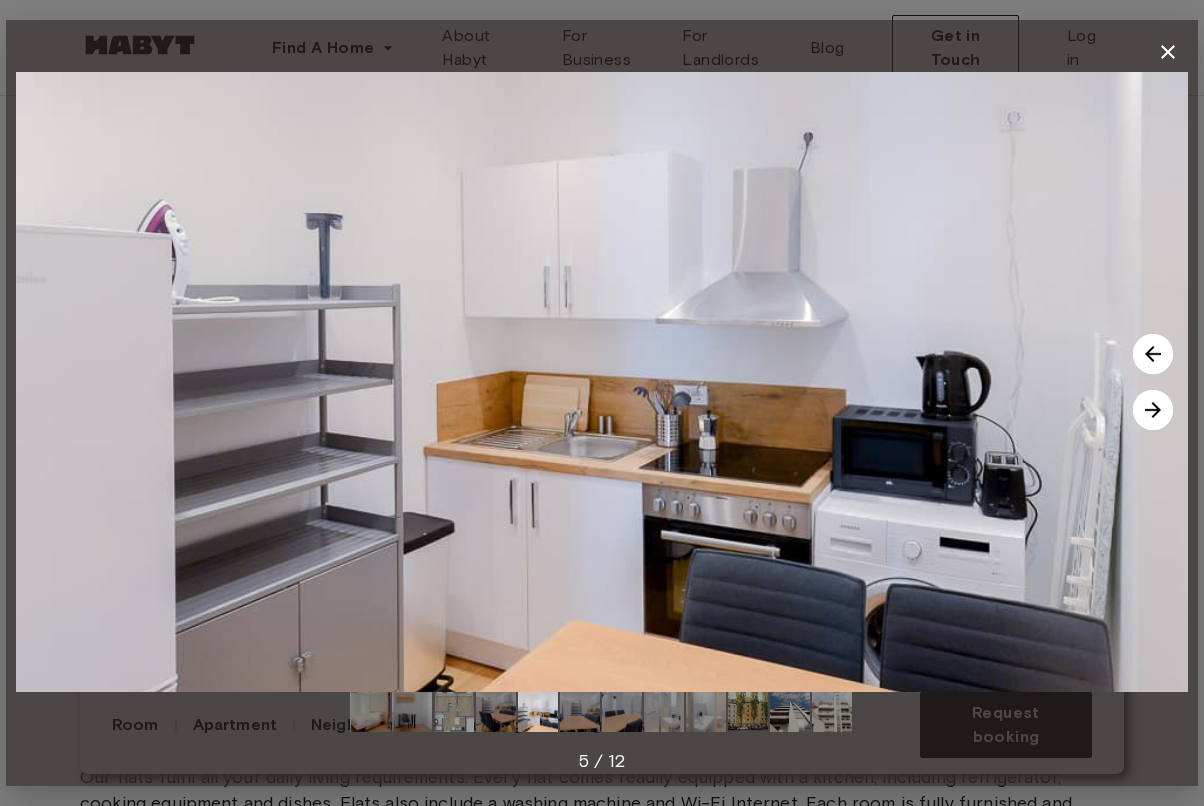 click 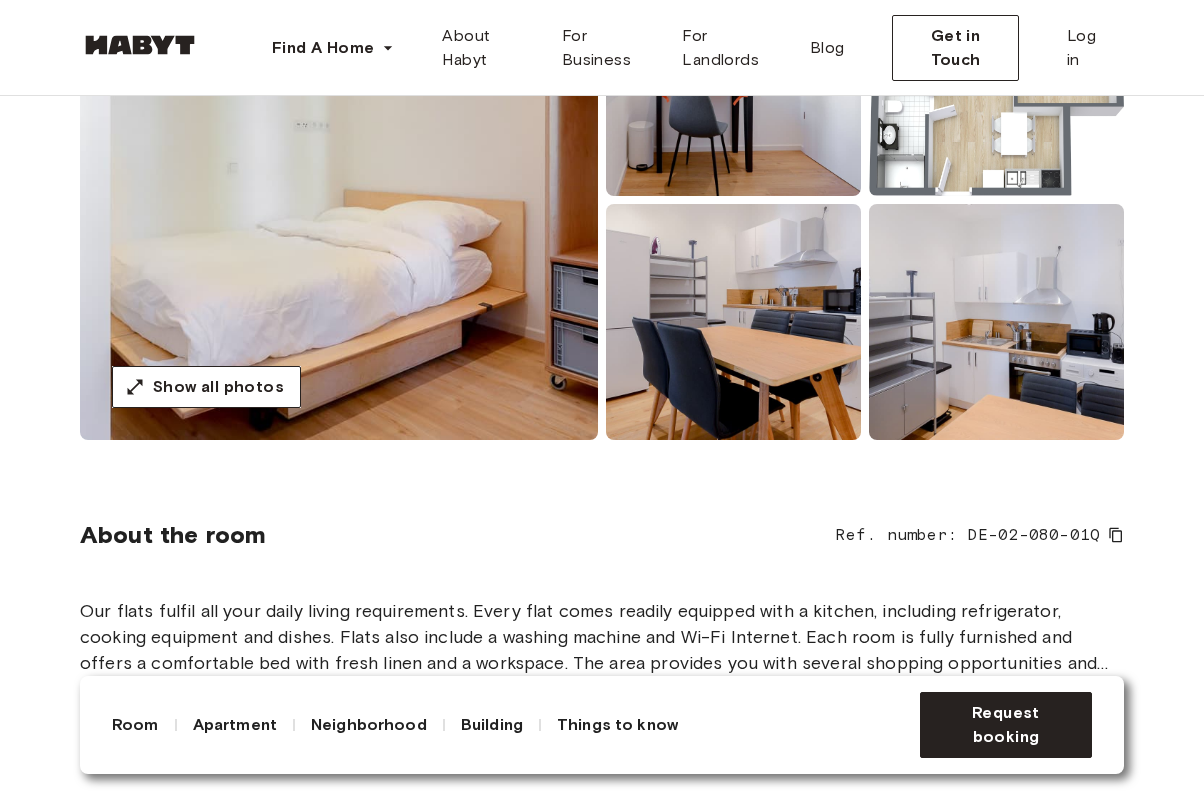 click at bounding box center [733, 322] 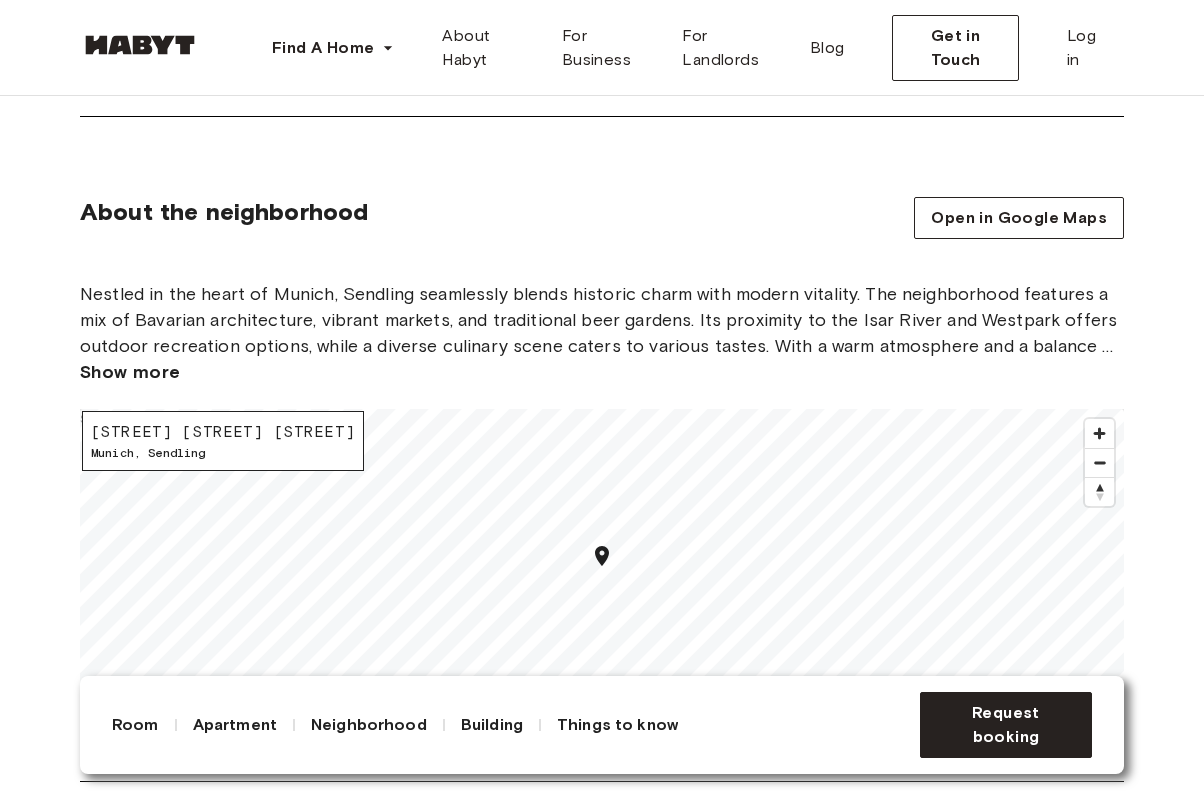 scroll, scrollTop: 2601, scrollLeft: 0, axis: vertical 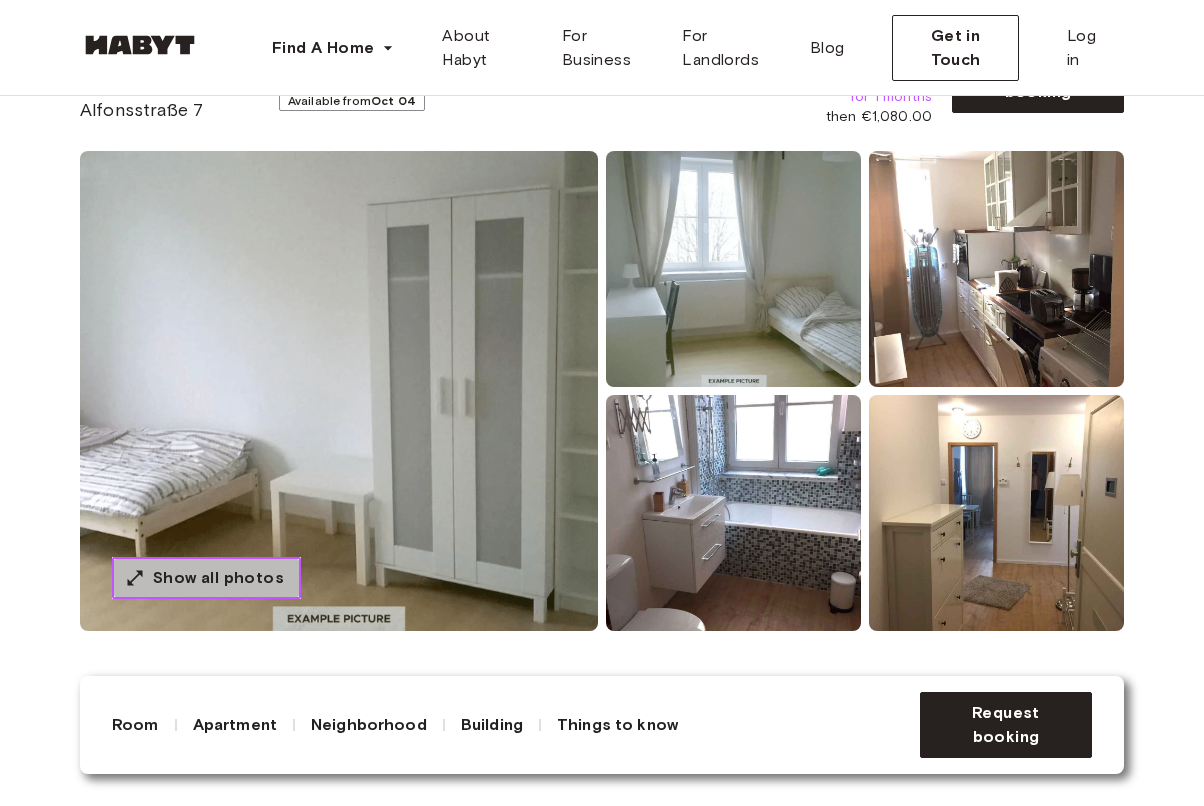 click on "Show all photos" at bounding box center (218, 578) 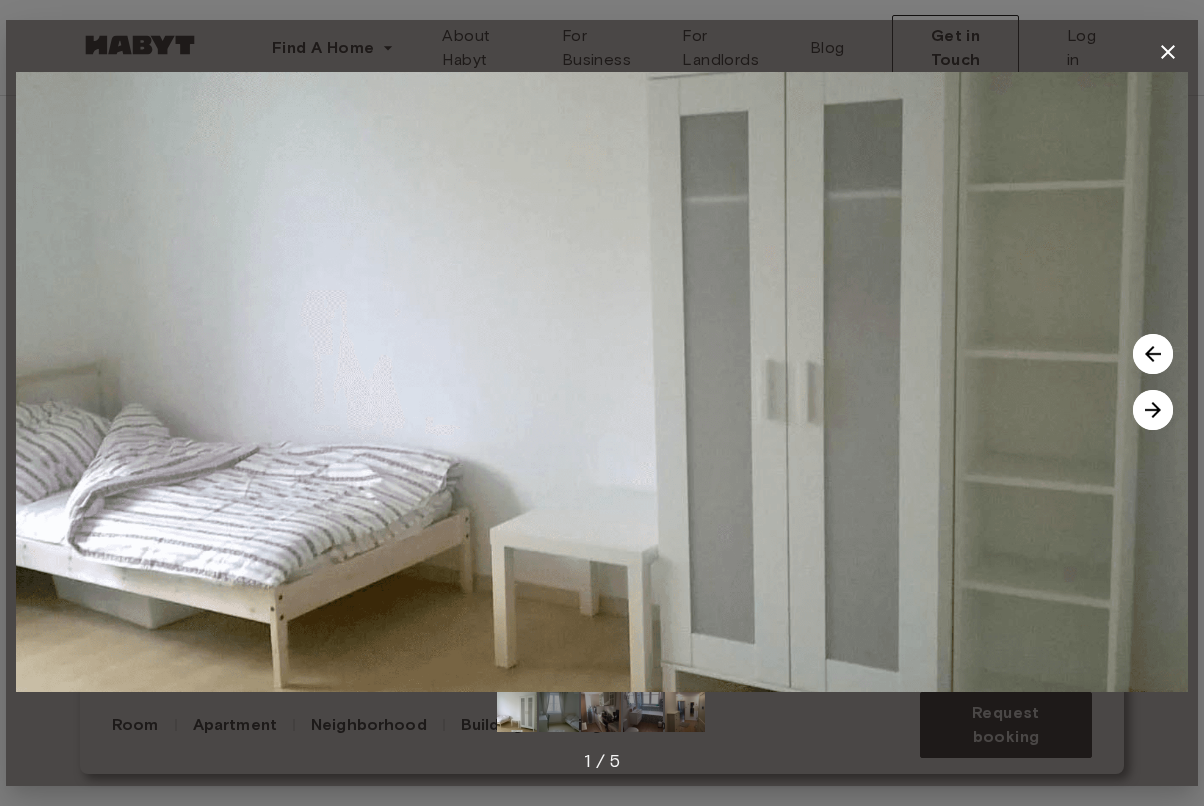 click at bounding box center [1153, 410] 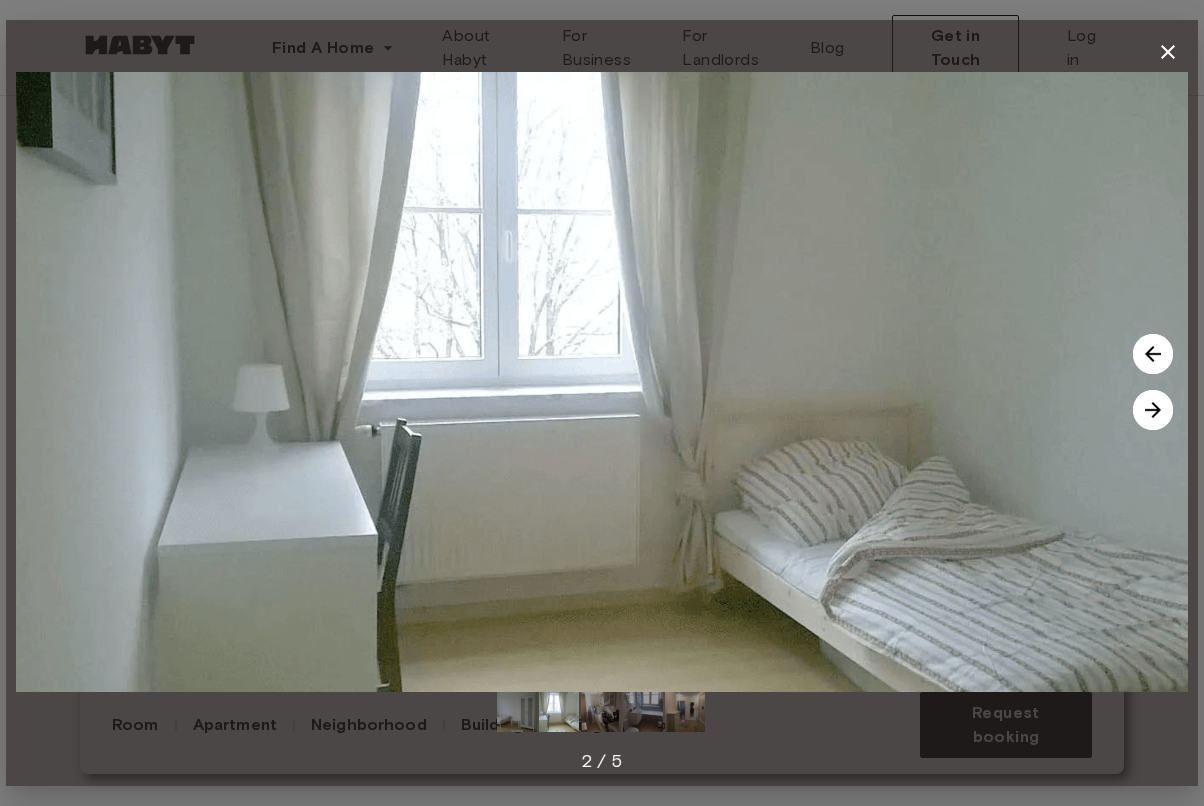 click at bounding box center (1153, 410) 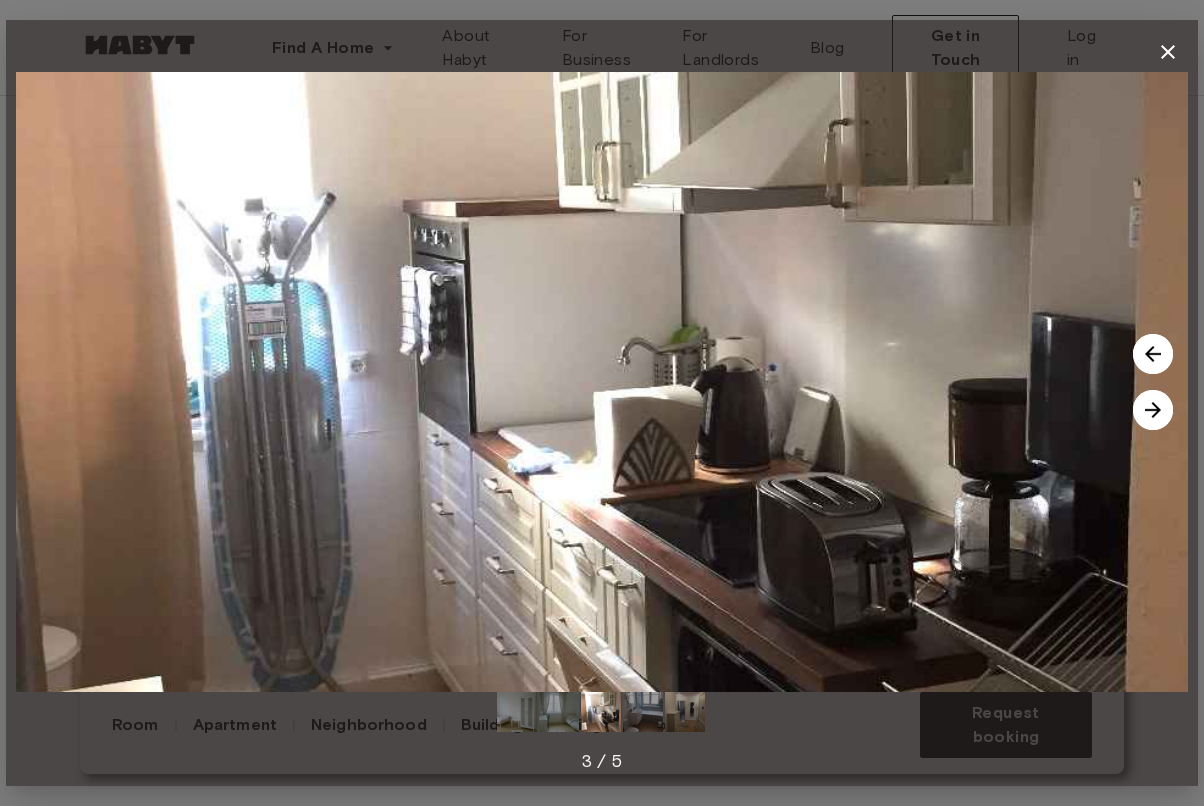 click at bounding box center (1153, 410) 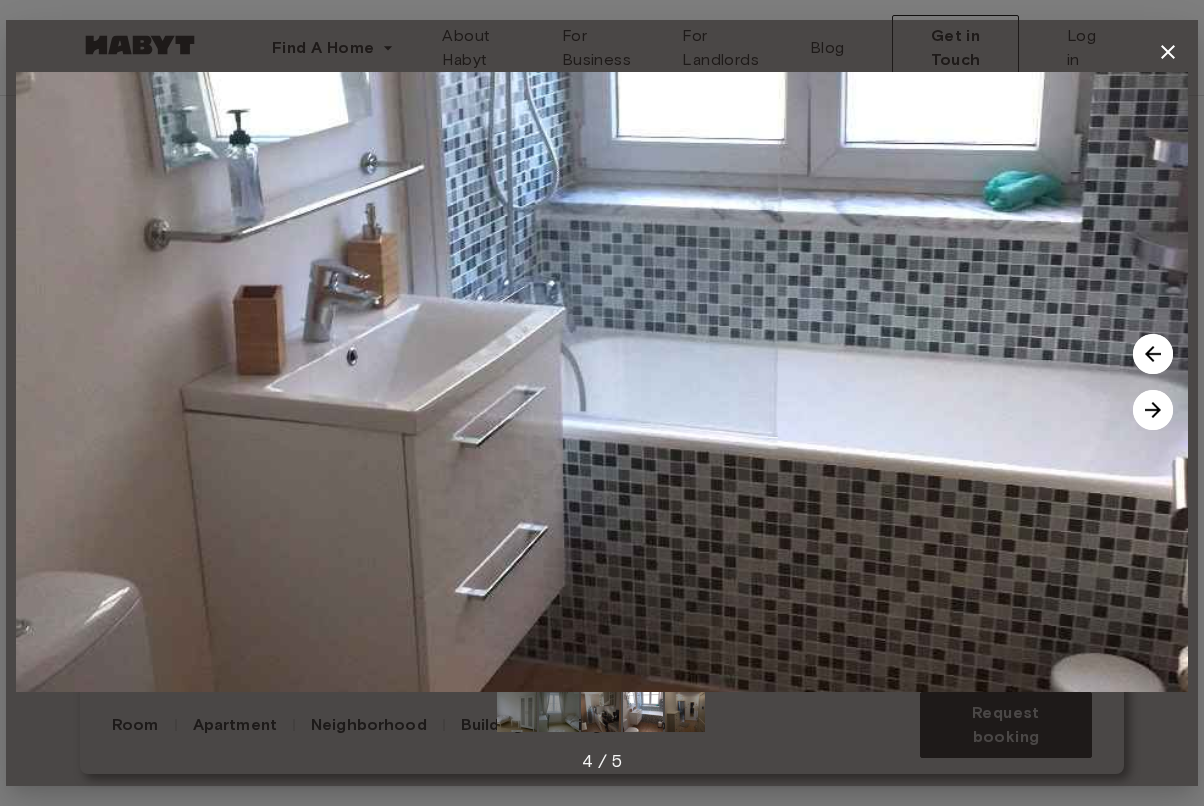 click at bounding box center [1153, 410] 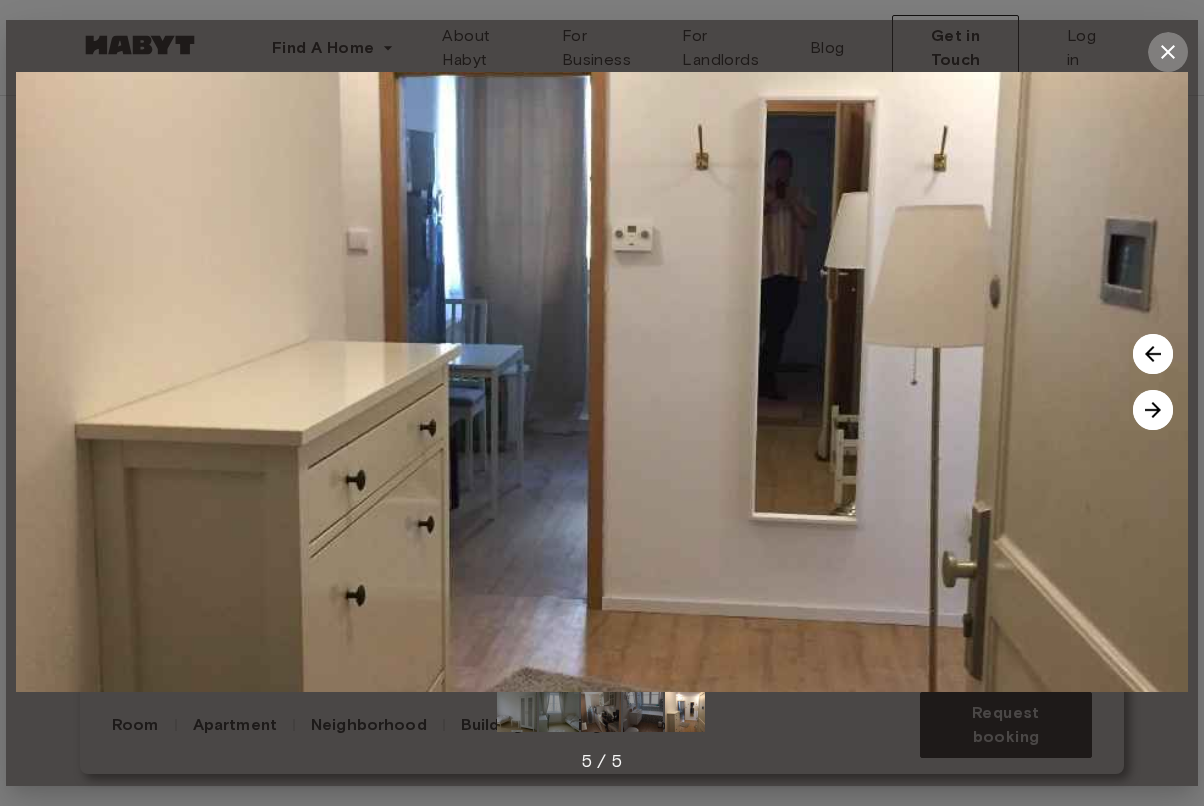 click 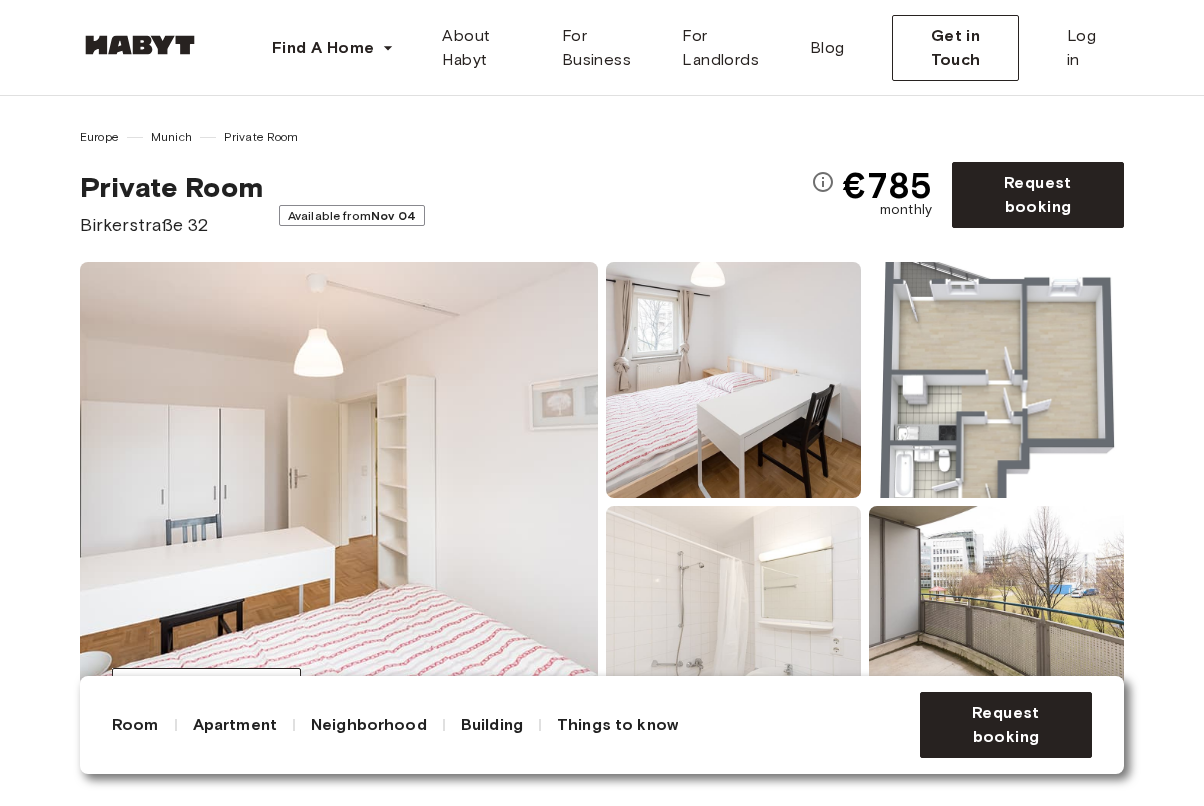 scroll, scrollTop: 0, scrollLeft: 0, axis: both 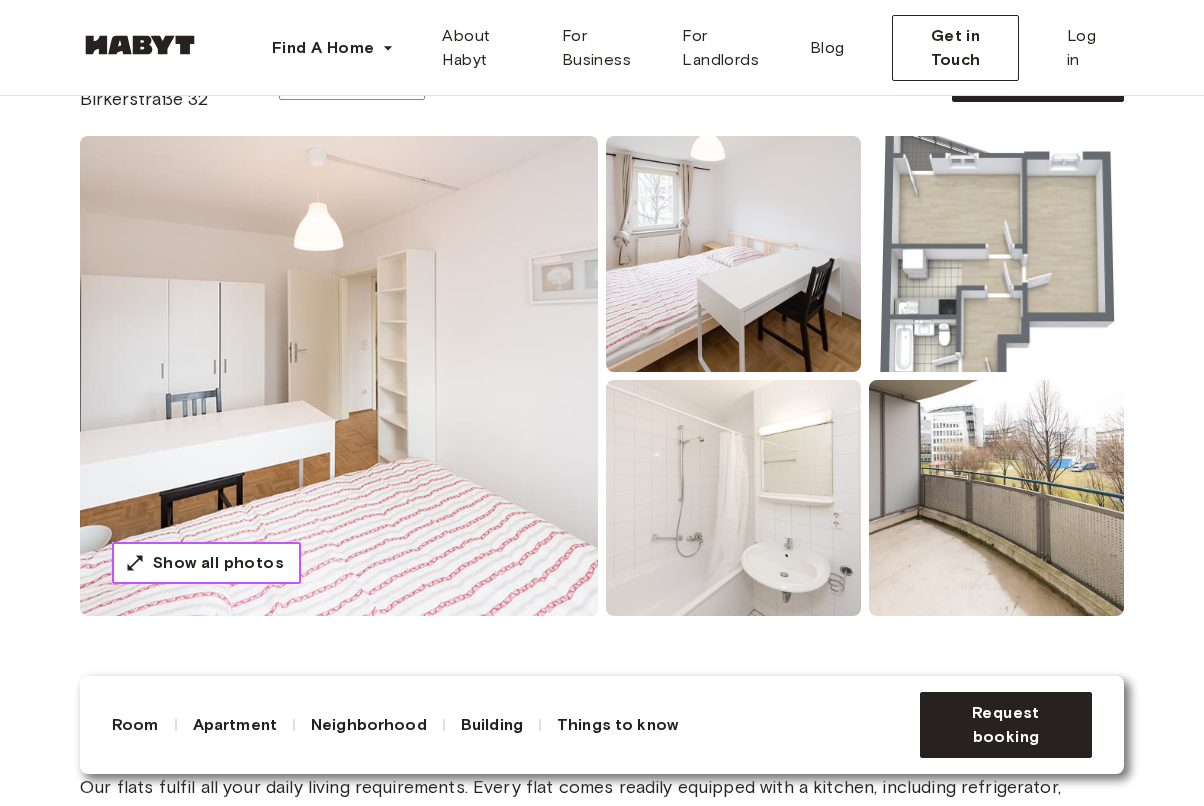 click on "Show all photos" at bounding box center (206, 563) 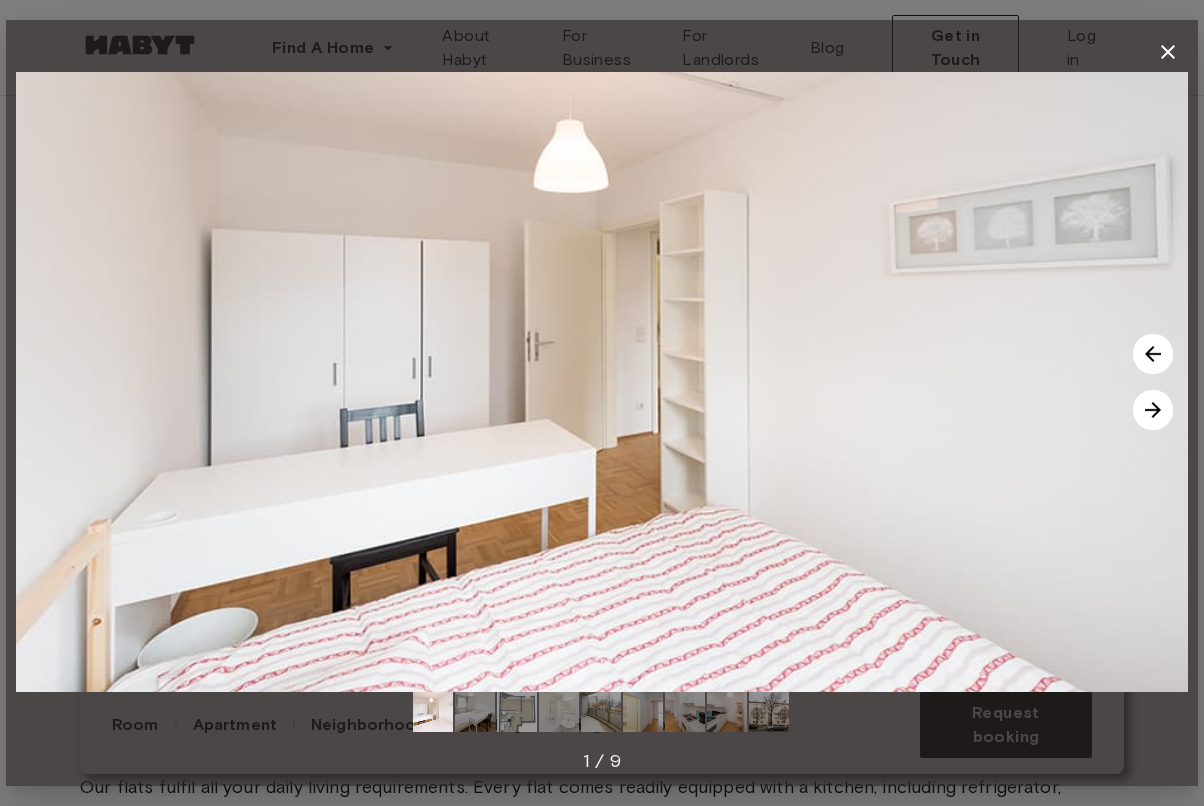 click at bounding box center (1153, 410) 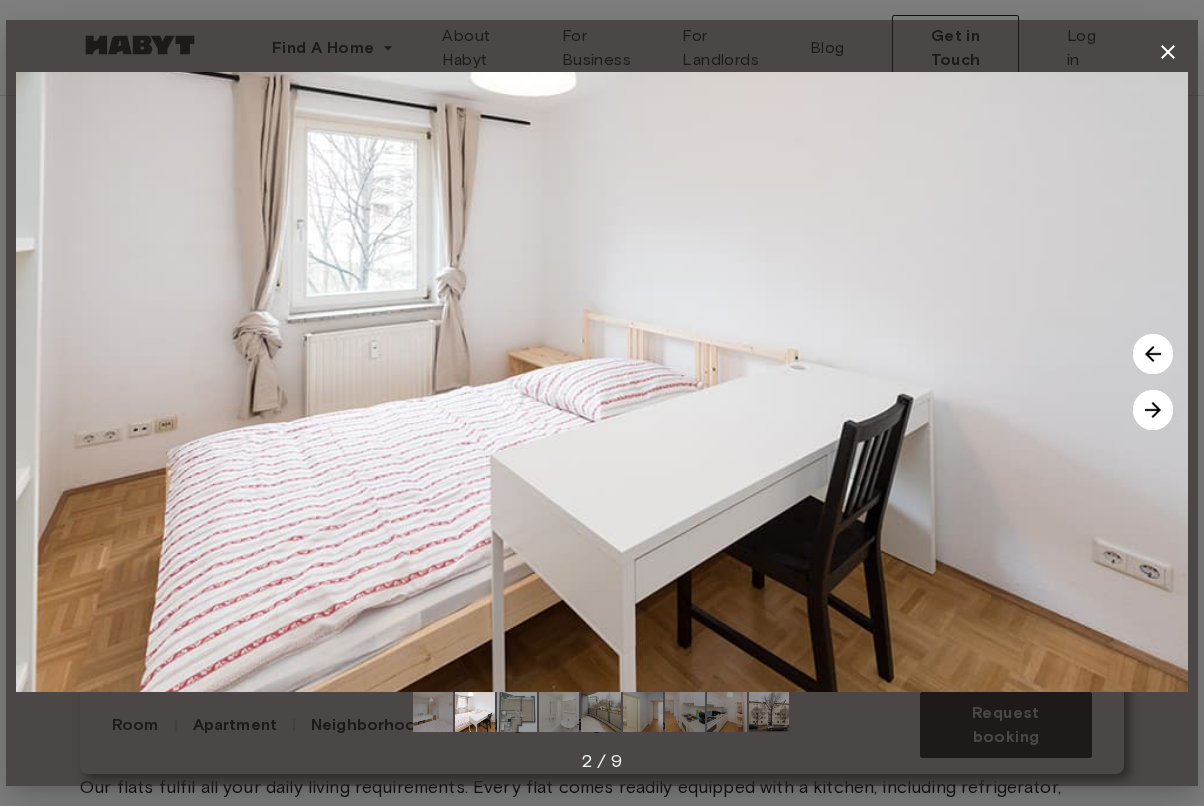 click at bounding box center (1153, 410) 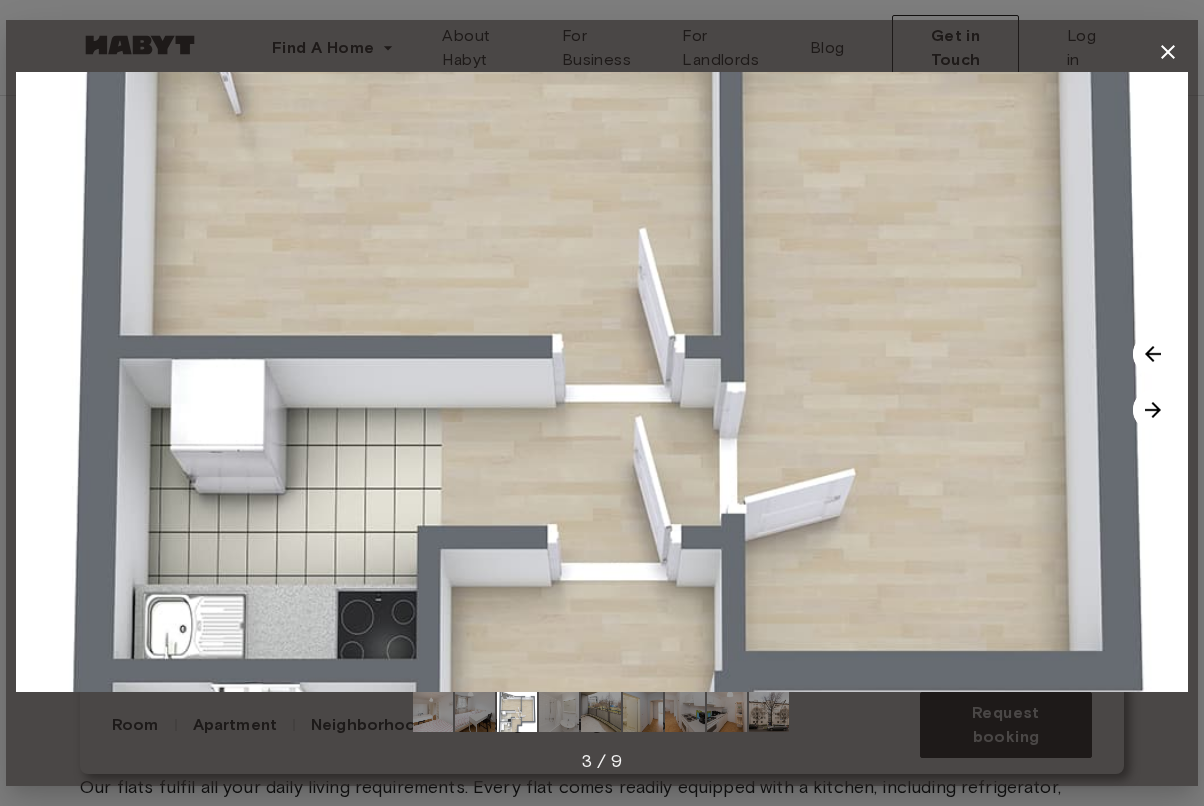click at bounding box center [1153, 410] 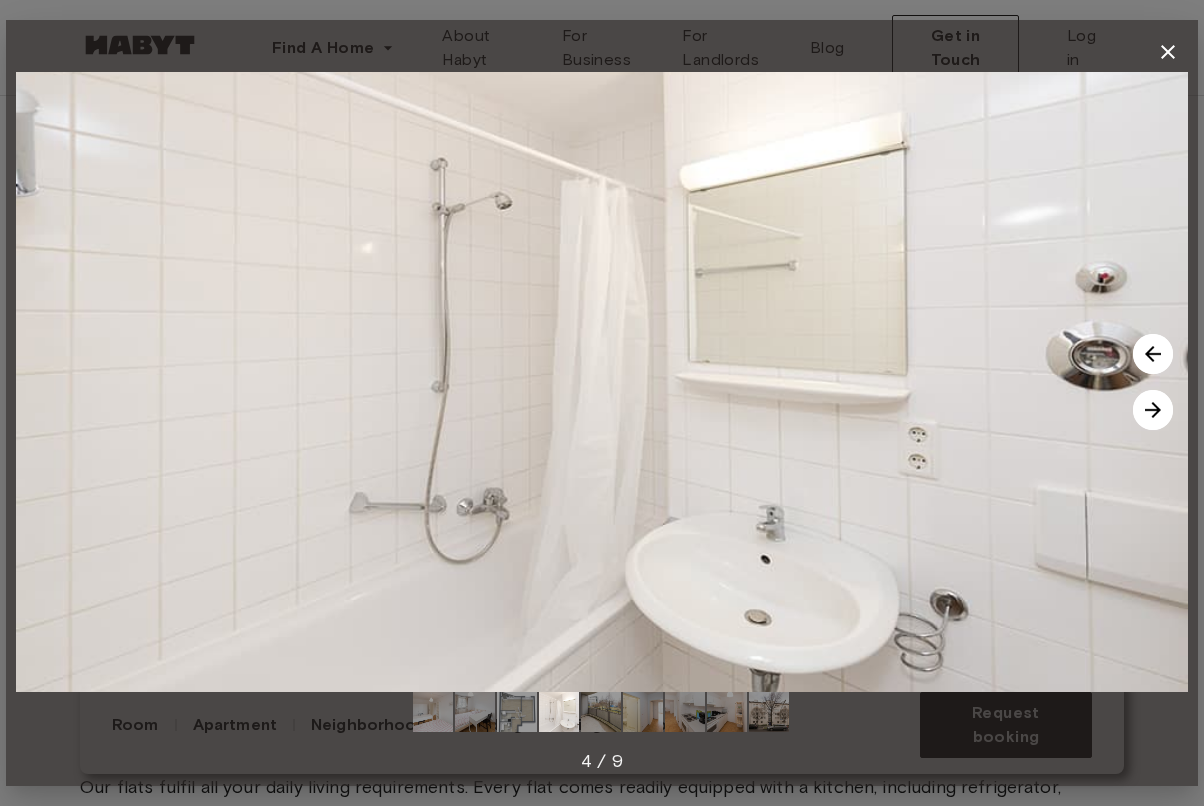 click at bounding box center (1153, 410) 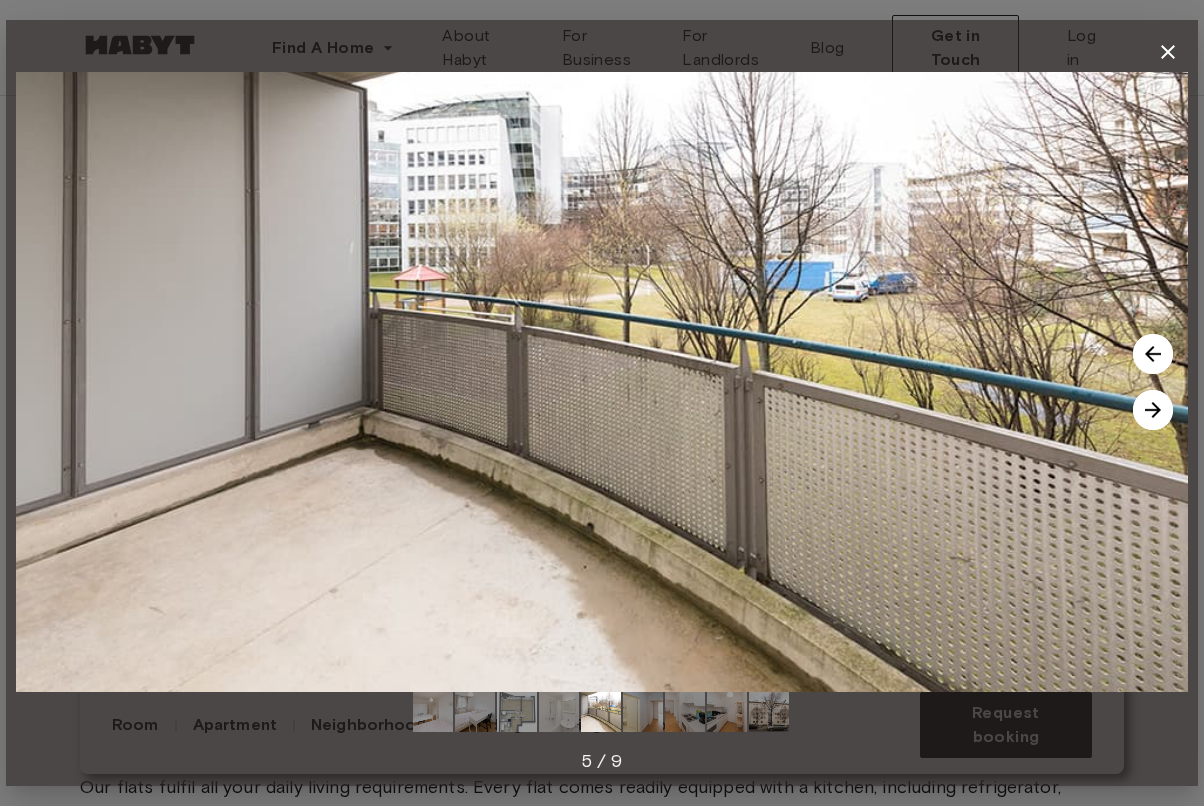 click at bounding box center (1153, 410) 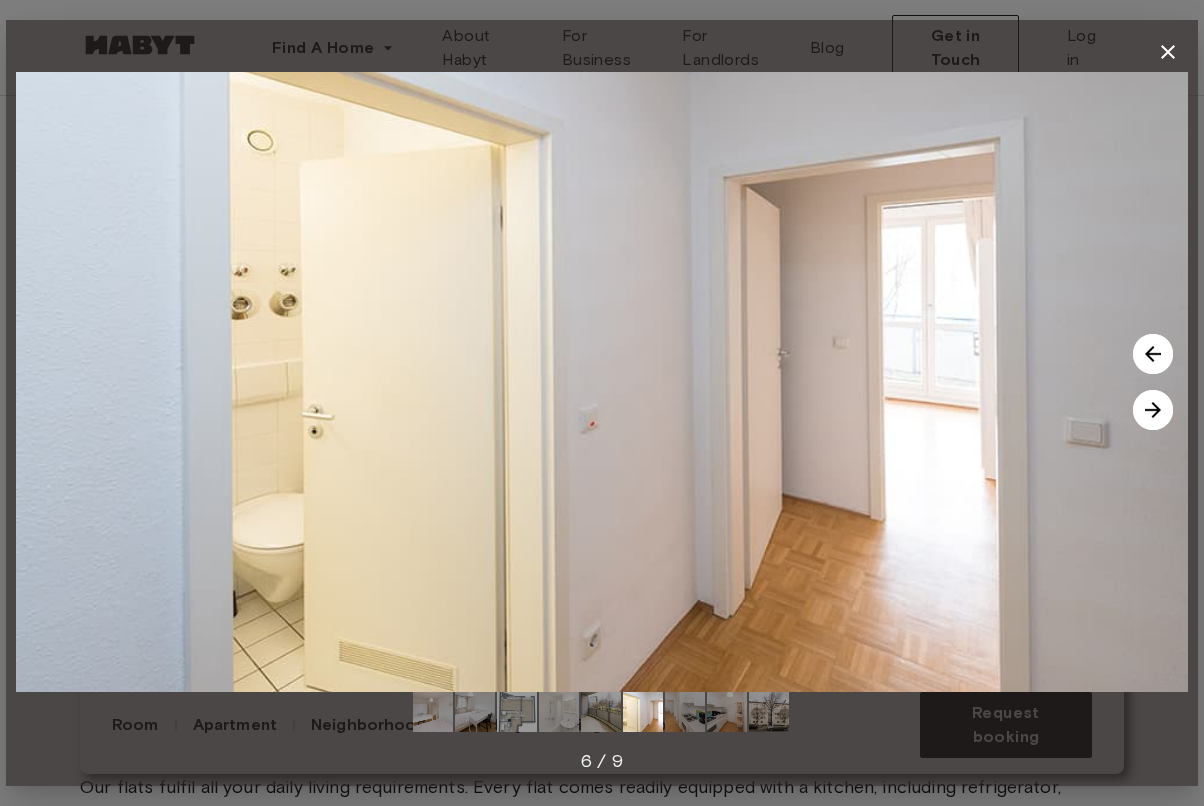 click 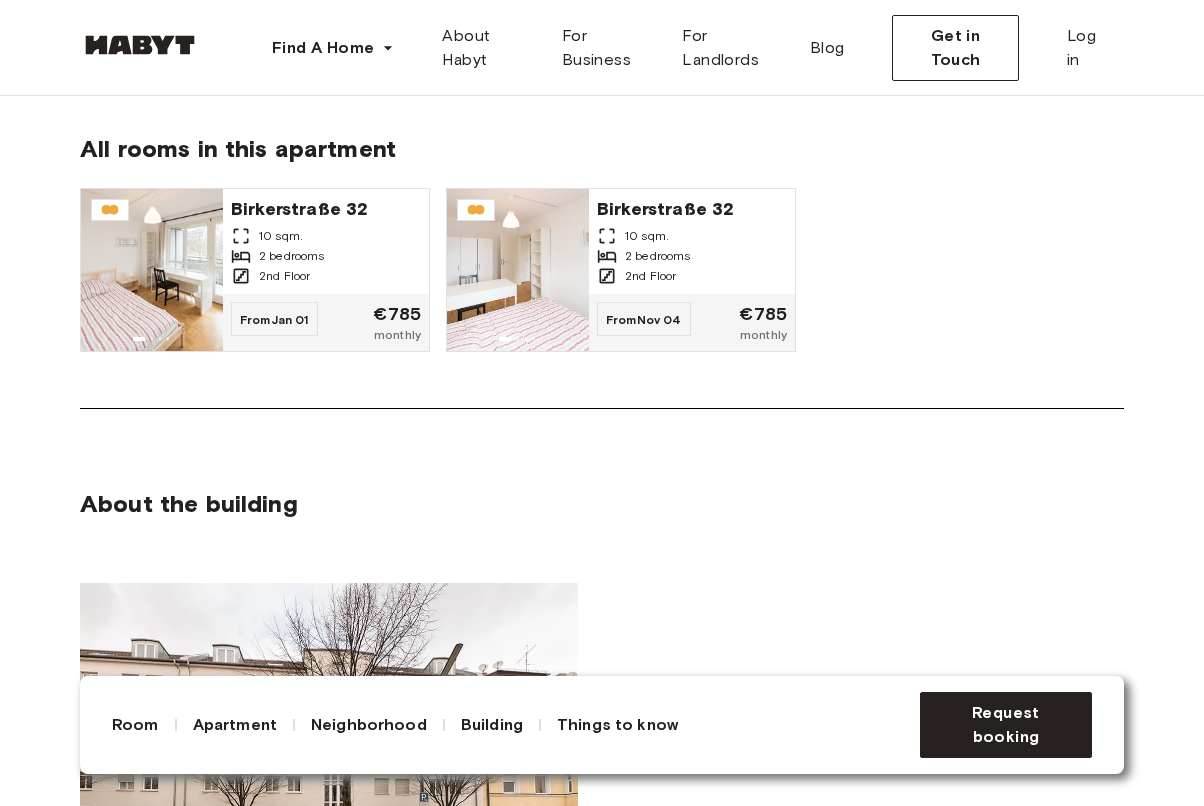 scroll, scrollTop: 1549, scrollLeft: 0, axis: vertical 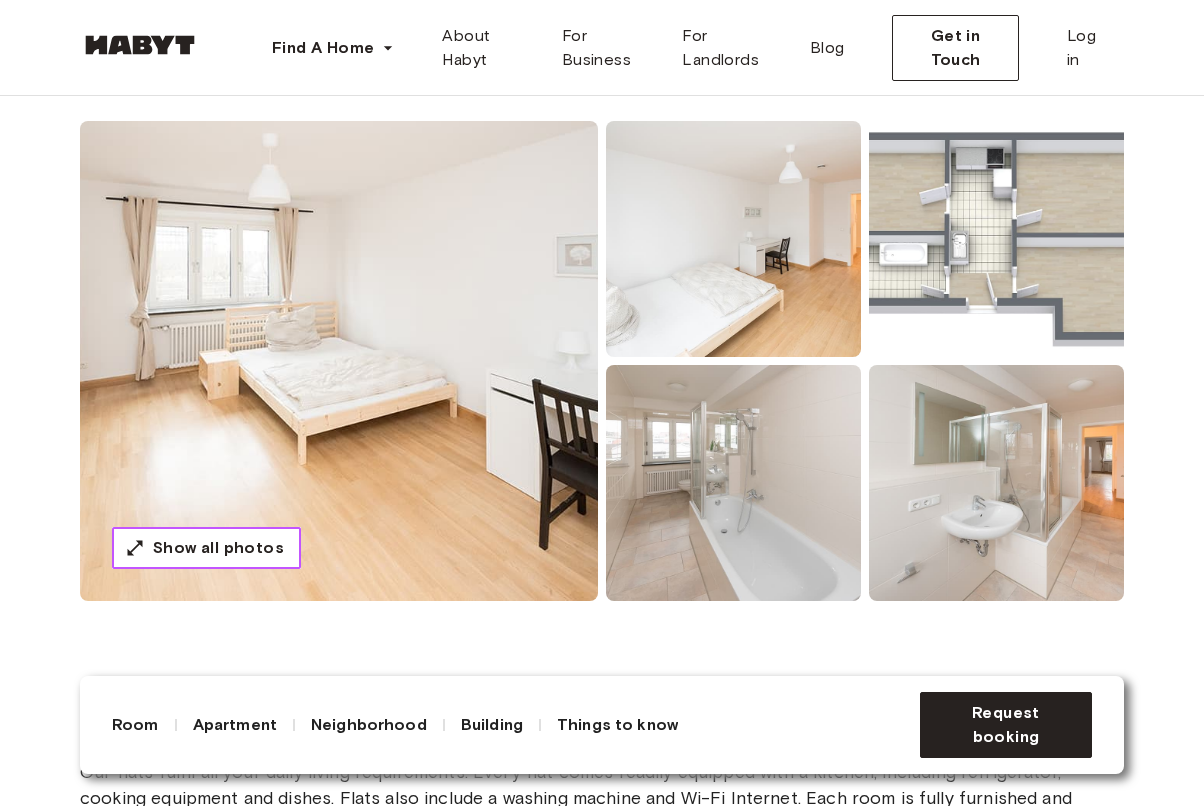 click on "Show all photos" at bounding box center [206, 548] 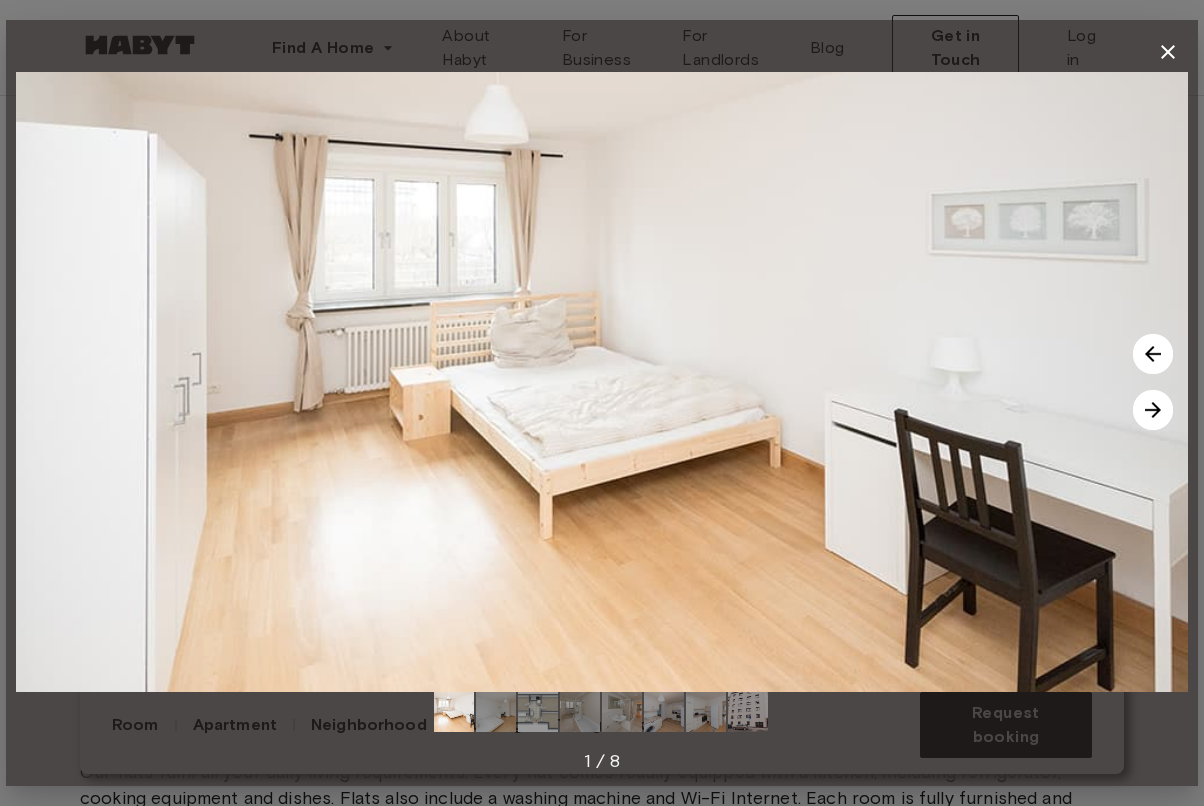 click at bounding box center (1153, 410) 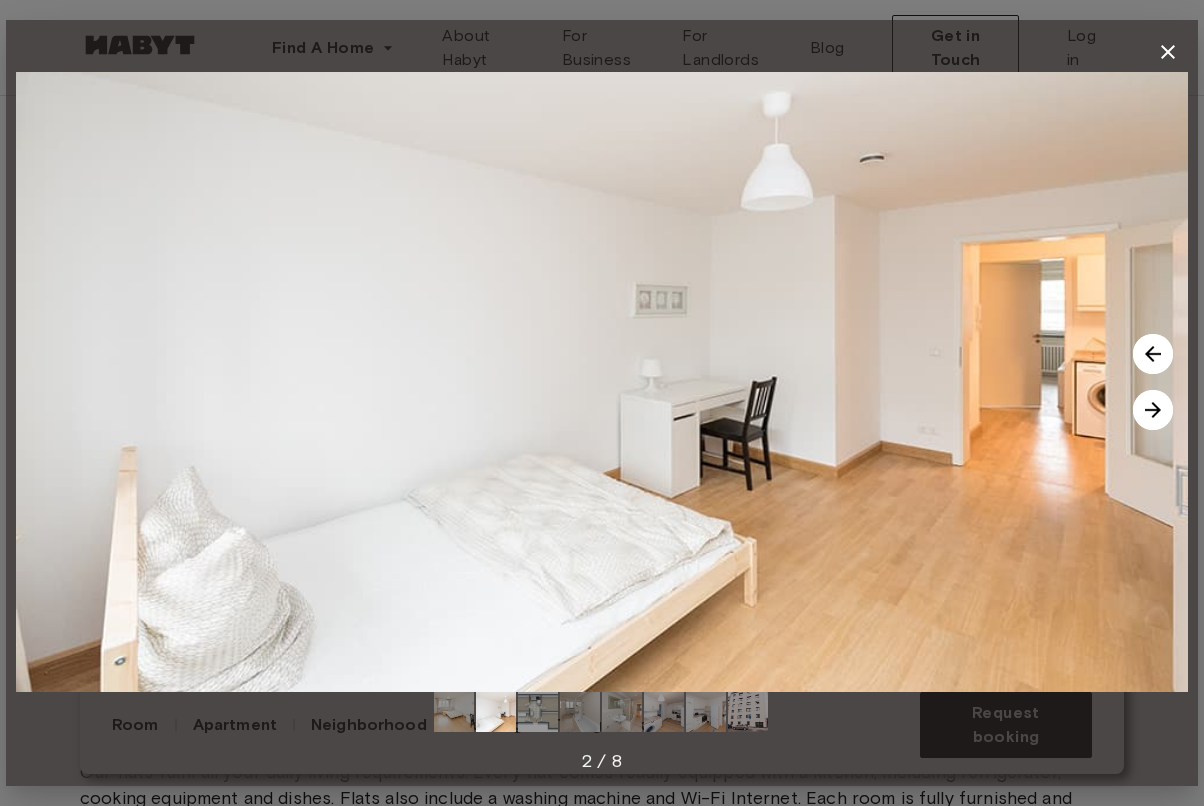 click at bounding box center (1153, 410) 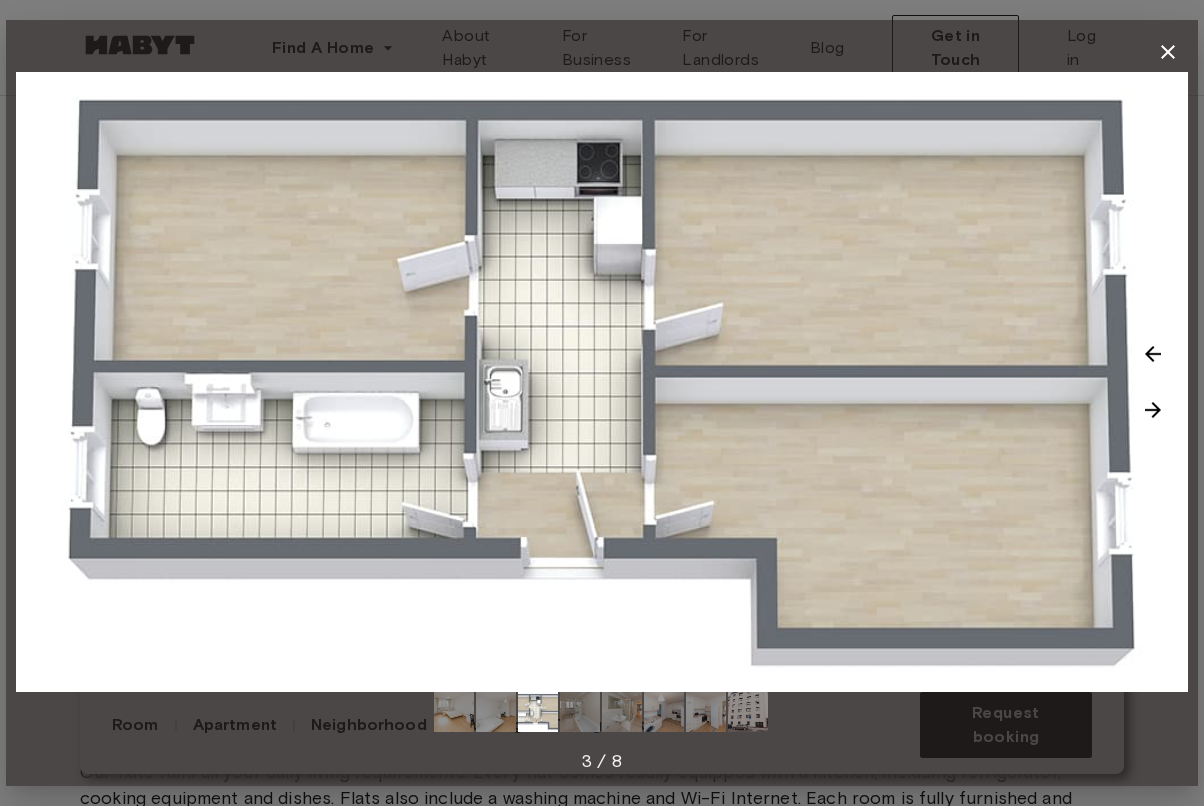 click at bounding box center (1153, 354) 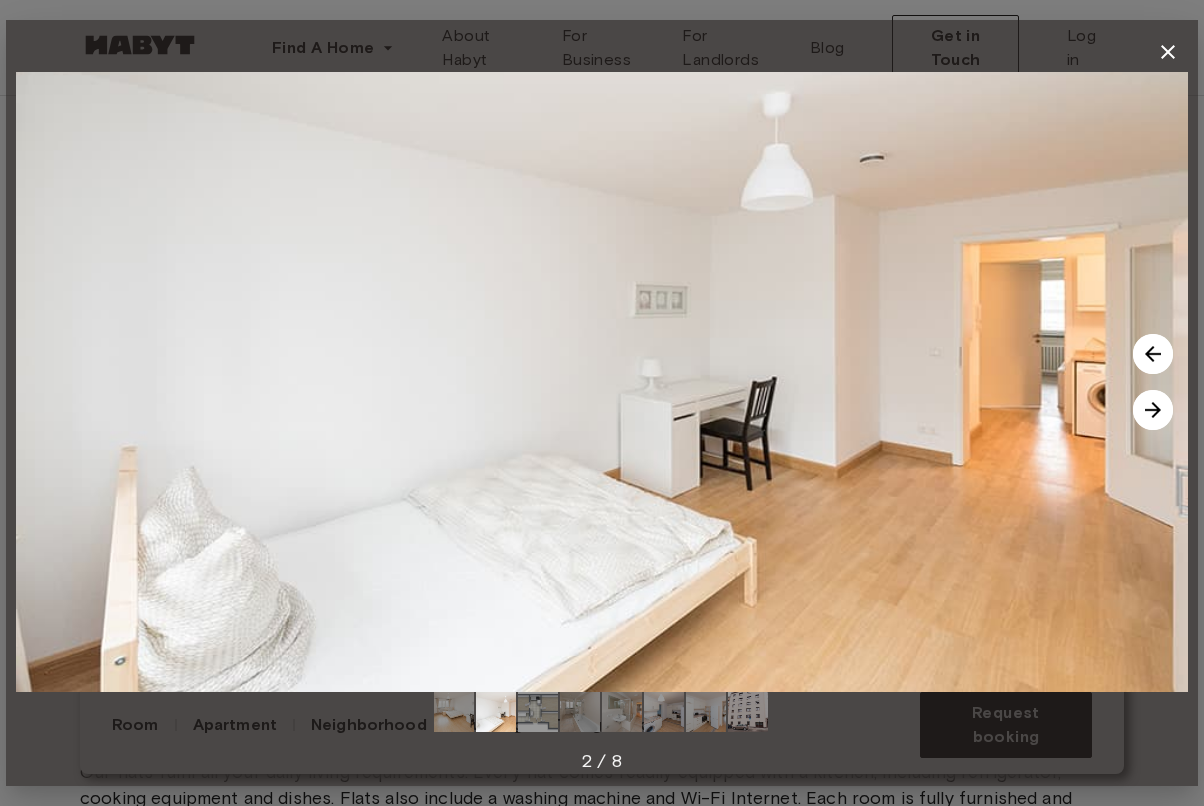 click at bounding box center (1153, 410) 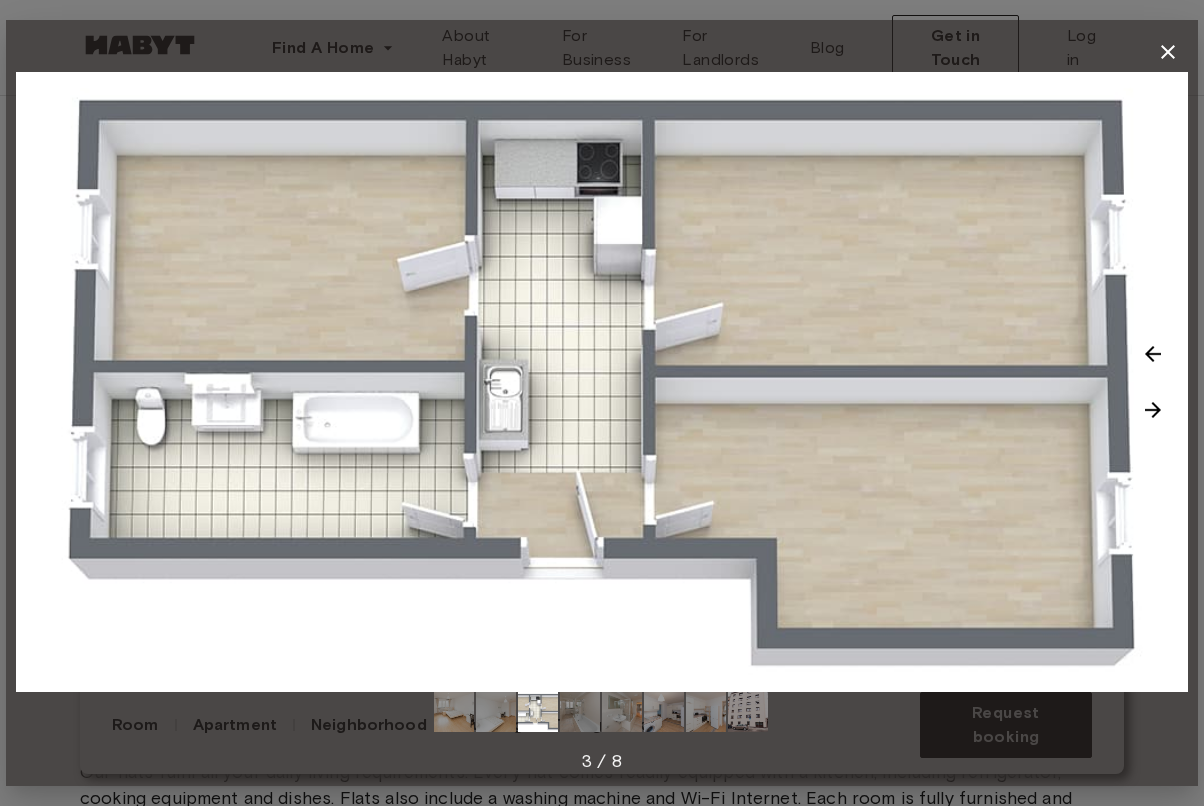 click at bounding box center (1153, 354) 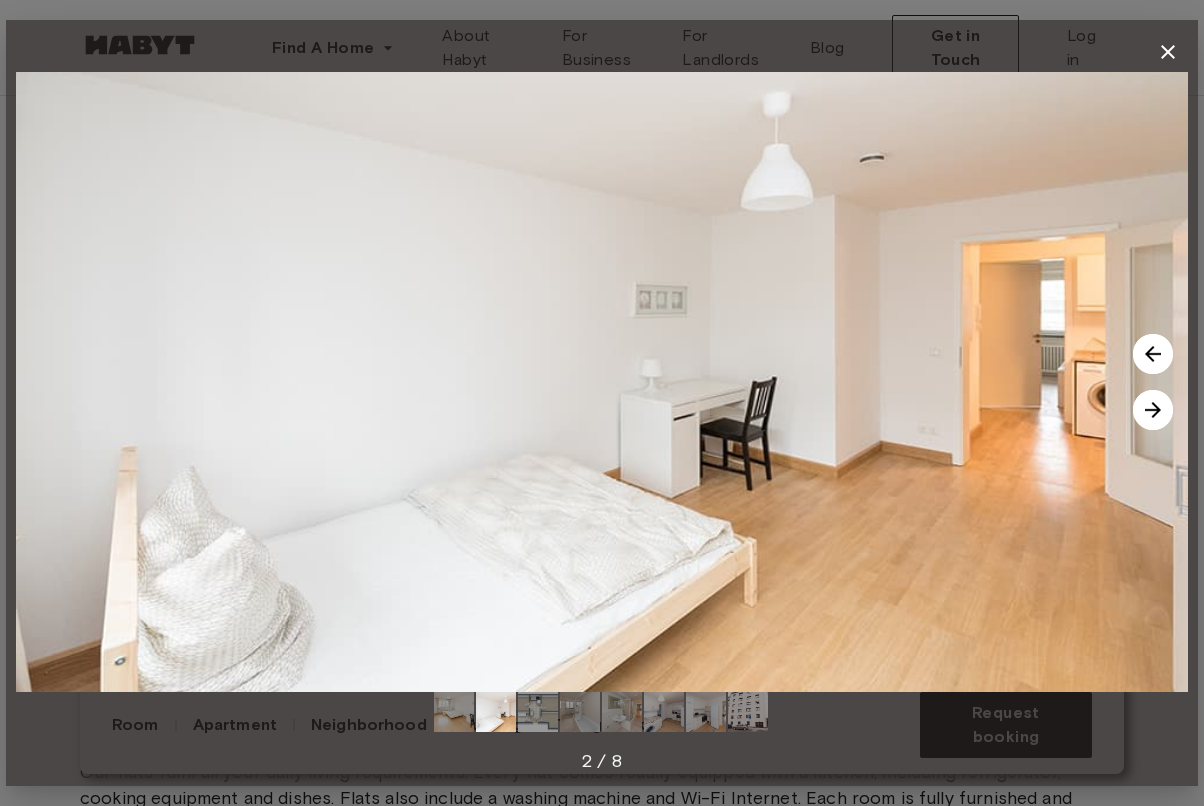 click at bounding box center (1153, 410) 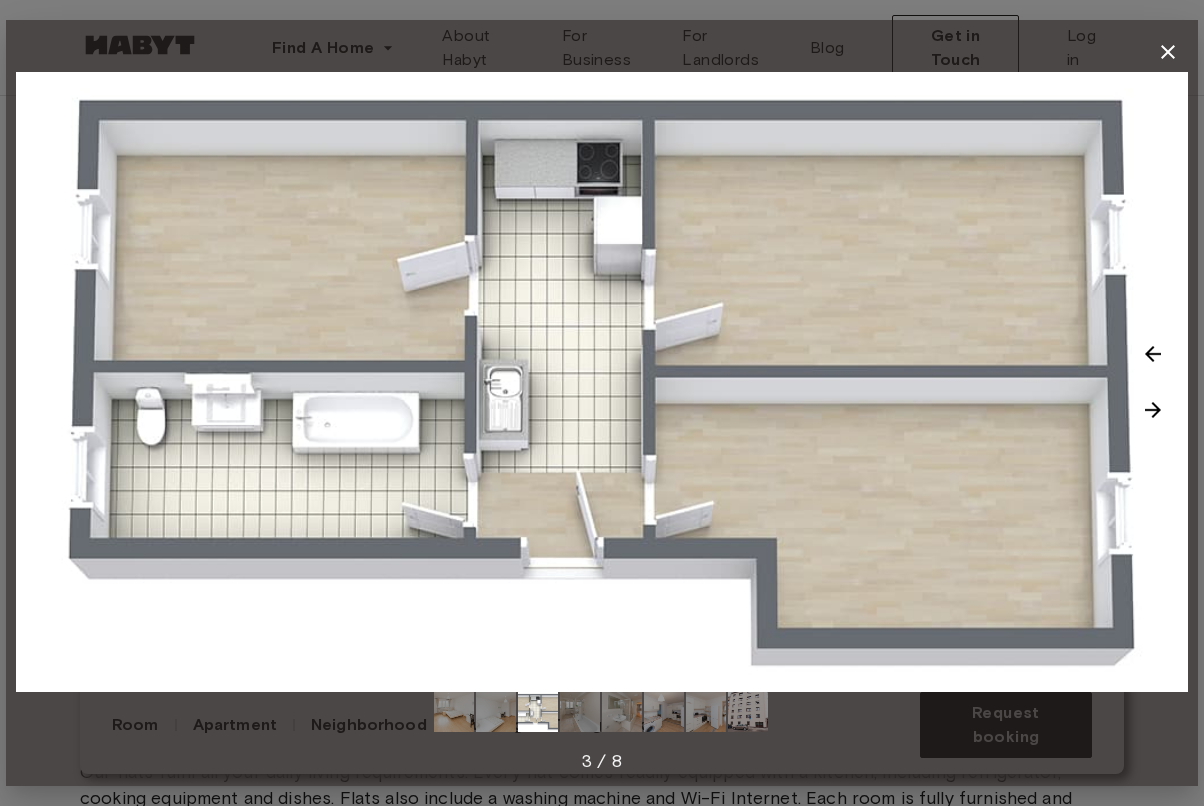 click at bounding box center [1153, 354] 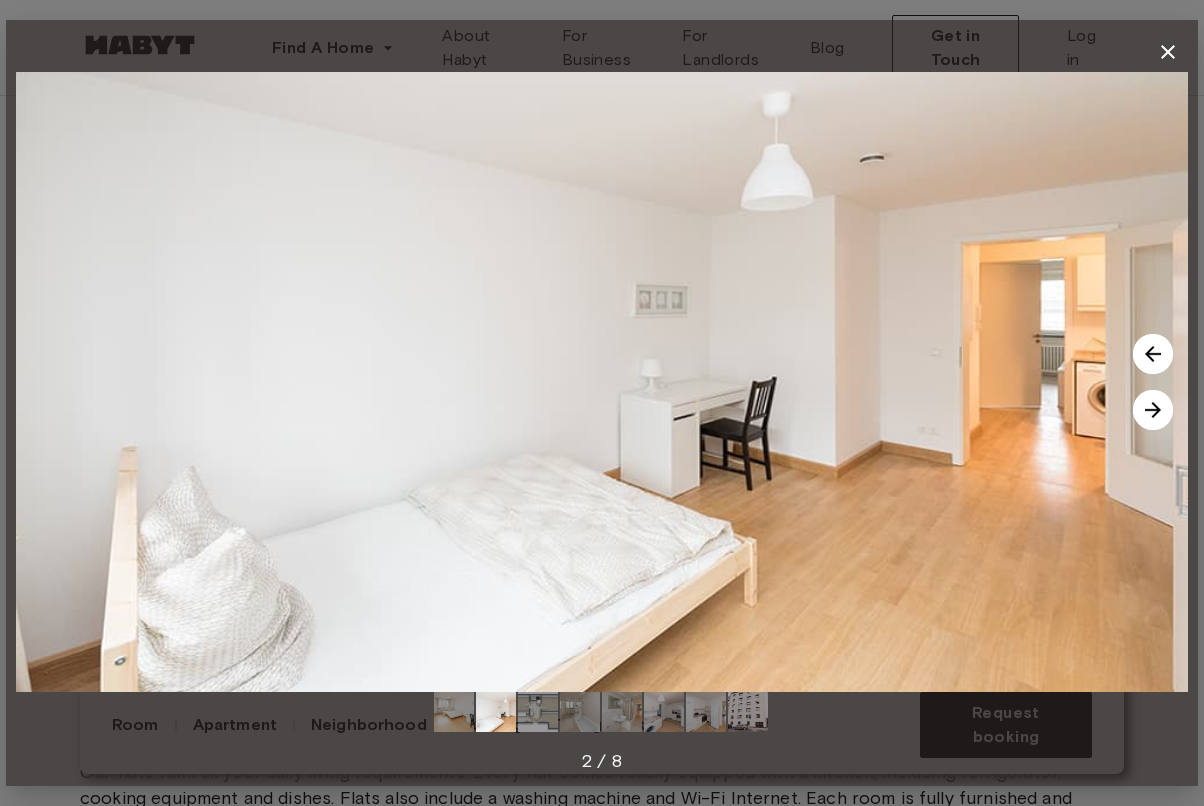 click at bounding box center [1153, 410] 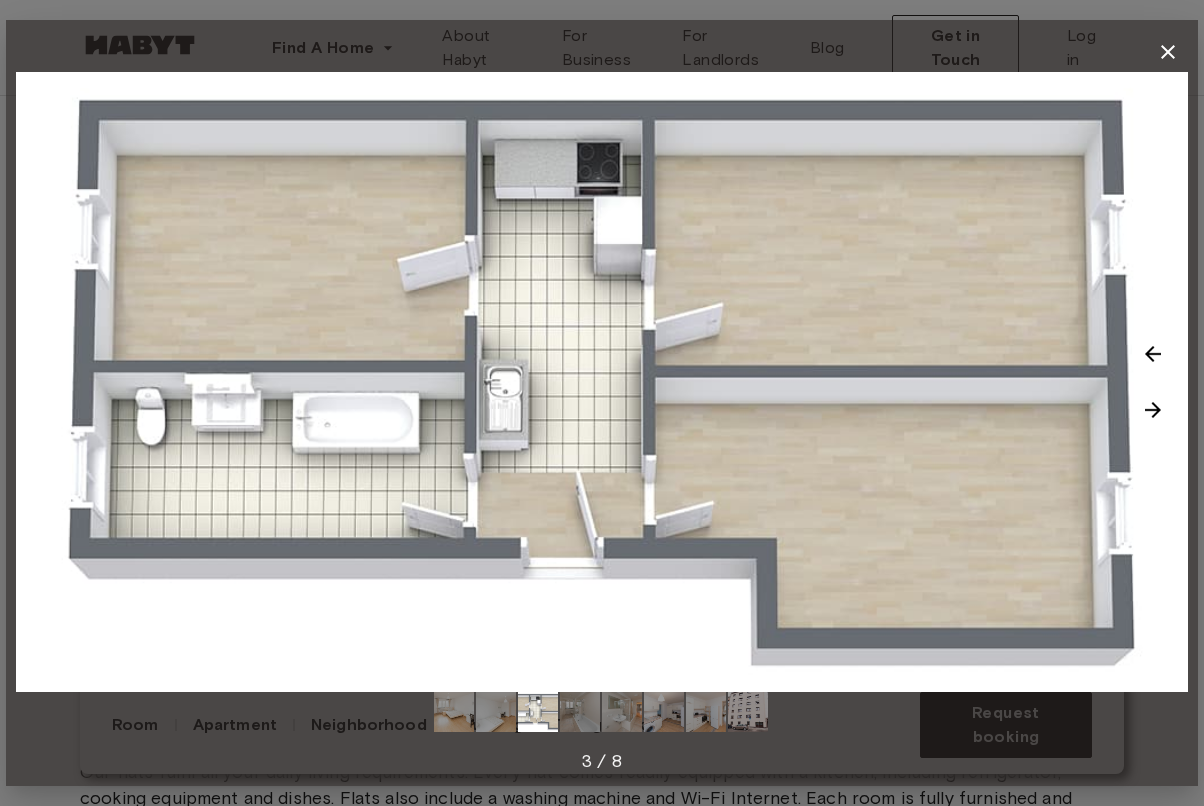 click at bounding box center [1153, 410] 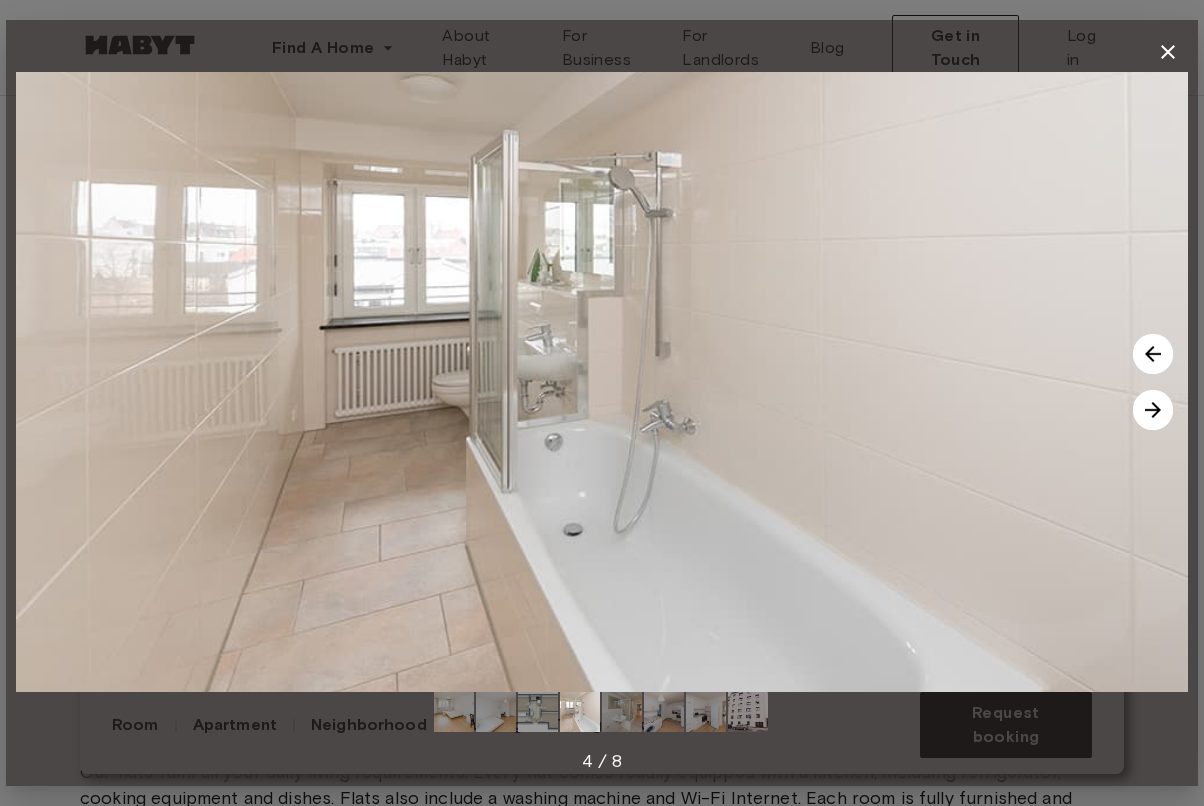 click at bounding box center [1153, 410] 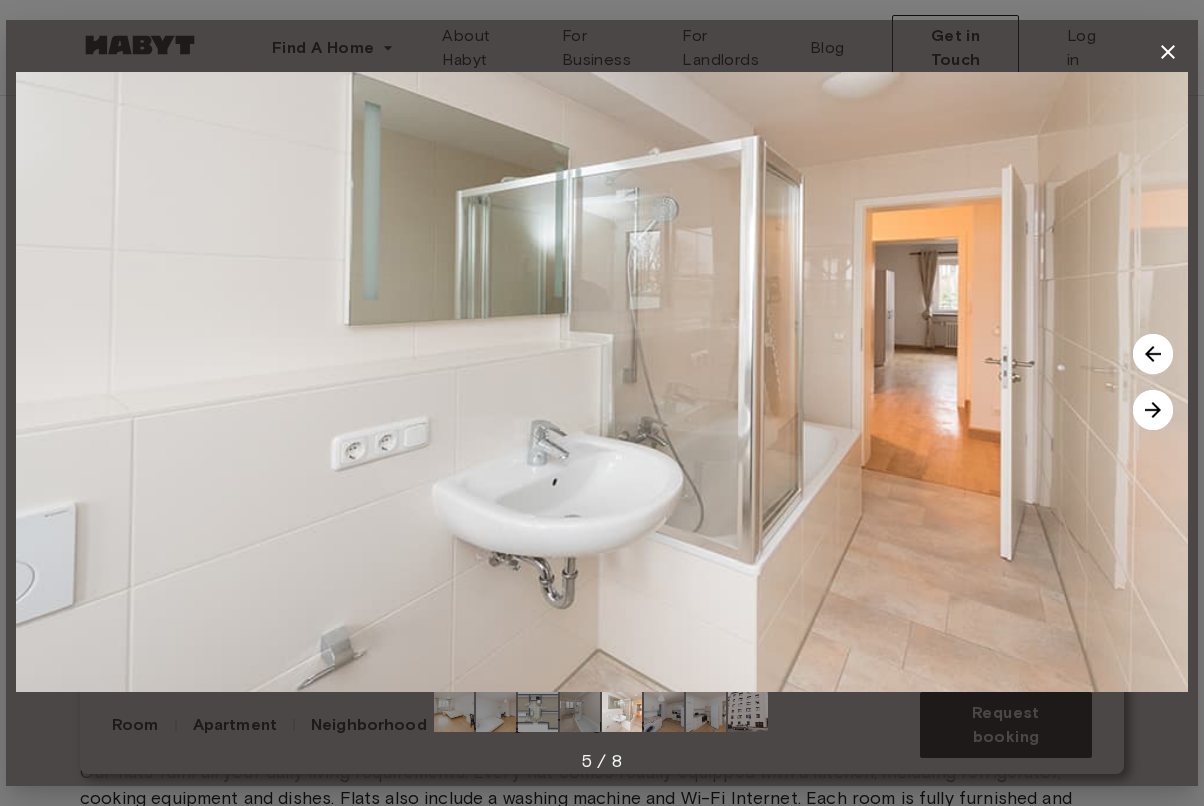 click at bounding box center [1153, 410] 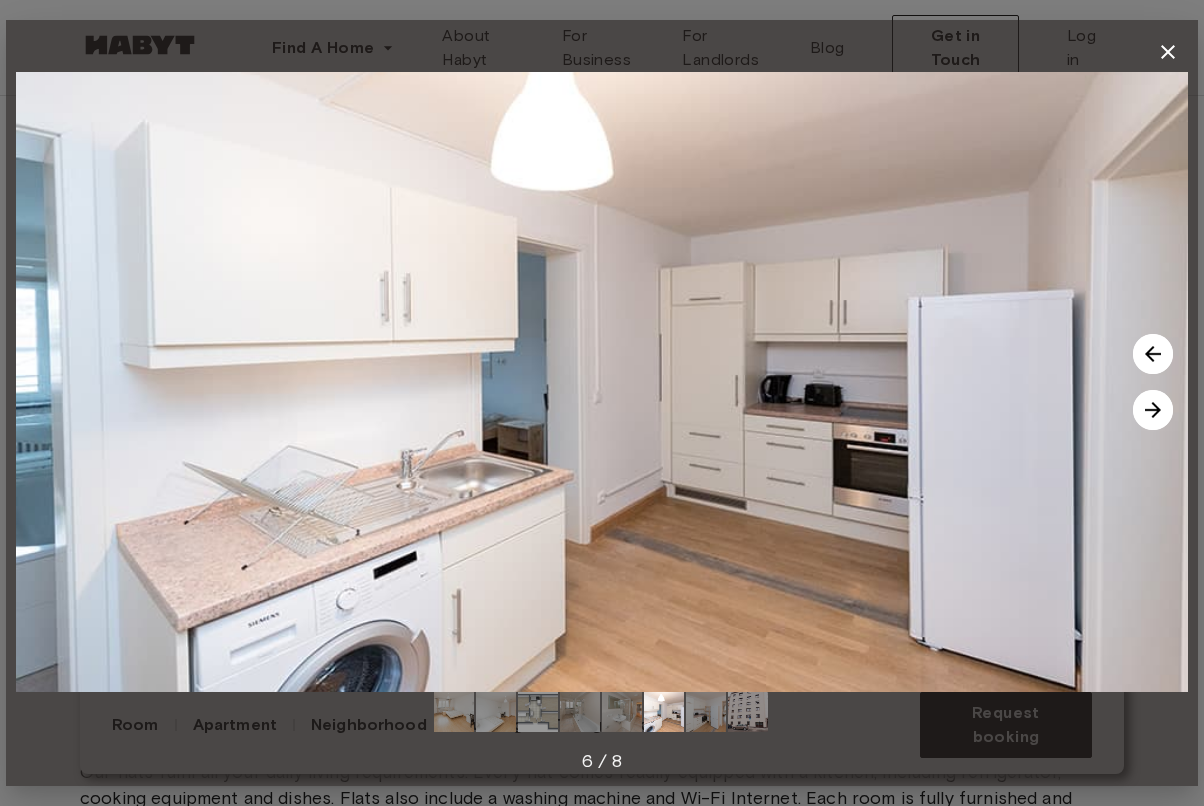 click at bounding box center [1153, 410] 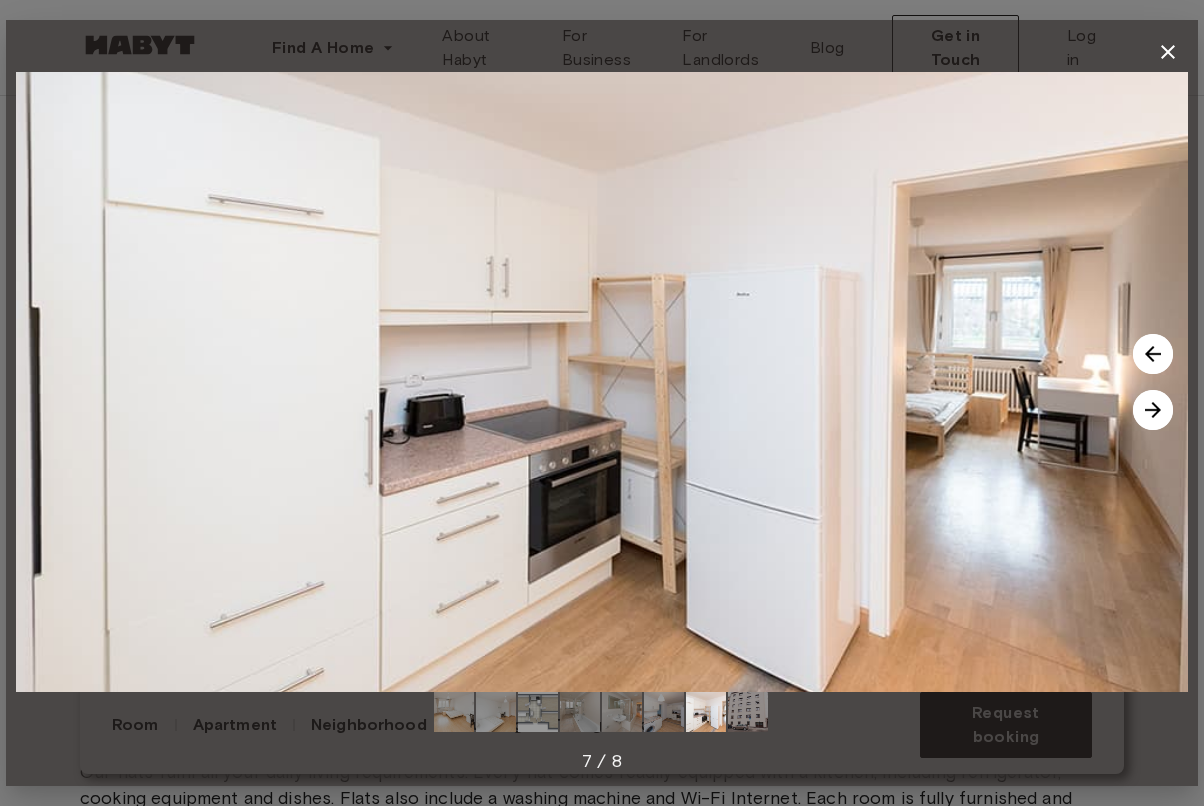 click at bounding box center (1153, 410) 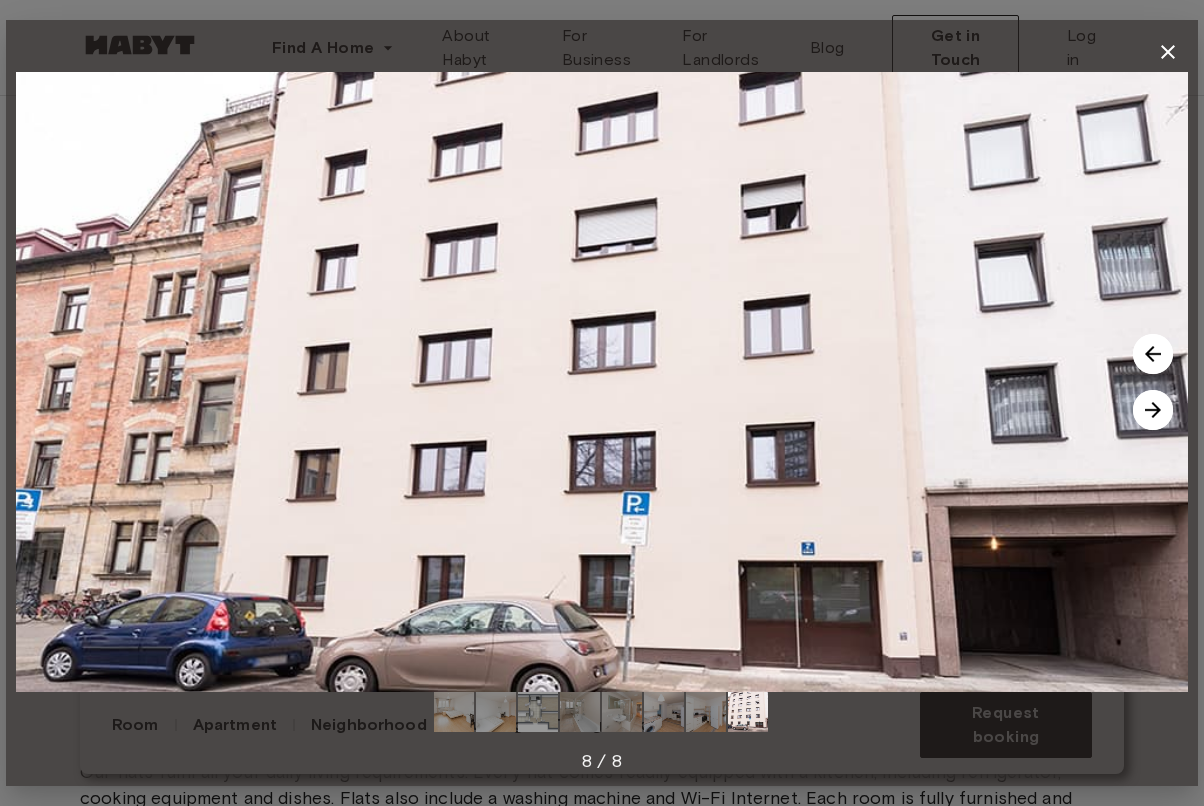 click at bounding box center (1153, 410) 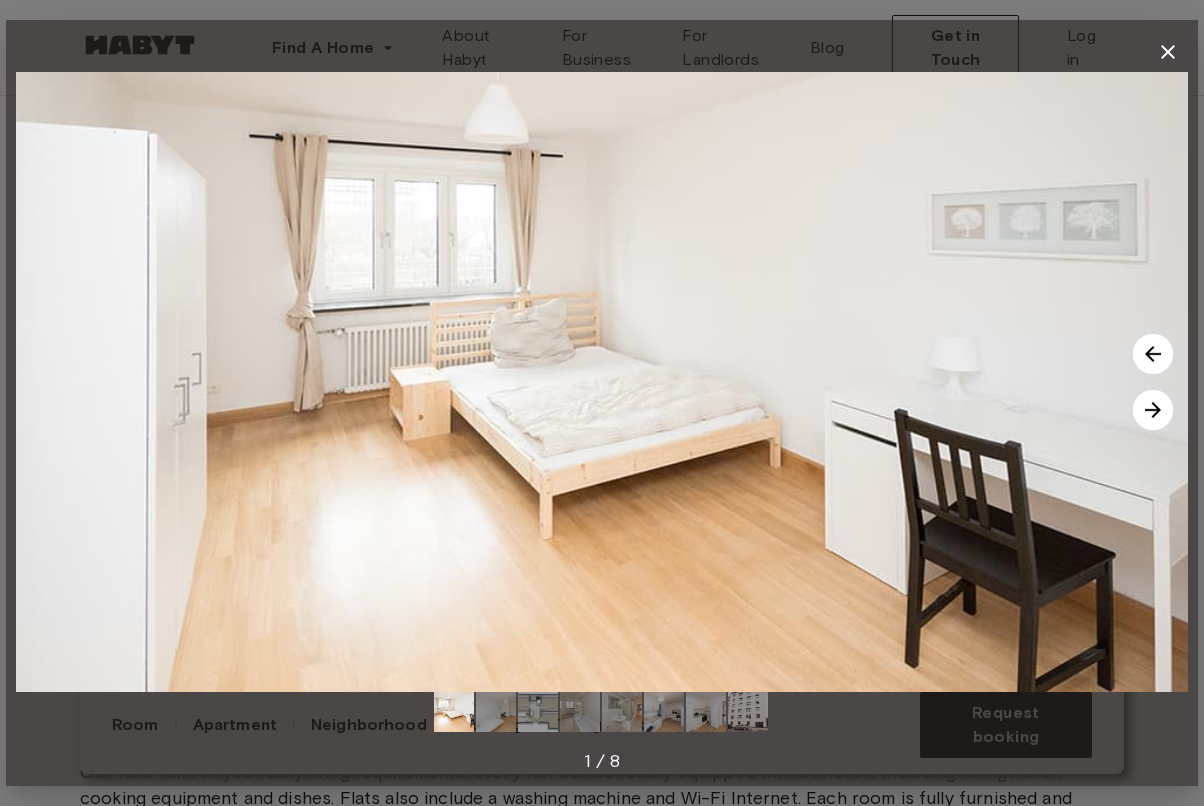 click at bounding box center (1153, 410) 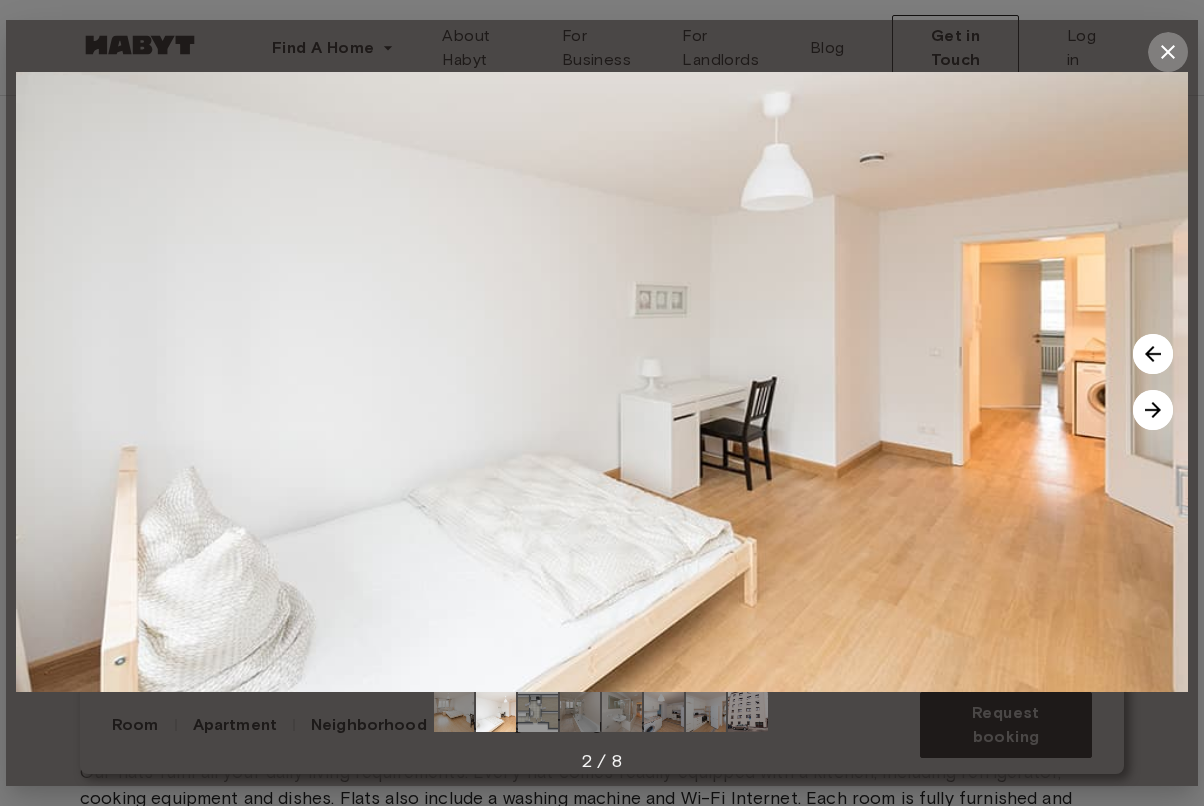 click 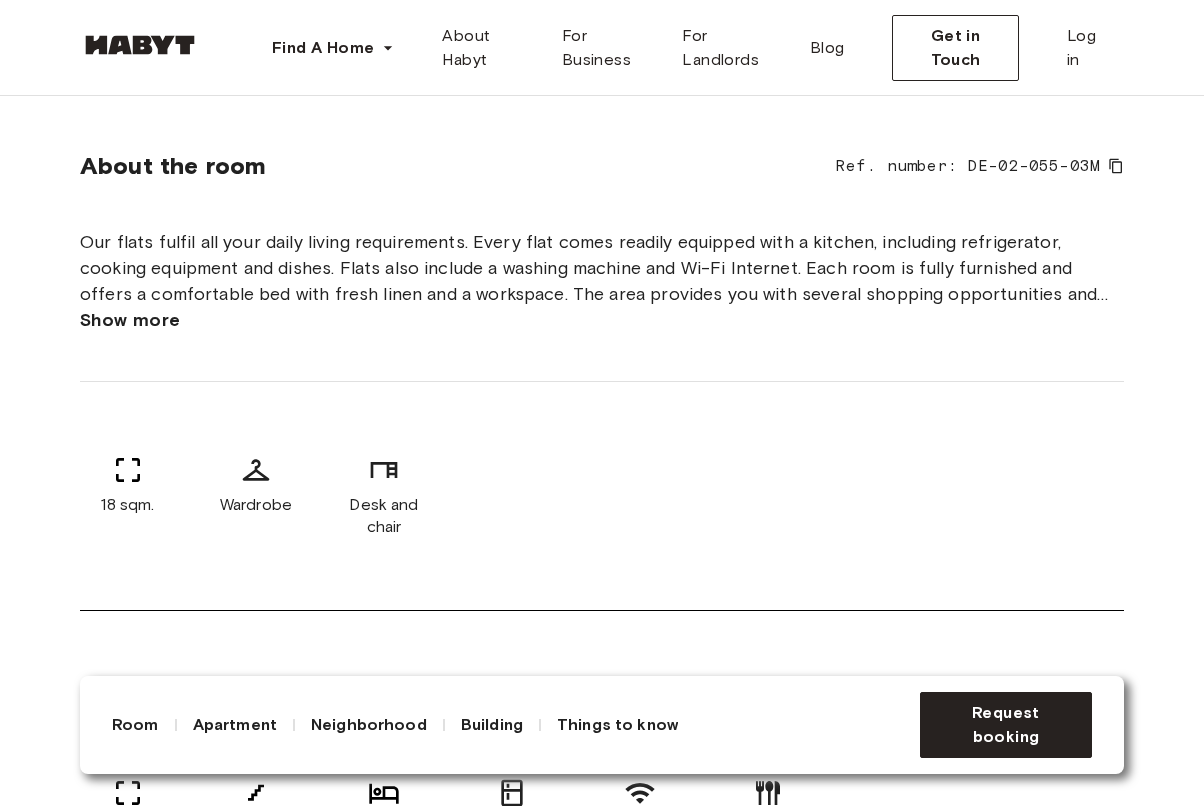 scroll, scrollTop: 681, scrollLeft: 0, axis: vertical 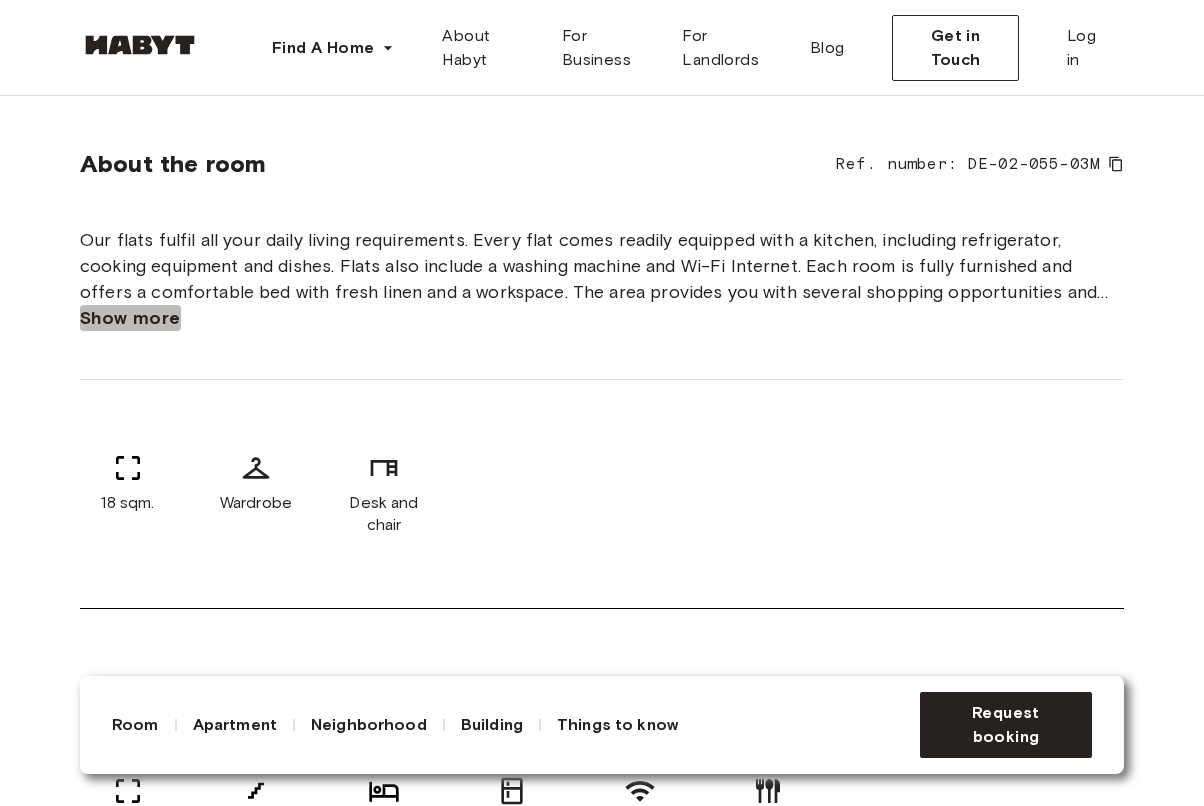 click on "Show more" at bounding box center (130, 318) 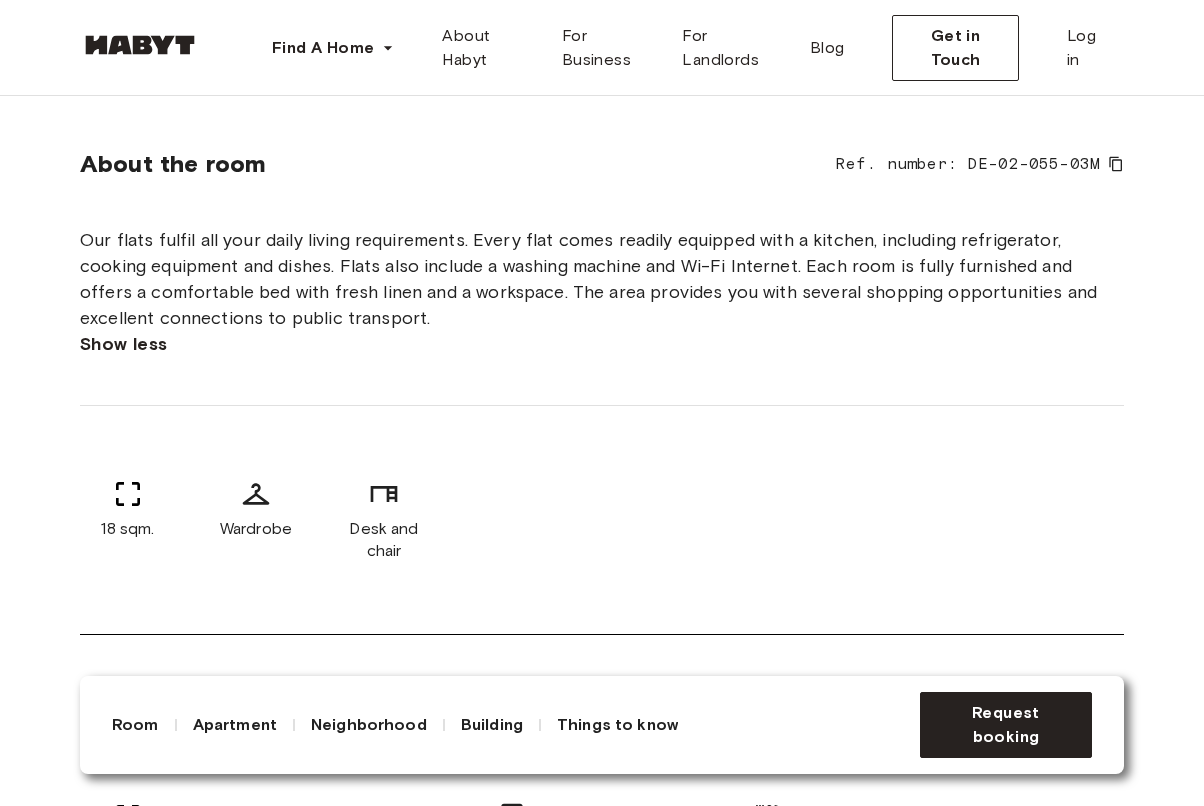 click on "Show less" at bounding box center (124, 344) 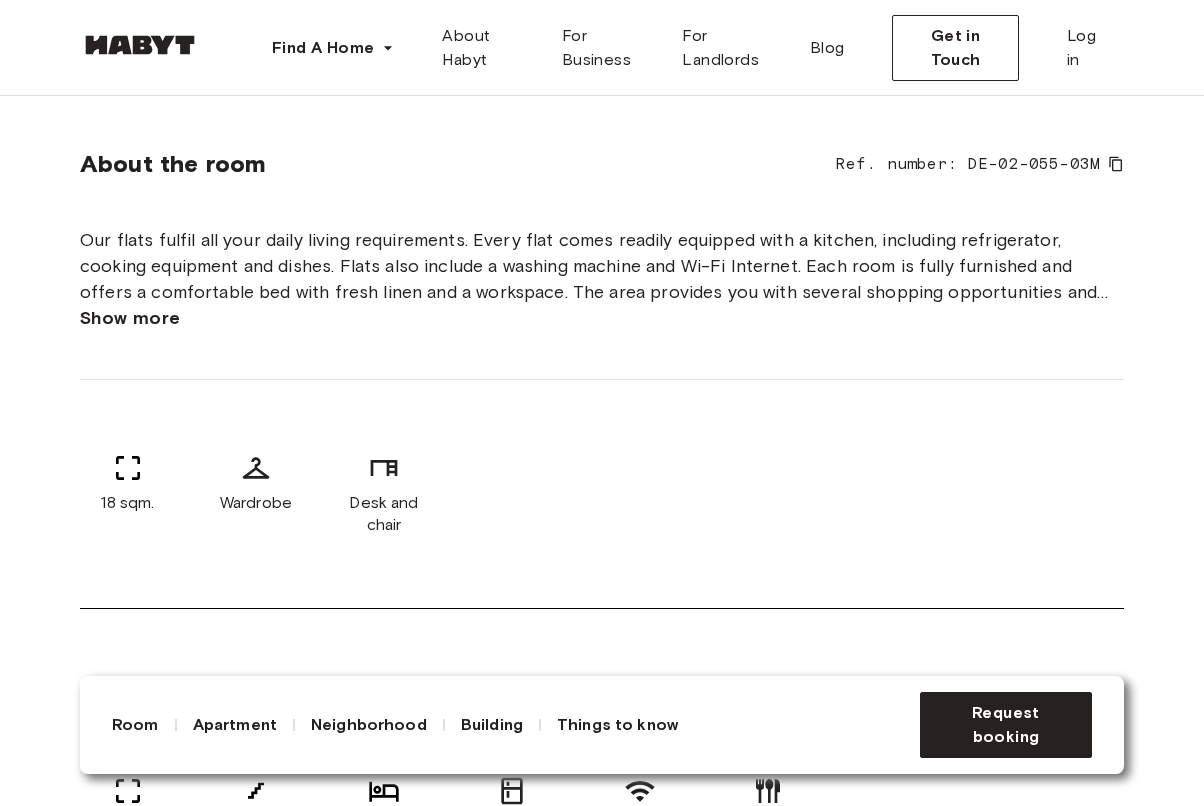 click on "Show more" at bounding box center [130, 318] 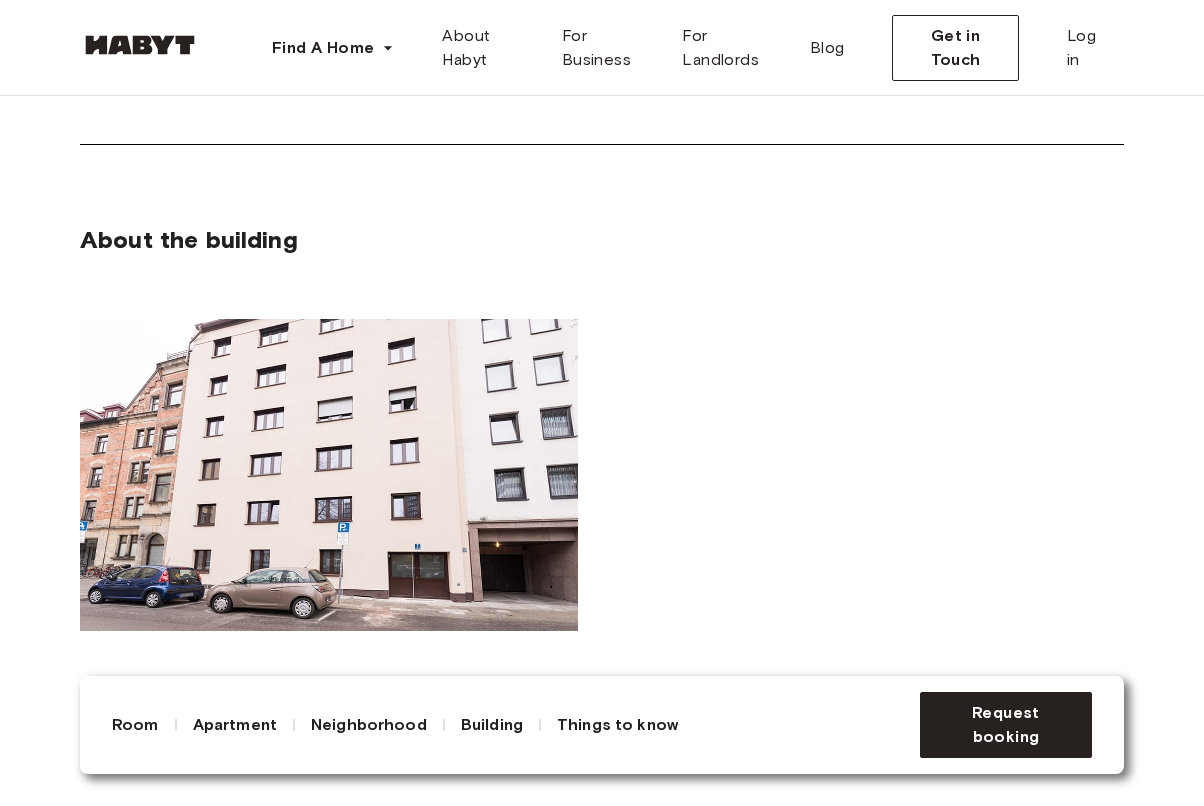 scroll, scrollTop: 1846, scrollLeft: 0, axis: vertical 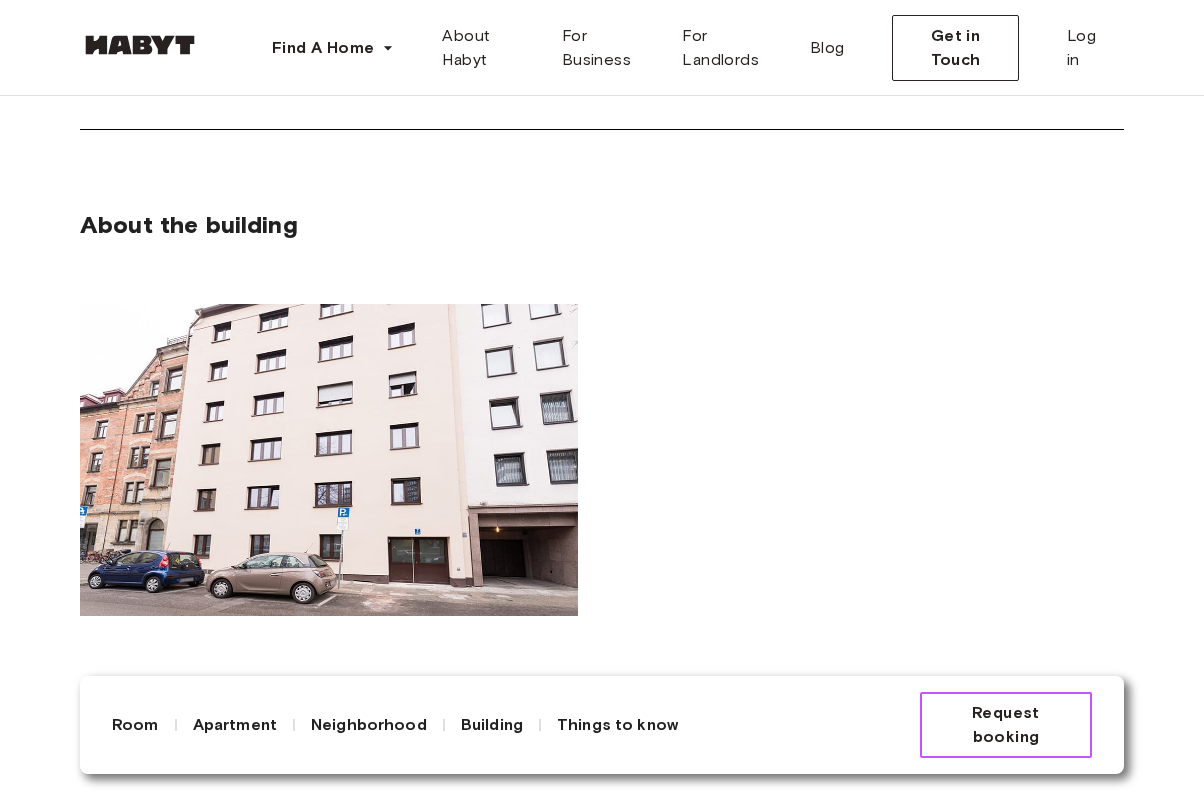 click on "Request booking" at bounding box center (1006, 725) 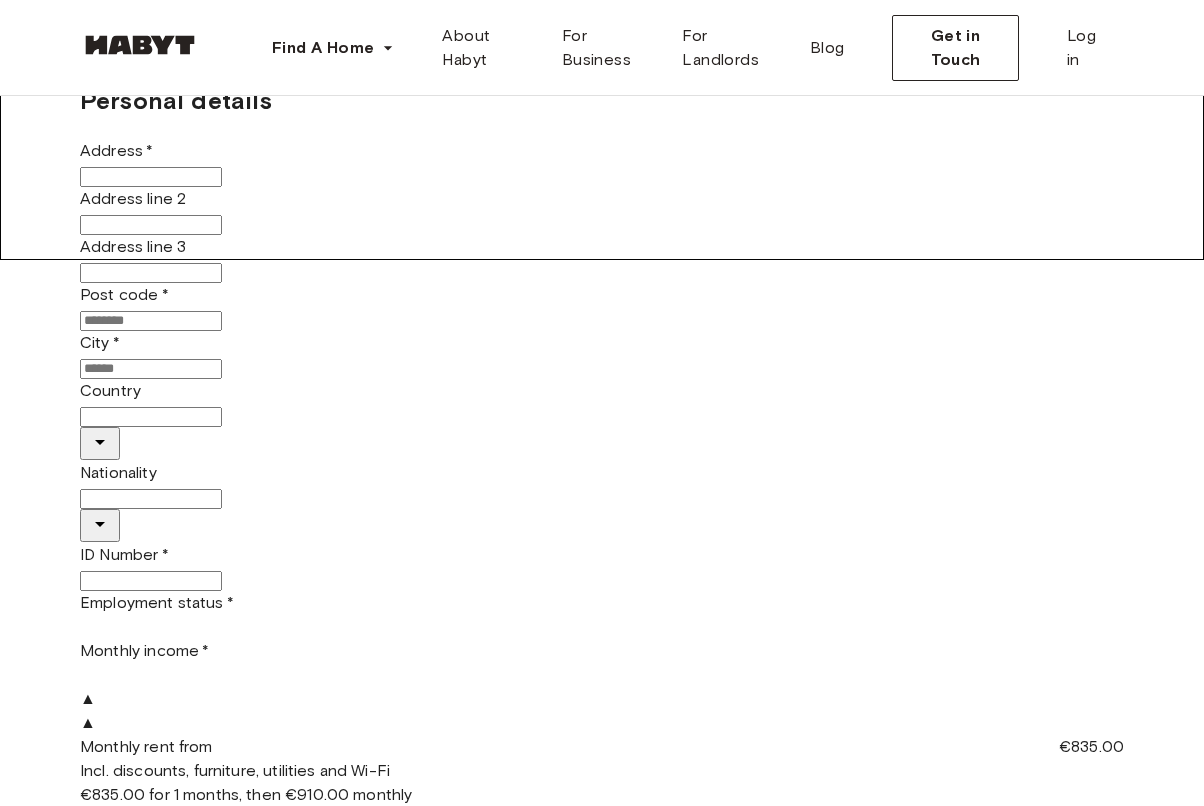 scroll, scrollTop: 552, scrollLeft: 0, axis: vertical 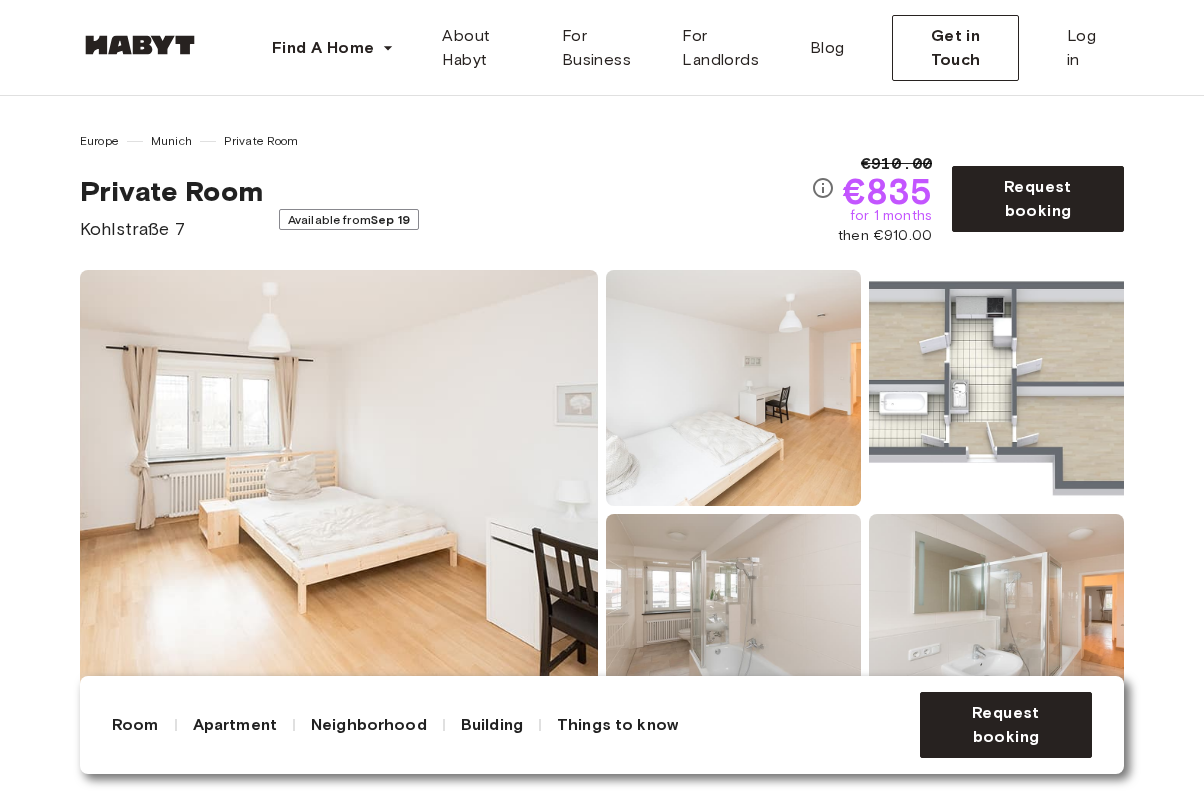 click on "Sep 19" at bounding box center (390, 219) 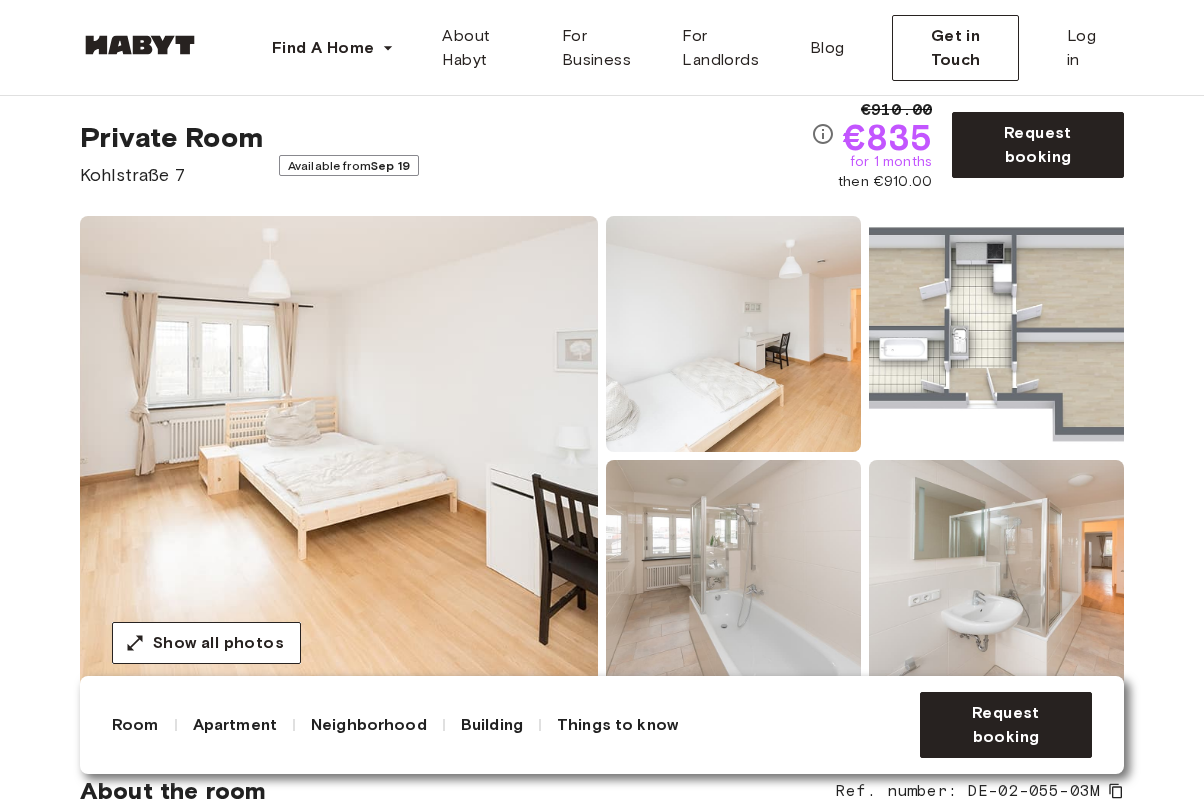 scroll, scrollTop: 146, scrollLeft: 0, axis: vertical 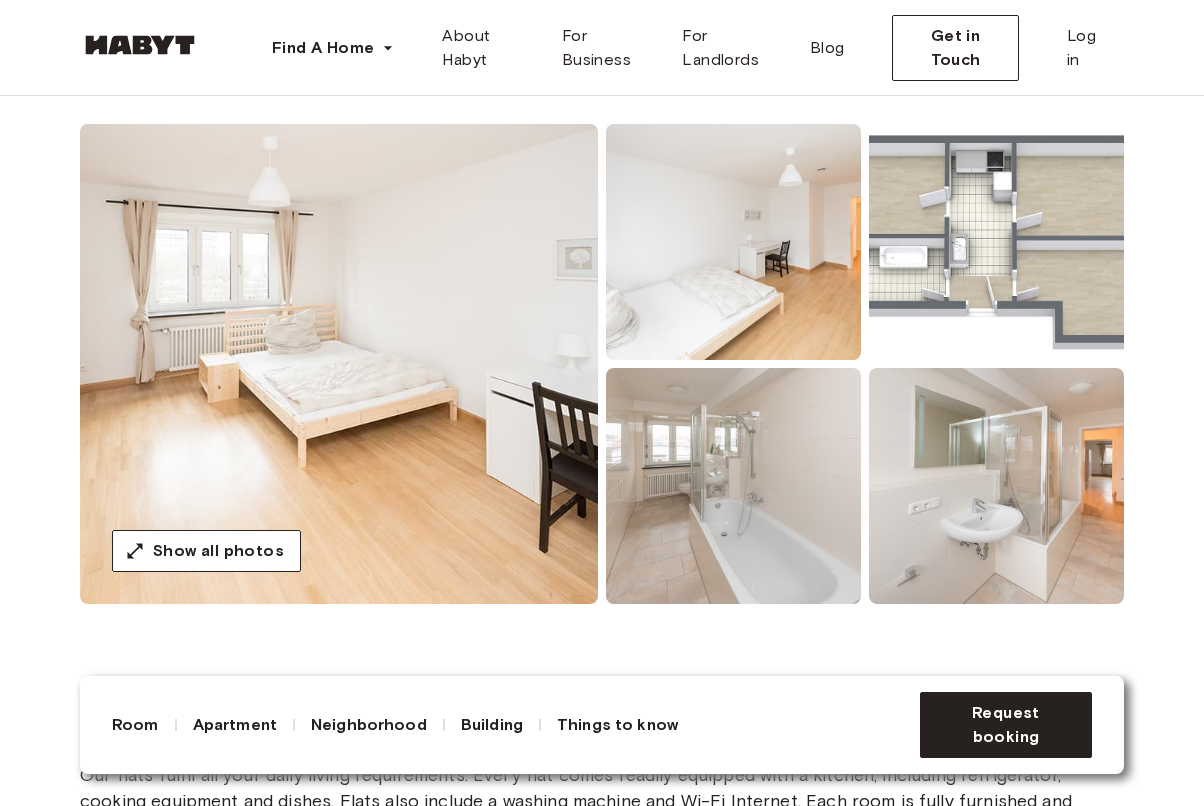 click at bounding box center (339, 364) 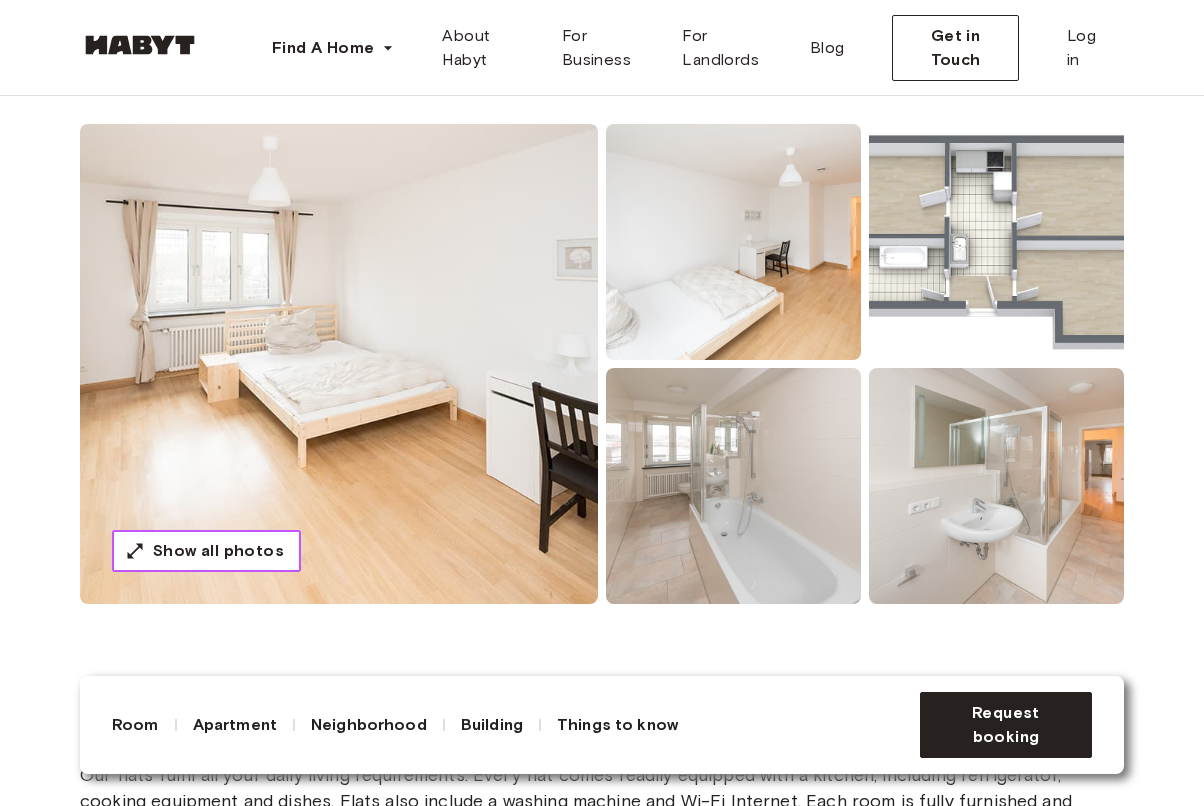click on "Show all photos" at bounding box center [218, 551] 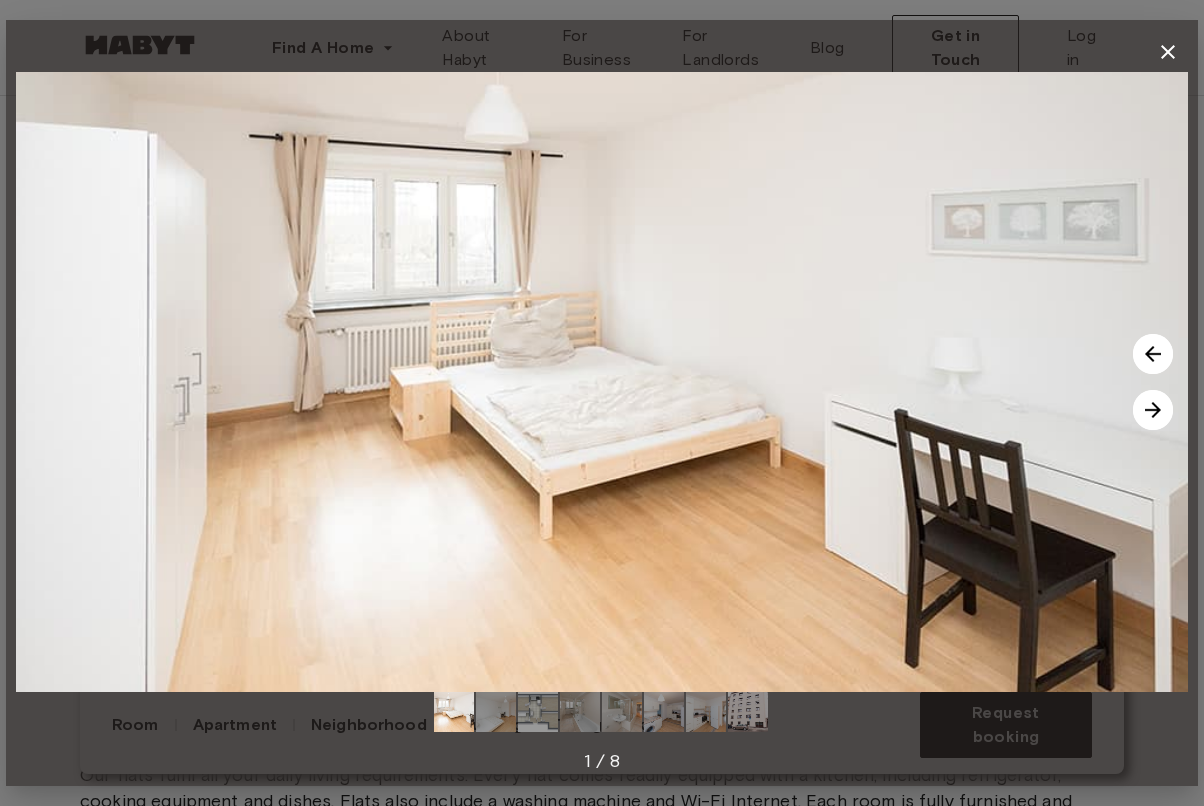 click at bounding box center [1153, 410] 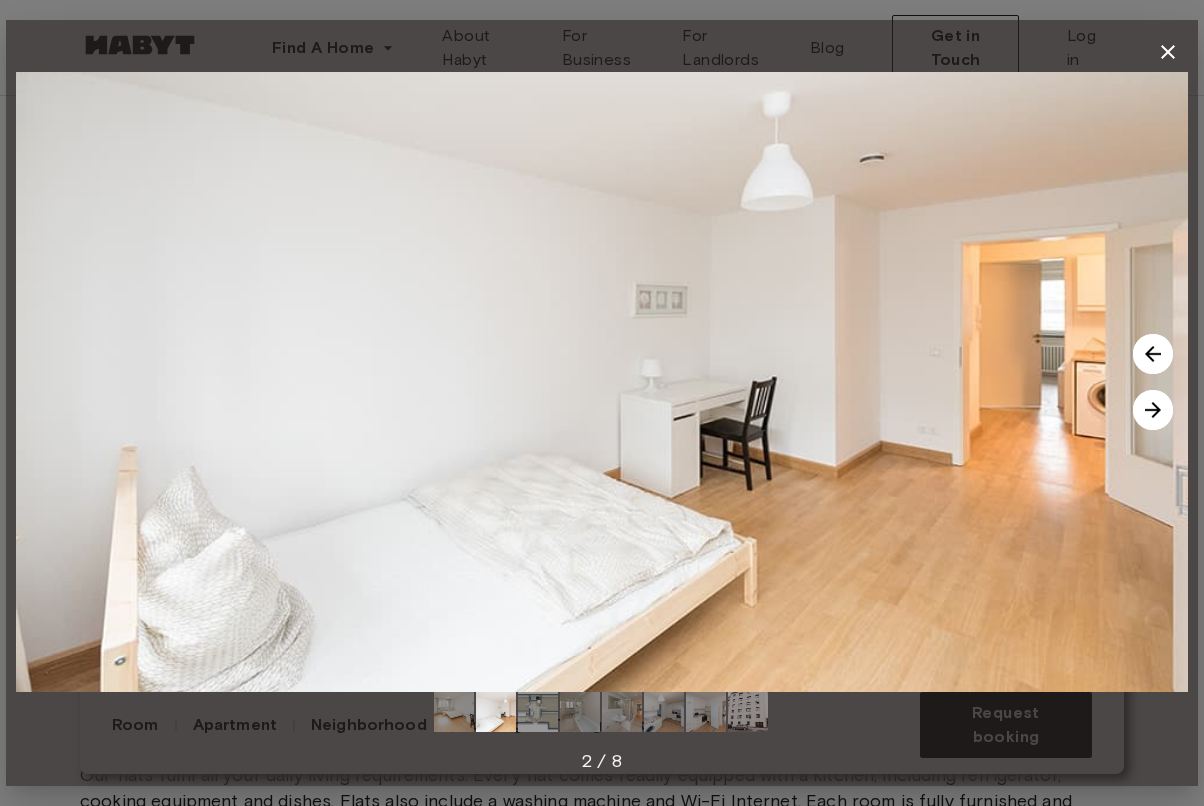 click at bounding box center [1153, 410] 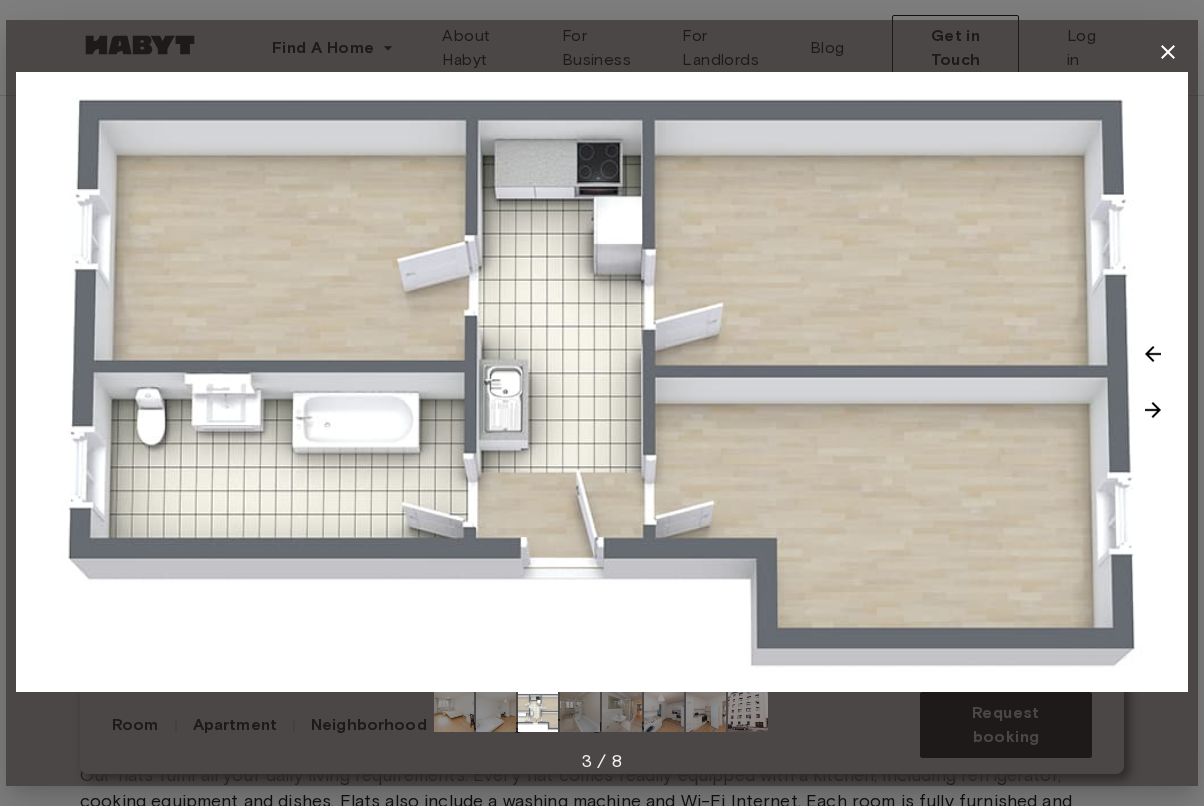 click at bounding box center [1153, 410] 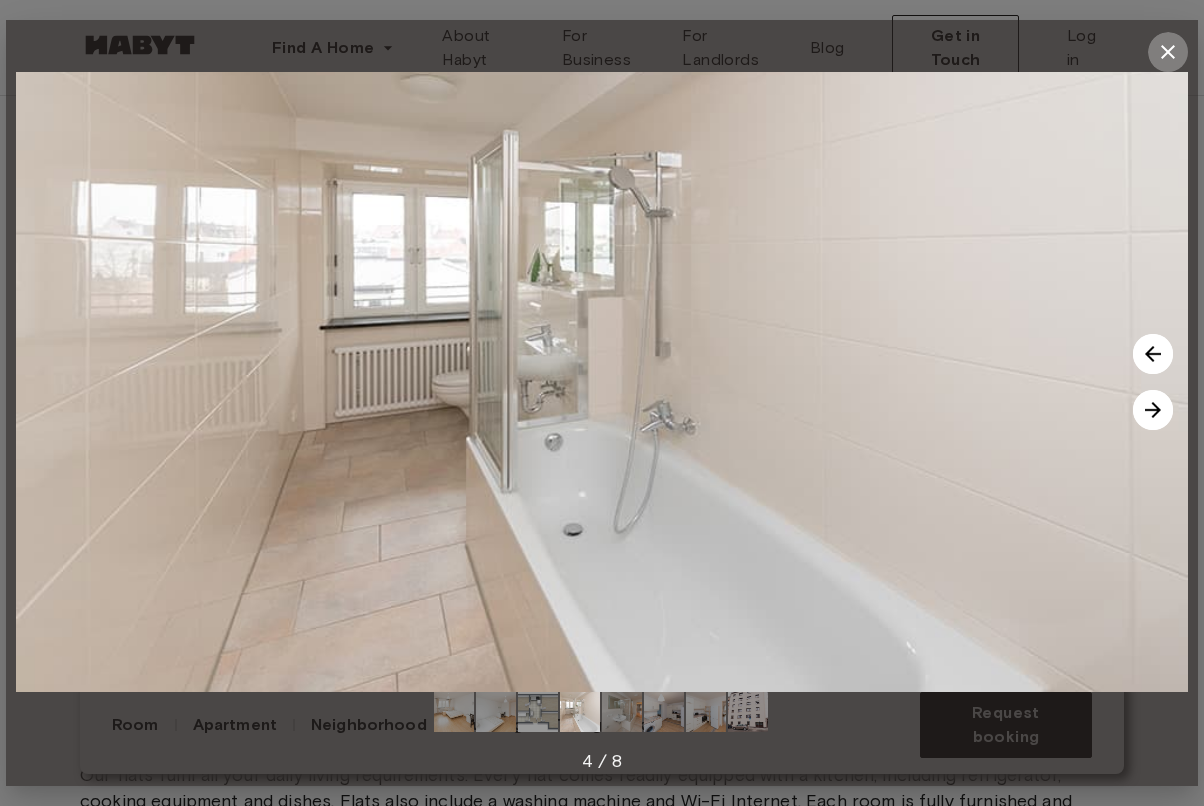 click 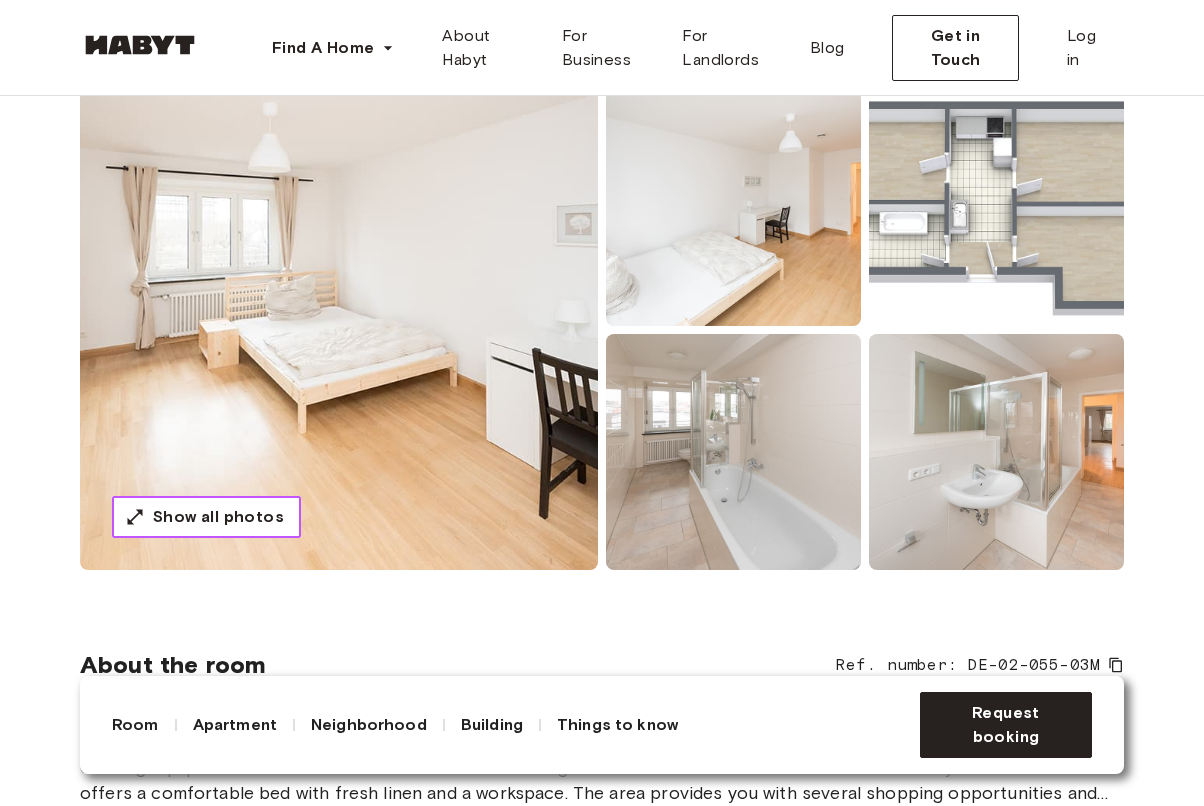 scroll, scrollTop: 189, scrollLeft: 0, axis: vertical 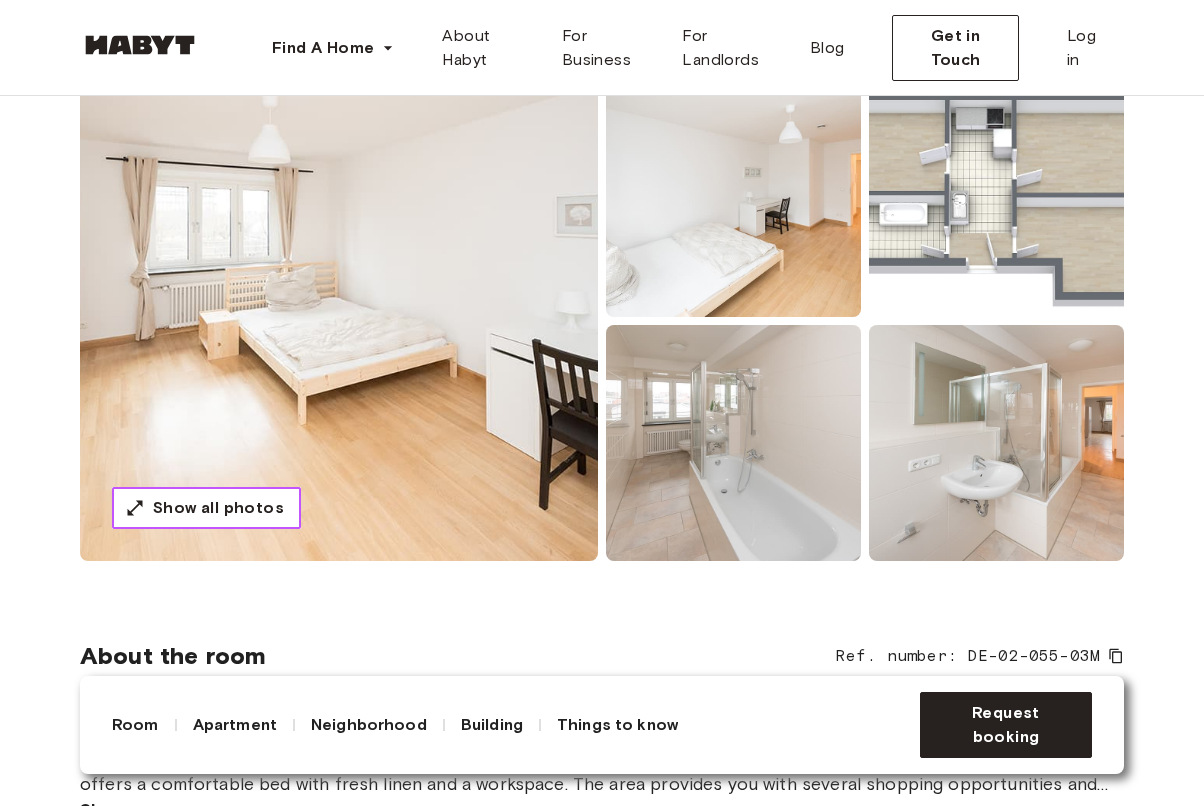 click on "Show all photos" at bounding box center (218, 508) 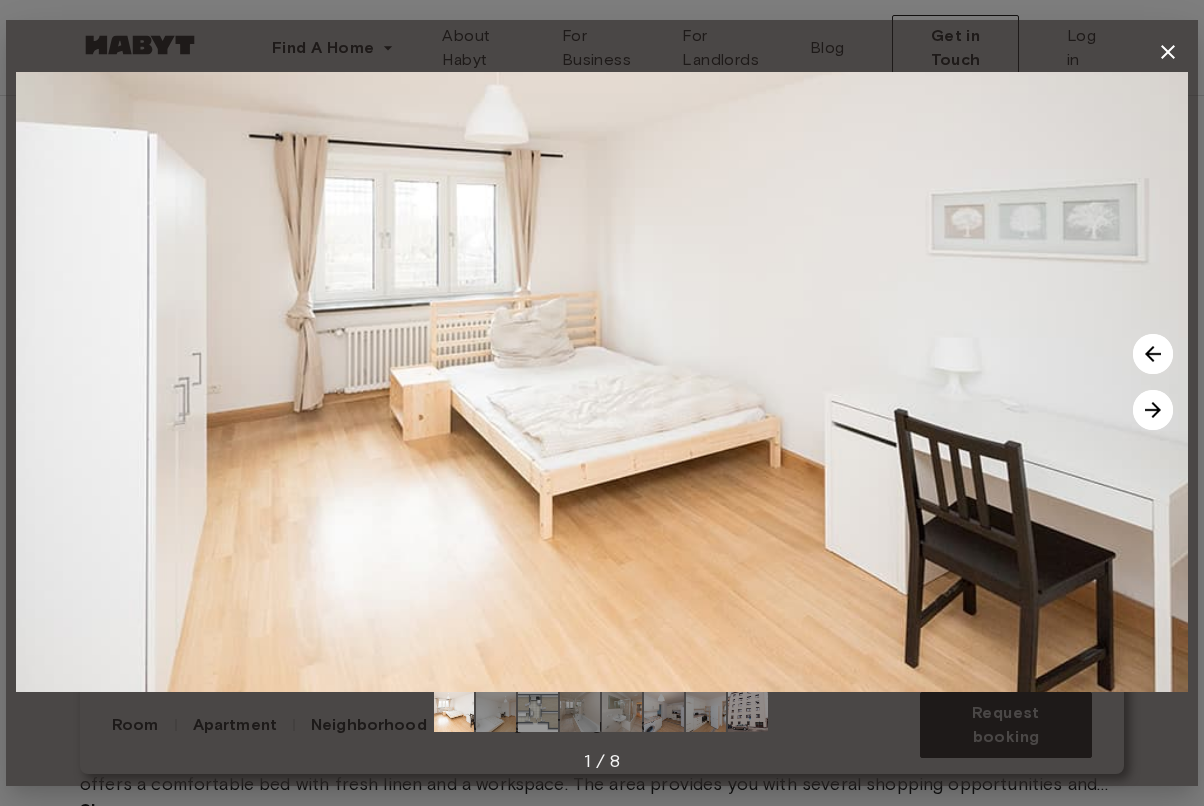 click at bounding box center (1153, 410) 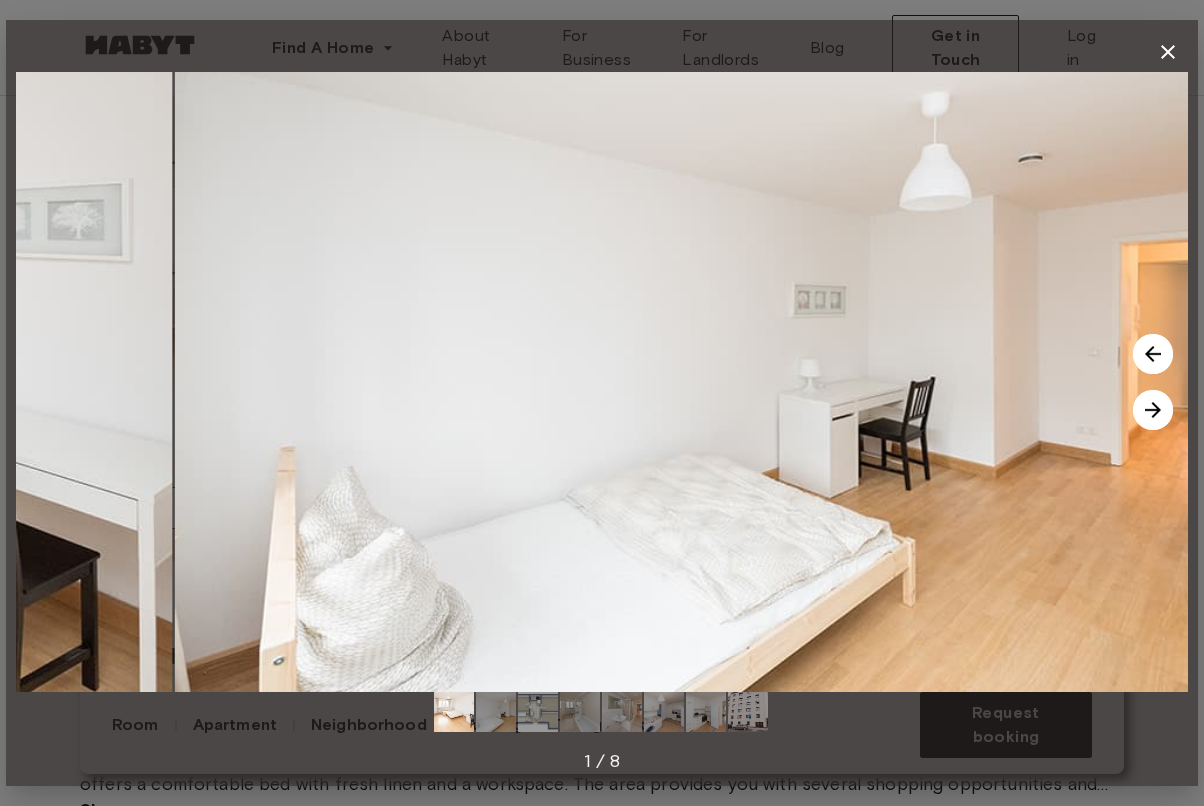 click at bounding box center [1153, 410] 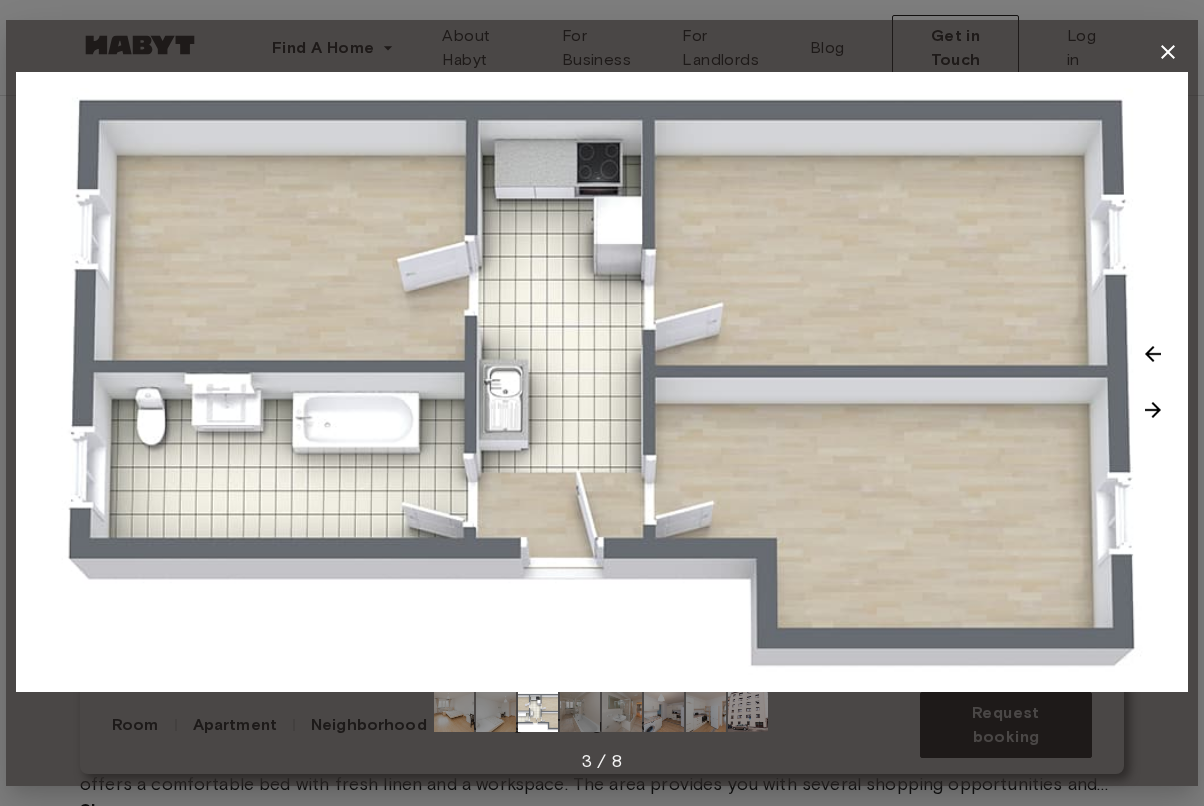 click at bounding box center [1153, 410] 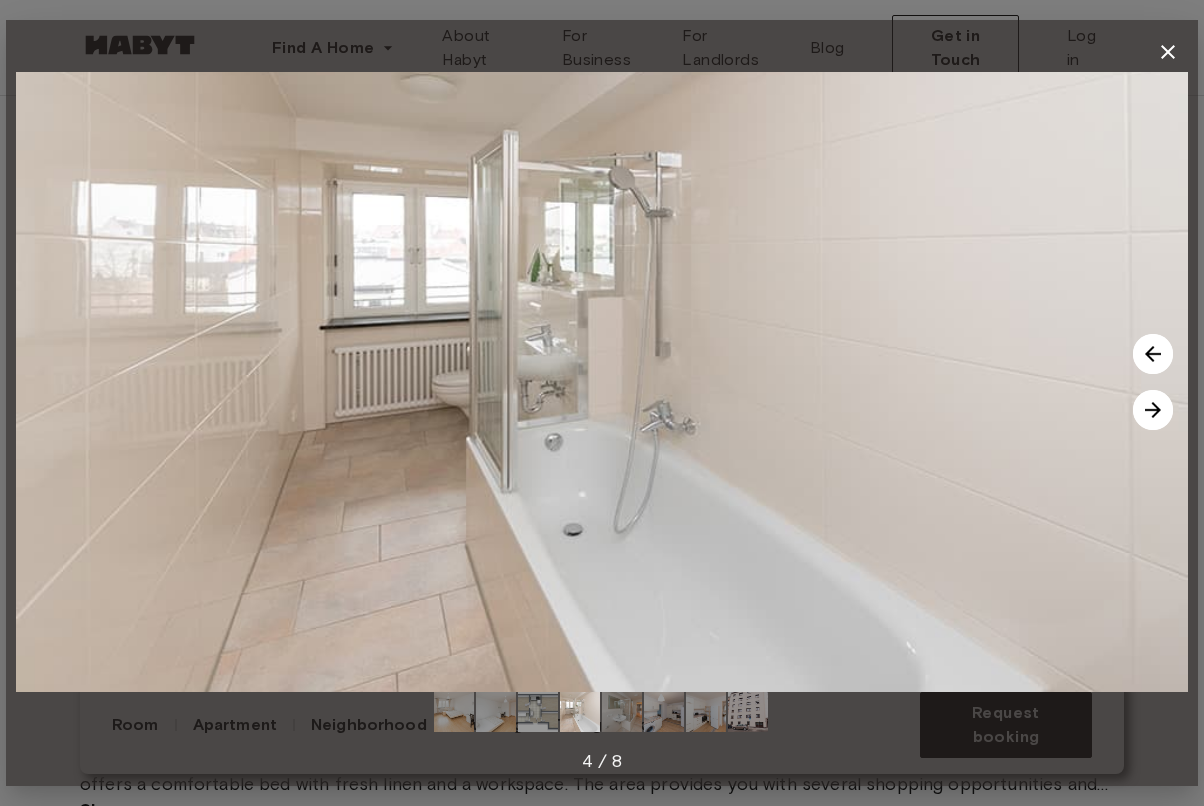 click at bounding box center [1153, 410] 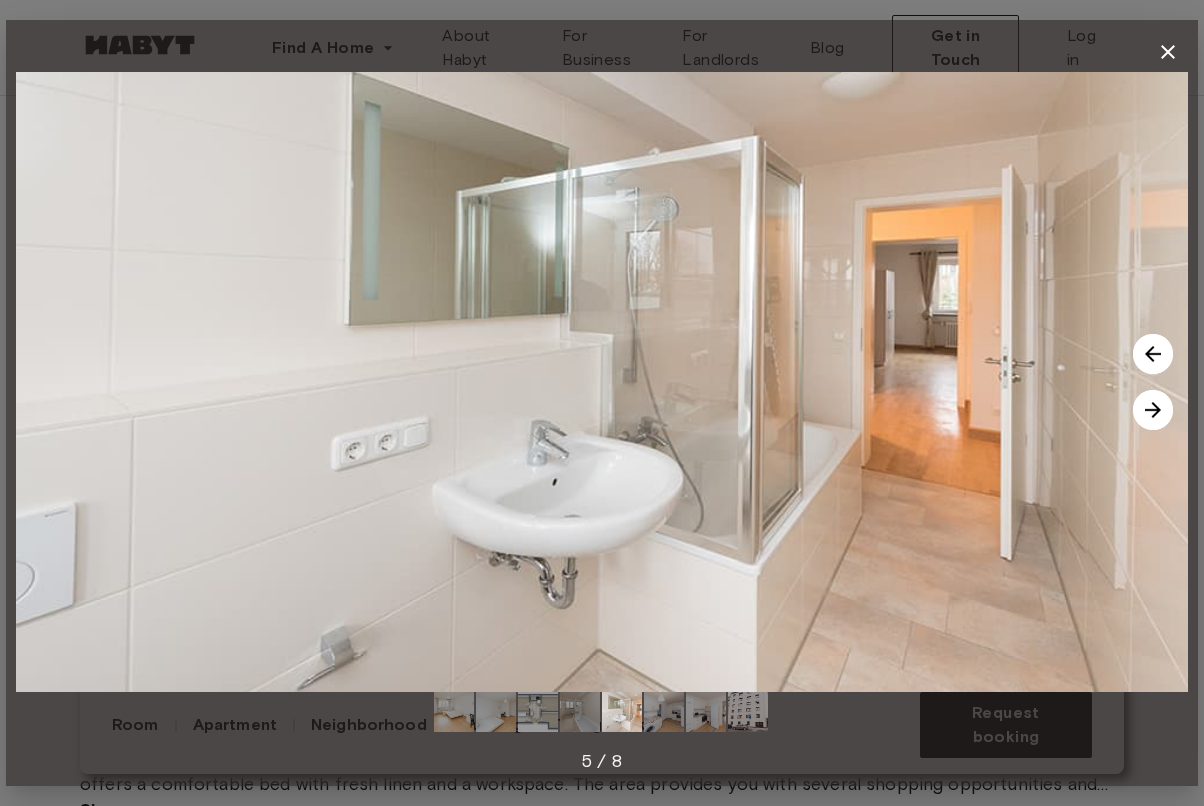 click at bounding box center [1153, 410] 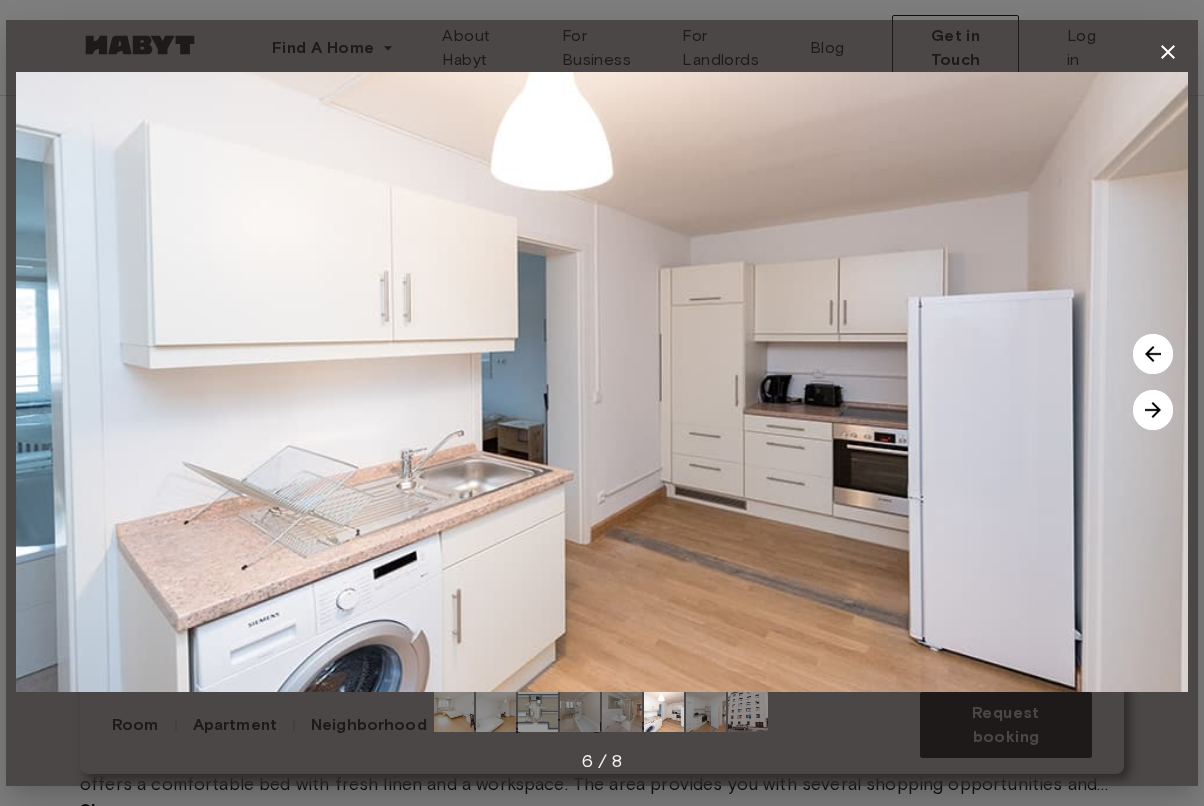 click at bounding box center (1153, 410) 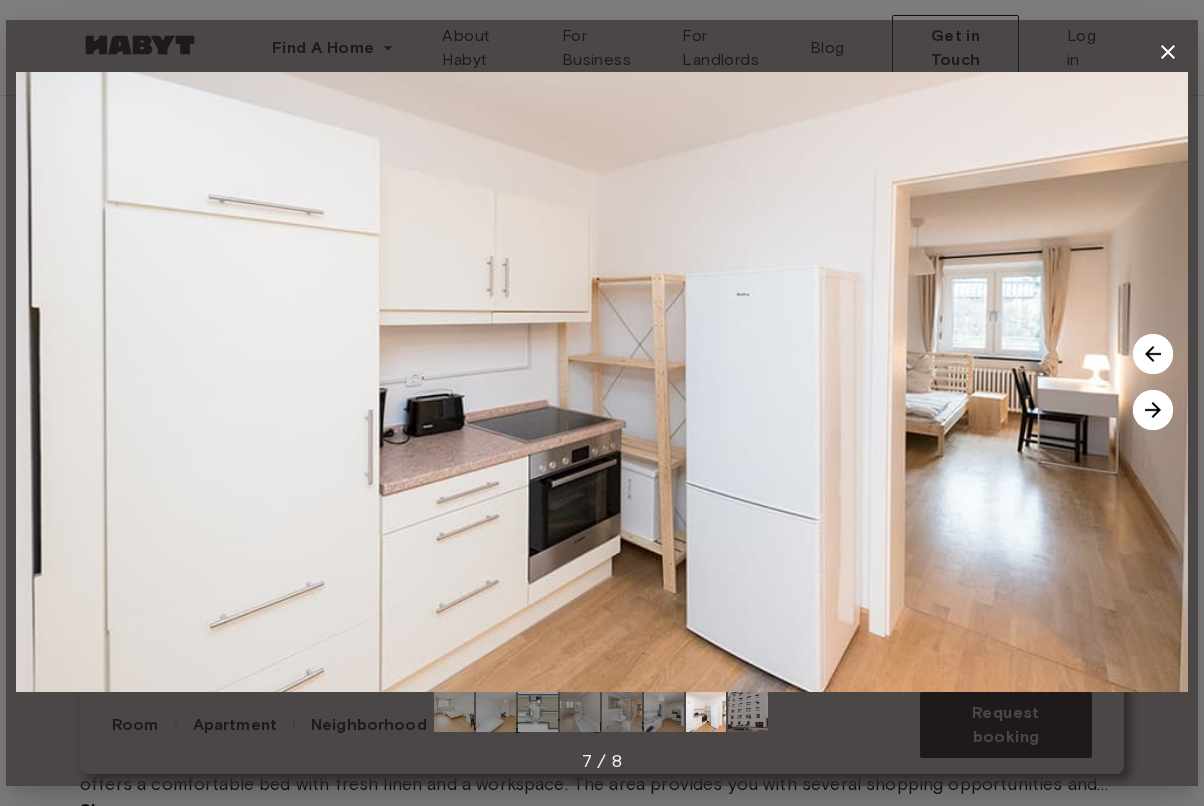 click at bounding box center [1153, 410] 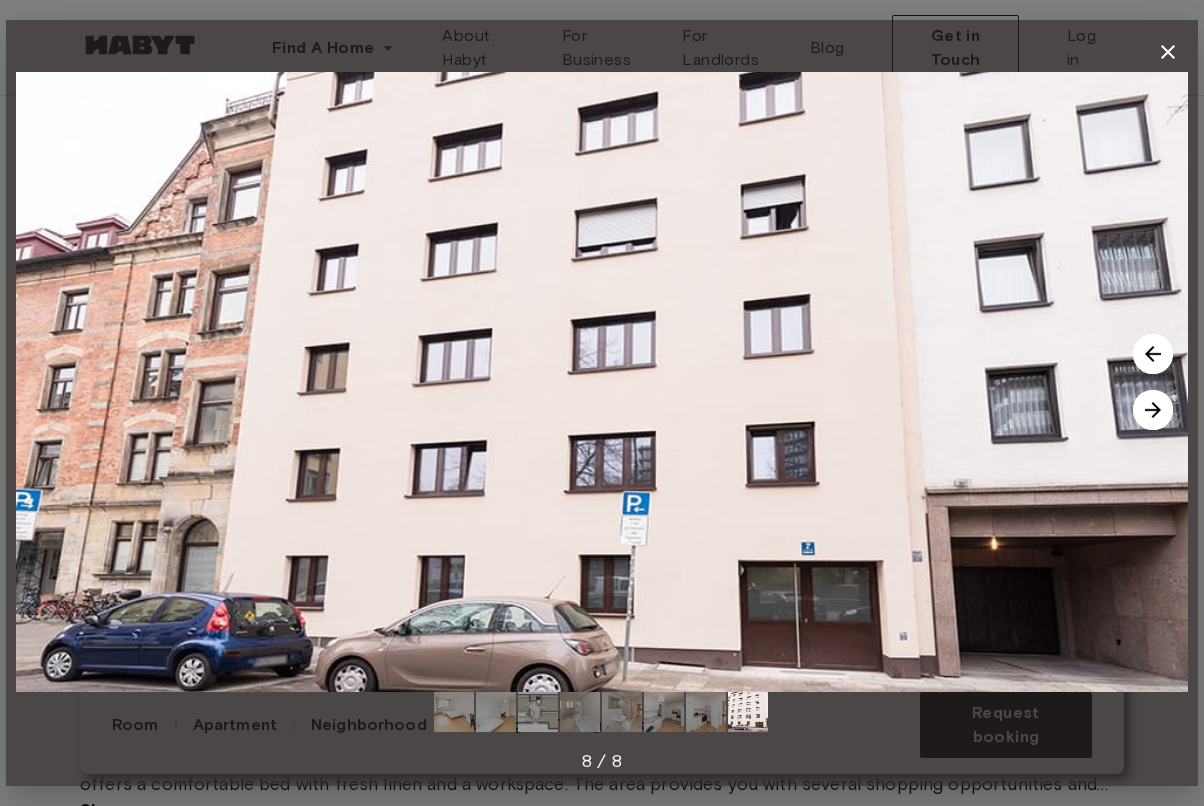 click at bounding box center (1153, 410) 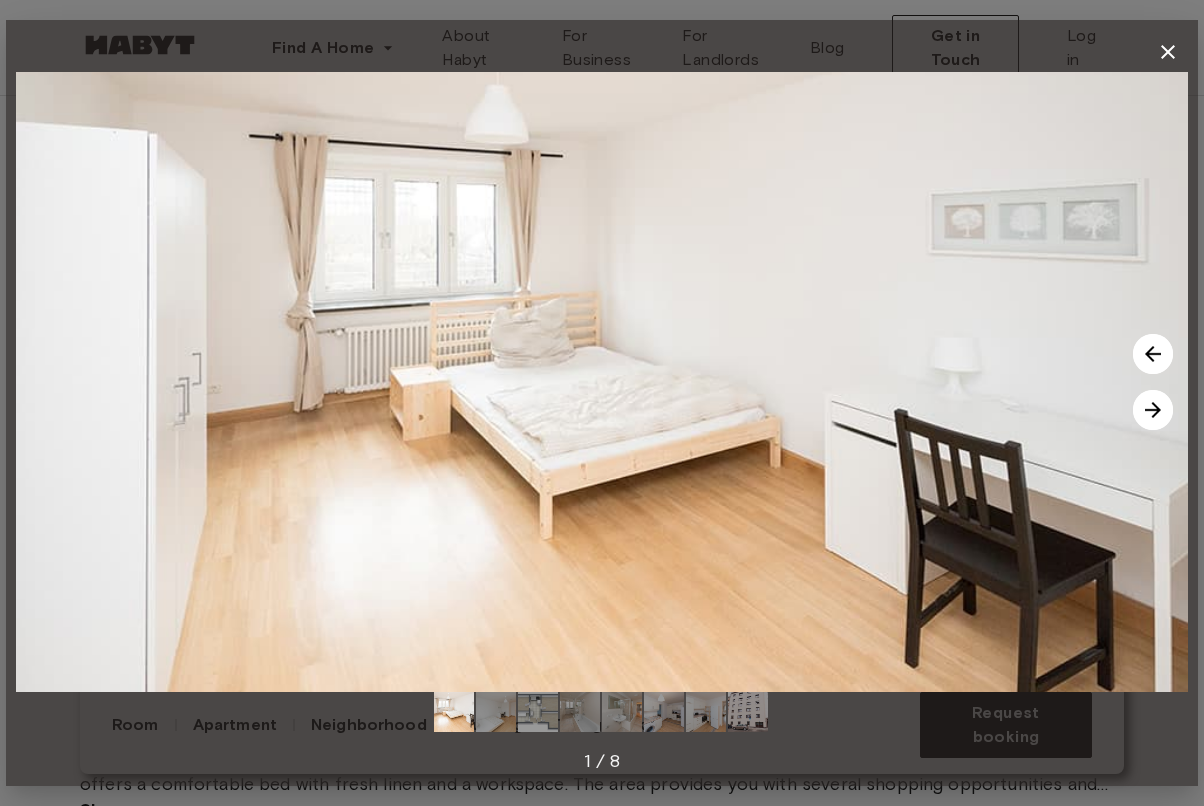 click at bounding box center [1153, 410] 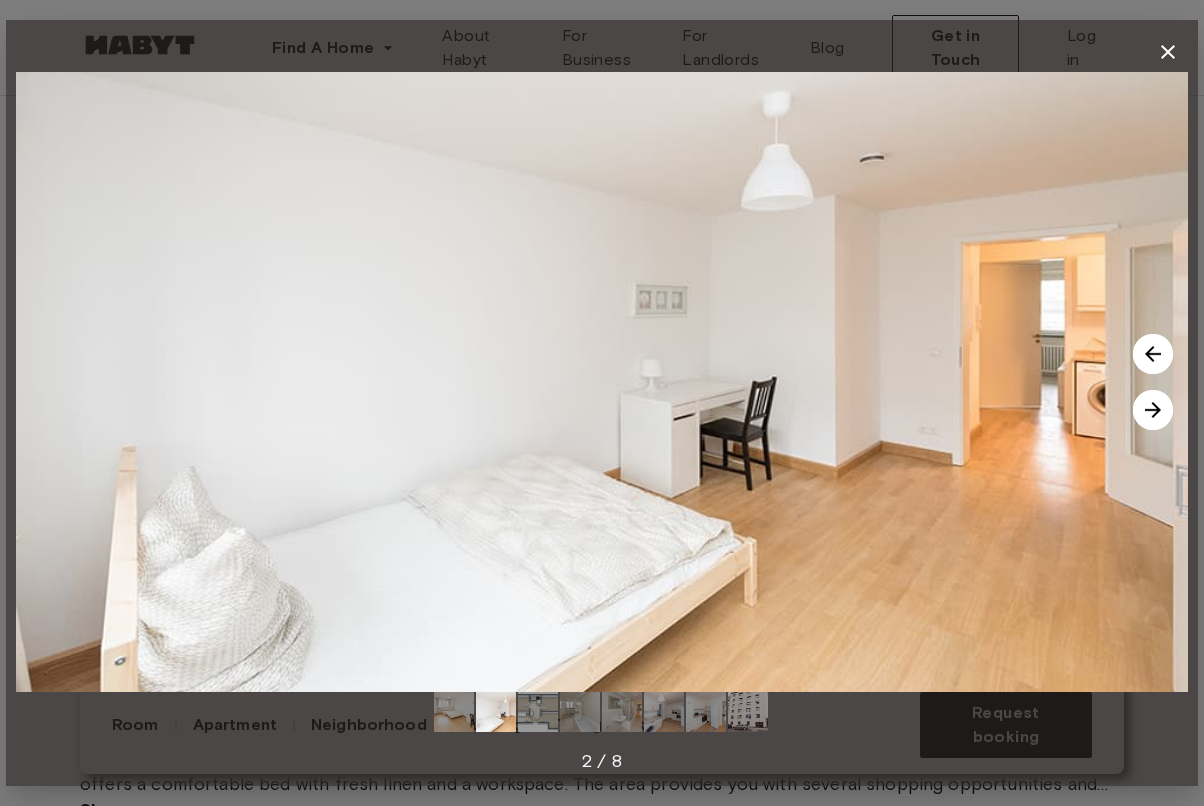 click 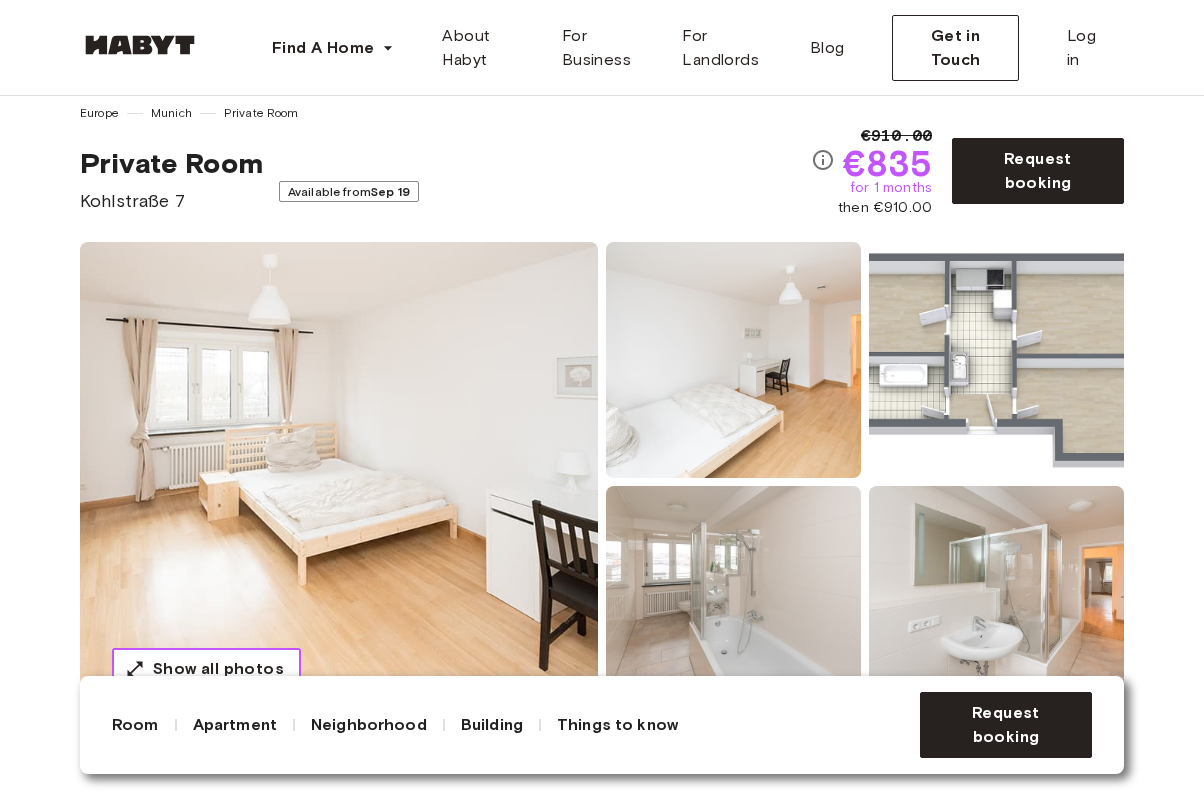 scroll, scrollTop: 31, scrollLeft: 0, axis: vertical 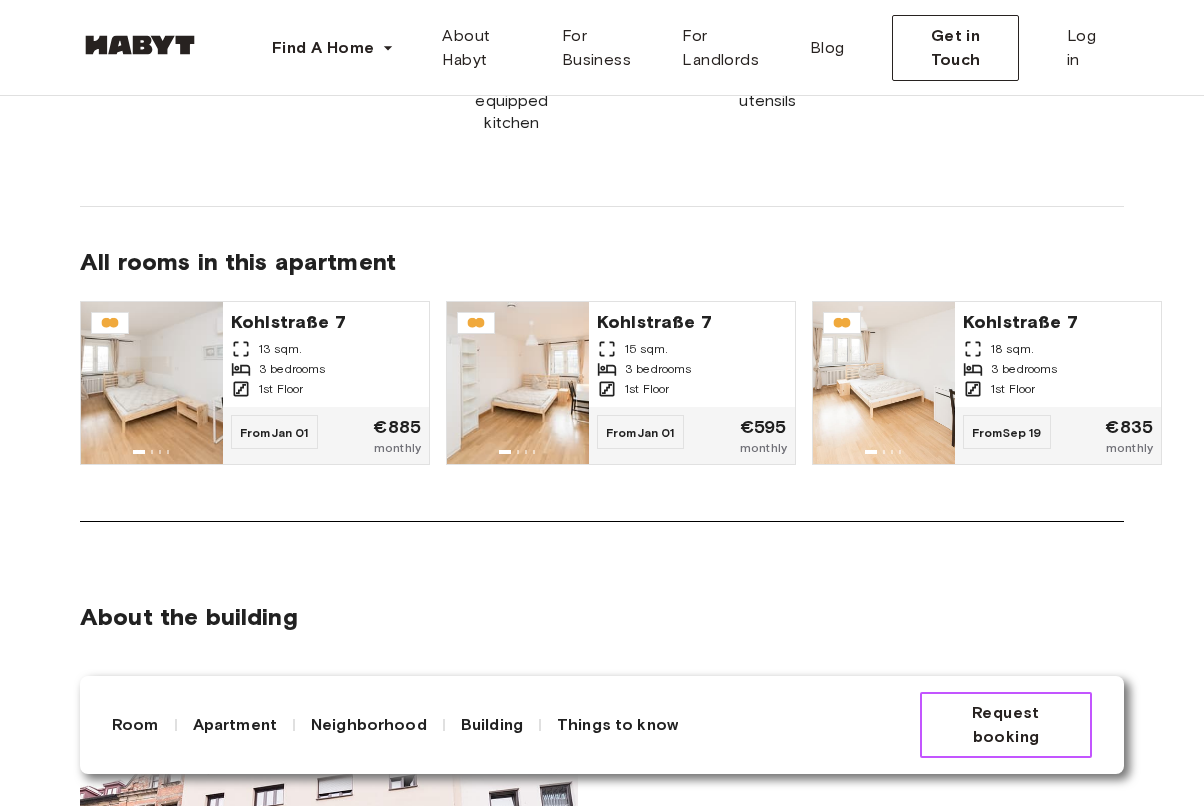 click on "Request booking" at bounding box center (1006, 725) 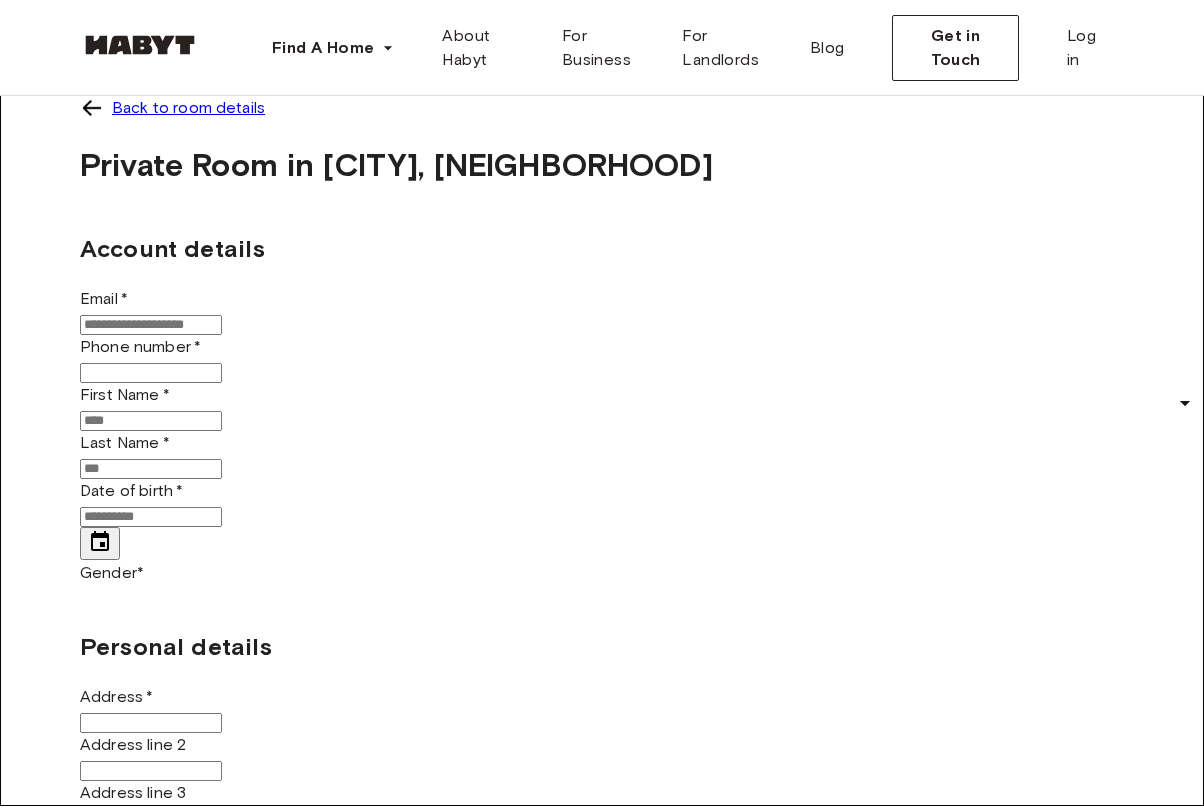 scroll, scrollTop: 0, scrollLeft: 0, axis: both 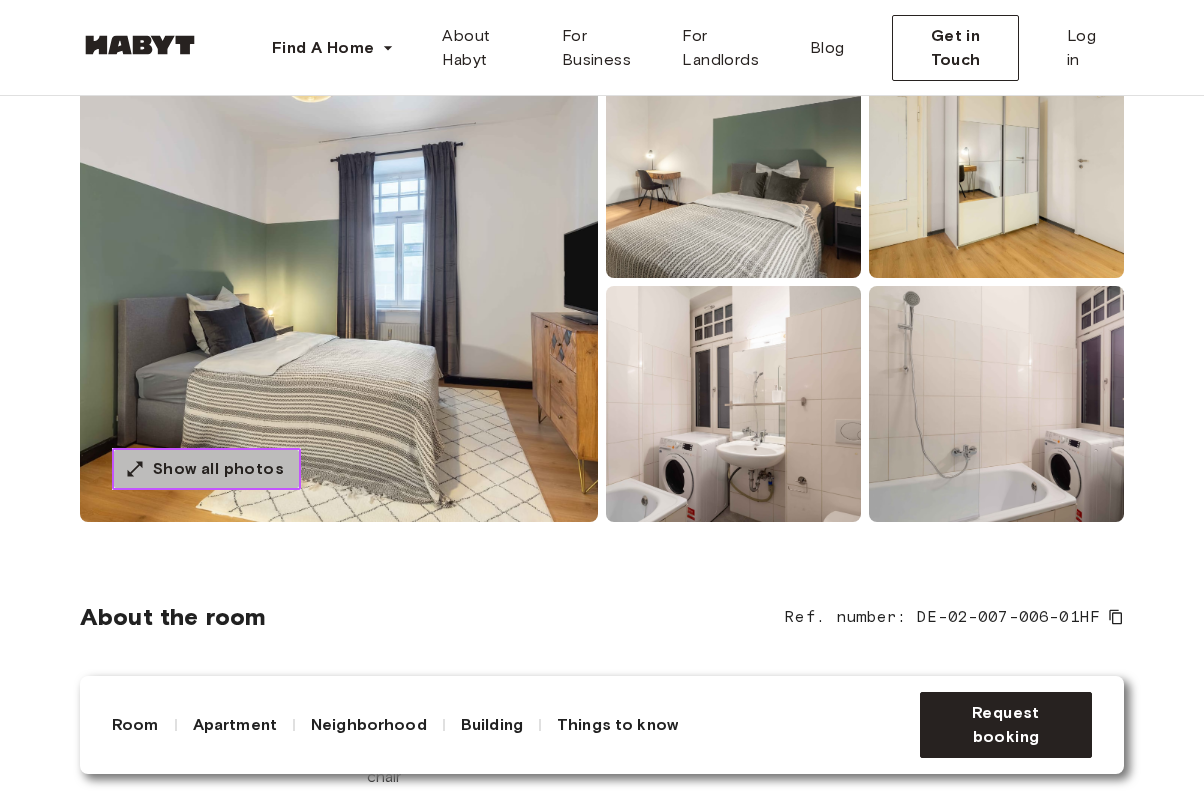 click on "Show all photos" at bounding box center (218, 469) 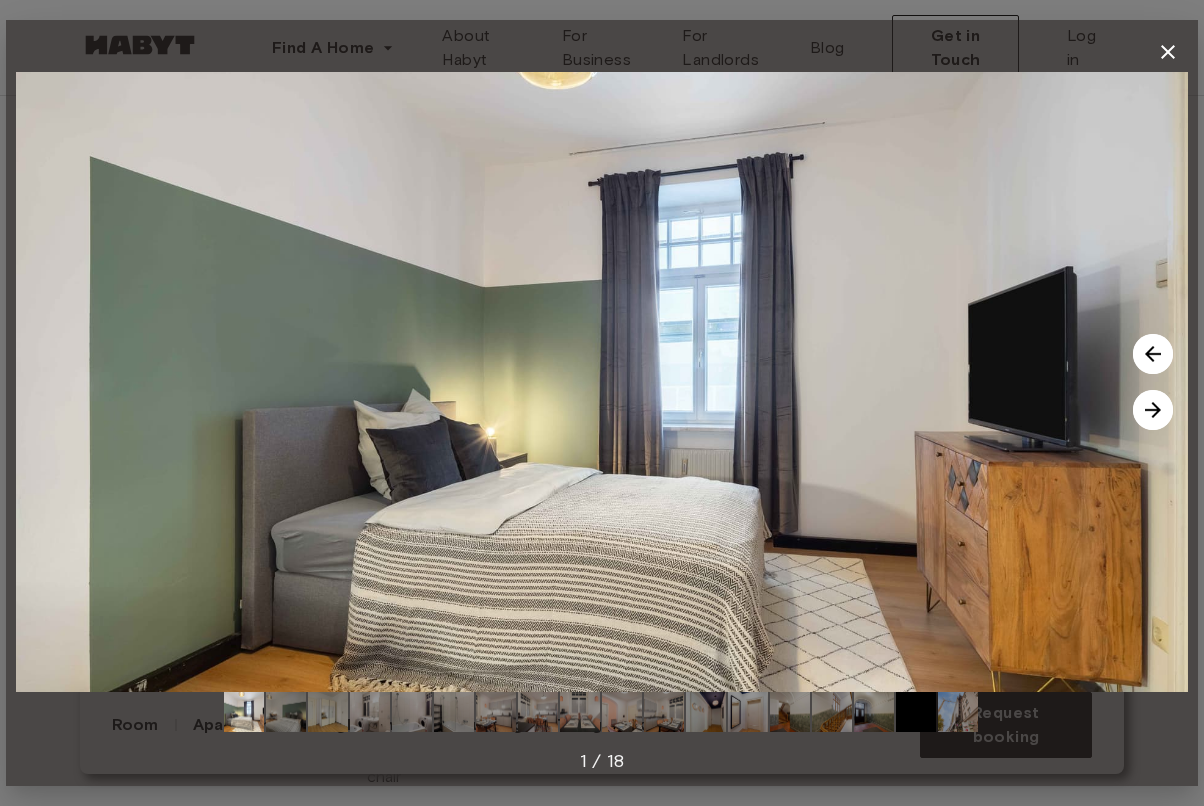 click at bounding box center (1153, 410) 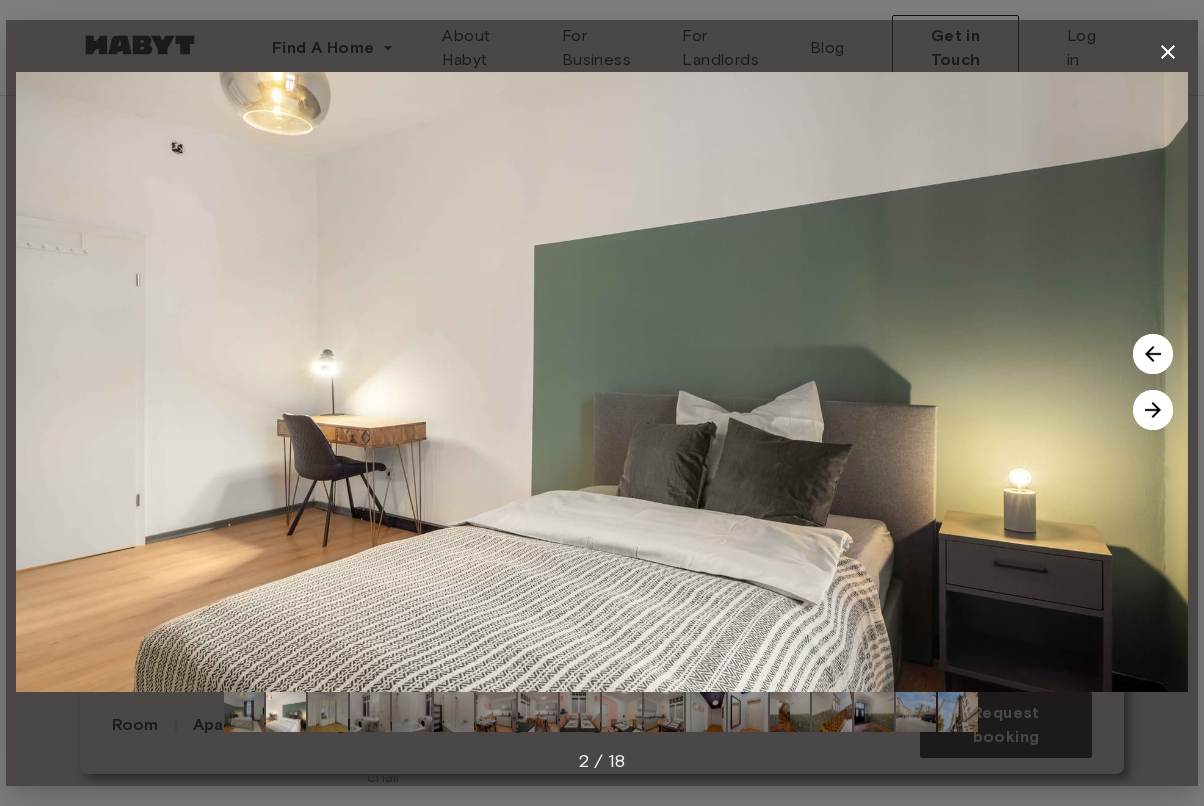 click at bounding box center [1153, 410] 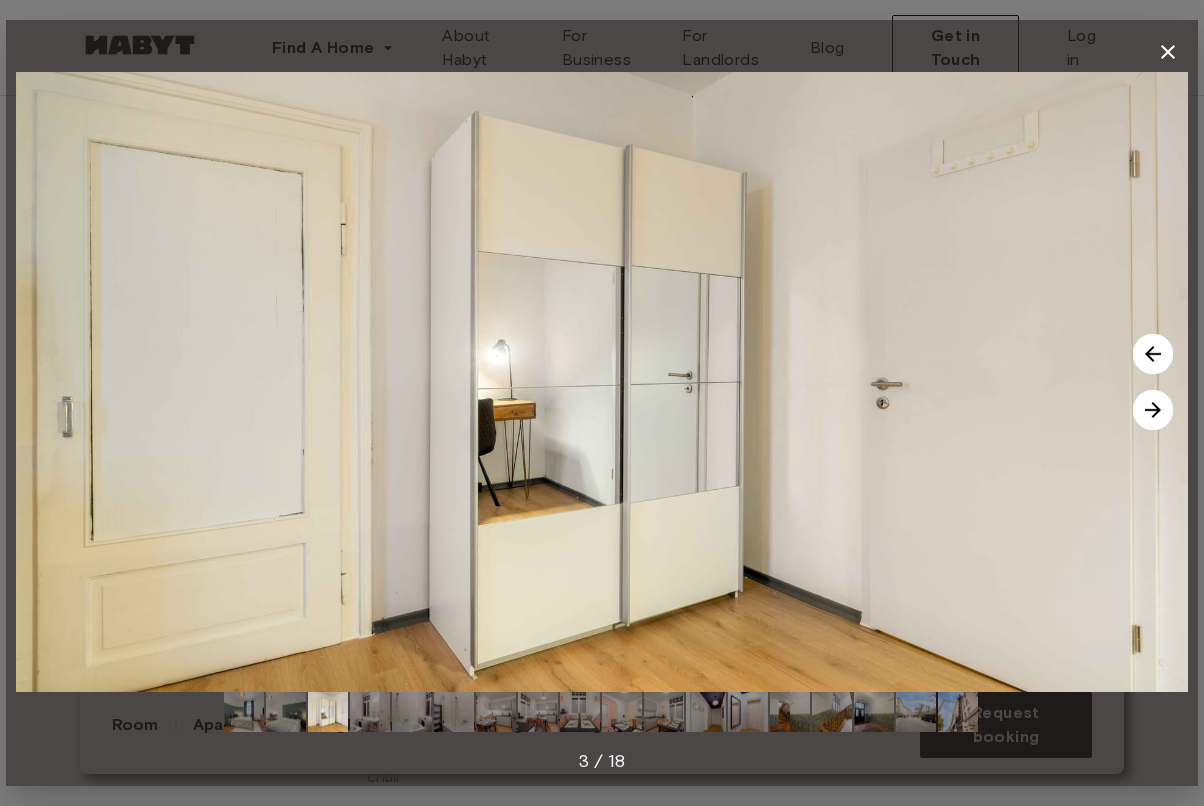 click at bounding box center [1153, 410] 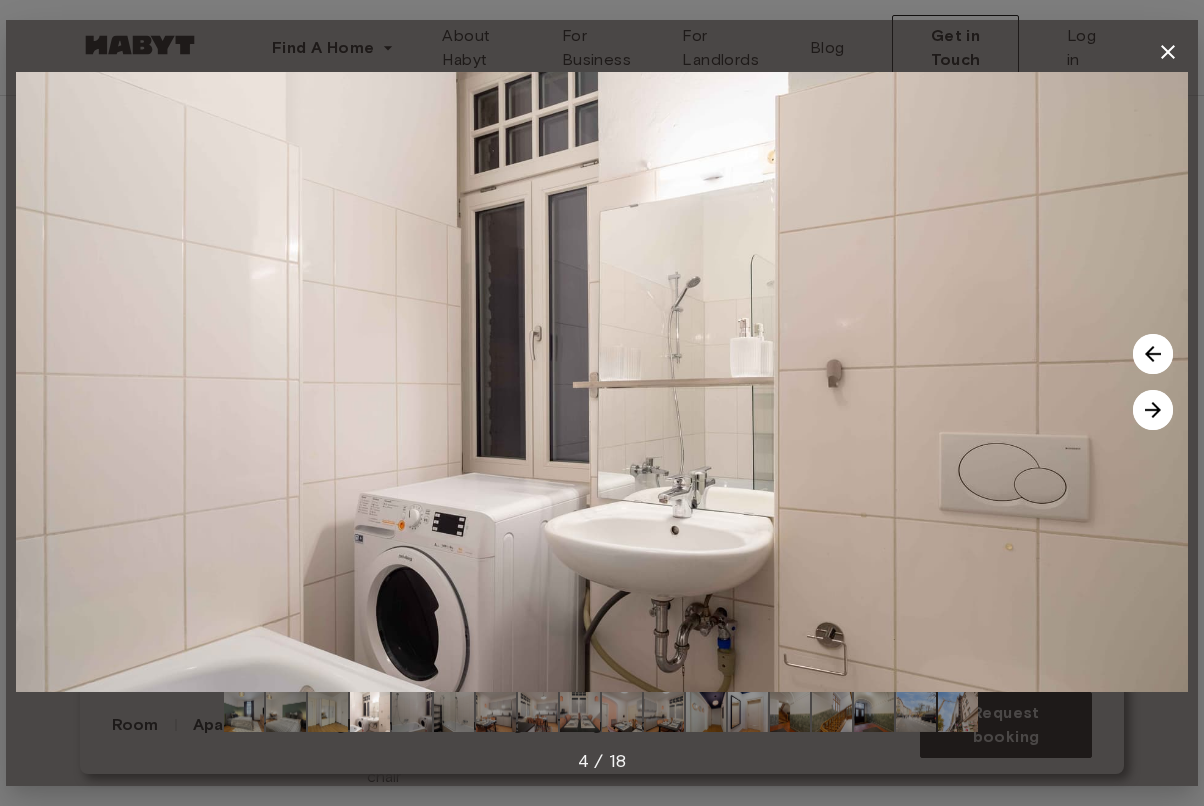 click at bounding box center (1153, 410) 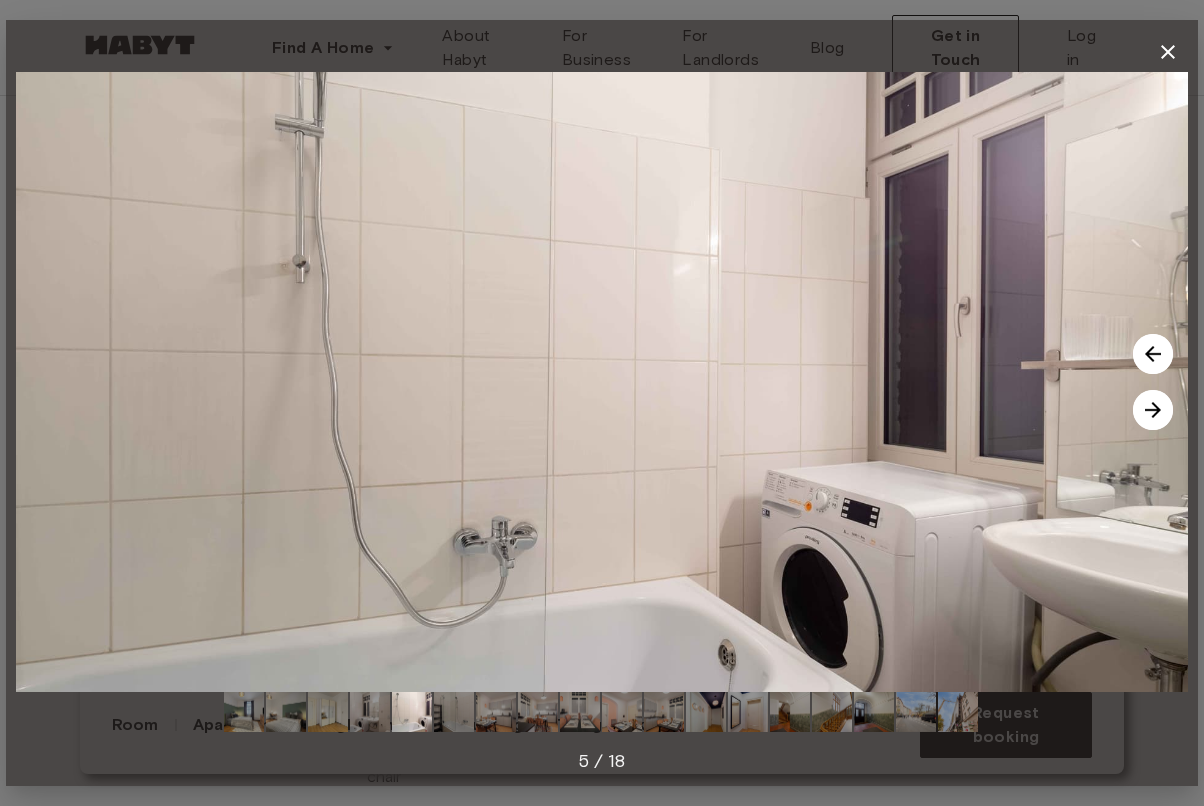 click at bounding box center [1153, 410] 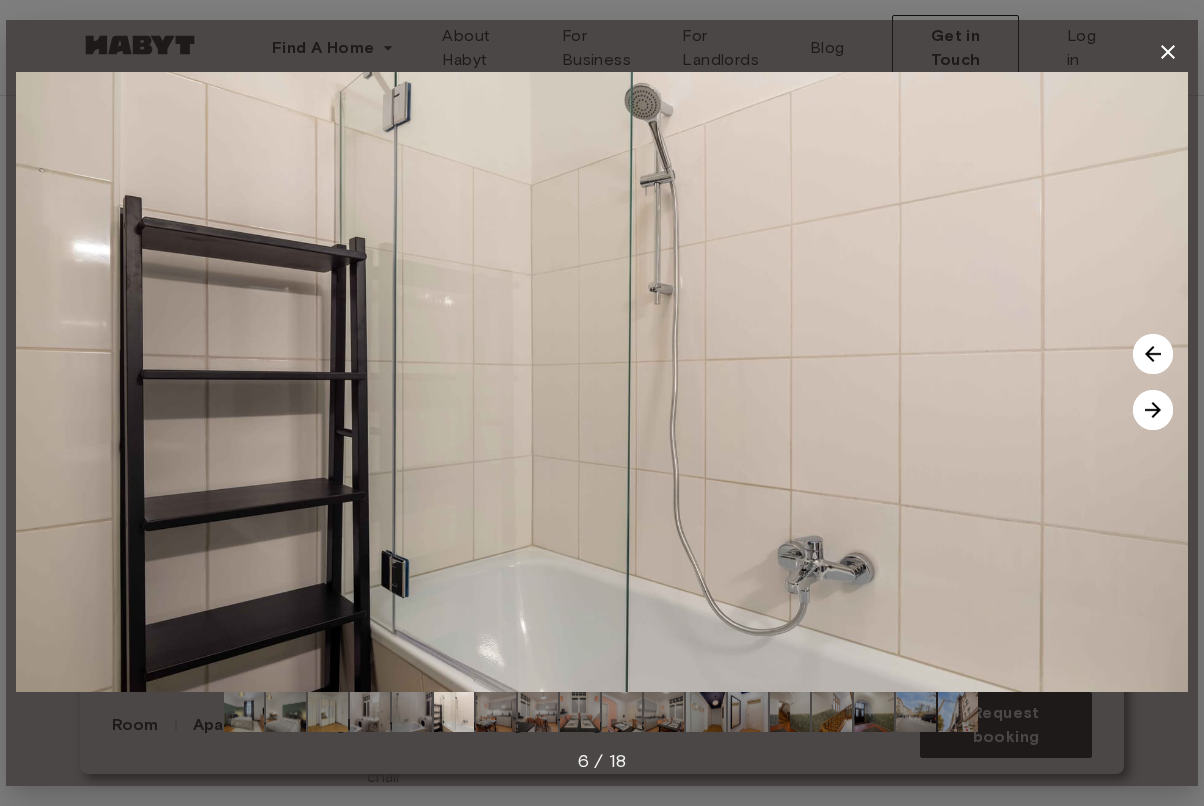 click at bounding box center (1153, 410) 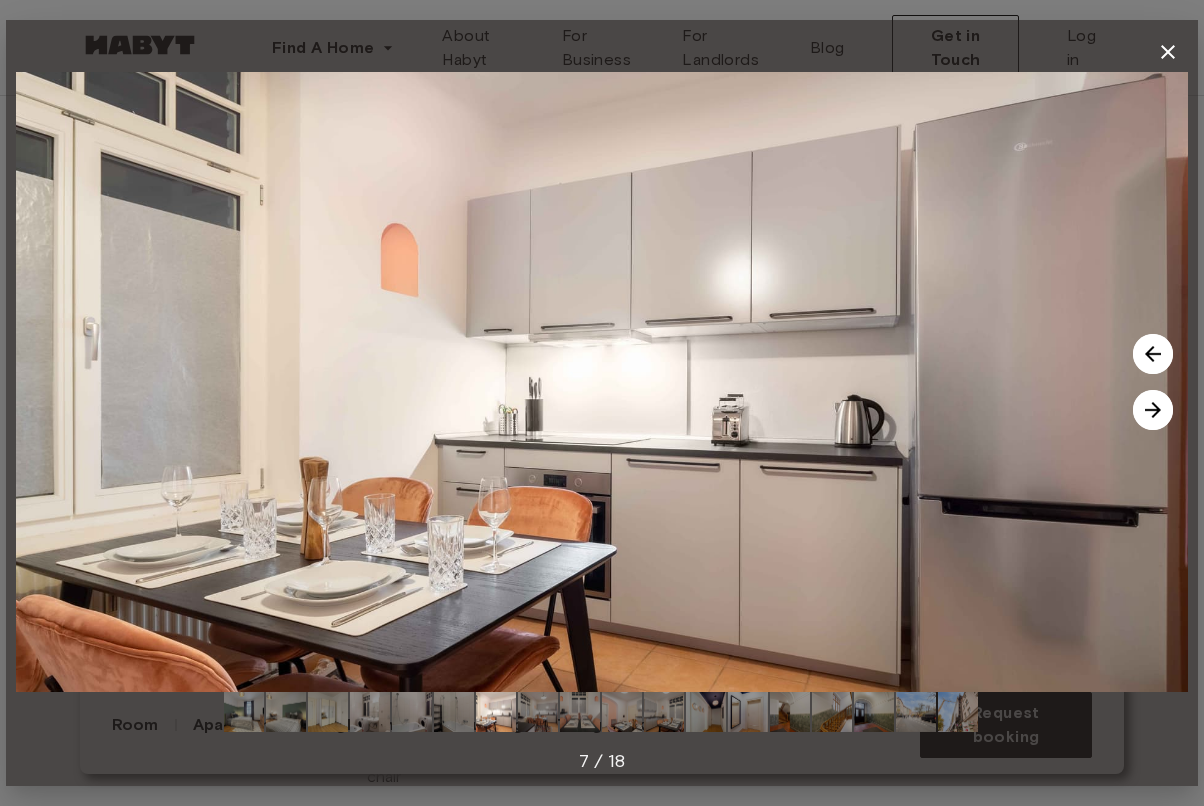 click at bounding box center (1153, 410) 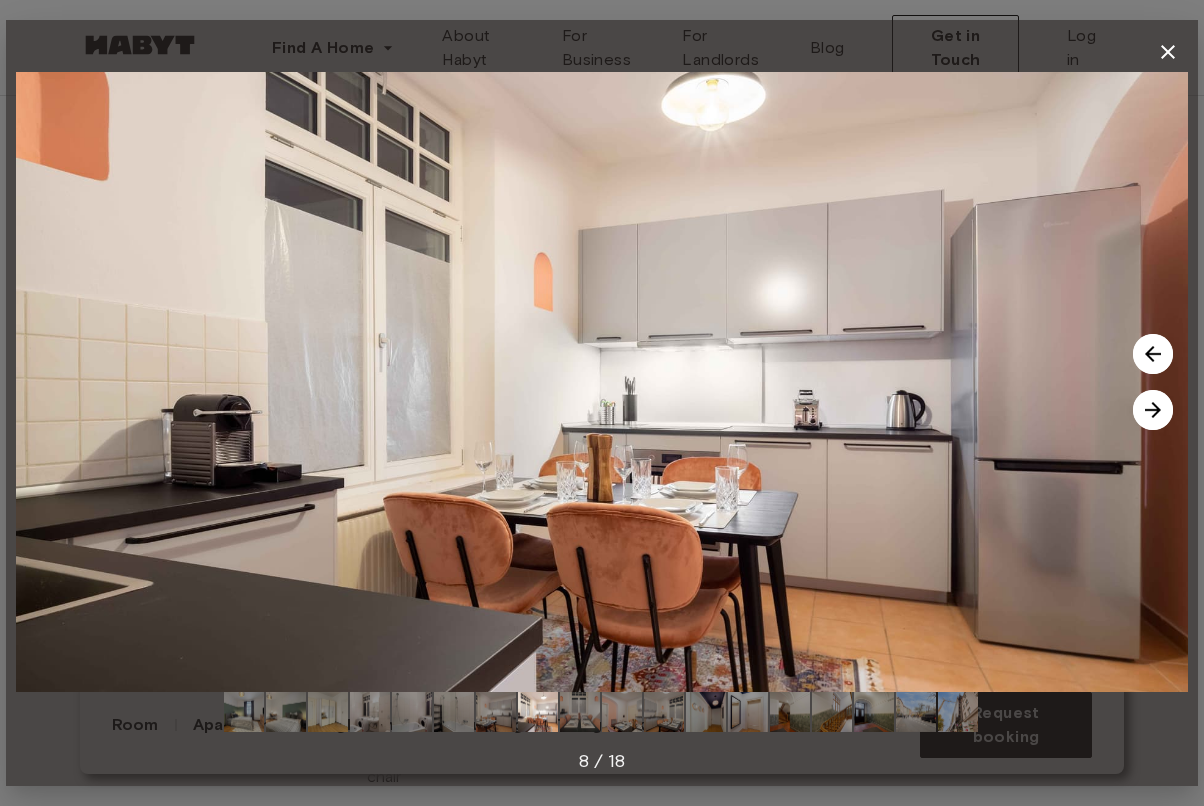 click at bounding box center (1153, 410) 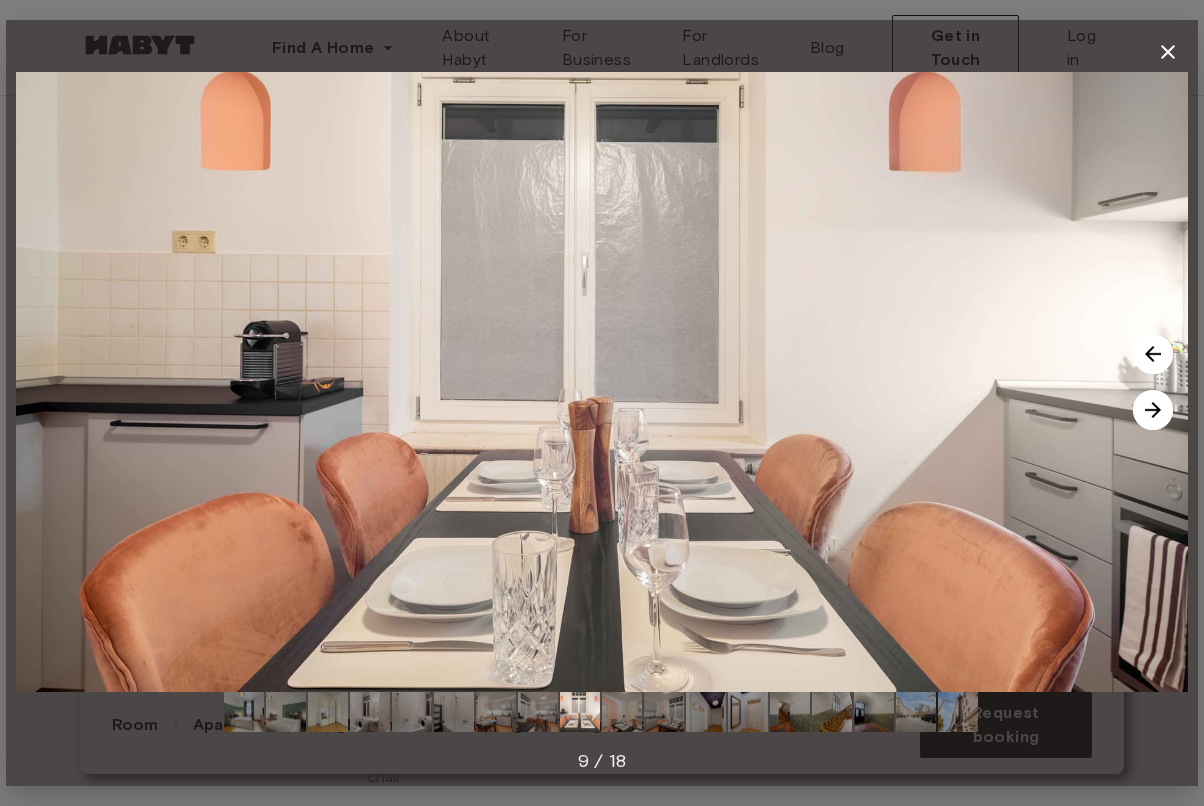 click at bounding box center (1153, 410) 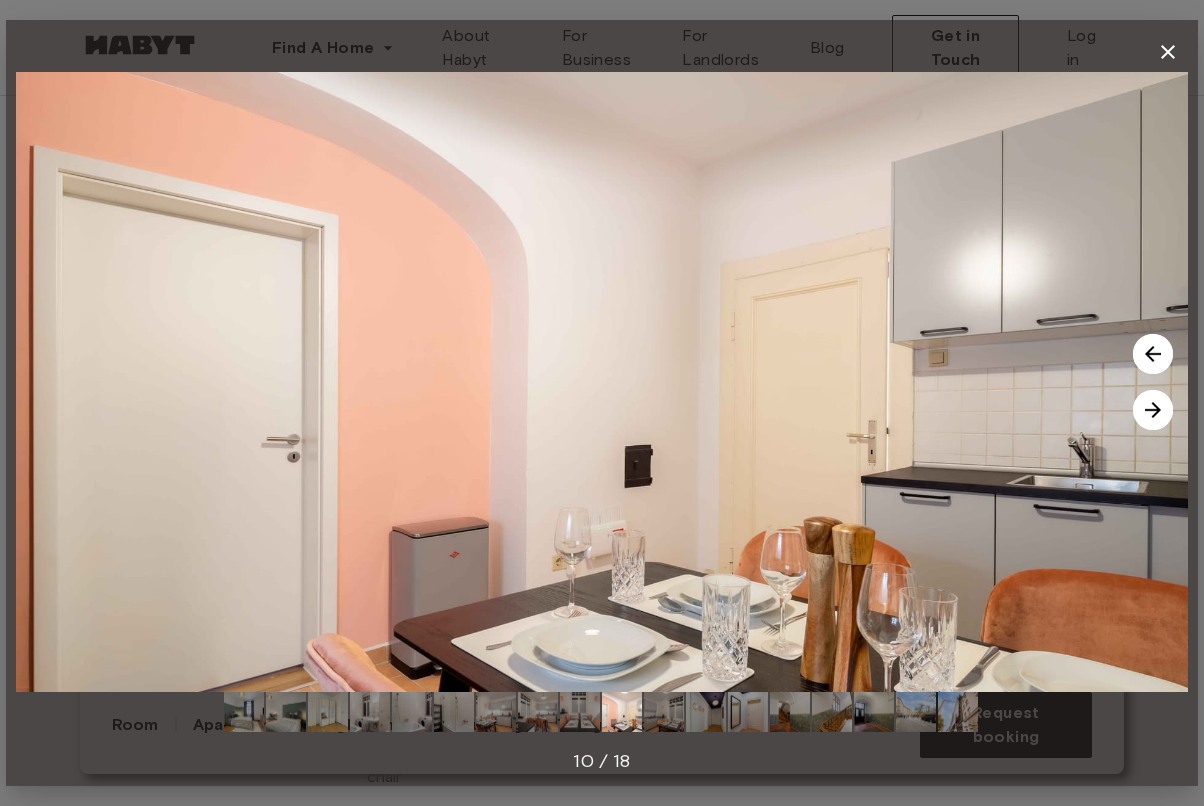 click at bounding box center [1153, 410] 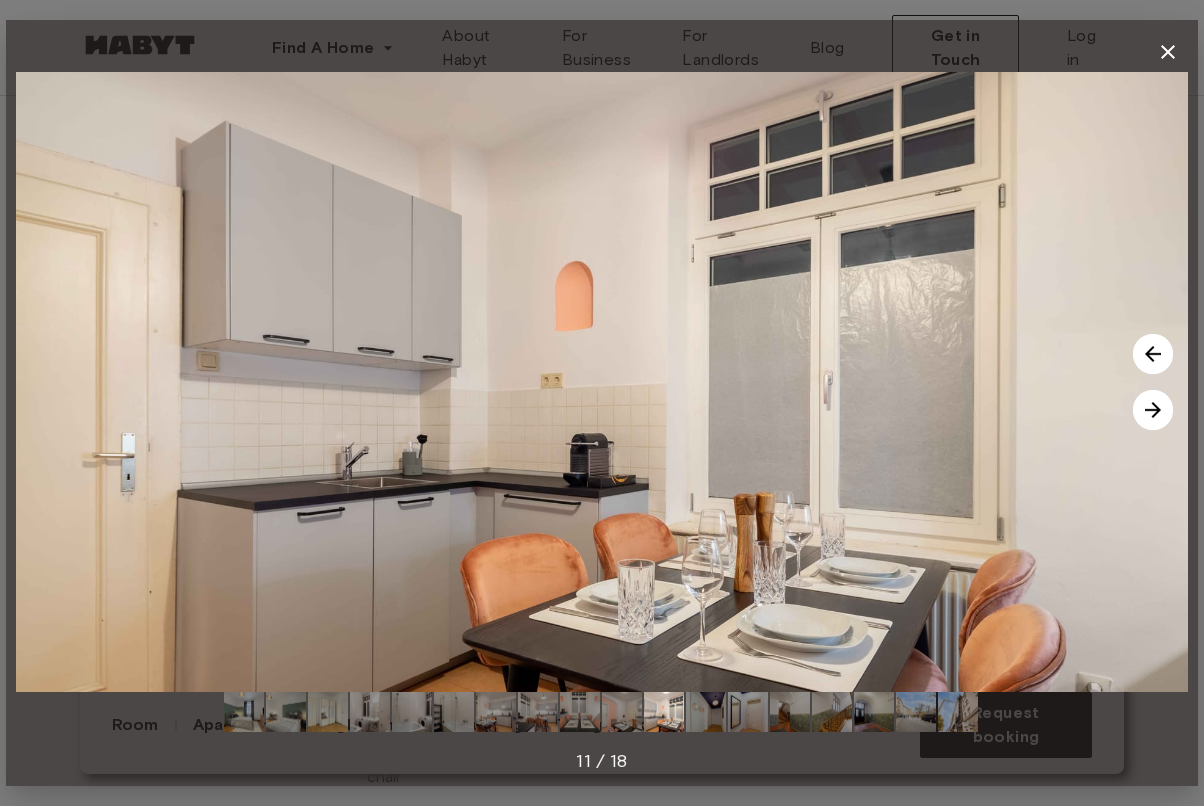 click at bounding box center (1153, 410) 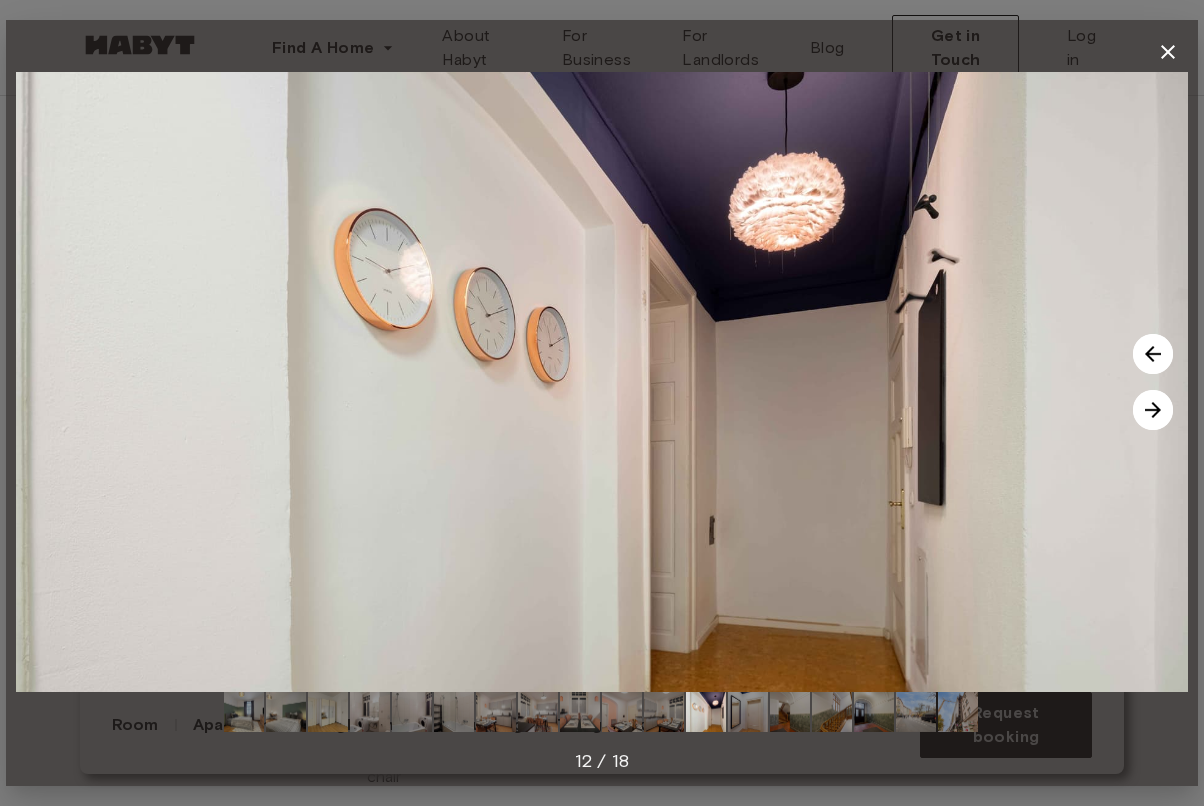 click at bounding box center (1153, 410) 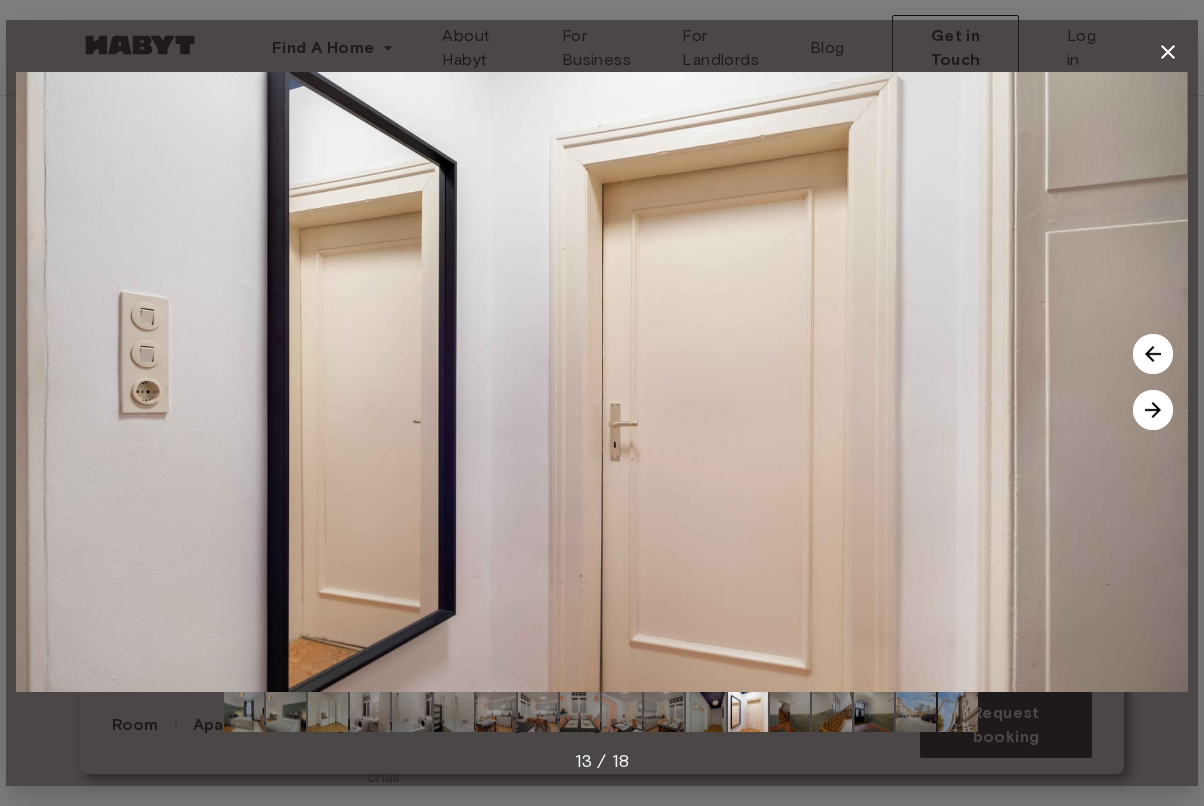 click at bounding box center (1153, 410) 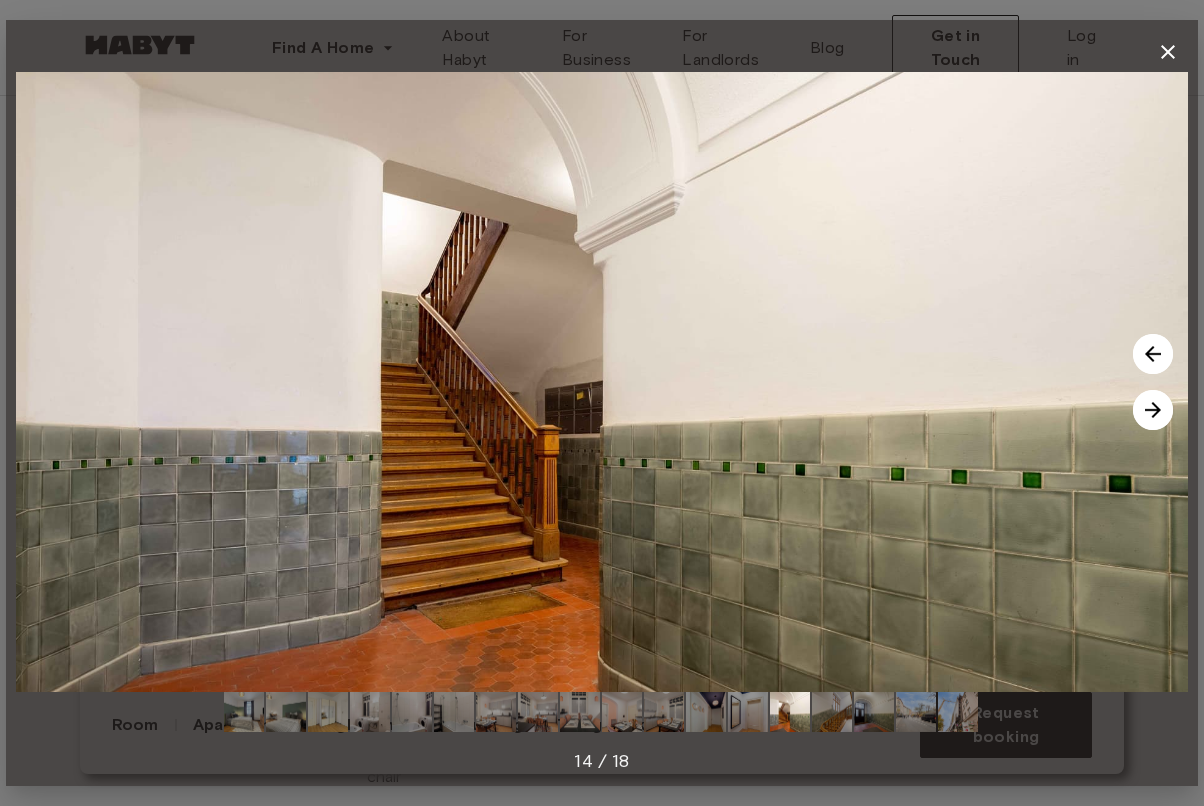 click at bounding box center [1153, 410] 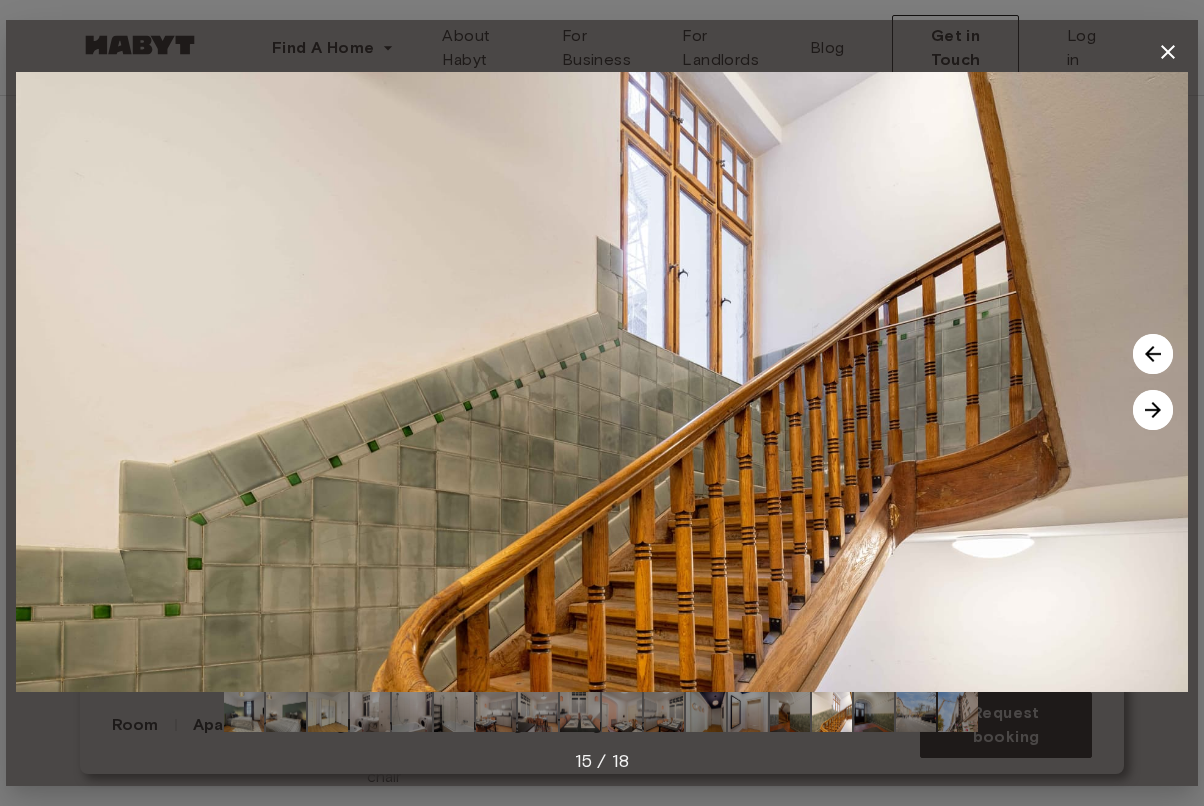 click 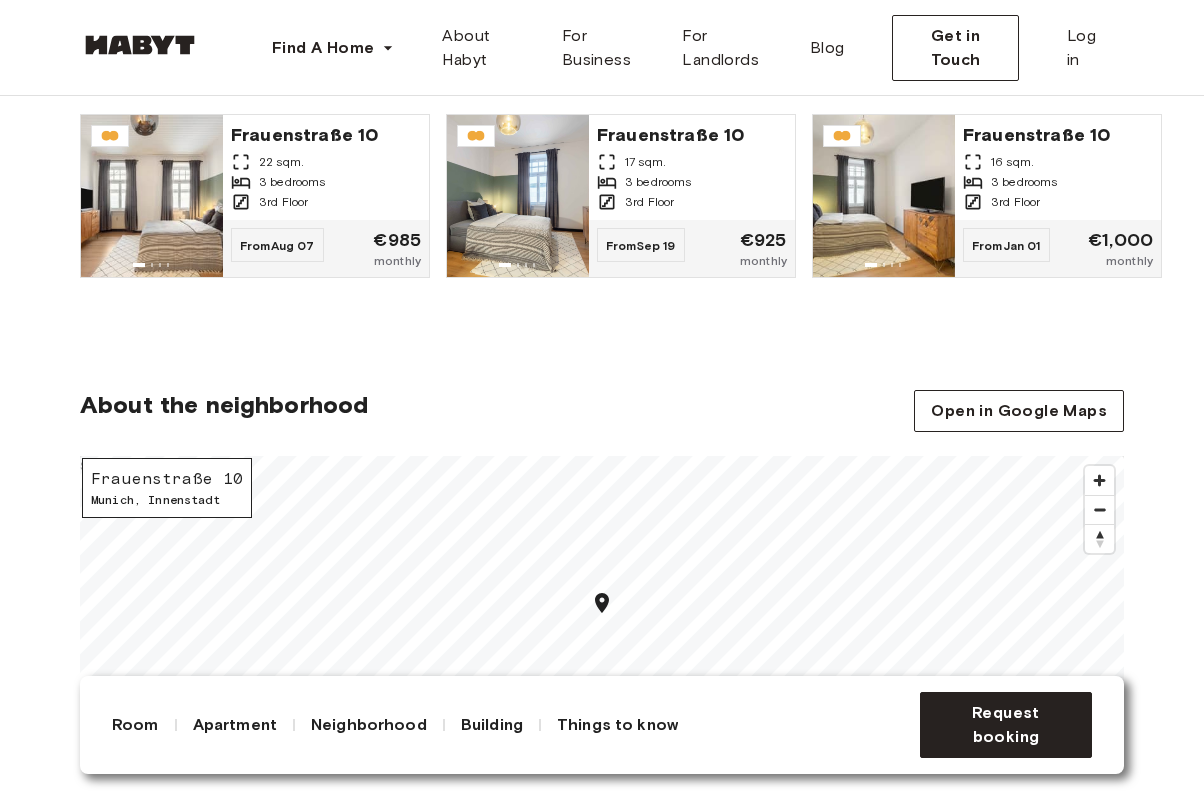 scroll, scrollTop: 1631, scrollLeft: 0, axis: vertical 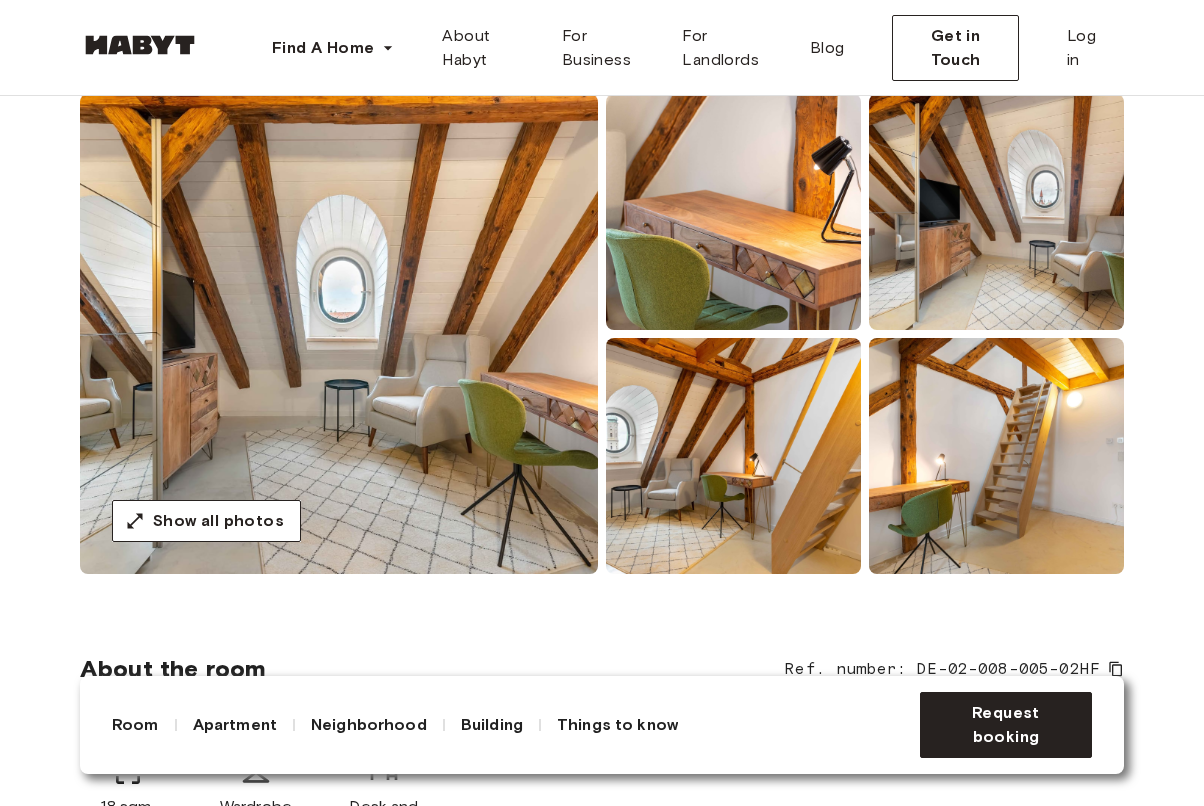 click on "Find A Home Europe Amsterdam Berlin Frankfurt Hamburg Lisbon Madrid Milan Modena Paris Turin Munich Rotterdam Stuttgart Dusseldorf Cologne Zurich The Hague Graz Brussels Leipzig Asia Hong Kong Singapore Seoul Phuket Tokyo About Habyt For Business For Landlords Blog Get in Touch Log in" at bounding box center [602, 48] 